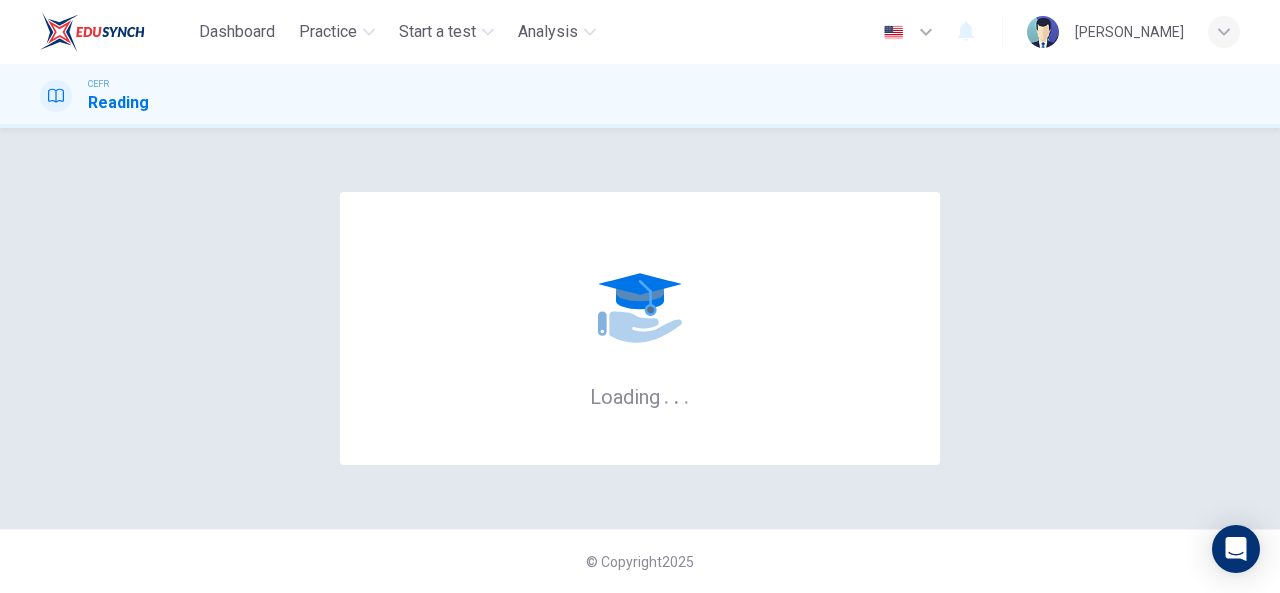 scroll, scrollTop: 0, scrollLeft: 0, axis: both 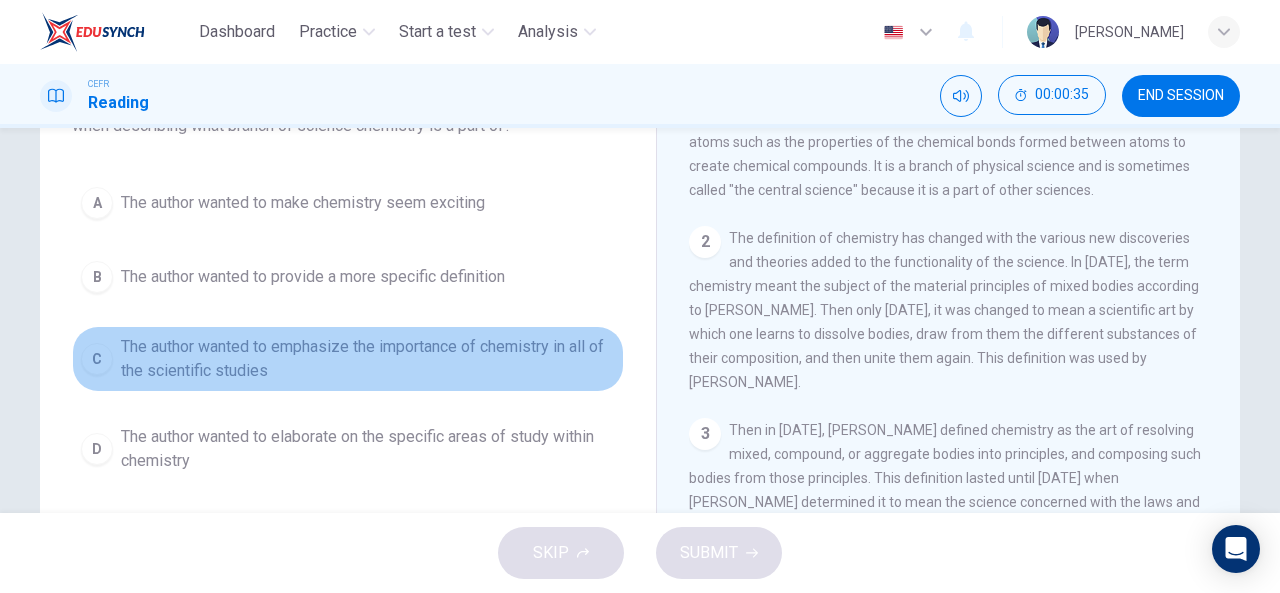 click on "The author wanted to emphasize the importance of chemistry in all of the scientific studies" at bounding box center [368, 359] 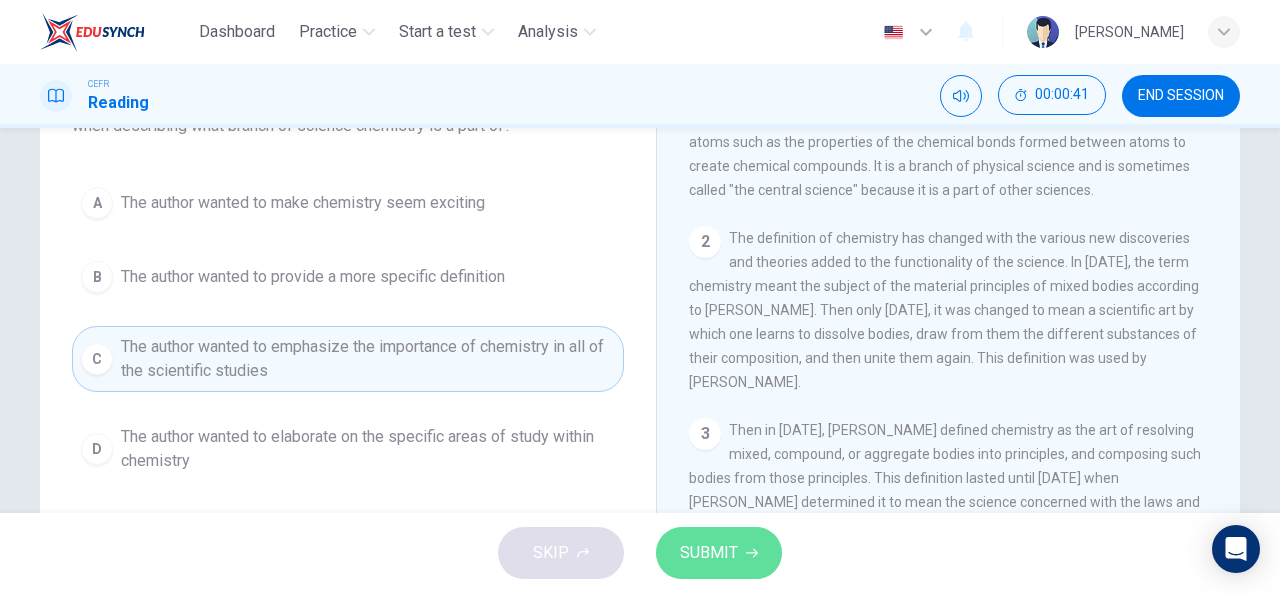 click on "SUBMIT" at bounding box center [719, 553] 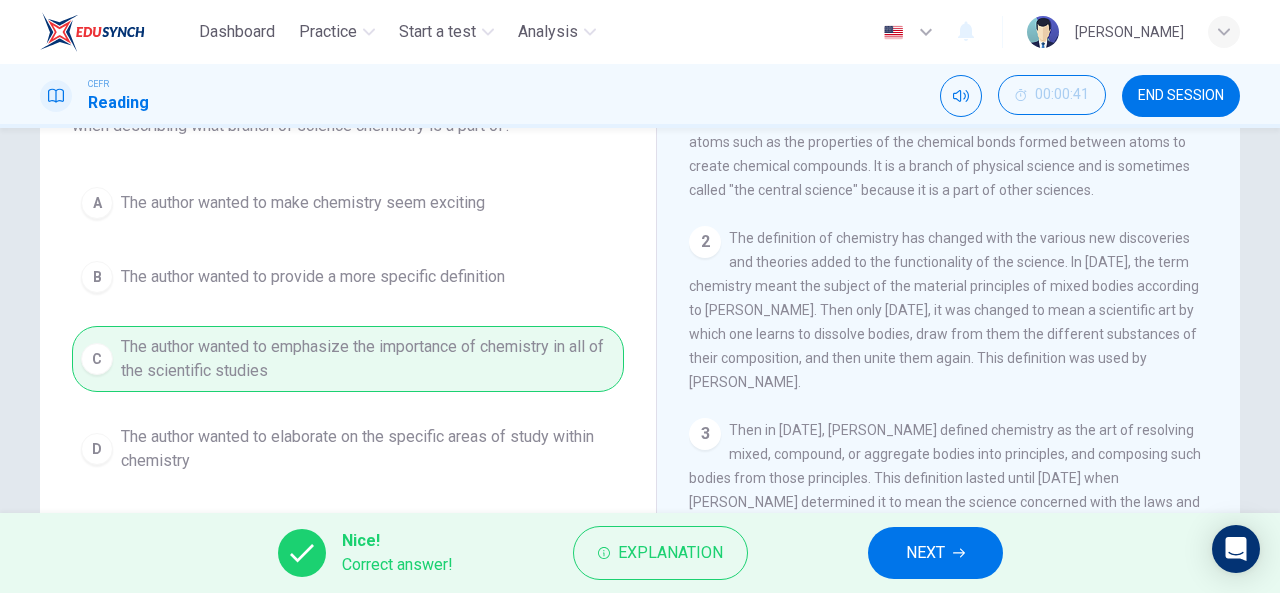 click on "NEXT" at bounding box center (935, 553) 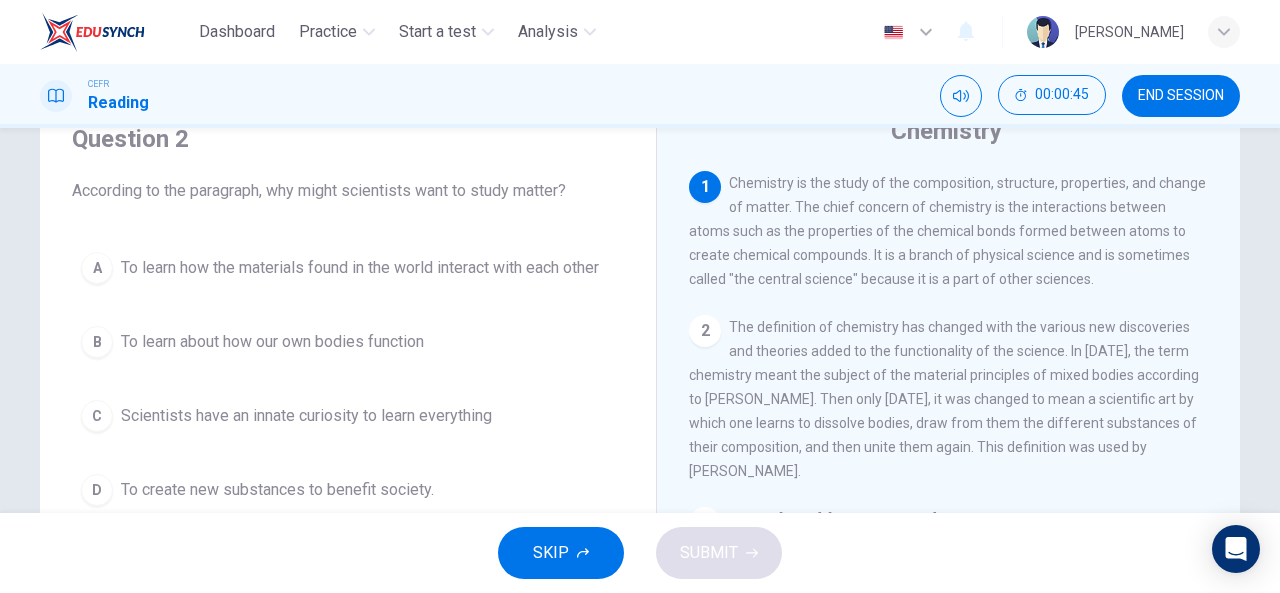 scroll, scrollTop: 86, scrollLeft: 0, axis: vertical 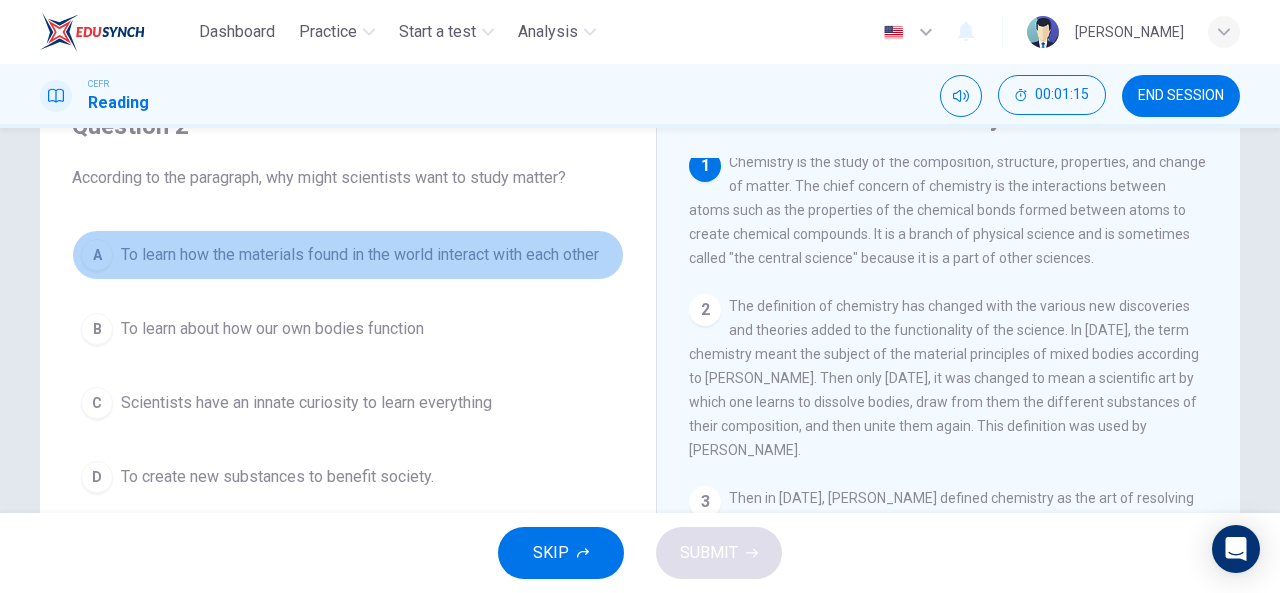 click on "To learn how the materials found in the world interact with each other" at bounding box center [360, 255] 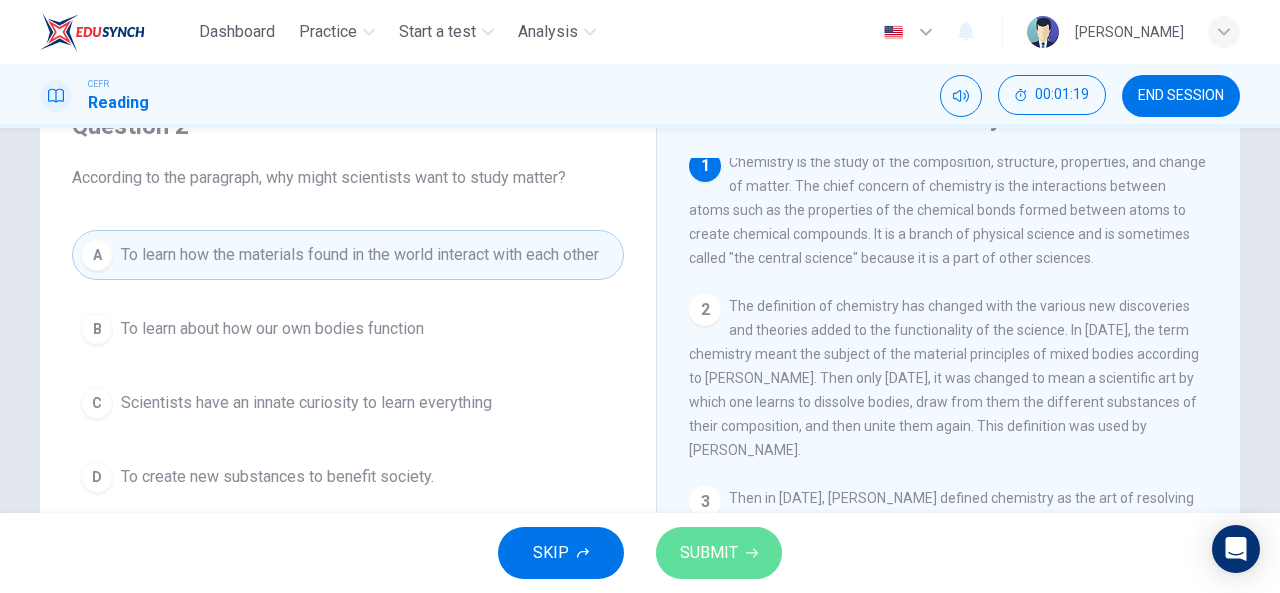 click on "SUBMIT" at bounding box center [709, 553] 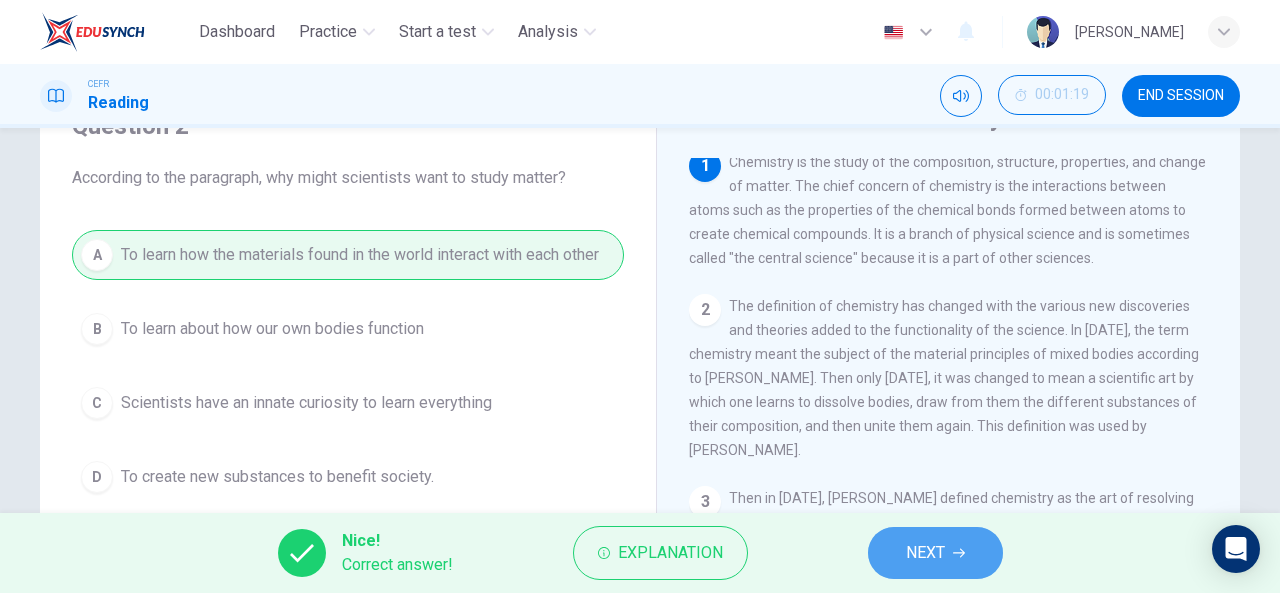 click on "NEXT" at bounding box center [925, 553] 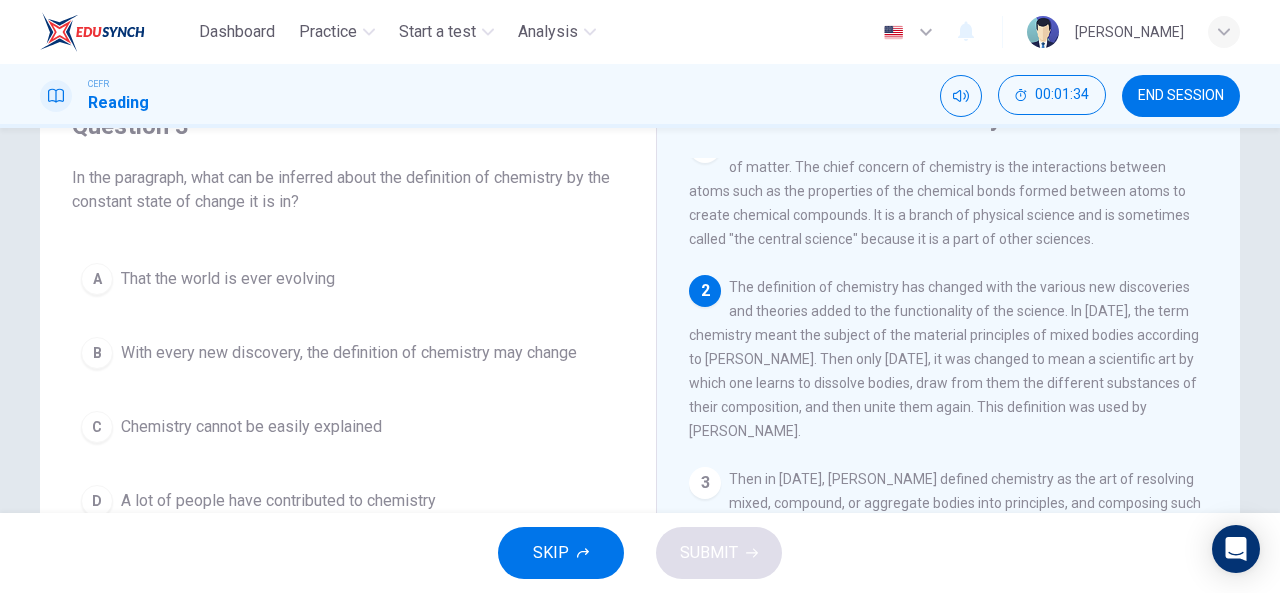 scroll, scrollTop: 28, scrollLeft: 0, axis: vertical 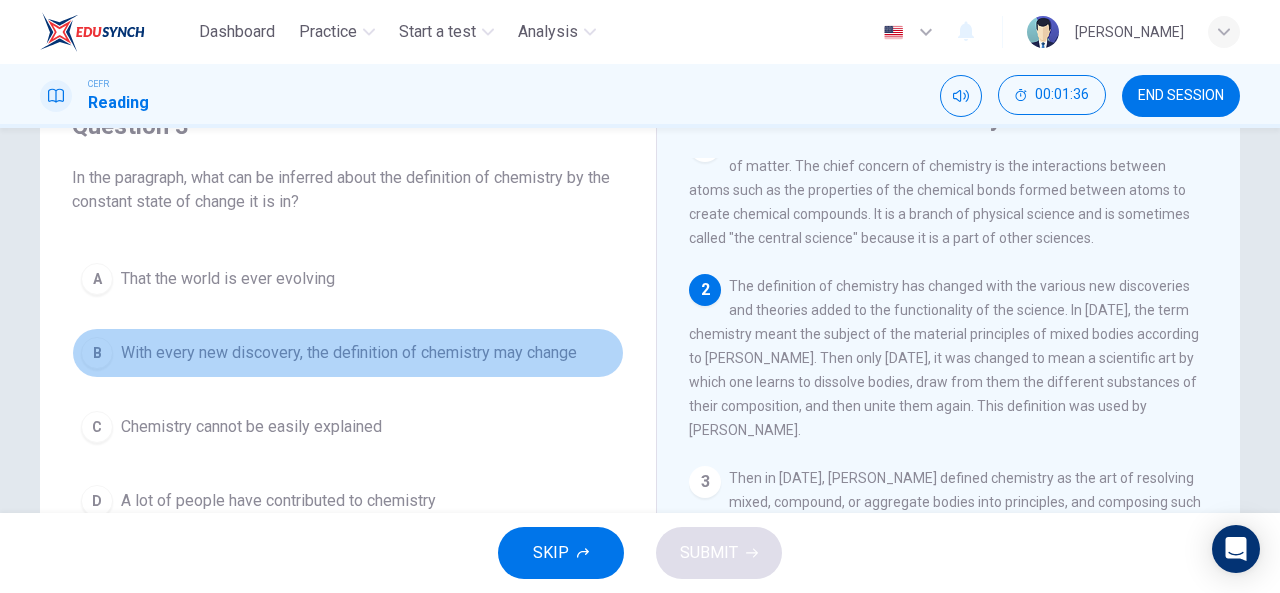 click on "With every new discovery, the definition of chemistry may change" at bounding box center [349, 353] 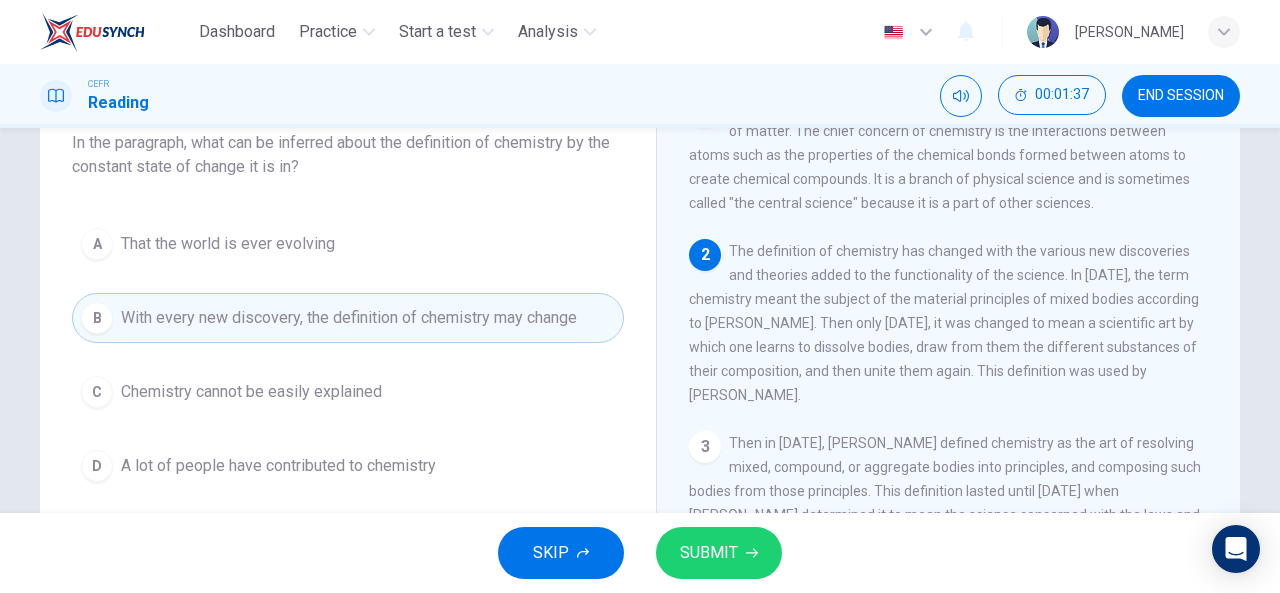 scroll, scrollTop: 135, scrollLeft: 0, axis: vertical 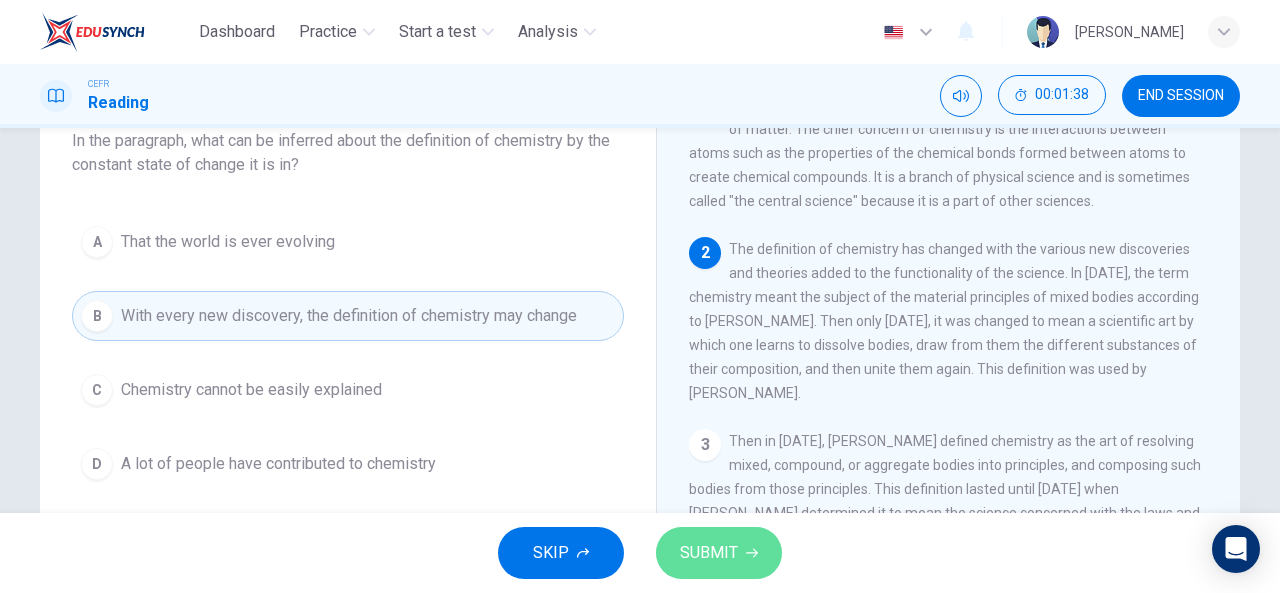 click on "SUBMIT" at bounding box center (719, 553) 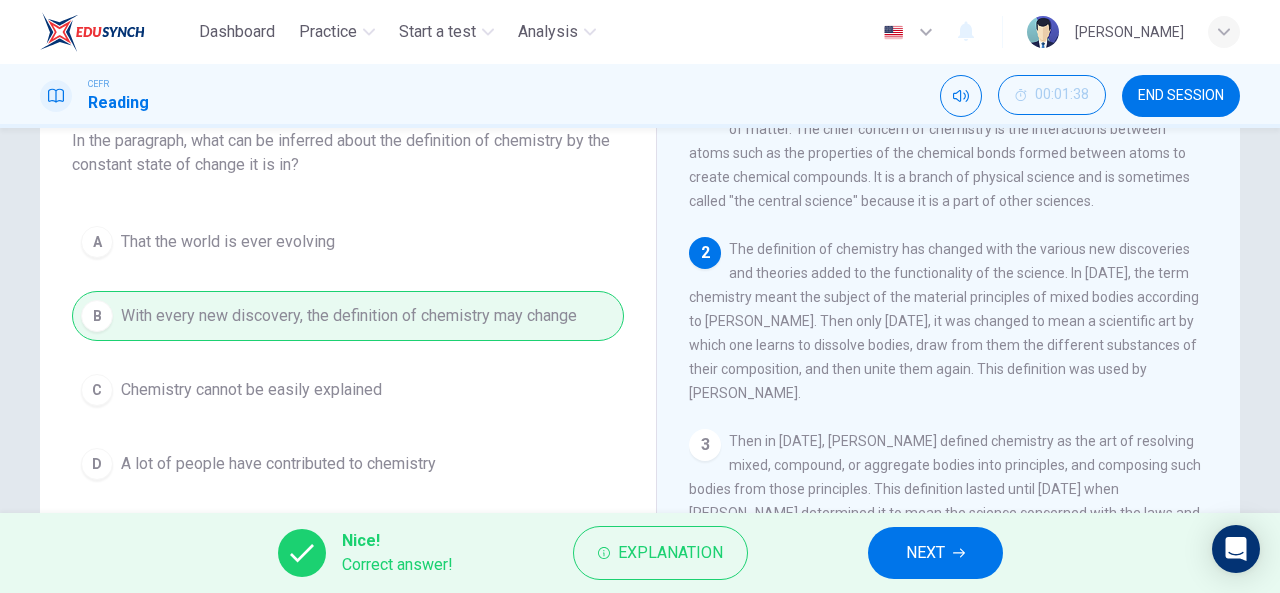 click on "NEXT" at bounding box center (935, 553) 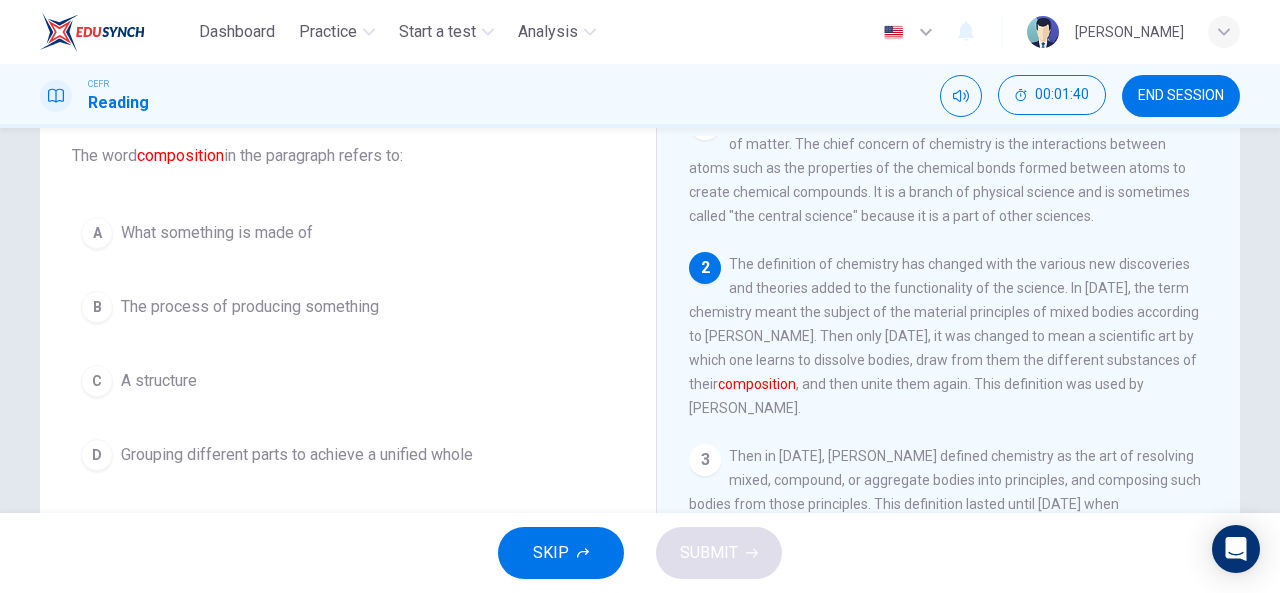 scroll, scrollTop: 121, scrollLeft: 0, axis: vertical 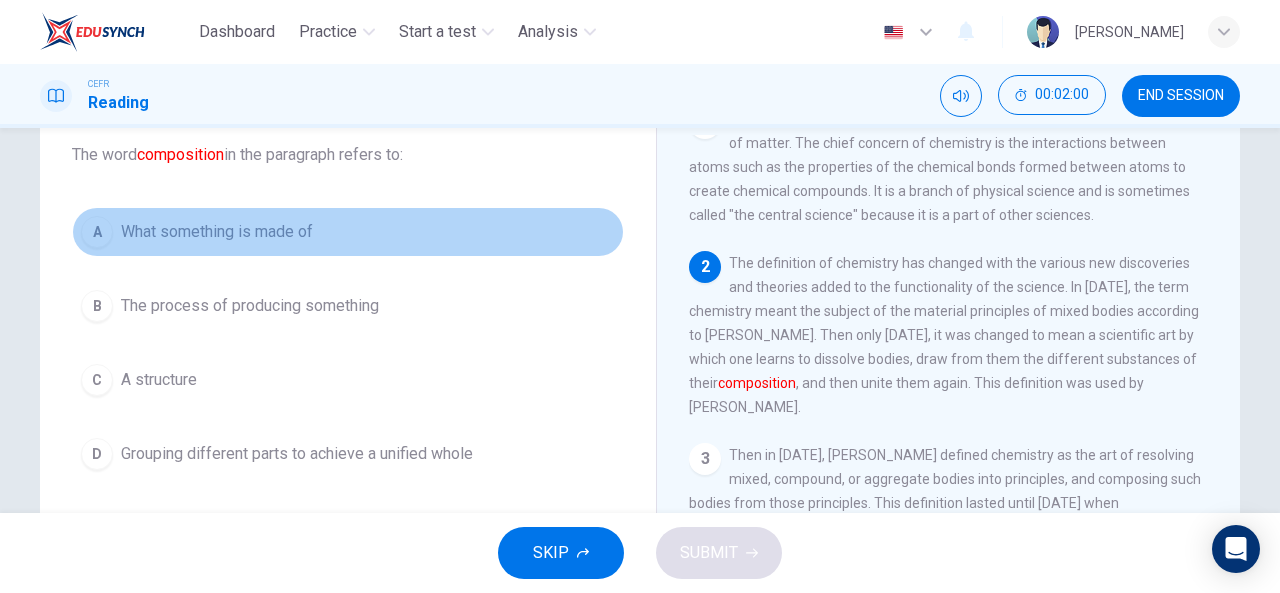 click on "A What something is made of" at bounding box center [348, 232] 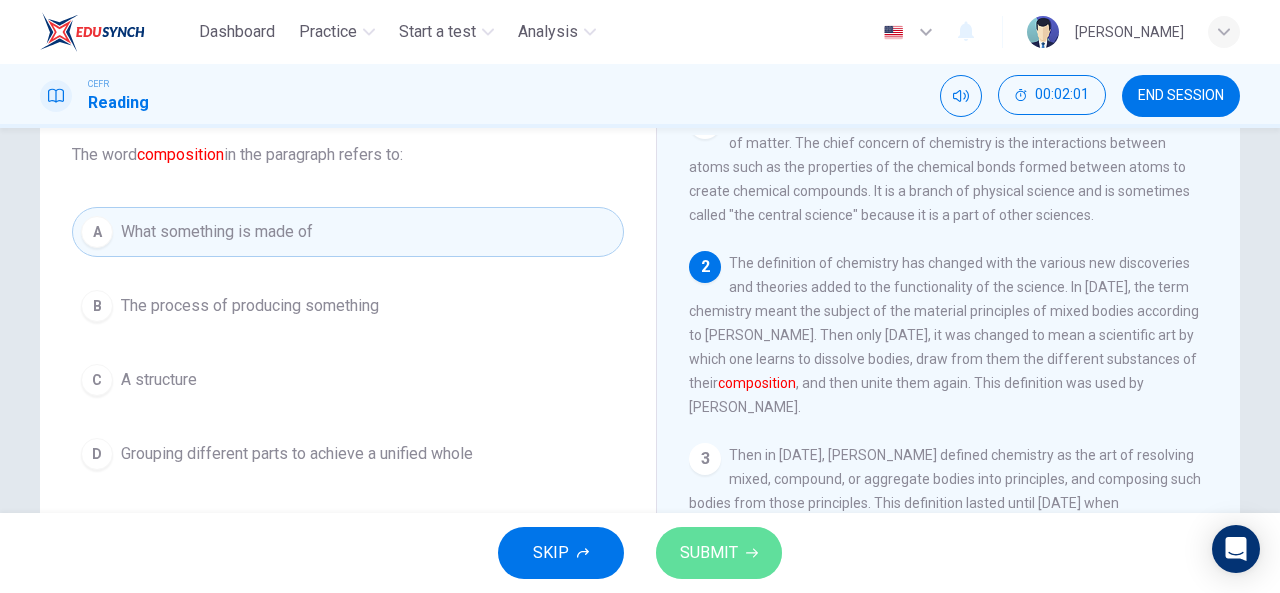 click on "SUBMIT" at bounding box center [719, 553] 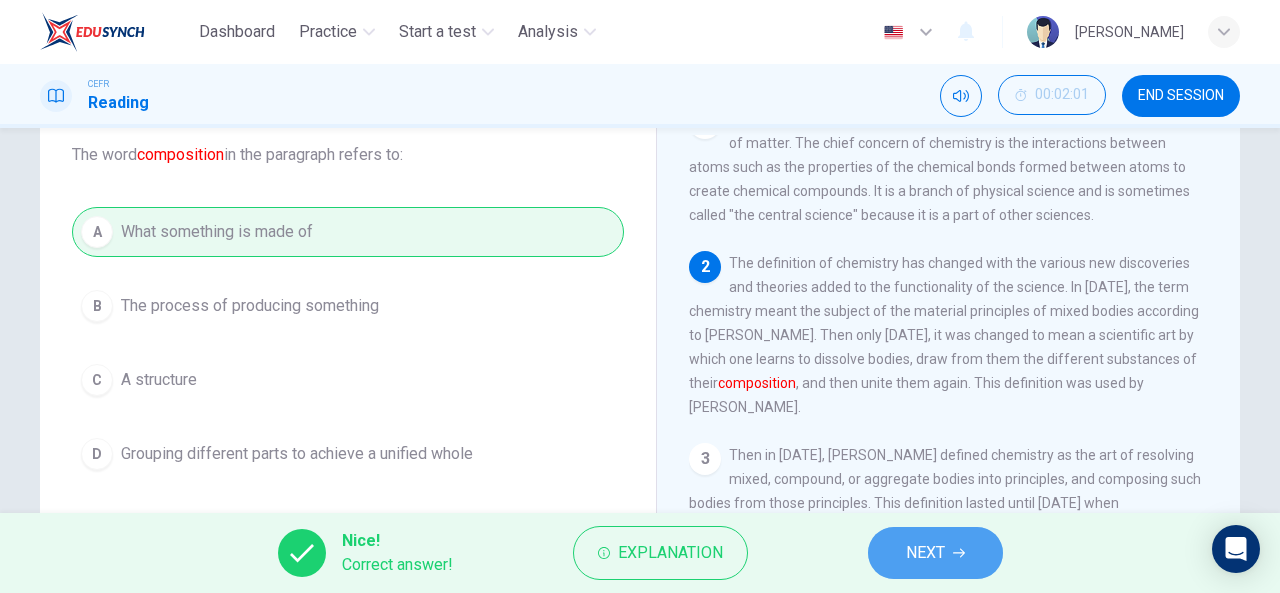 click on "NEXT" at bounding box center [925, 553] 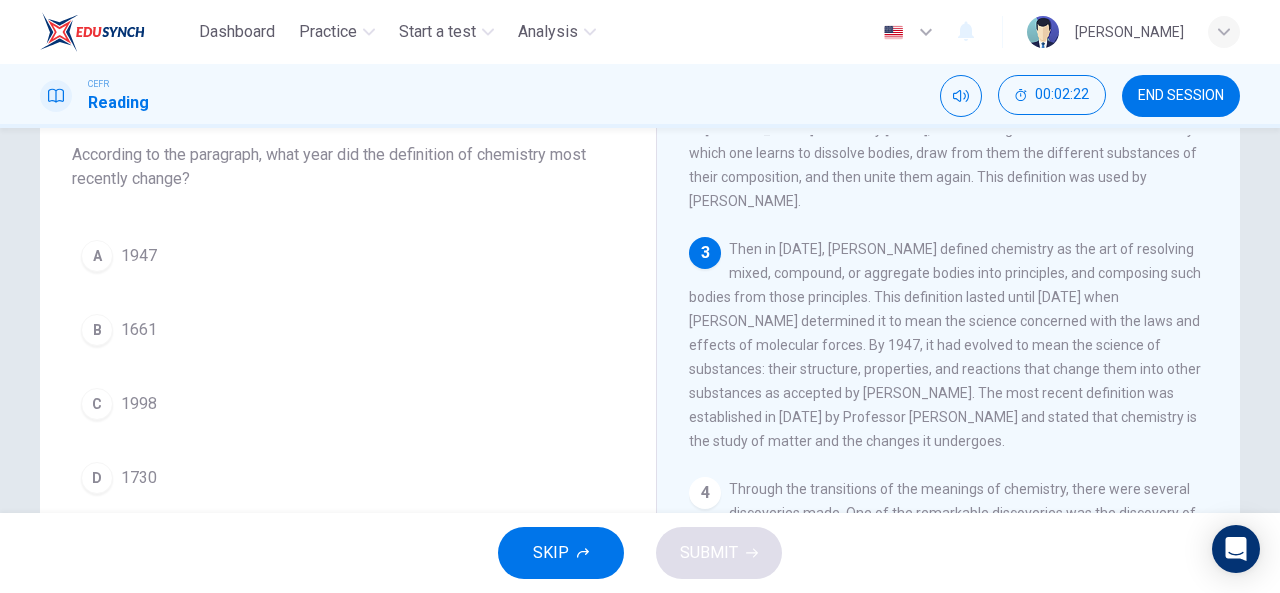 scroll, scrollTop: 241, scrollLeft: 0, axis: vertical 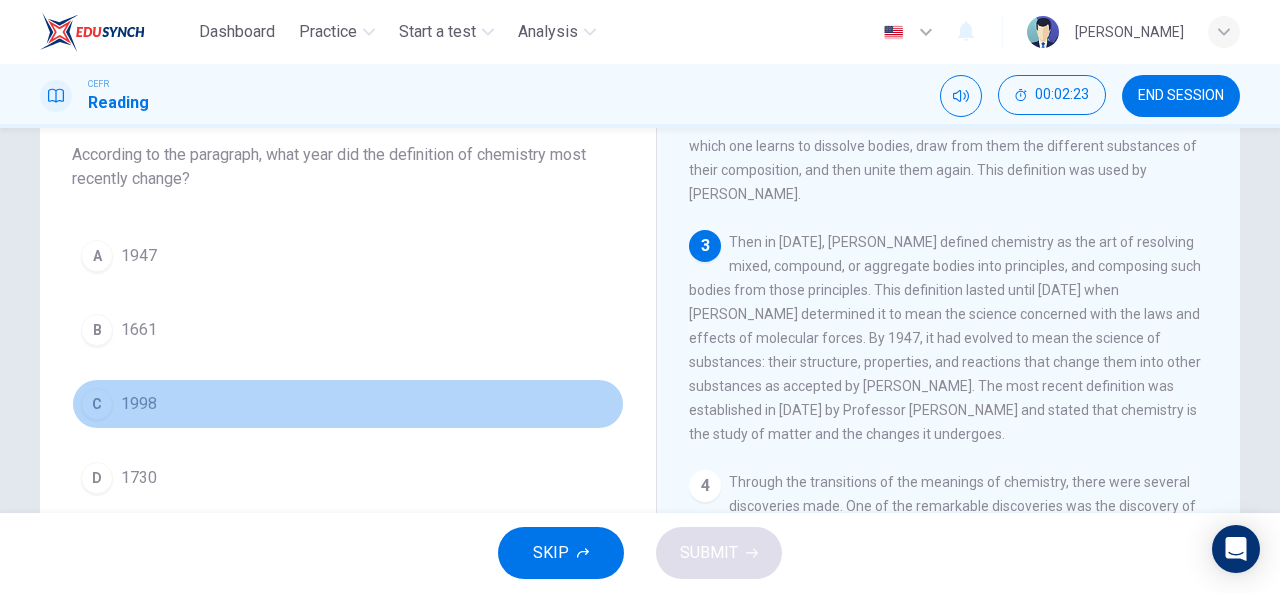 click on "C 1998" at bounding box center (348, 404) 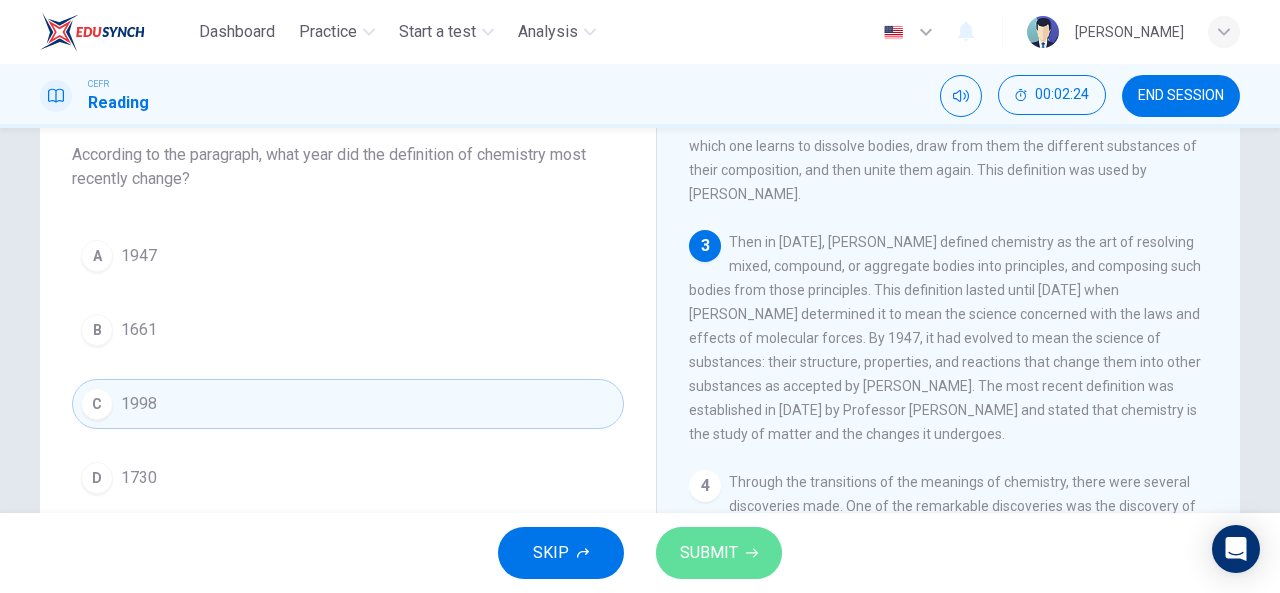 click on "SUBMIT" at bounding box center [709, 553] 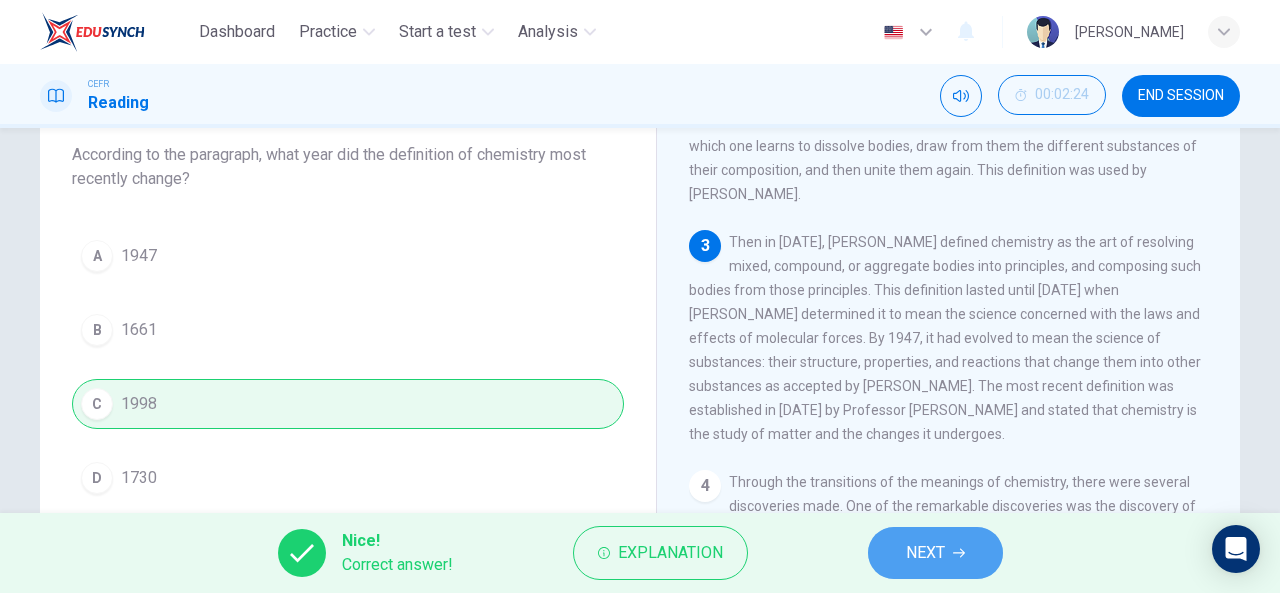 click on "NEXT" at bounding box center [925, 553] 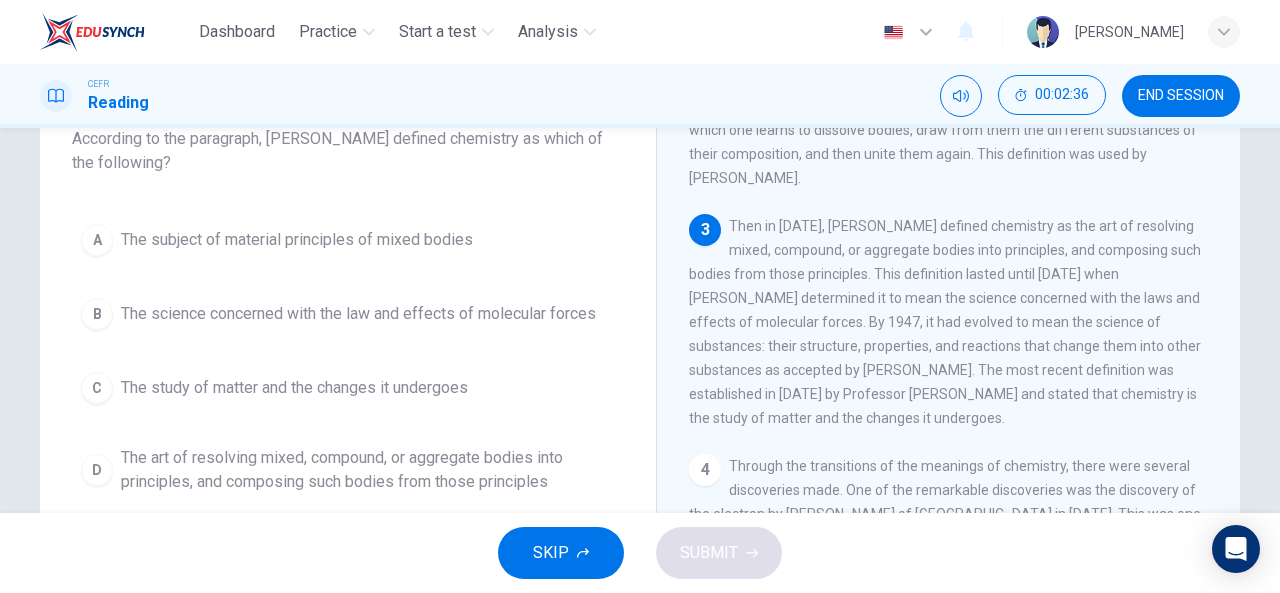 scroll, scrollTop: 138, scrollLeft: 0, axis: vertical 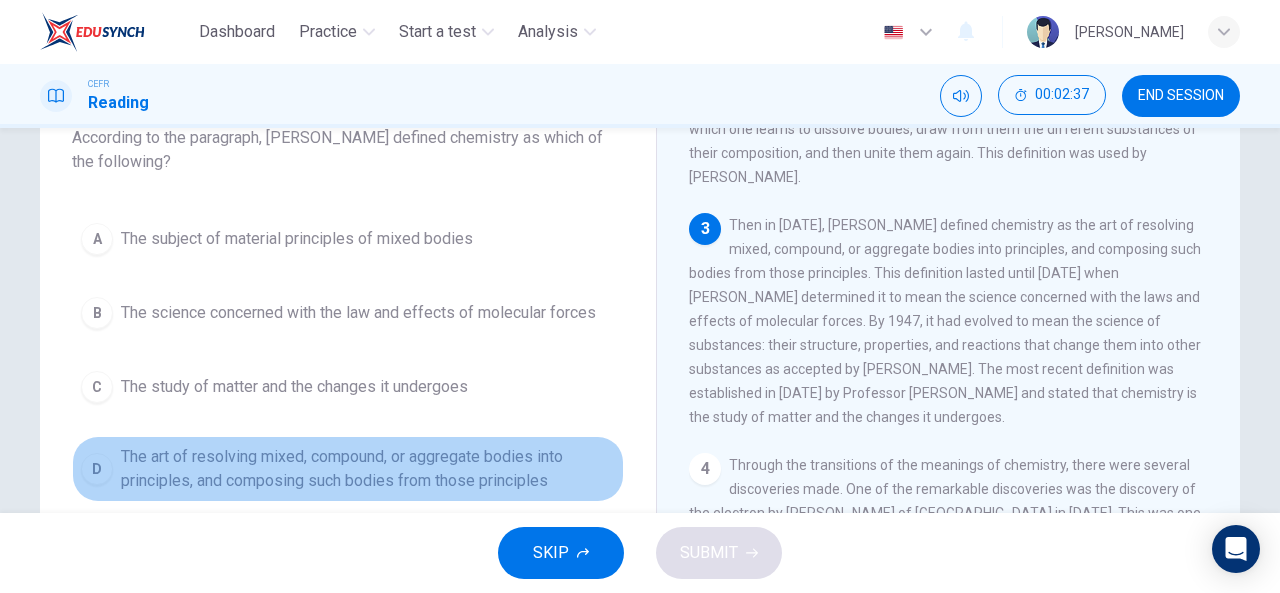 click on "The art of resolving mixed, compound, or aggregate bodies into principles, and composing such bodies from those principles" at bounding box center (368, 469) 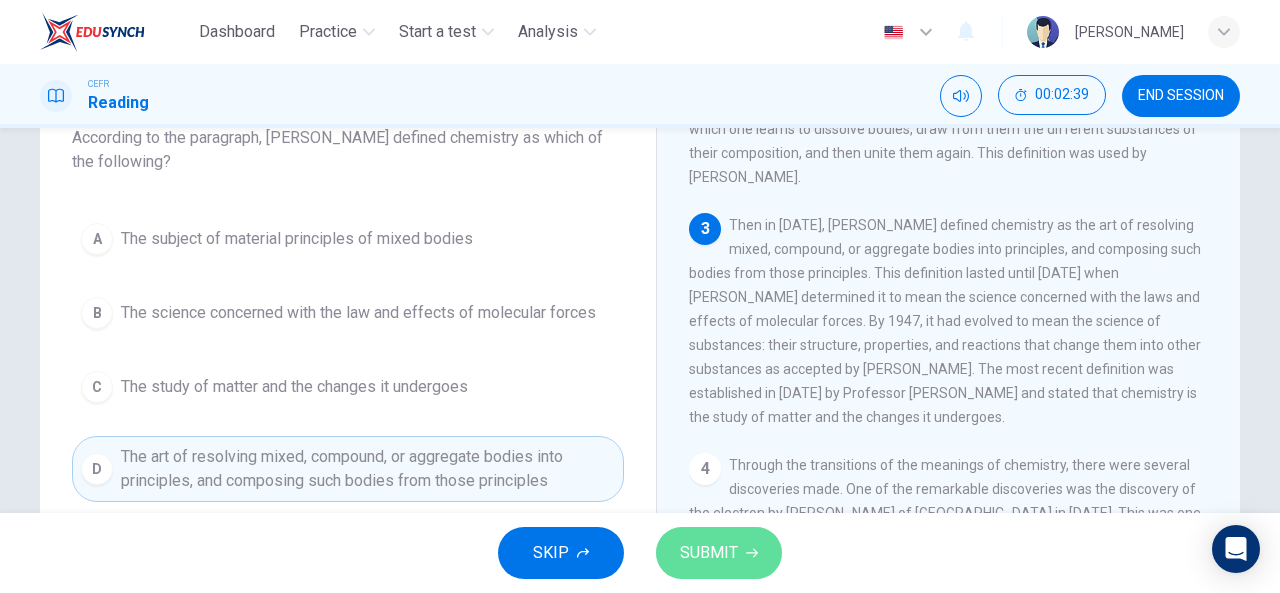 click on "SUBMIT" at bounding box center [709, 553] 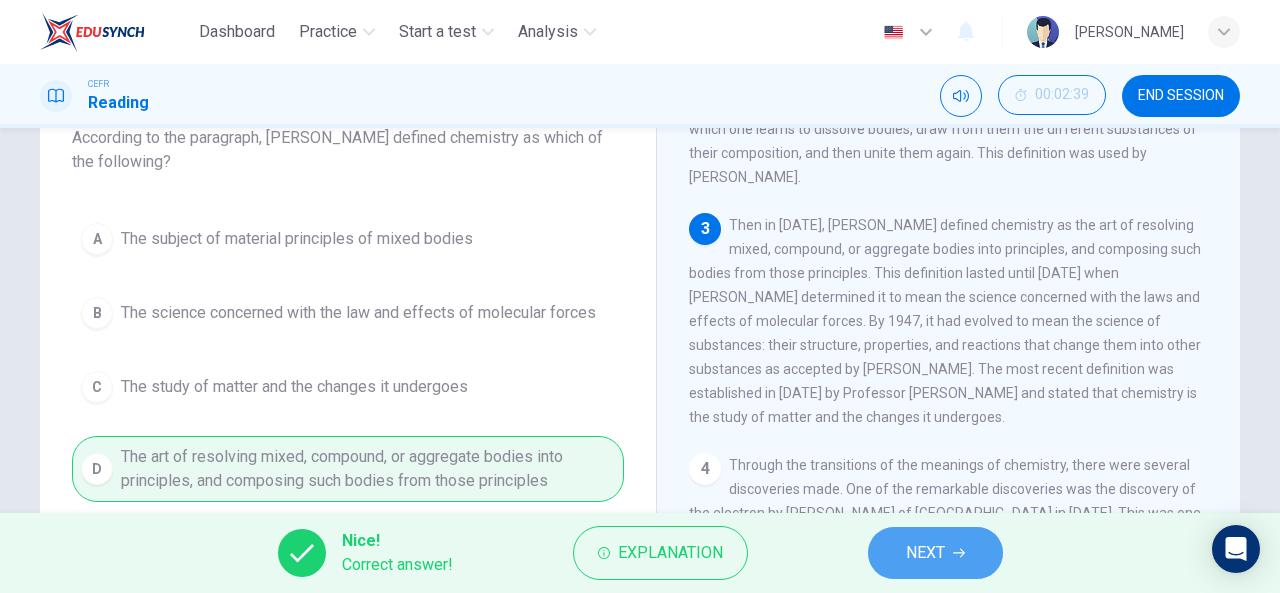 click on "NEXT" at bounding box center (925, 553) 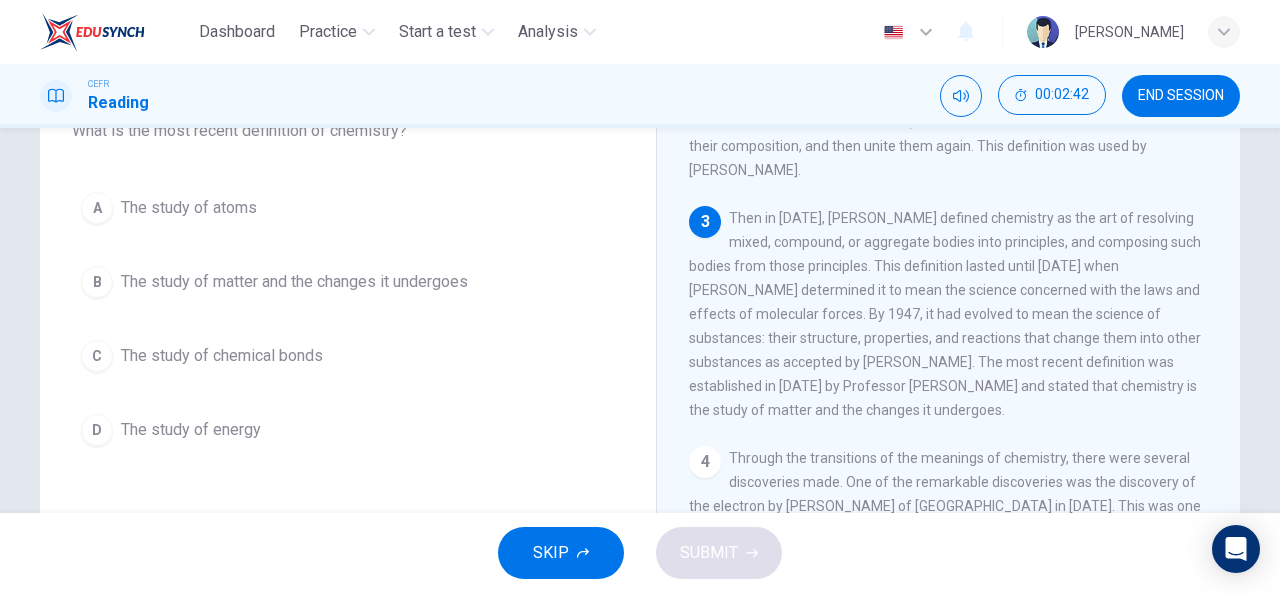 scroll, scrollTop: 146, scrollLeft: 0, axis: vertical 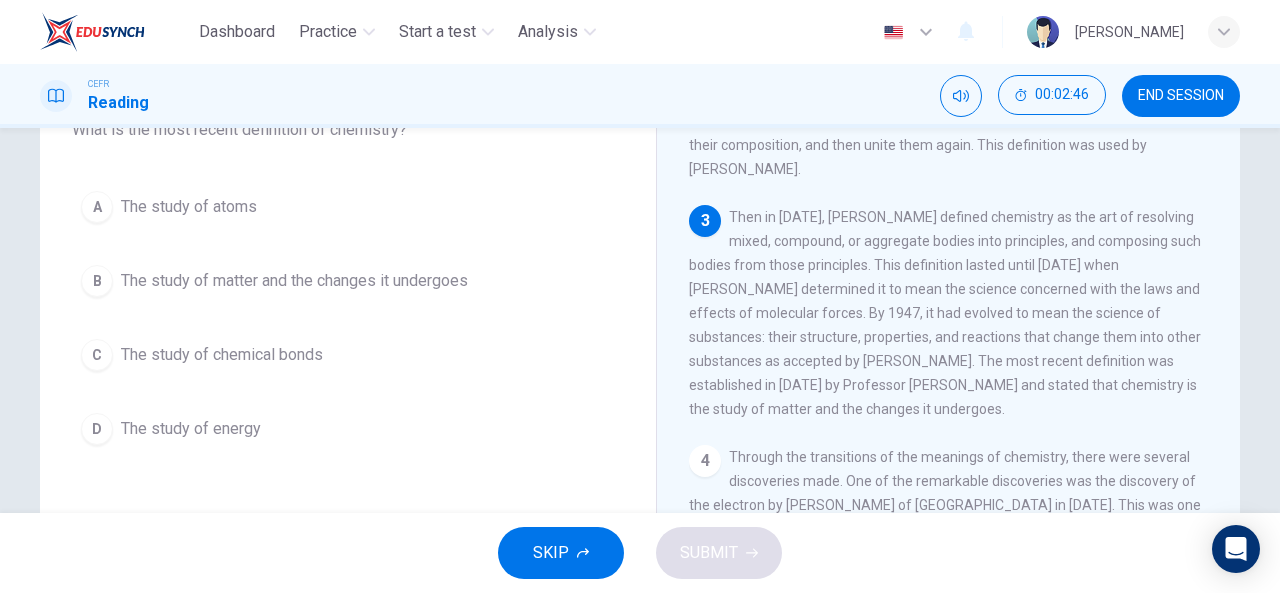 click on "The study of matter and the changes it undergoes" at bounding box center [294, 281] 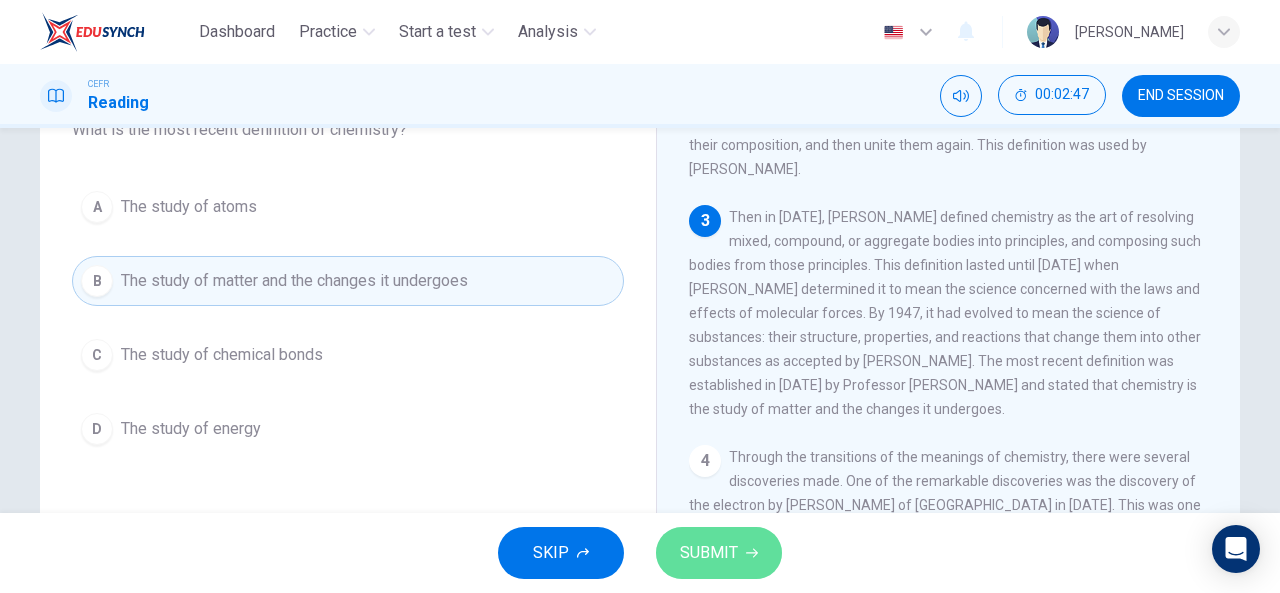 click on "SUBMIT" at bounding box center (709, 553) 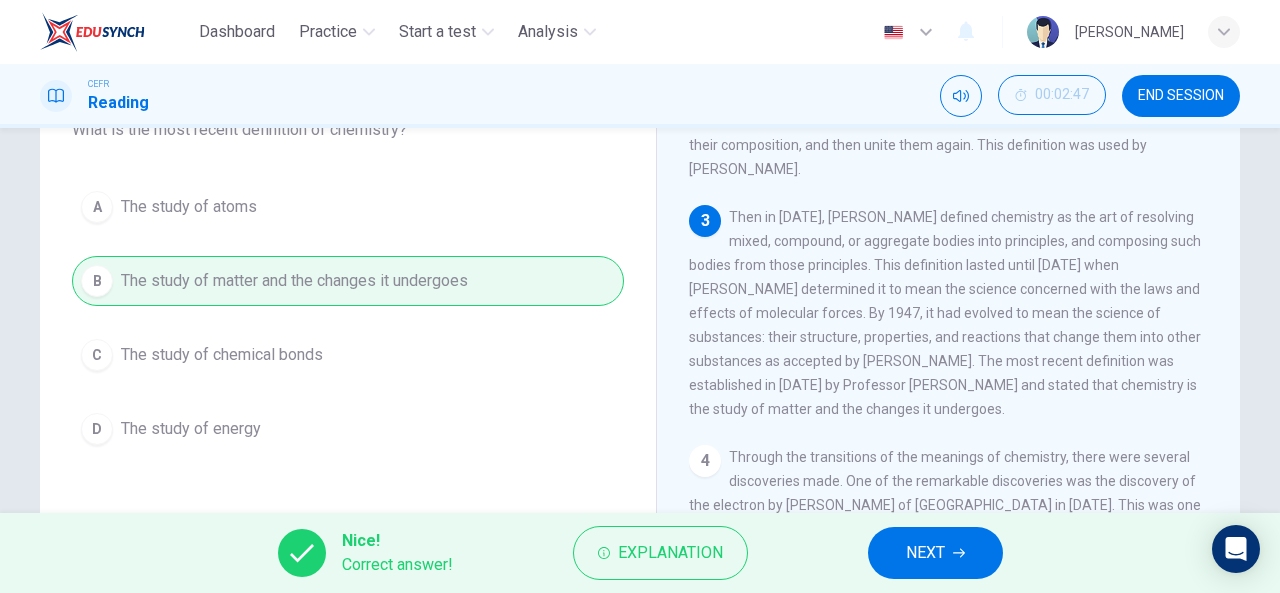 click 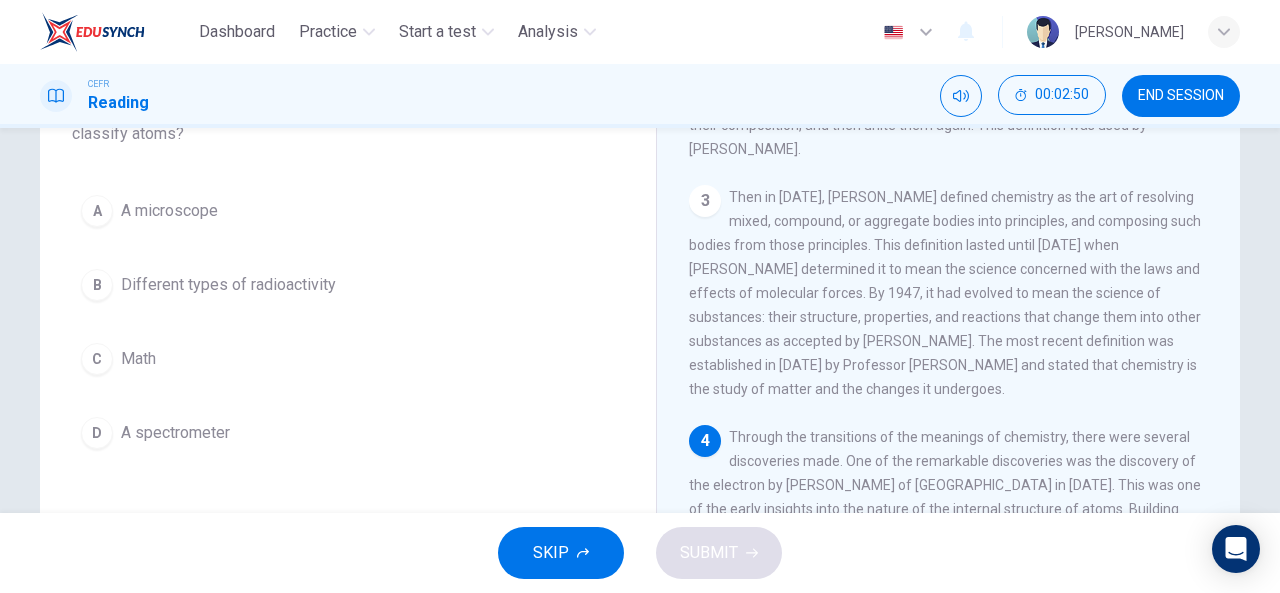 scroll, scrollTop: 167, scrollLeft: 0, axis: vertical 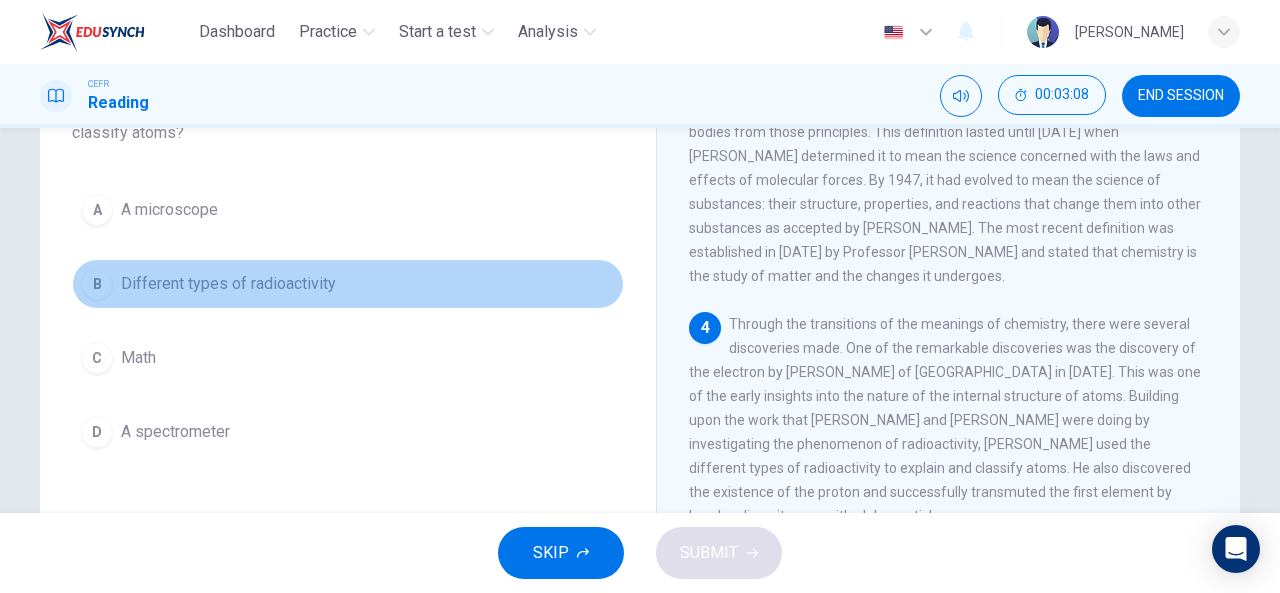 click on "Different types of radioactivity" at bounding box center [228, 284] 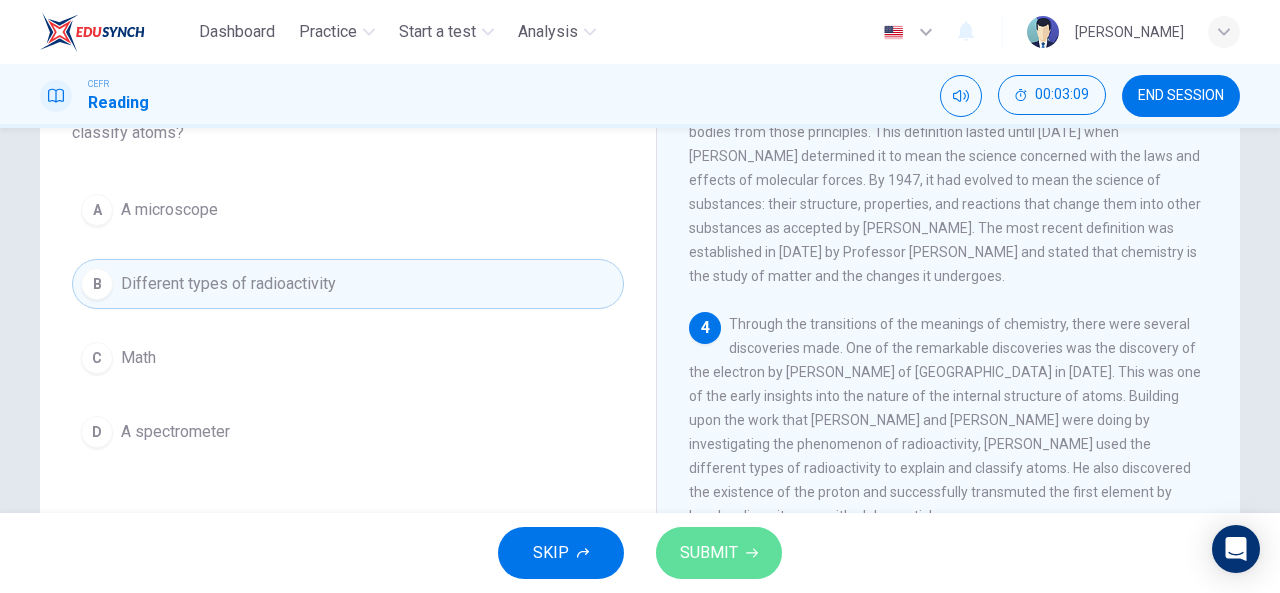 click on "SUBMIT" at bounding box center [709, 553] 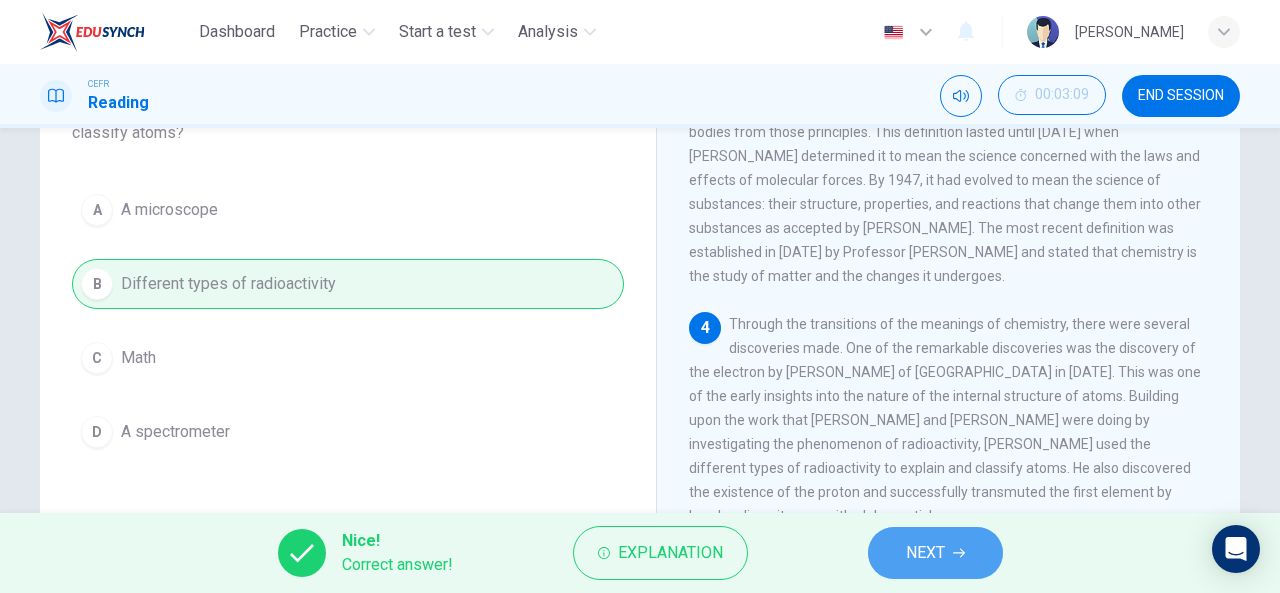 click on "NEXT" at bounding box center [935, 553] 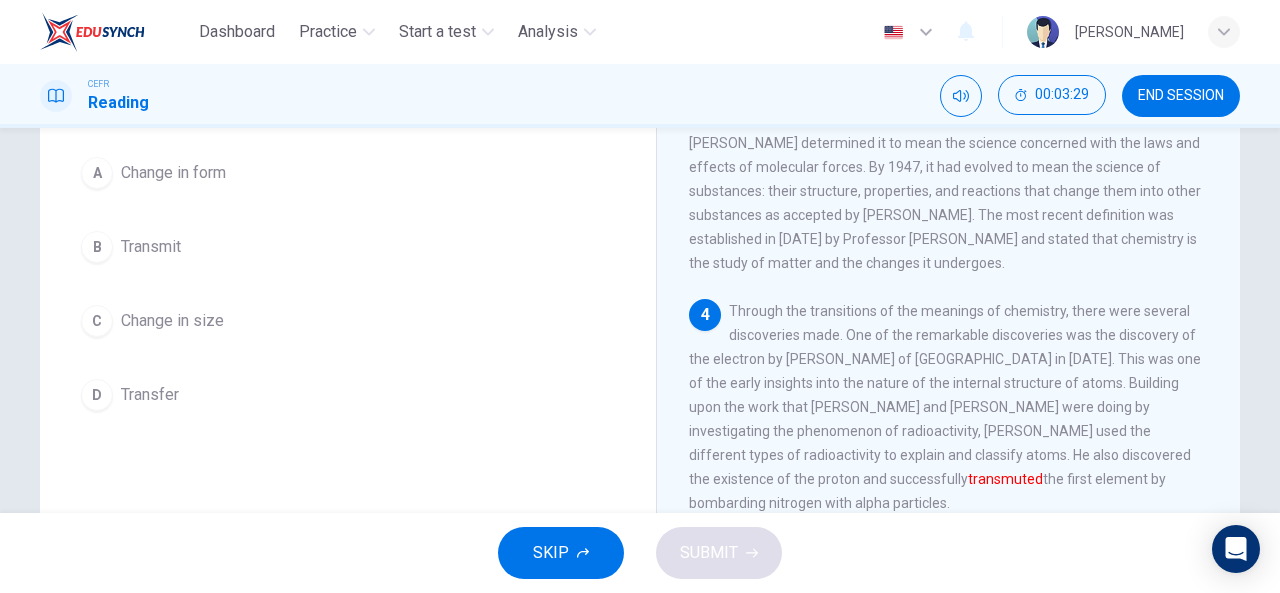 scroll, scrollTop: 181, scrollLeft: 0, axis: vertical 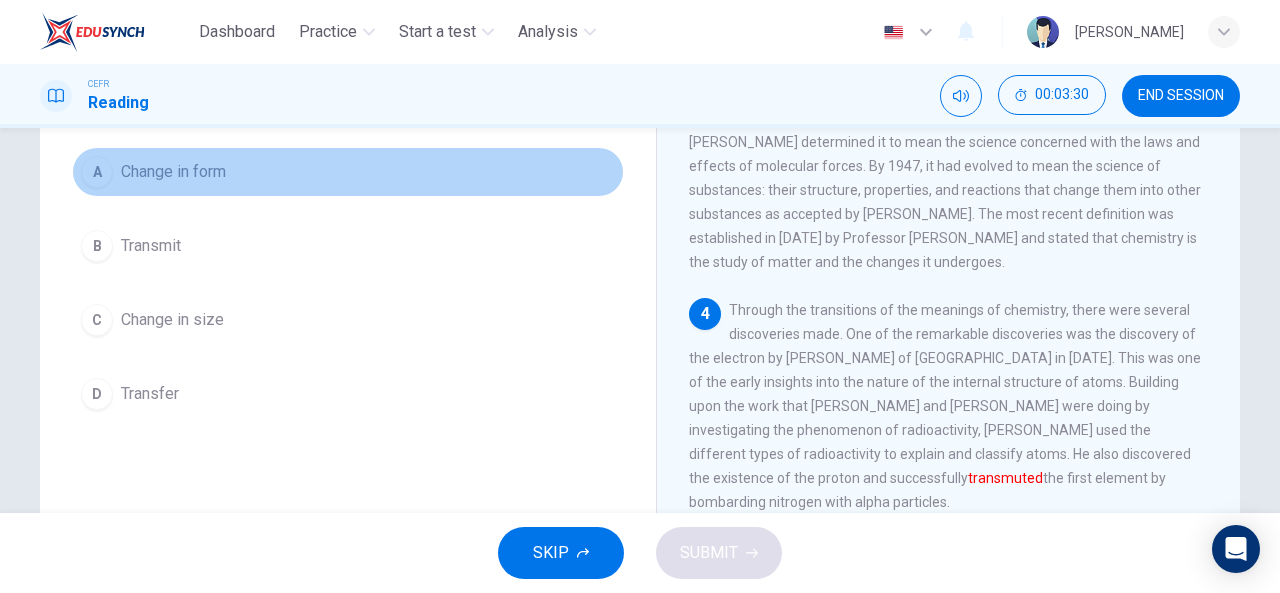 click on "A Change in form" at bounding box center (348, 172) 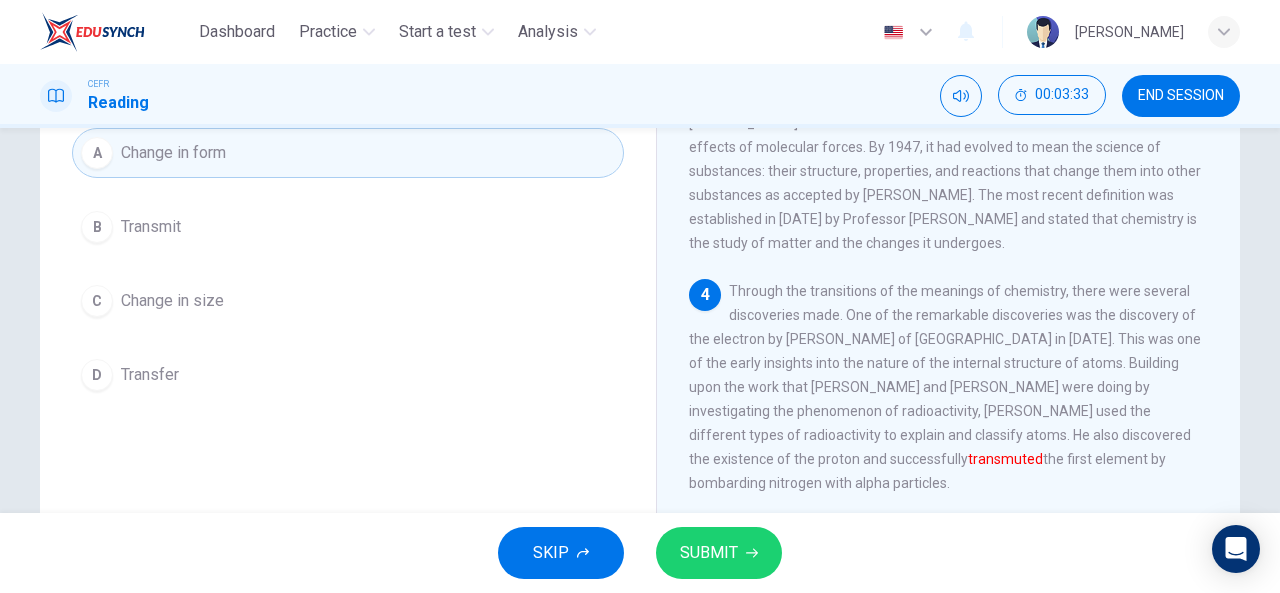 scroll, scrollTop: 201, scrollLeft: 0, axis: vertical 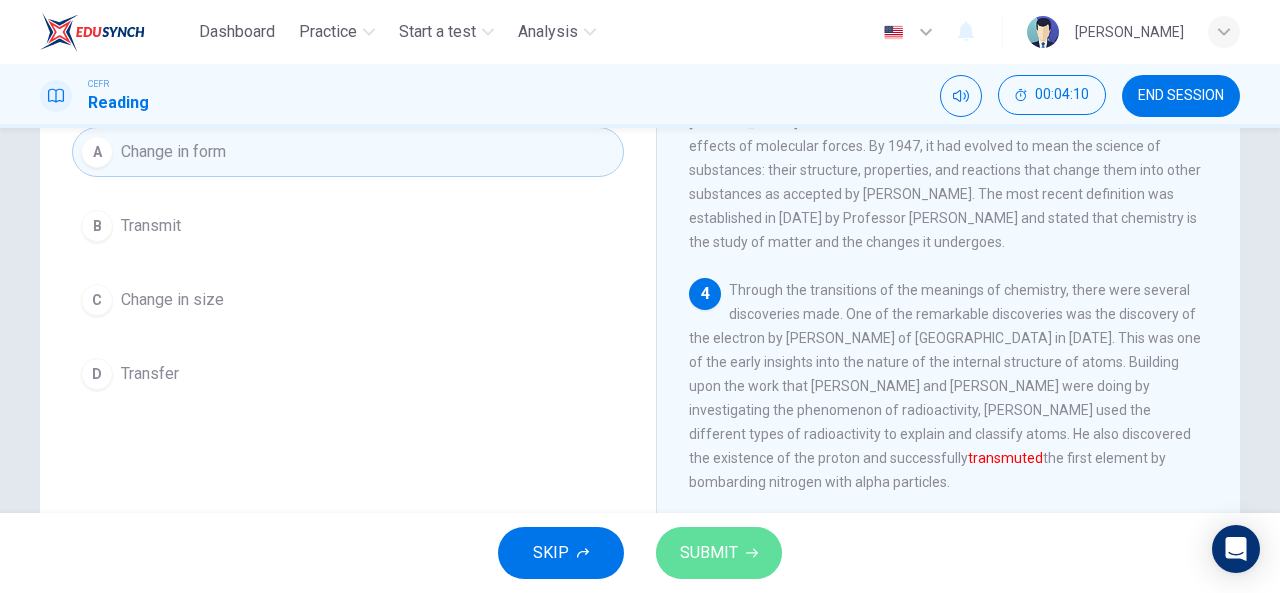 click on "SUBMIT" at bounding box center [709, 553] 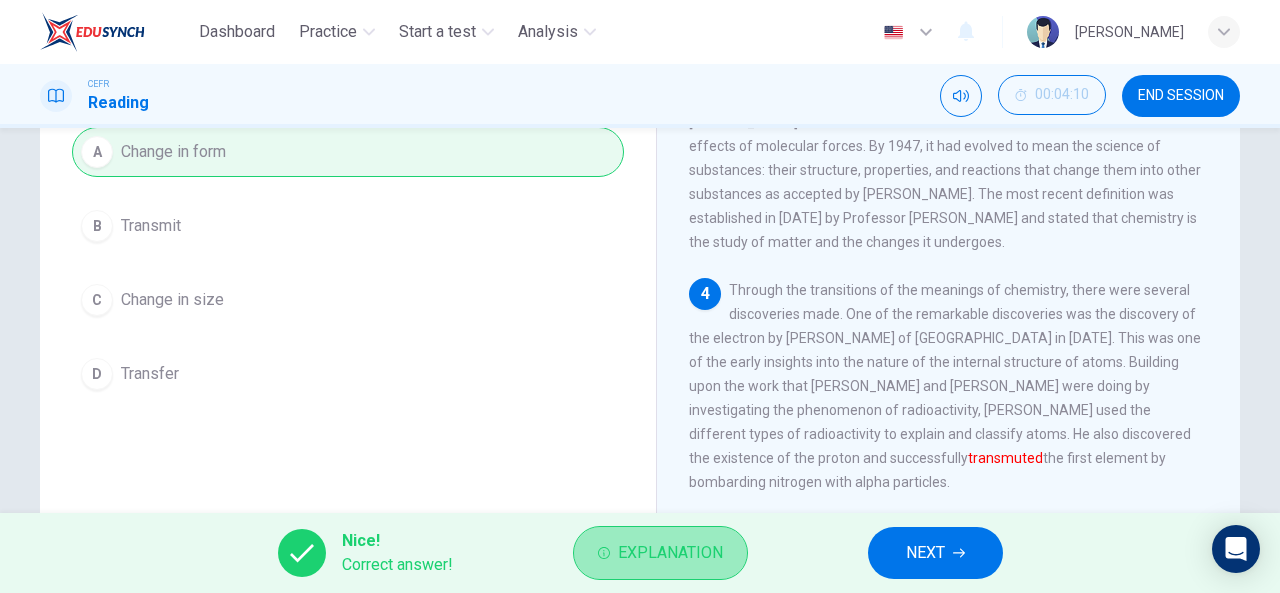 click on "Explanation" at bounding box center [670, 553] 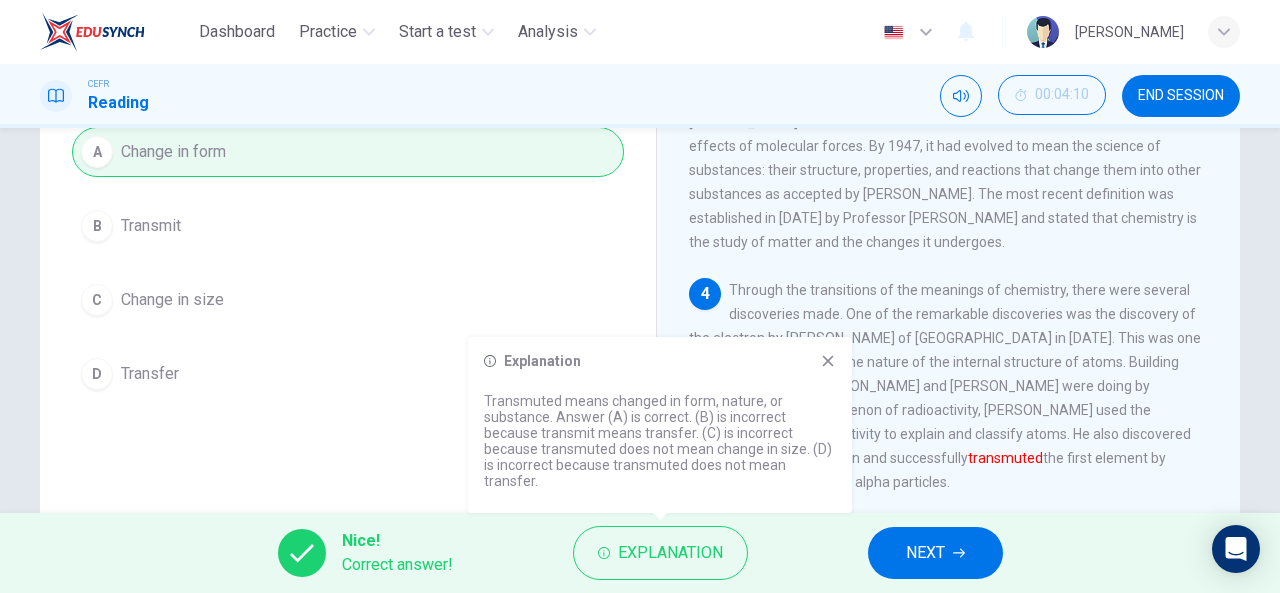 click on "Explanation" at bounding box center [660, 361] 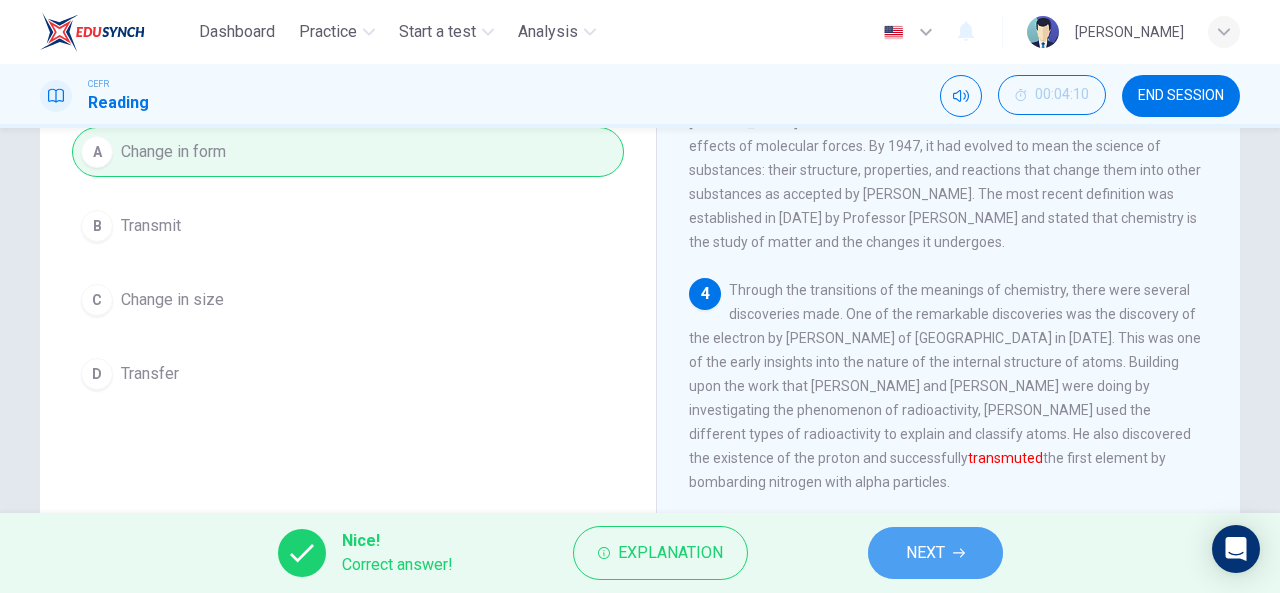 click on "NEXT" at bounding box center [925, 553] 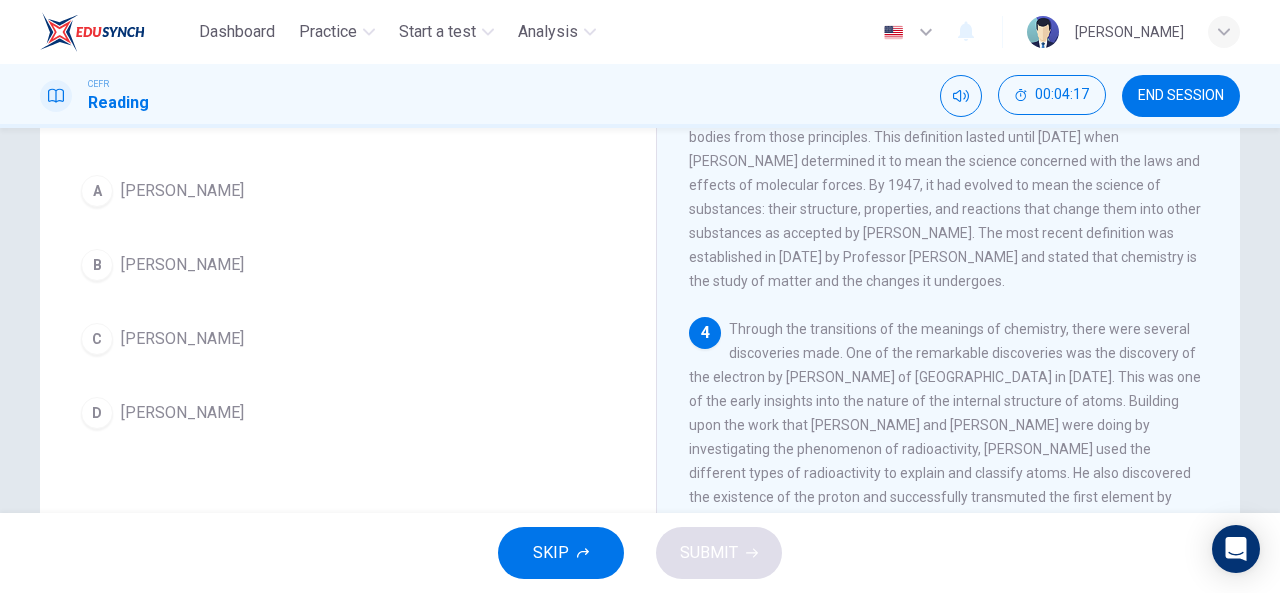 scroll, scrollTop: 160, scrollLeft: 0, axis: vertical 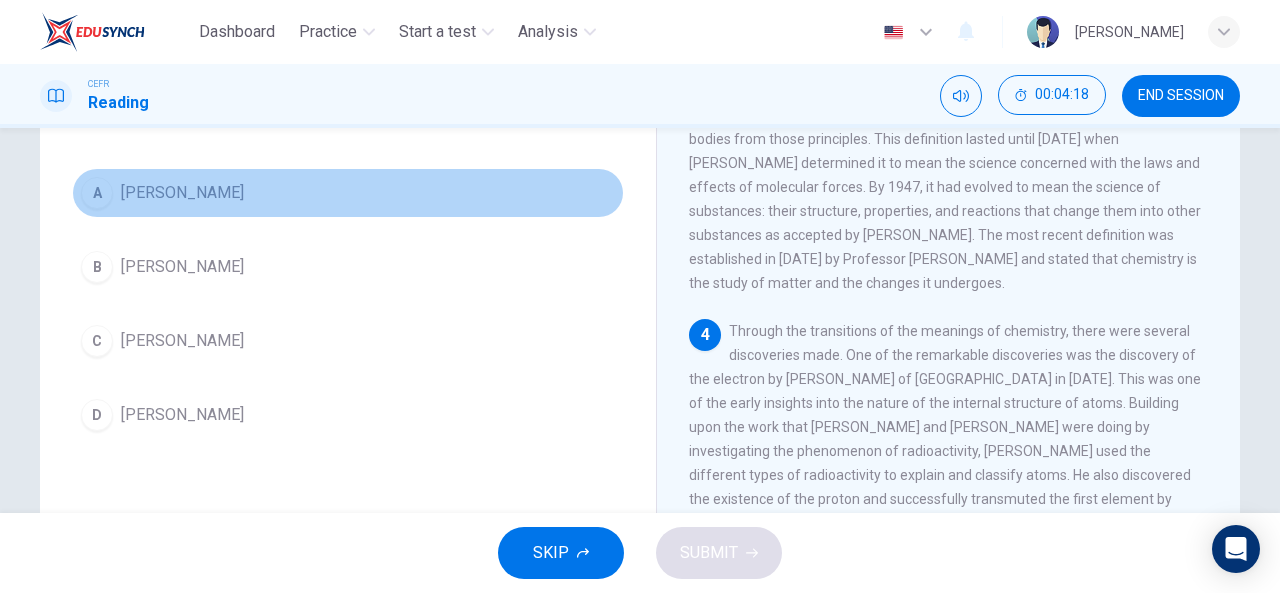 click on "[PERSON_NAME]" at bounding box center (182, 193) 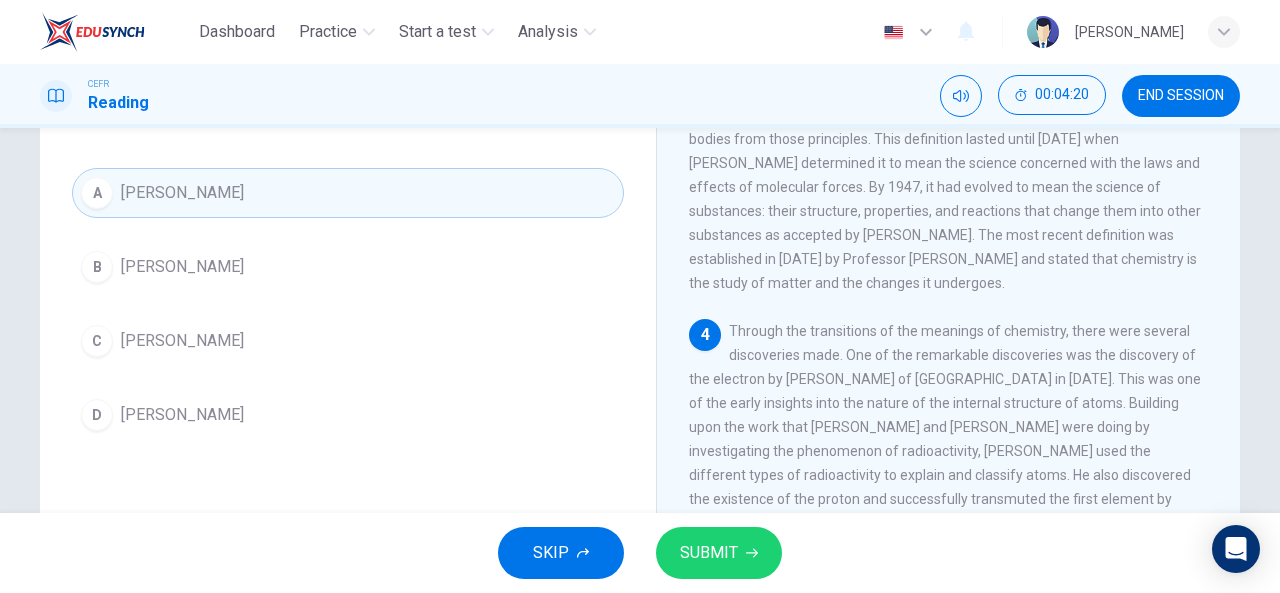 click on "SUBMIT" at bounding box center (709, 553) 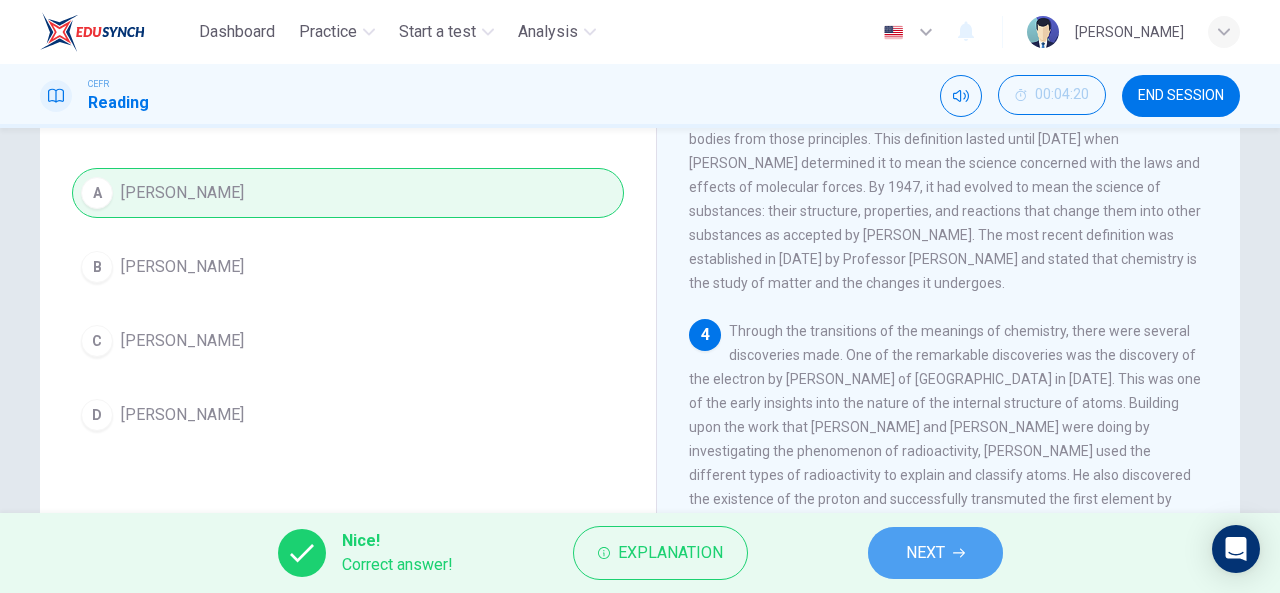 click on "NEXT" at bounding box center (925, 553) 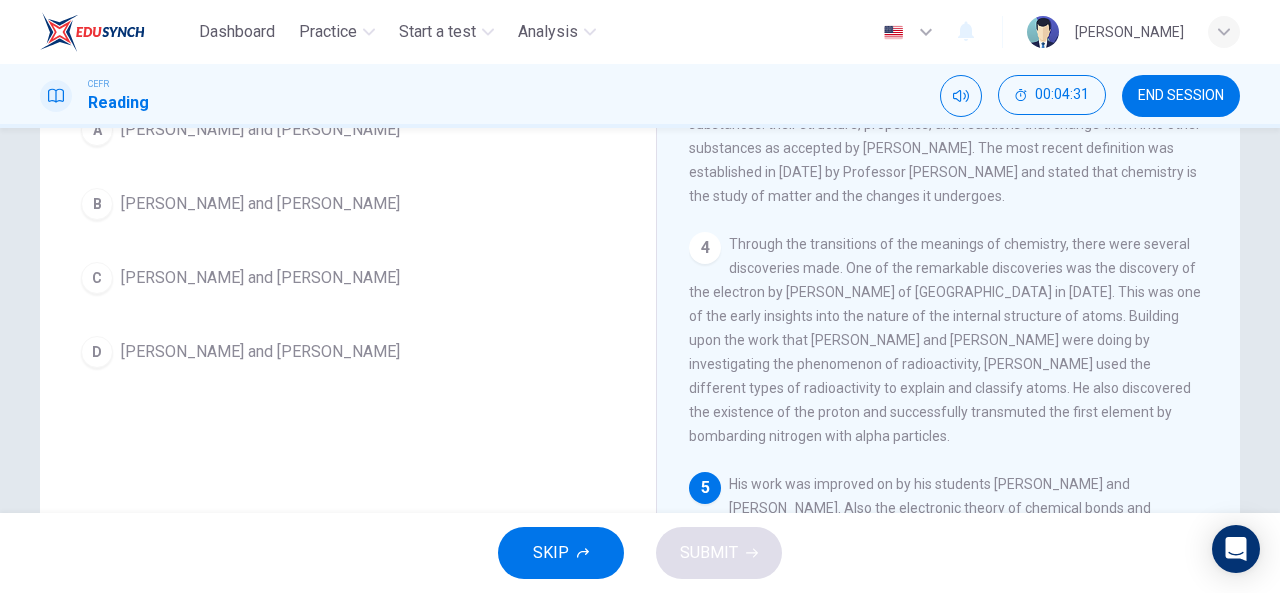 scroll, scrollTop: 244, scrollLeft: 0, axis: vertical 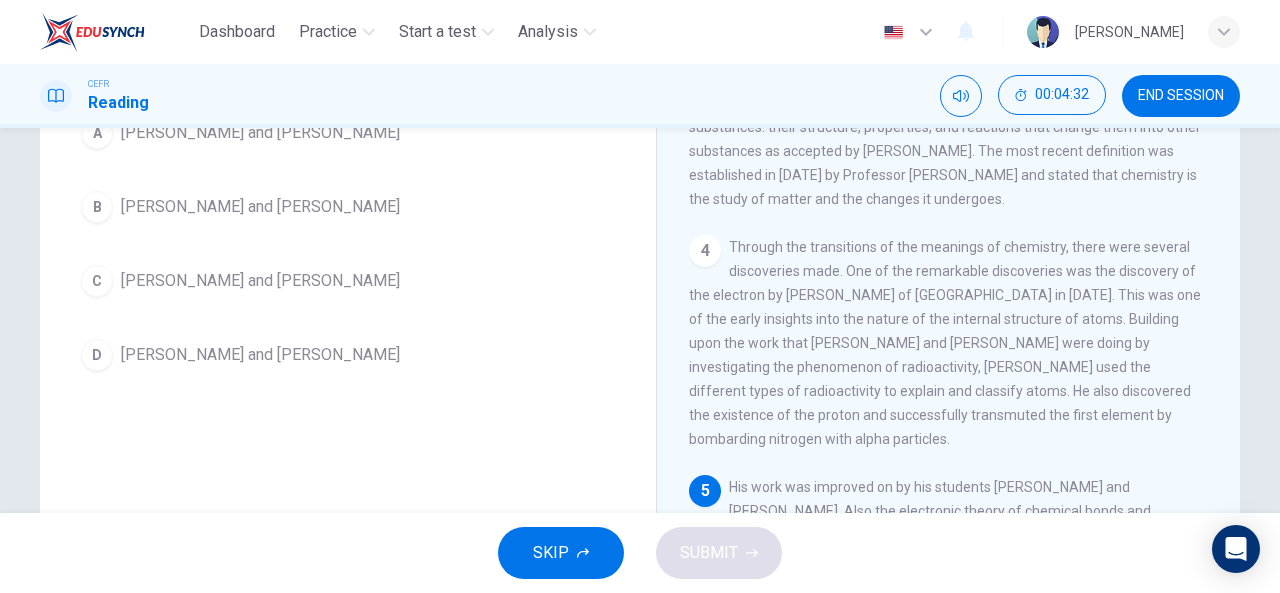 click on "A [PERSON_NAME] and [PERSON_NAME]" at bounding box center (348, 133) 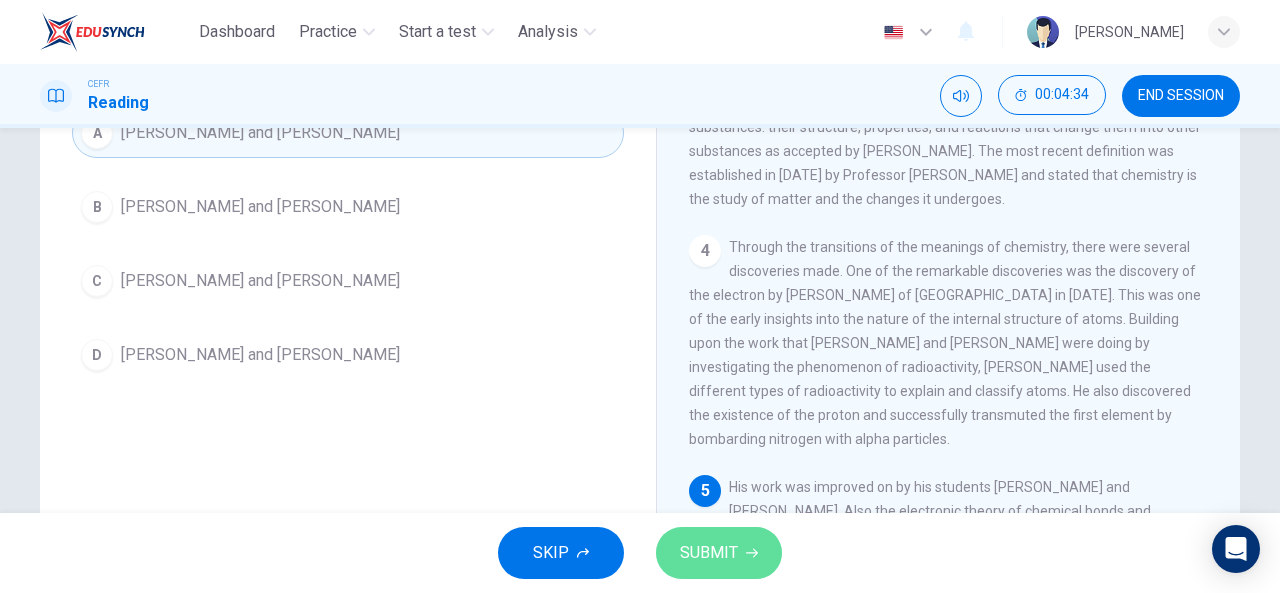 click on "SUBMIT" at bounding box center [709, 553] 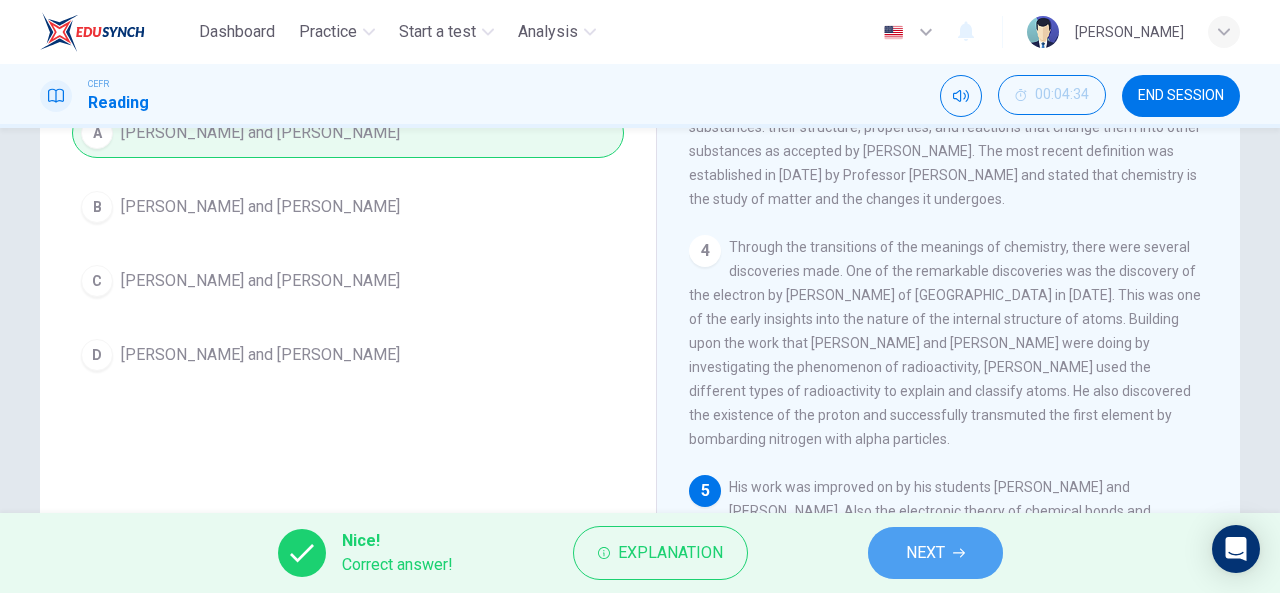 click on "NEXT" at bounding box center [925, 553] 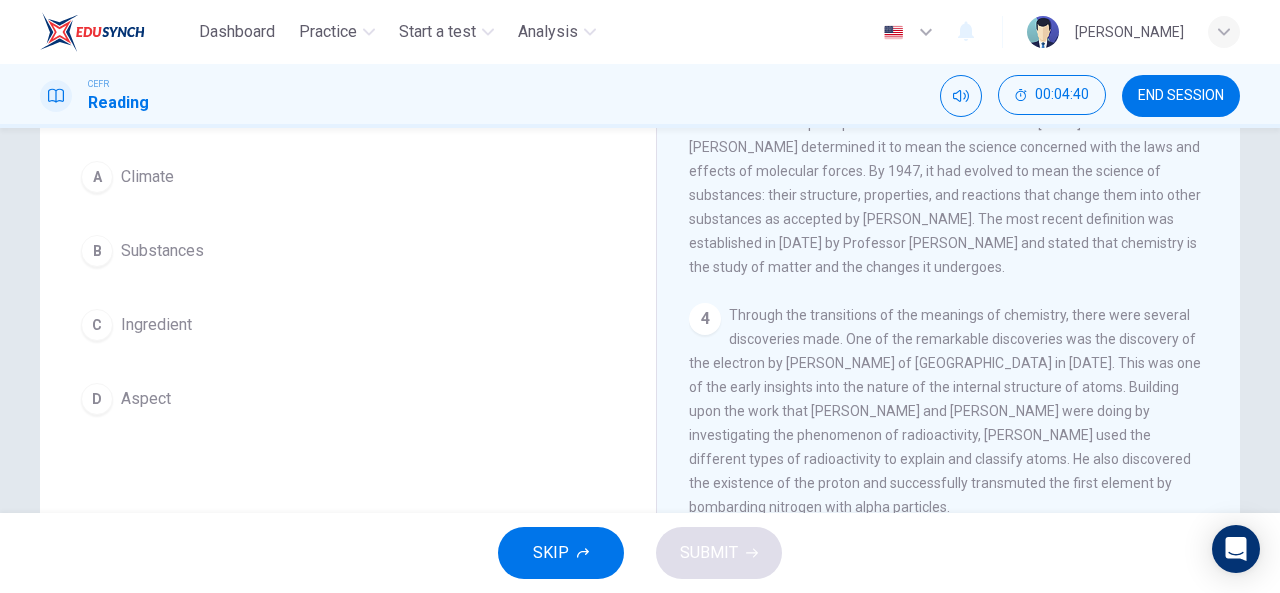 scroll, scrollTop: 175, scrollLeft: 0, axis: vertical 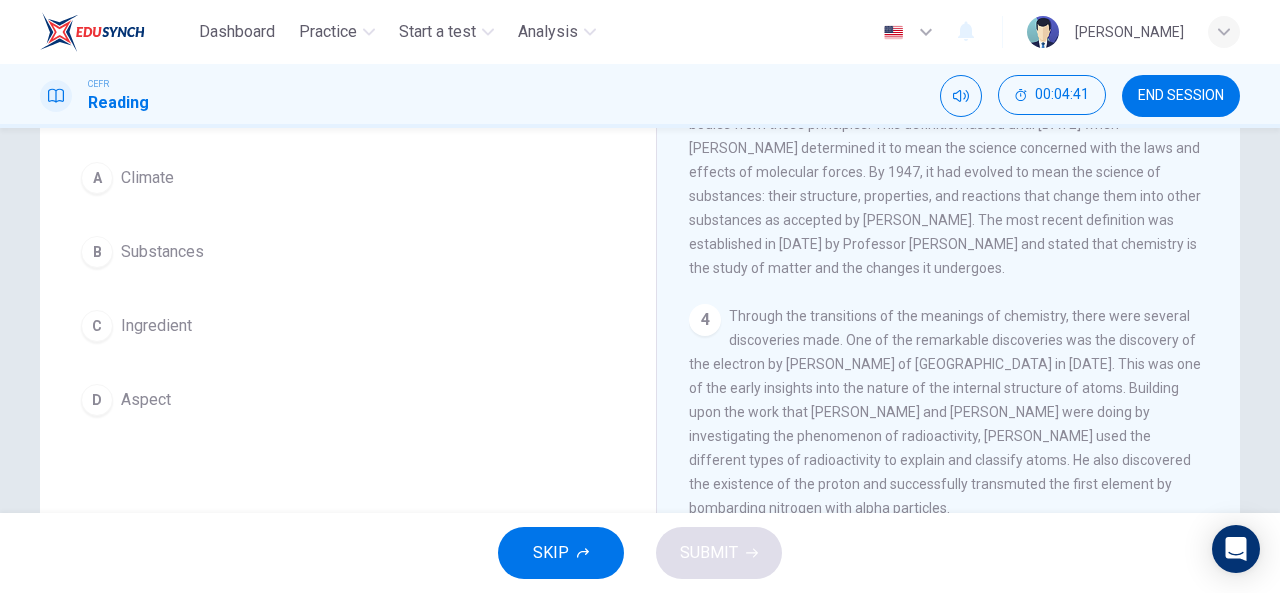 click on "Substances" at bounding box center (162, 252) 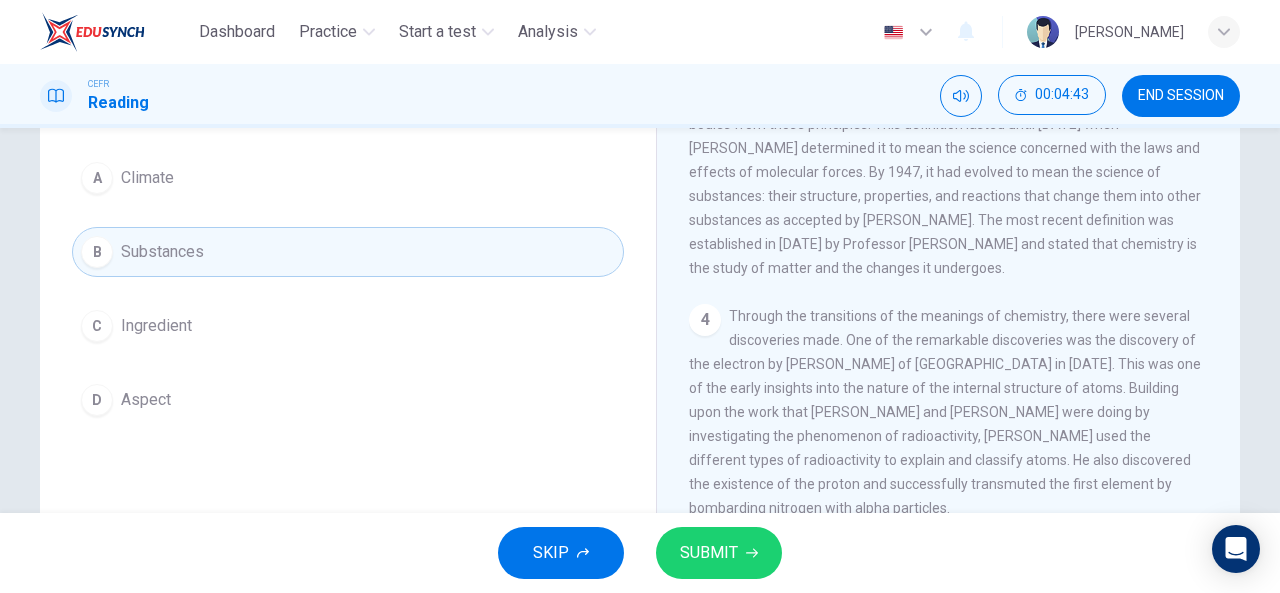 click on "SUBMIT" at bounding box center (719, 553) 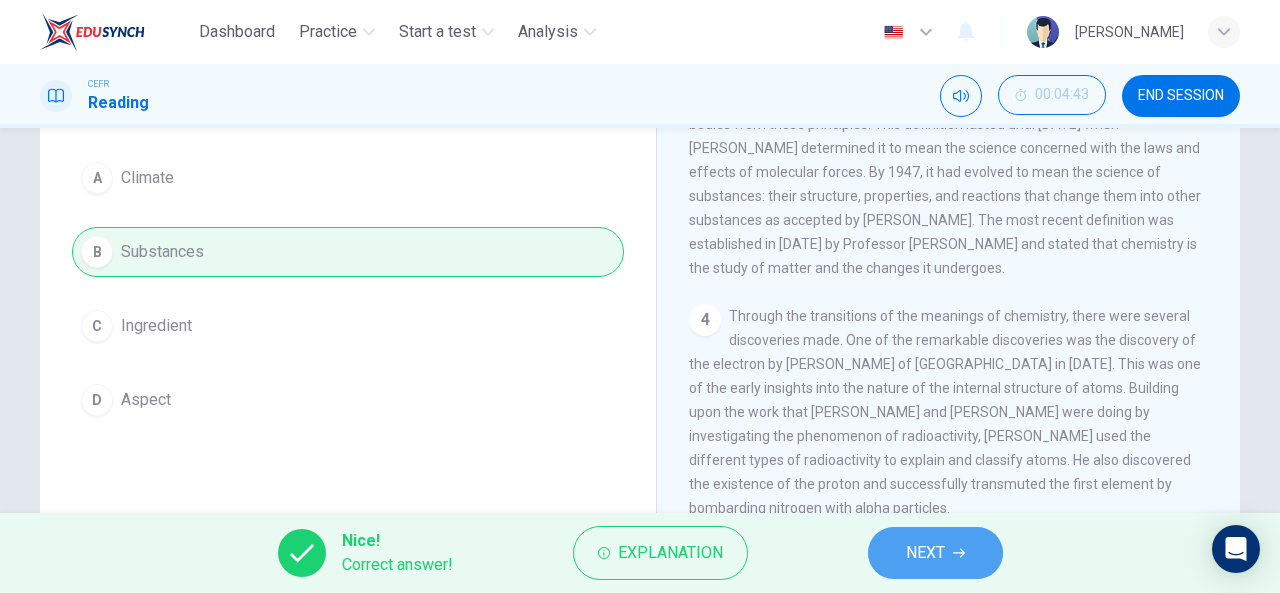 click on "NEXT" at bounding box center (935, 553) 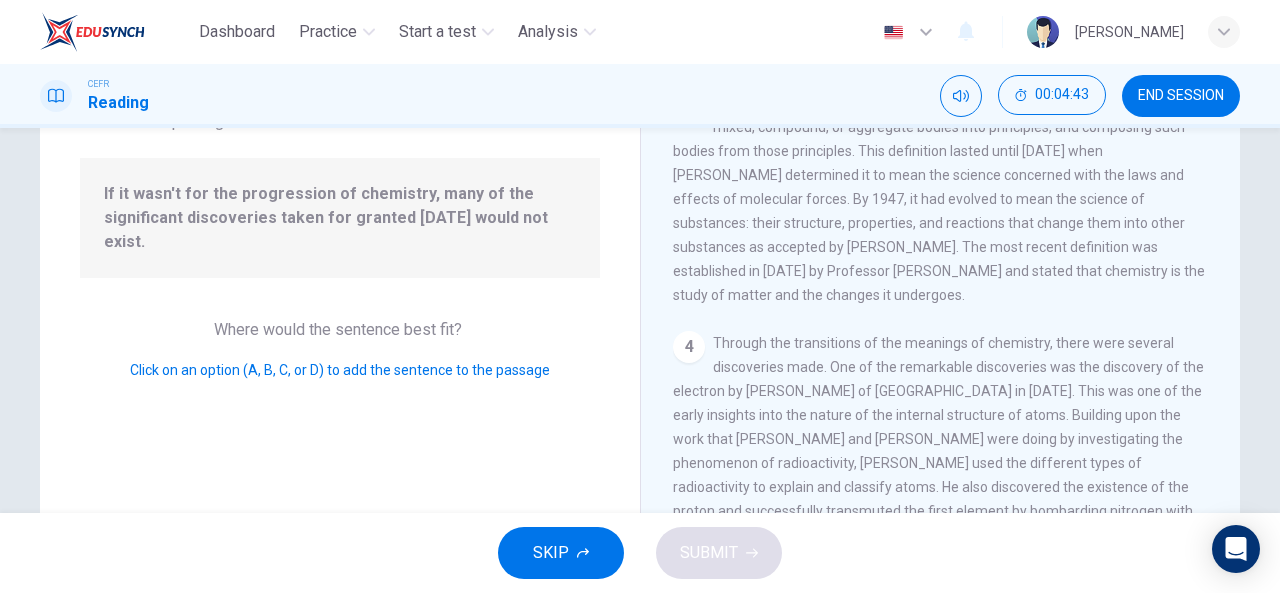 scroll, scrollTop: 412, scrollLeft: 0, axis: vertical 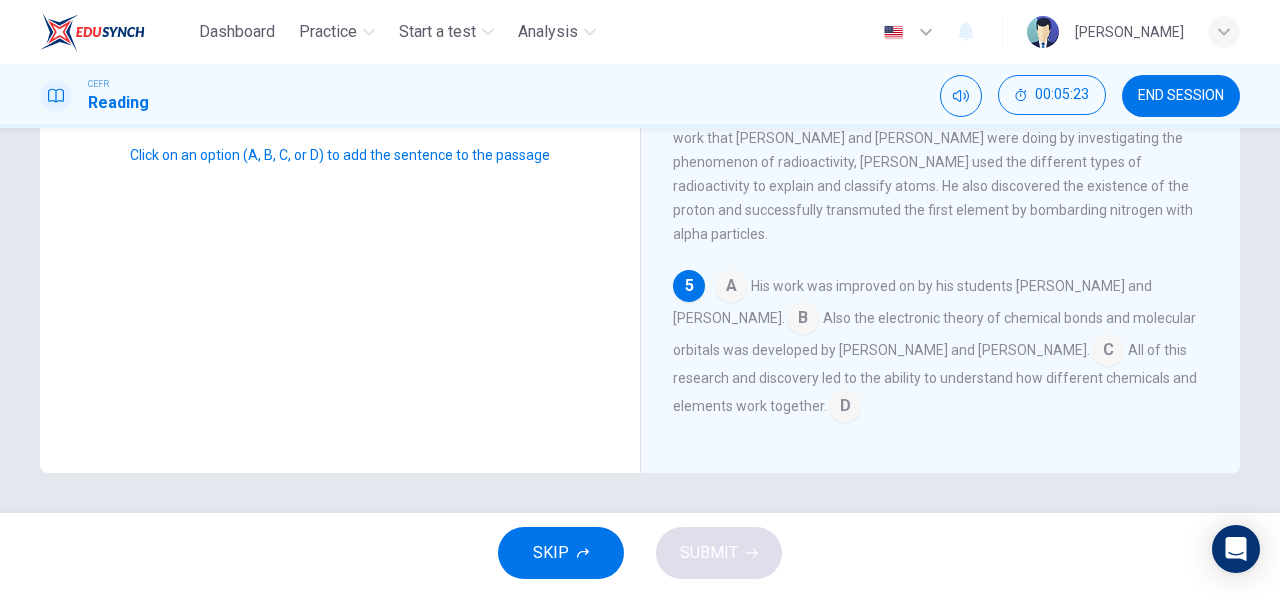 click at bounding box center (845, 408) 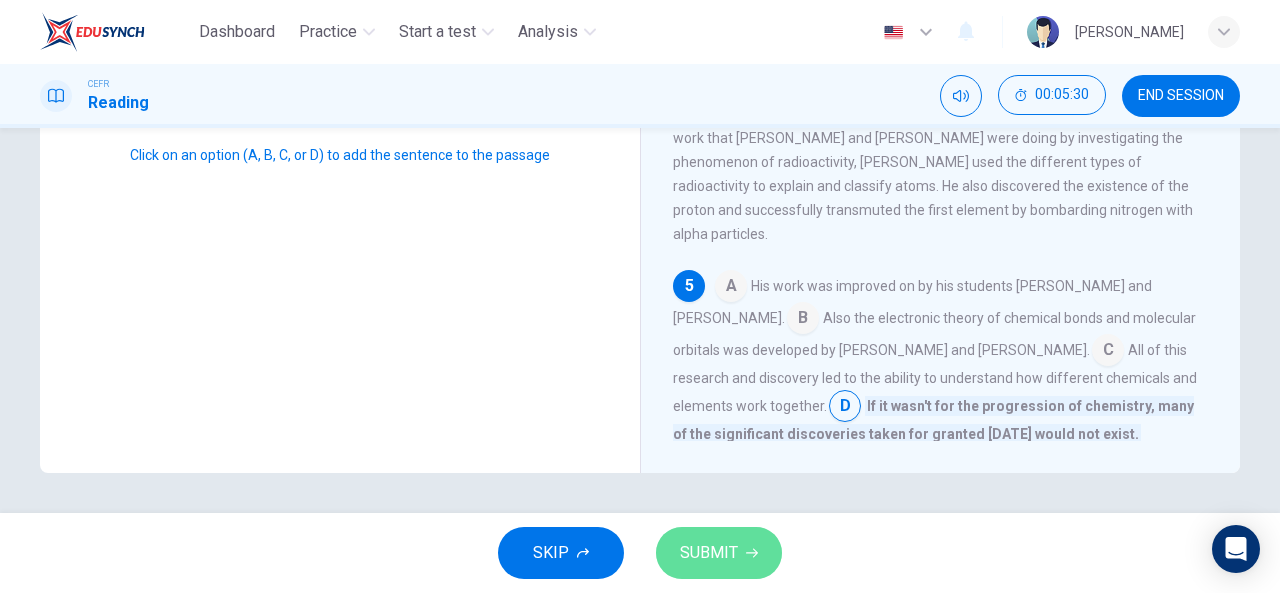 click 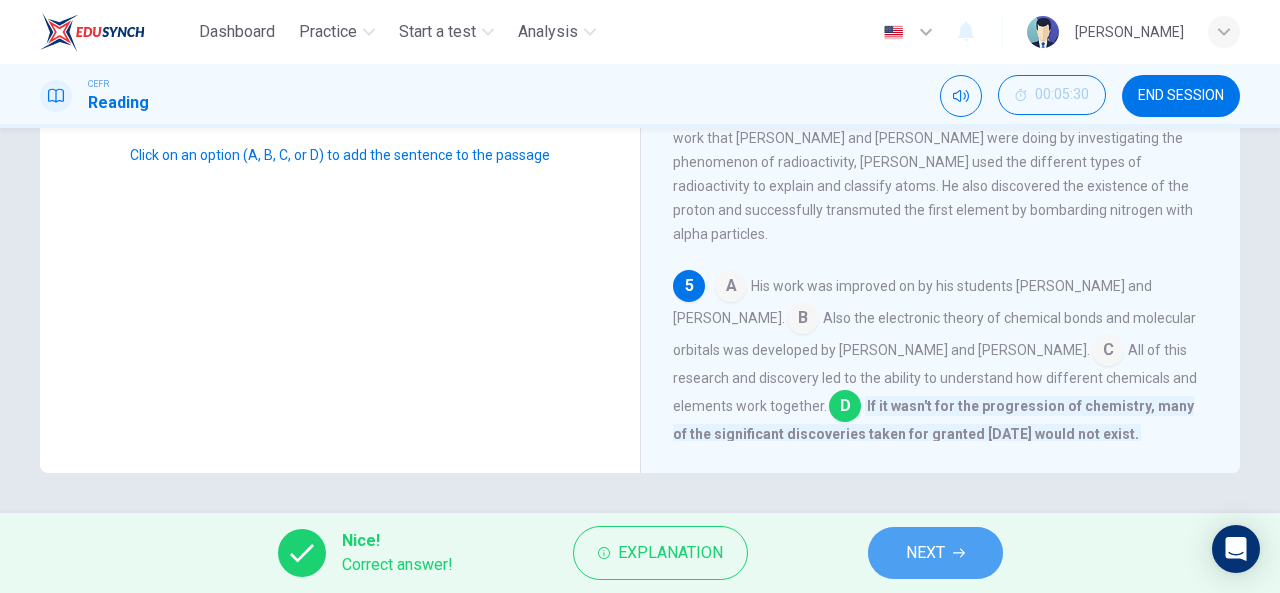 click on "NEXT" at bounding box center (935, 553) 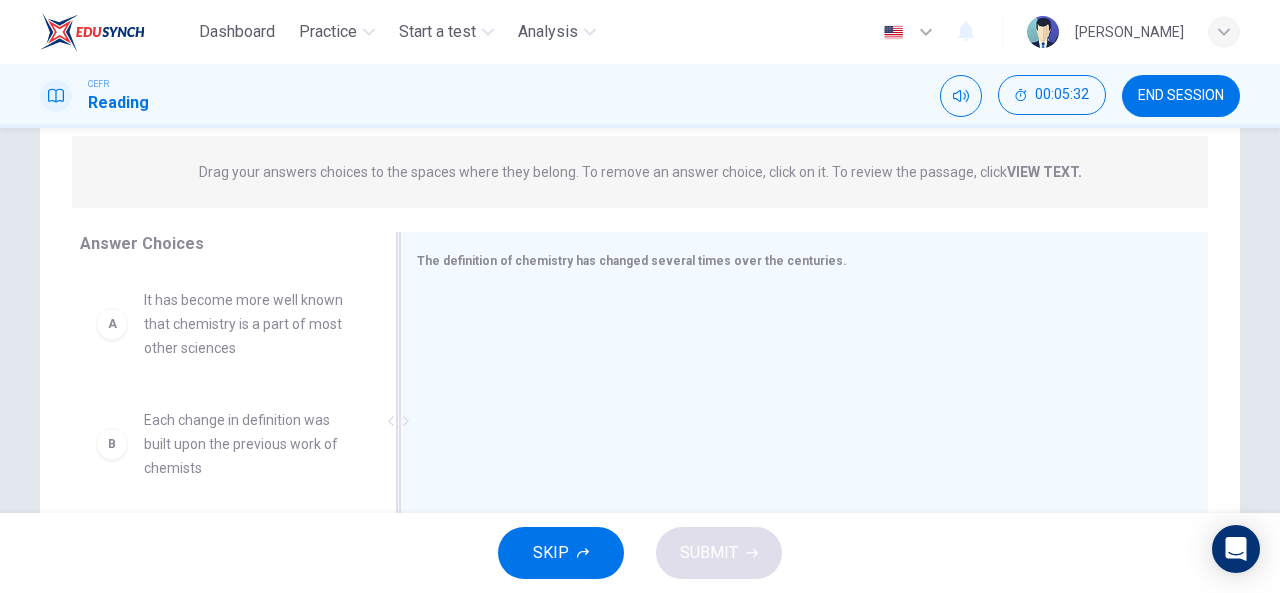 scroll, scrollTop: 242, scrollLeft: 0, axis: vertical 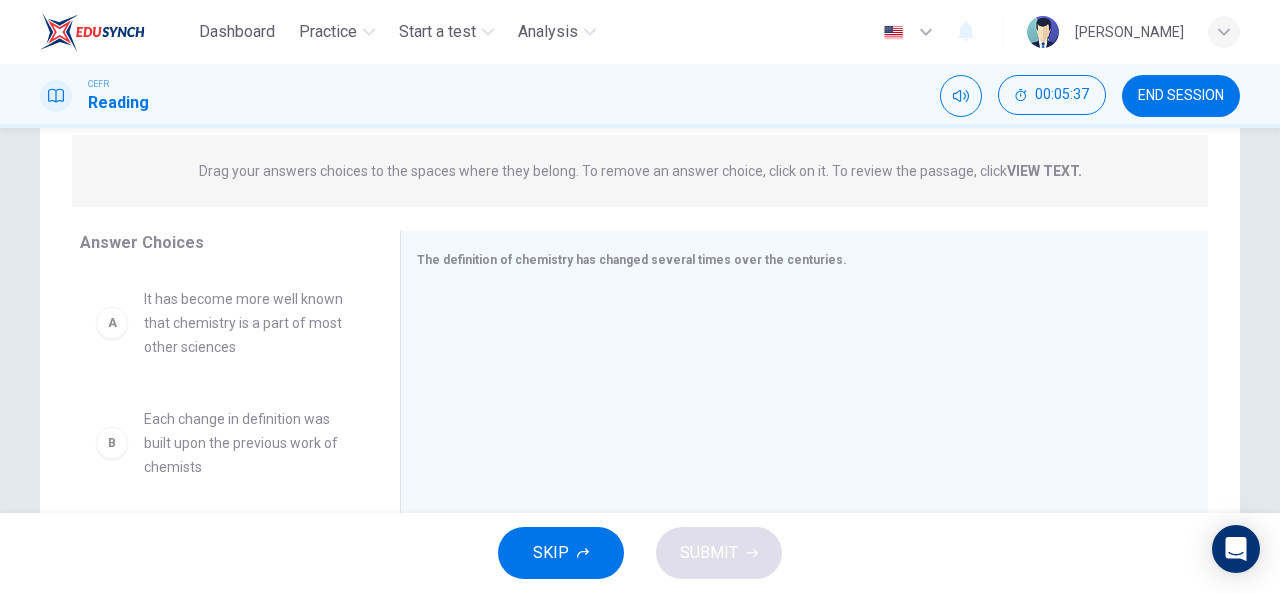 click on "It has become more well known that chemistry is a part of most other sciences" at bounding box center (248, 323) 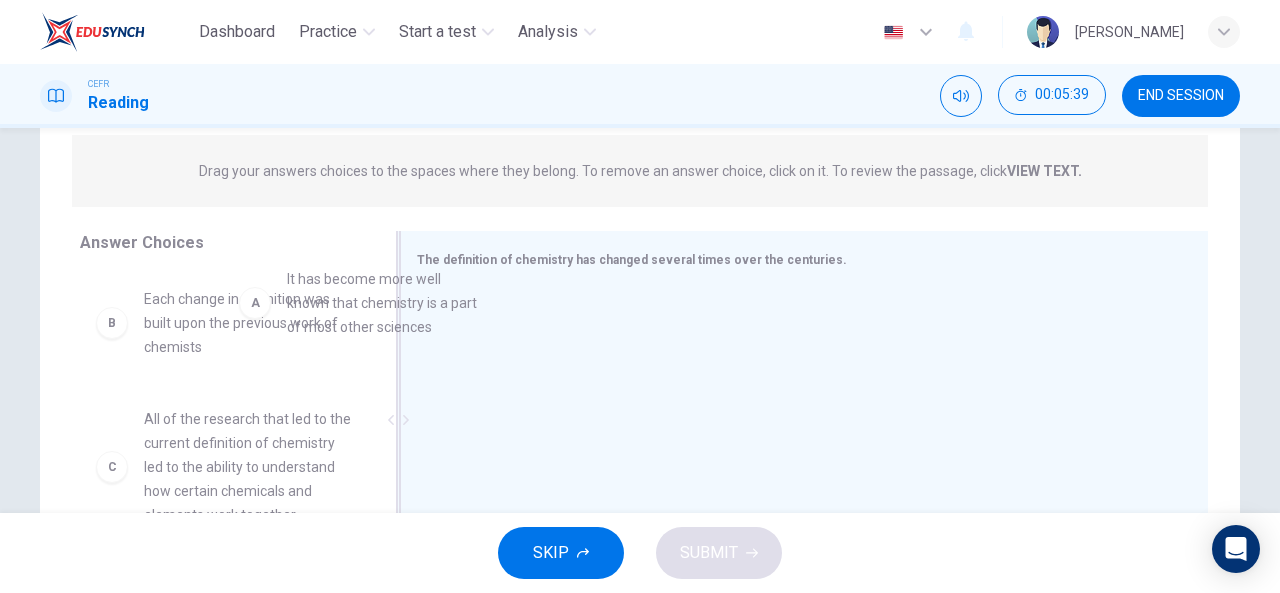 drag, startPoint x: 256, startPoint y: 329, endPoint x: 496, endPoint y: 303, distance: 241.40422 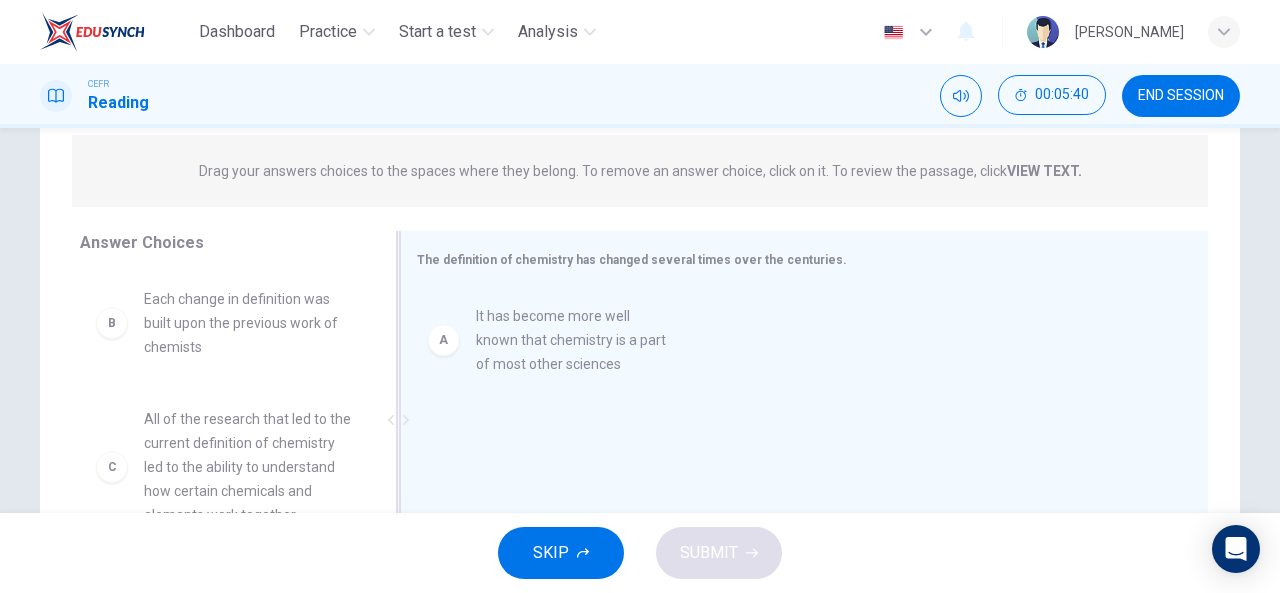 click at bounding box center (796, 422) 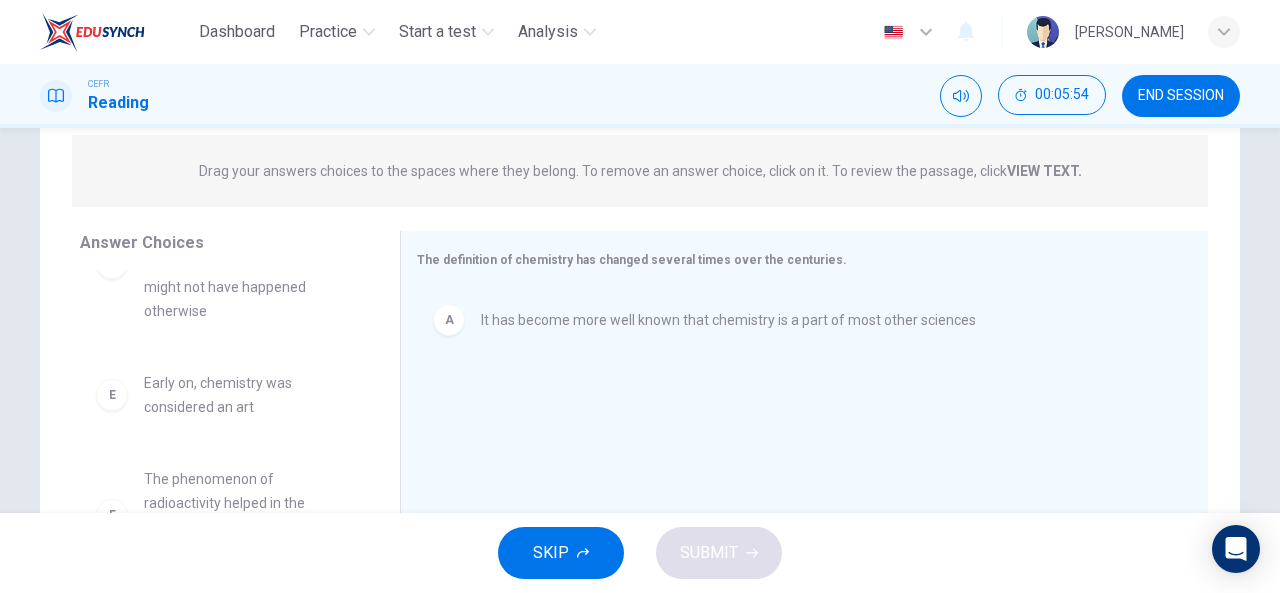scroll, scrollTop: 396, scrollLeft: 0, axis: vertical 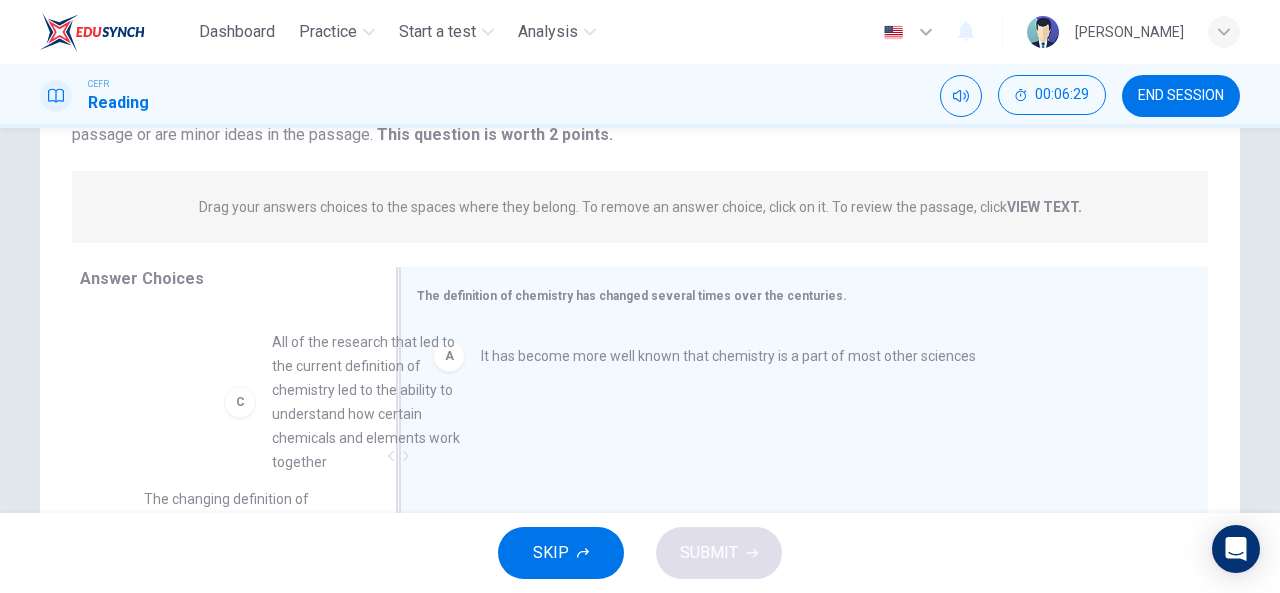 drag, startPoint x: 312, startPoint y: 395, endPoint x: 562, endPoint y: 428, distance: 252.1686 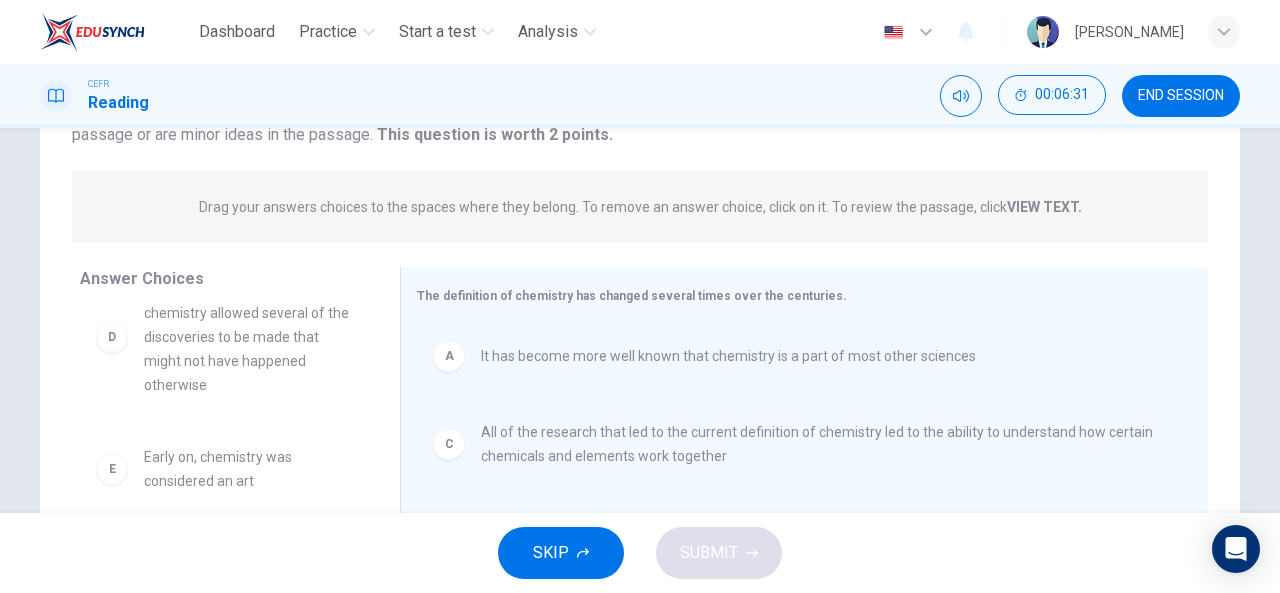 scroll, scrollTop: 204, scrollLeft: 0, axis: vertical 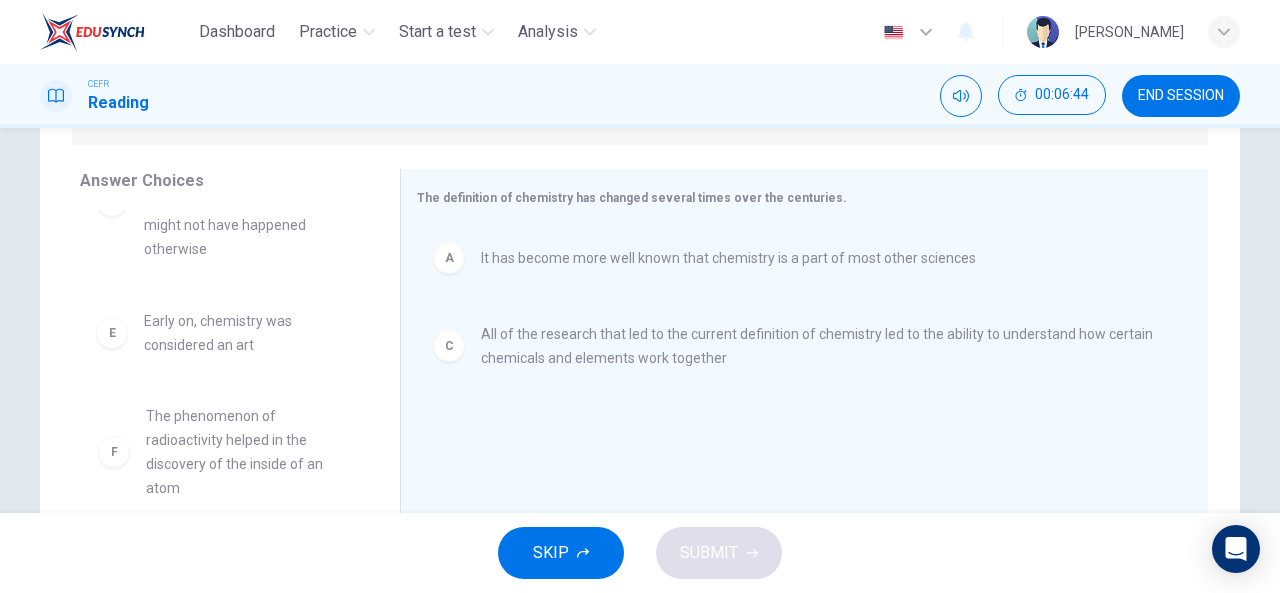 drag, startPoint x: 276, startPoint y: 460, endPoint x: 288, endPoint y: 457, distance: 12.369317 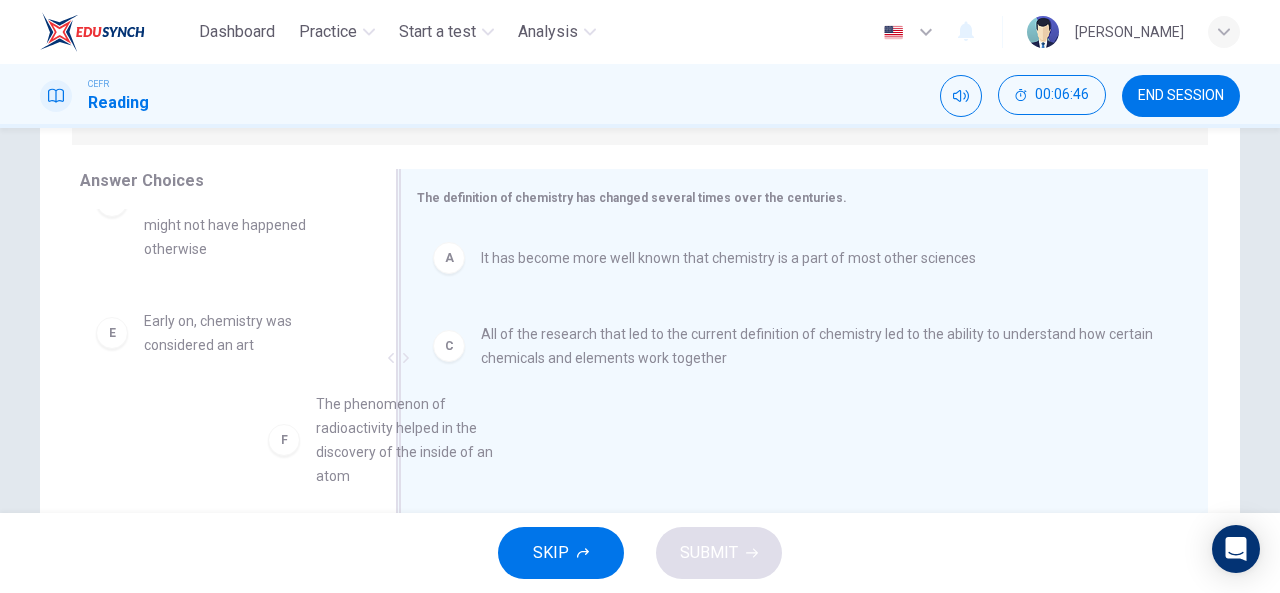 scroll, scrollTop: 5, scrollLeft: 0, axis: vertical 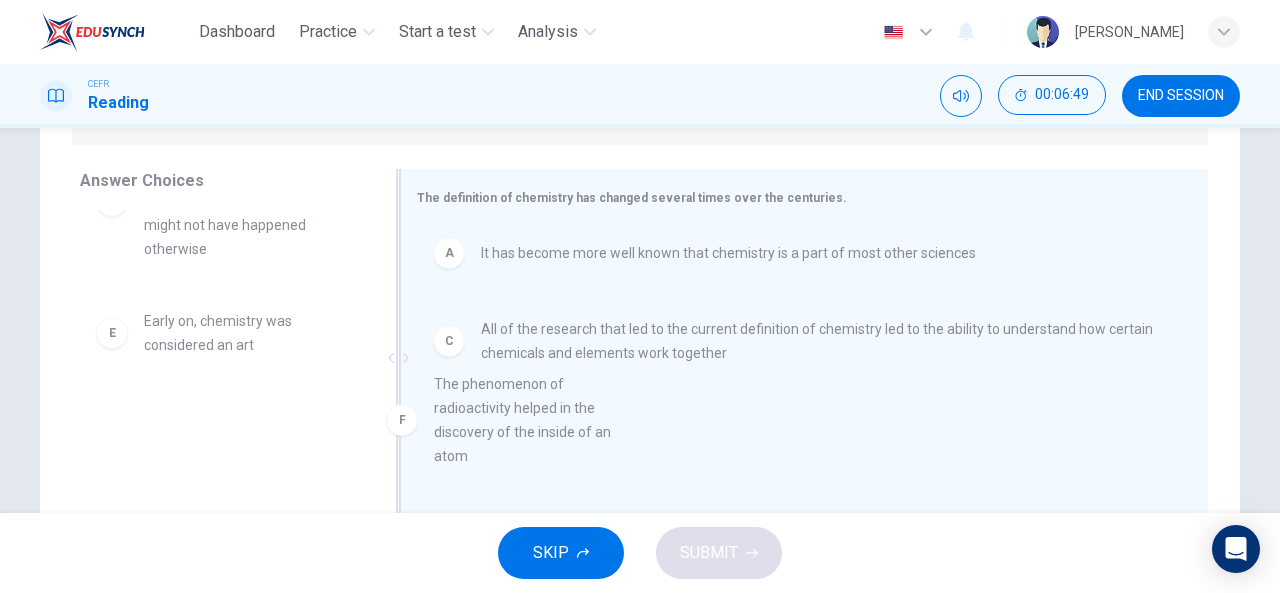 drag, startPoint x: 296, startPoint y: 451, endPoint x: 601, endPoint y: 417, distance: 306.88922 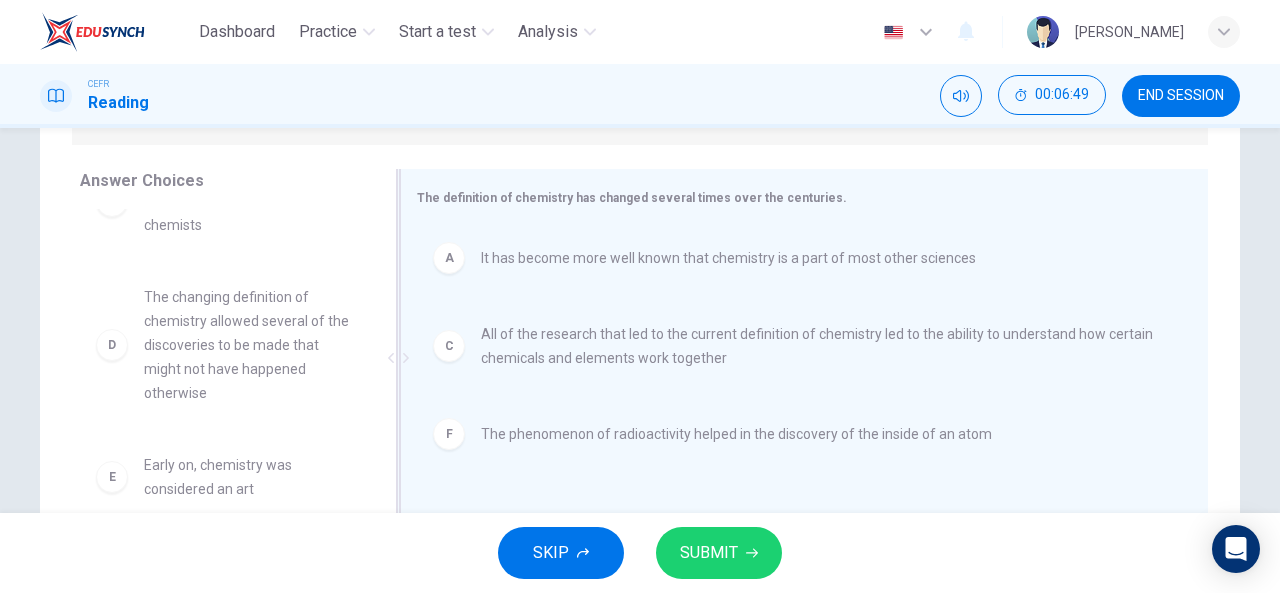 scroll, scrollTop: 0, scrollLeft: 0, axis: both 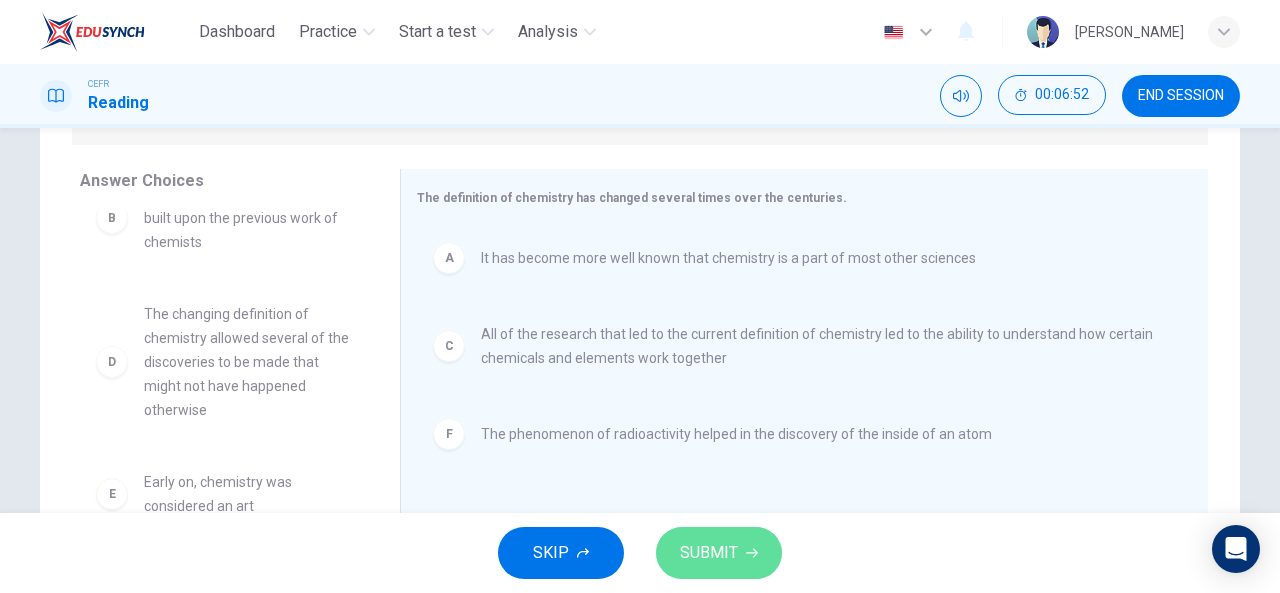 click on "SUBMIT" at bounding box center [709, 553] 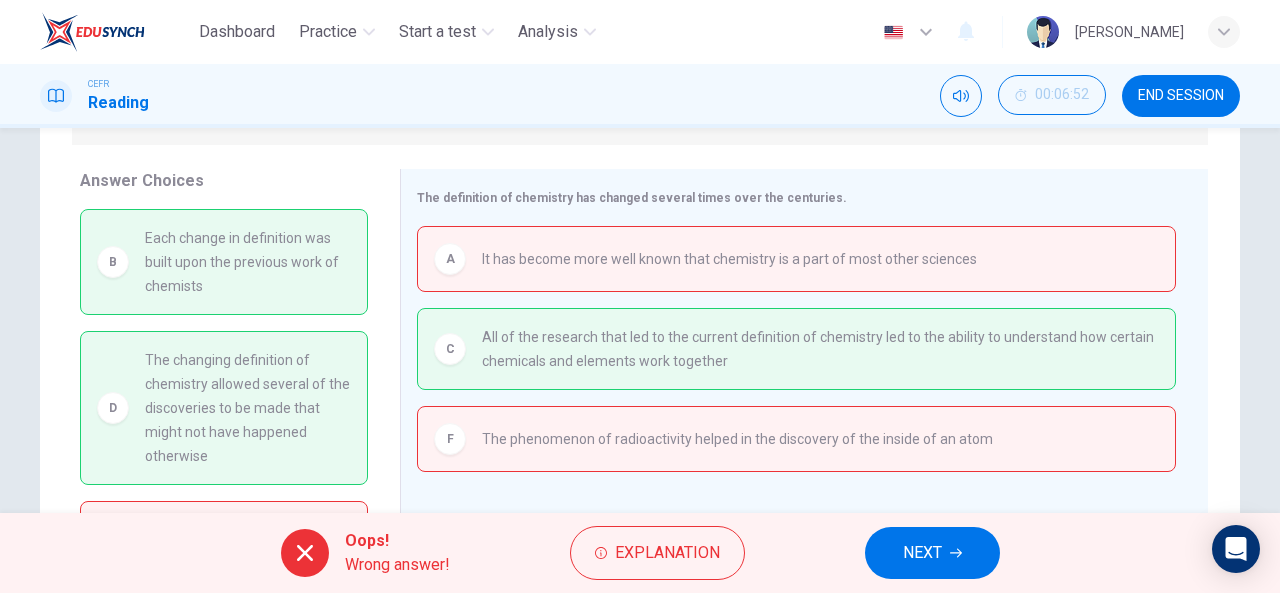 scroll, scrollTop: 64, scrollLeft: 0, axis: vertical 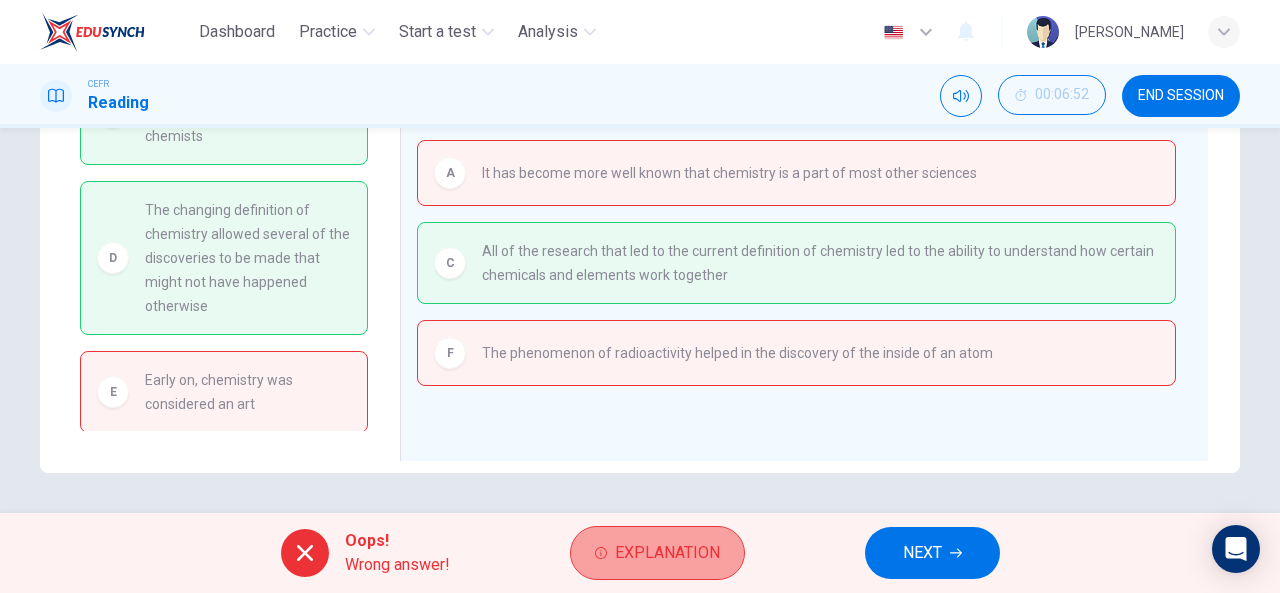 click on "Explanation" at bounding box center [667, 553] 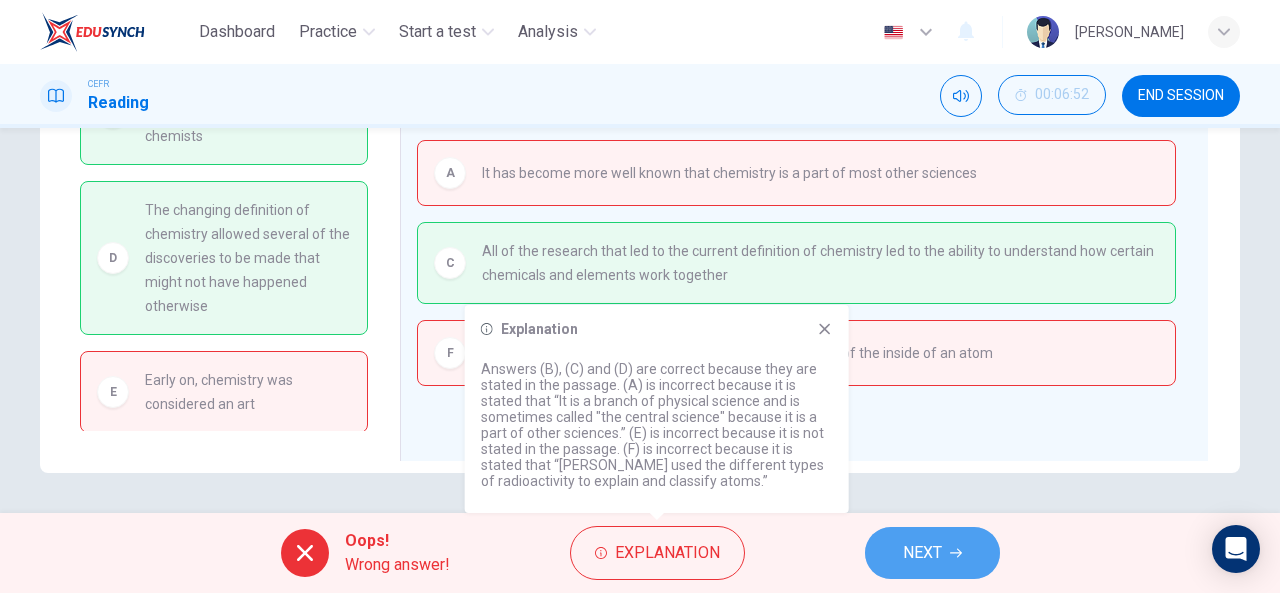 click on "NEXT" at bounding box center (922, 553) 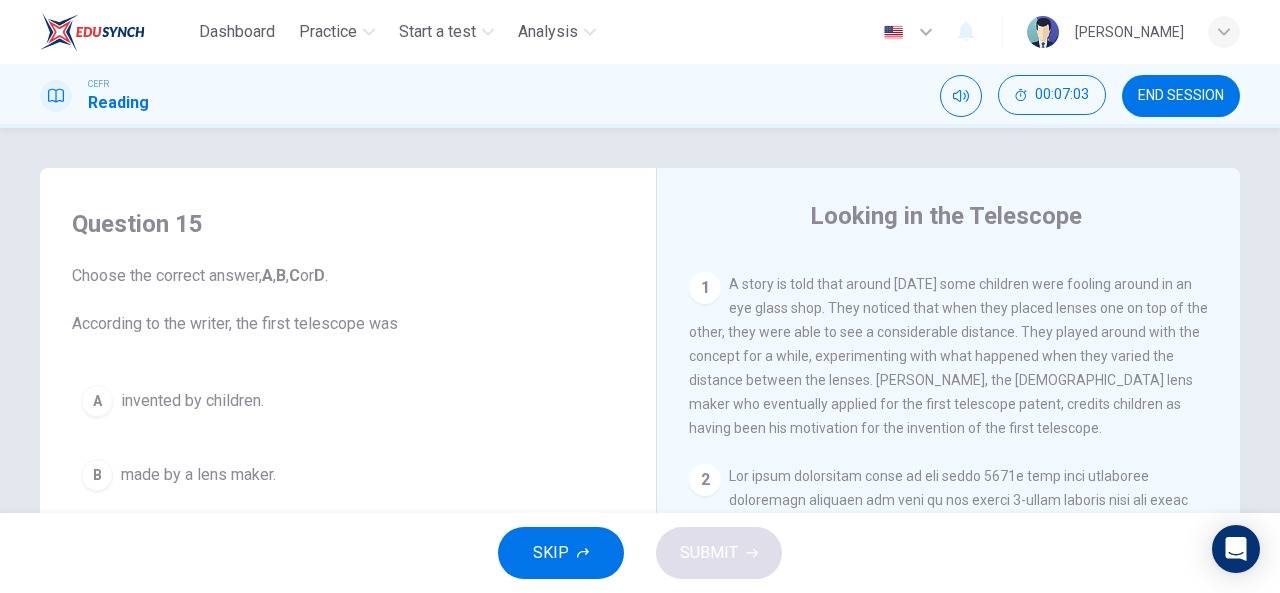 scroll, scrollTop: 406, scrollLeft: 0, axis: vertical 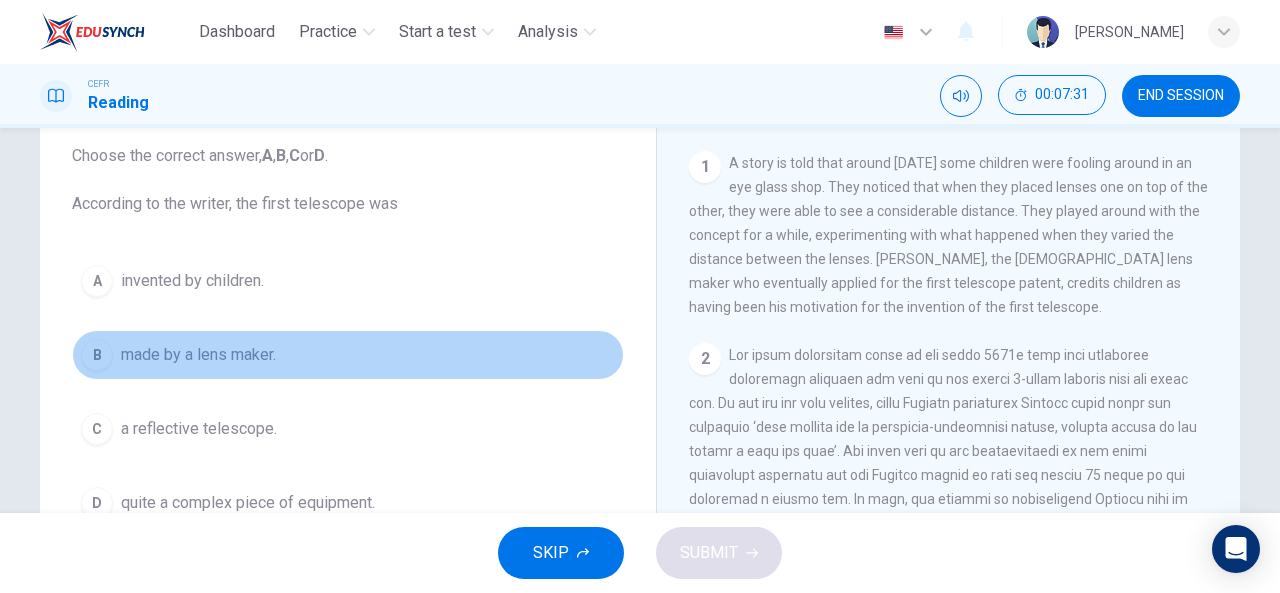 click on "made by a lens maker." at bounding box center [198, 355] 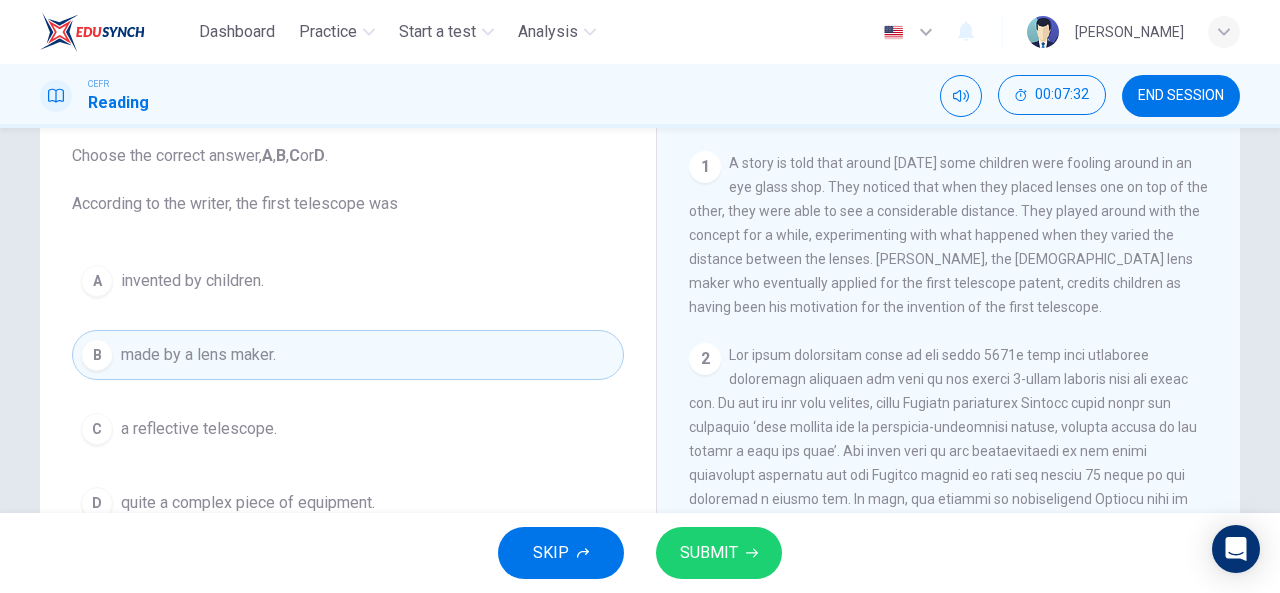 click on "SUBMIT" at bounding box center (709, 553) 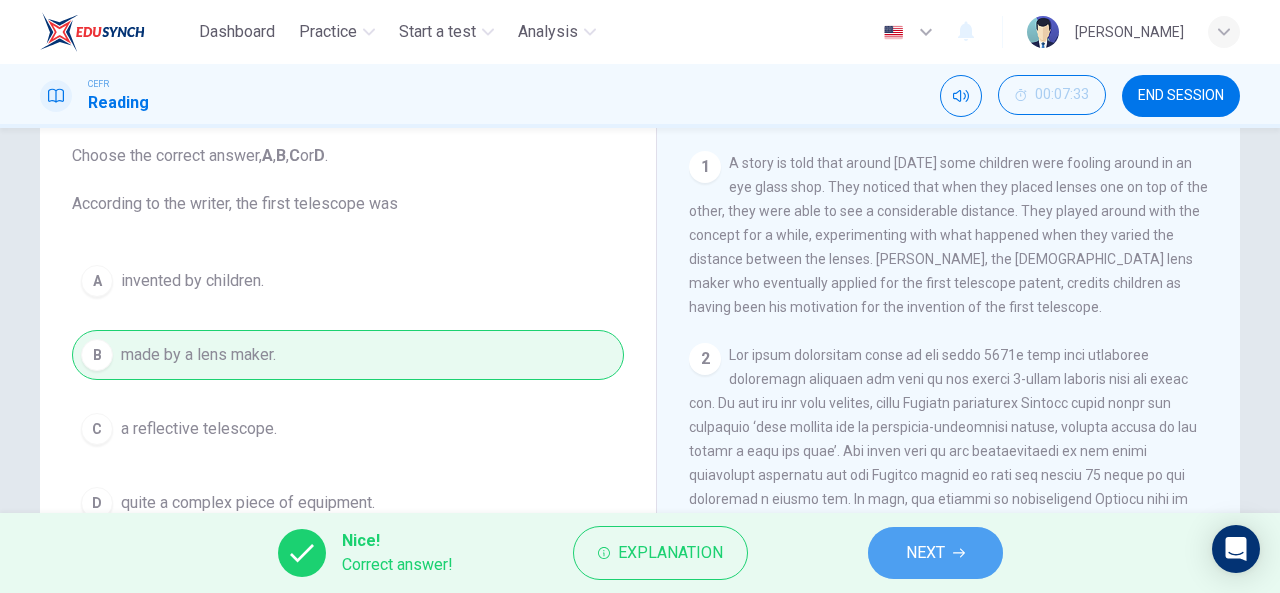 click on "NEXT" at bounding box center [925, 553] 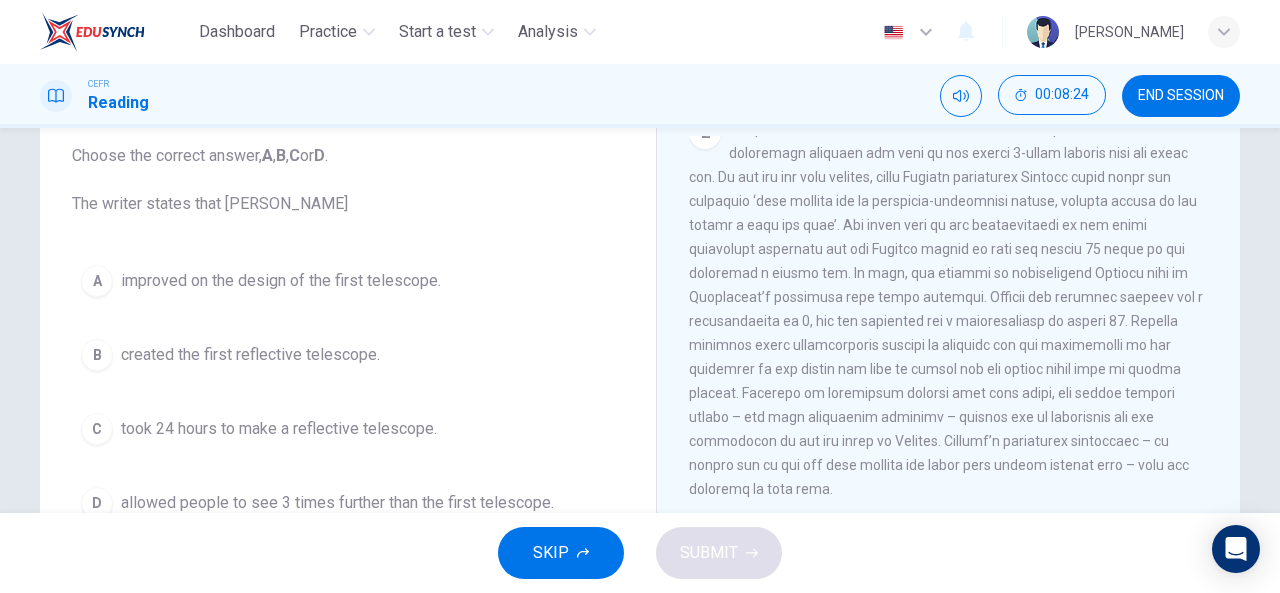 scroll, scrollTop: 633, scrollLeft: 0, axis: vertical 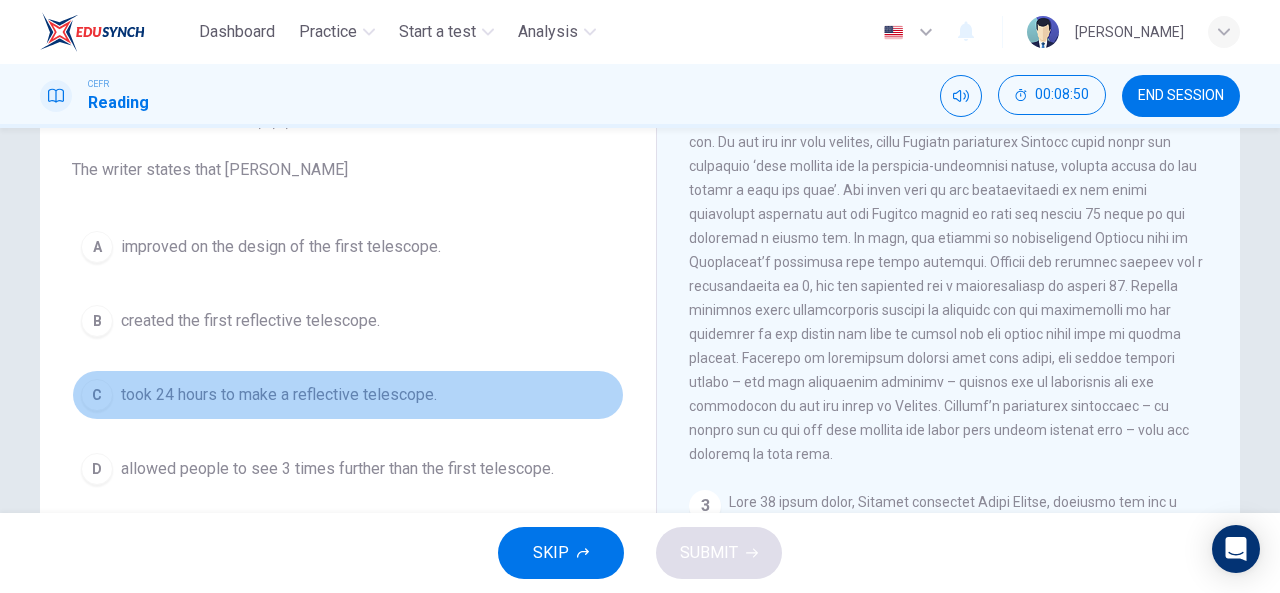 click on "took 24 hours to make a reflective telescope." at bounding box center [279, 395] 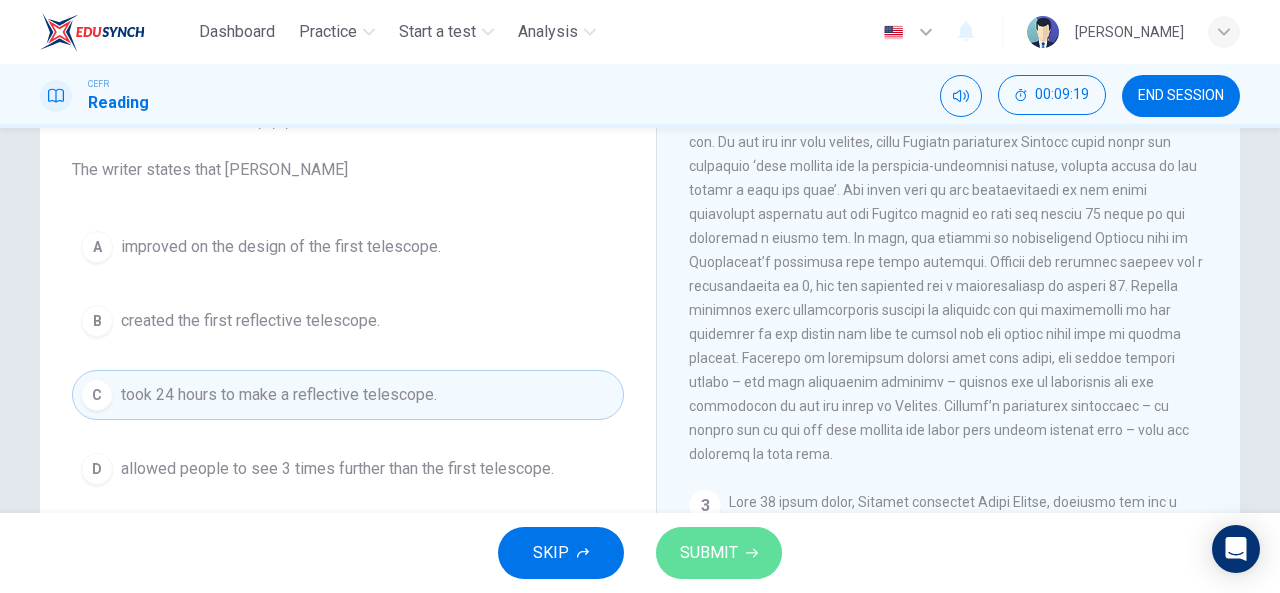 click on "SUBMIT" at bounding box center (709, 553) 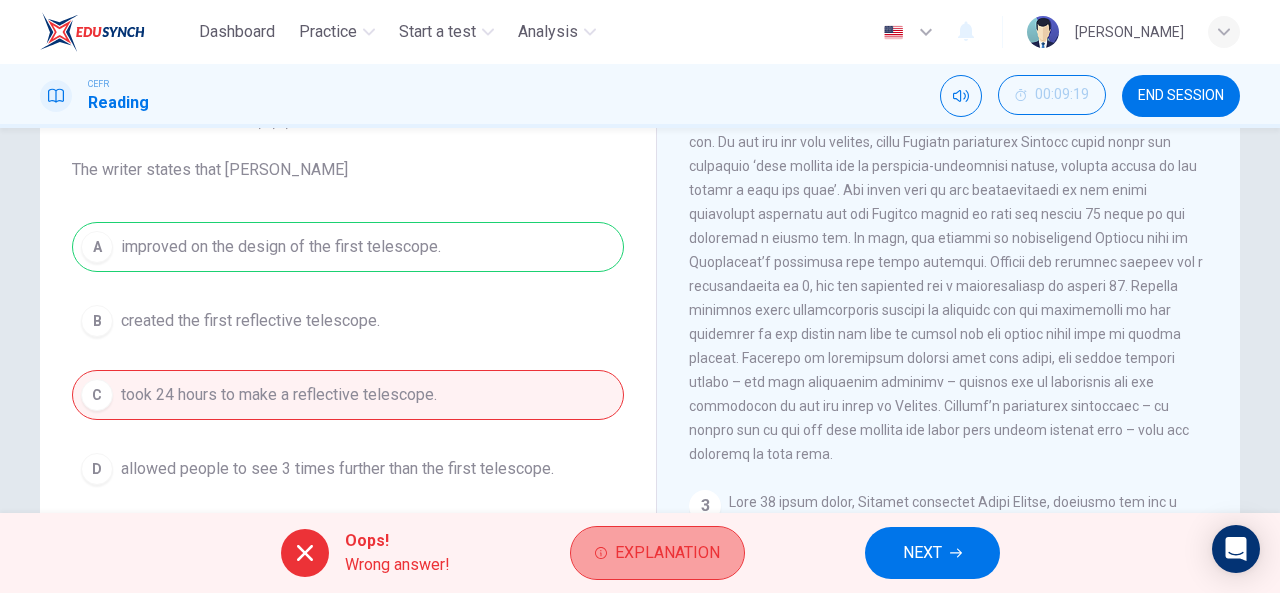click on "Explanation" at bounding box center (667, 553) 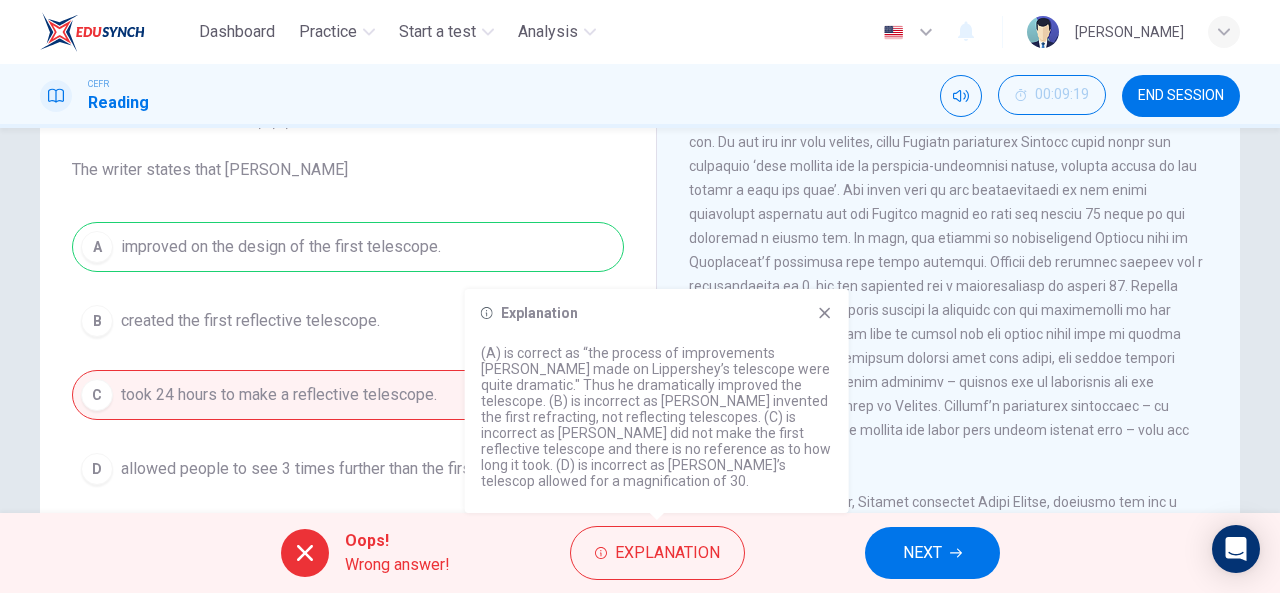 click on "Explanation (A) is correct as “the process of improvements [PERSON_NAME] made on Lippershey’s telescope were quite dramatic." Thus he dramatically improved the telescope. (B) is incorrect as [PERSON_NAME] invented the first refracting, not reflecting telescopes. (C) is incorrect as [PERSON_NAME] did not make the first reflective telescope and there is no reference as to how long it took. (D) is incorrect as [PERSON_NAME]’s telescop allowed for a magnification of 30." at bounding box center (657, 401) 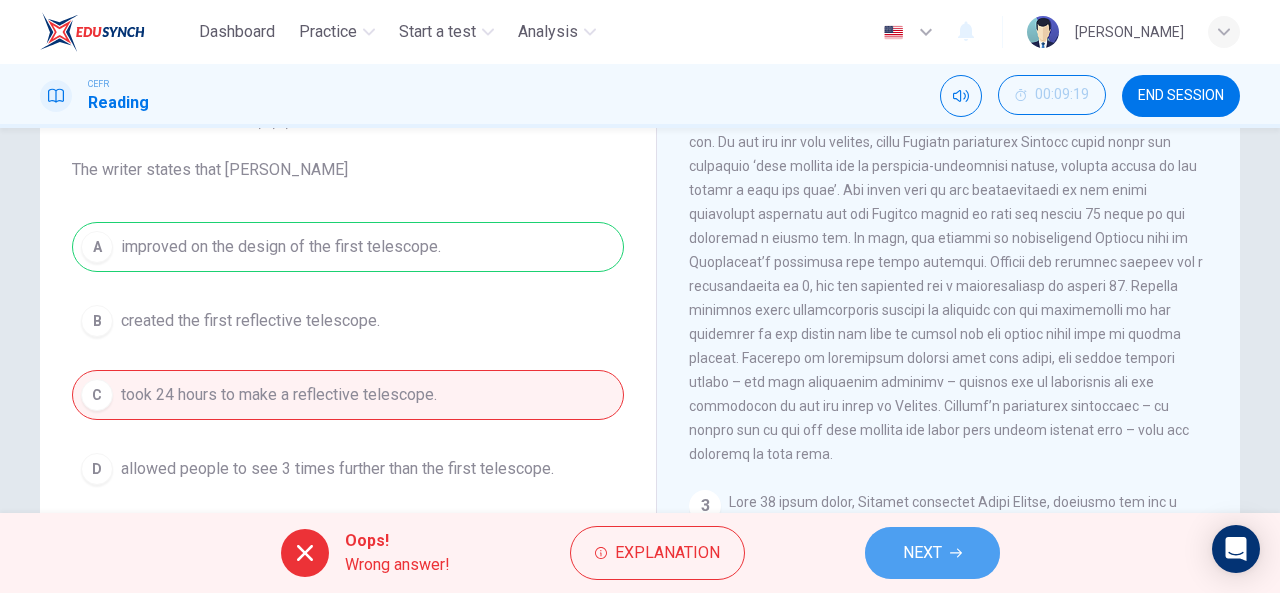 click on "NEXT" at bounding box center (922, 553) 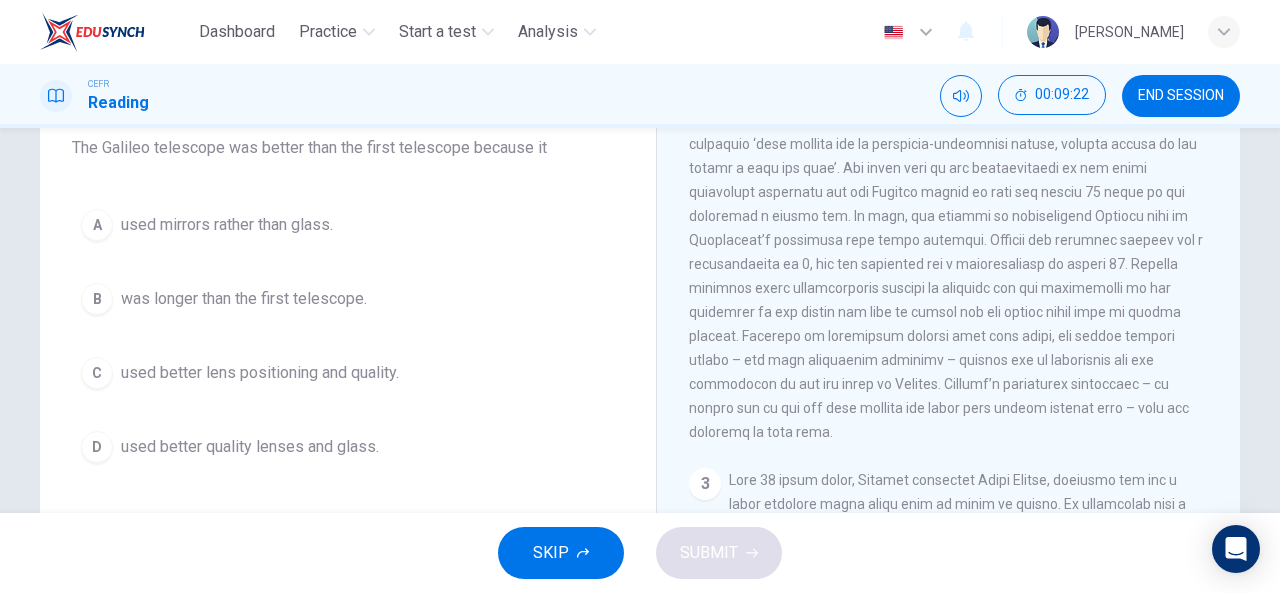 scroll, scrollTop: 177, scrollLeft: 0, axis: vertical 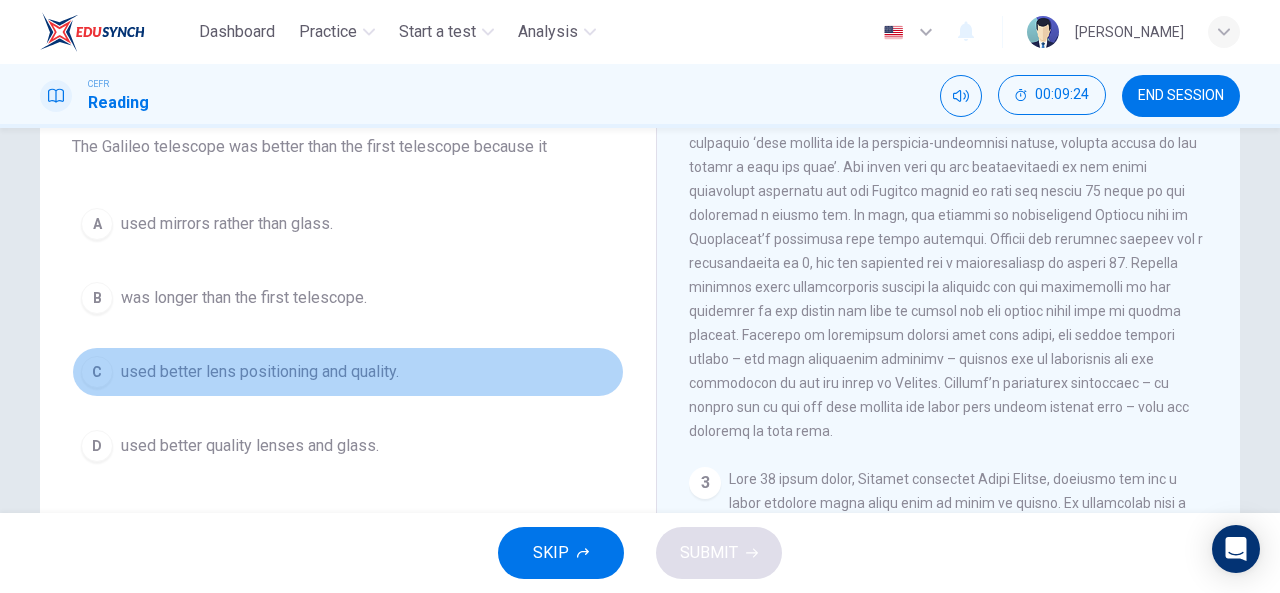 click on "used better lens positioning and quality." at bounding box center (260, 372) 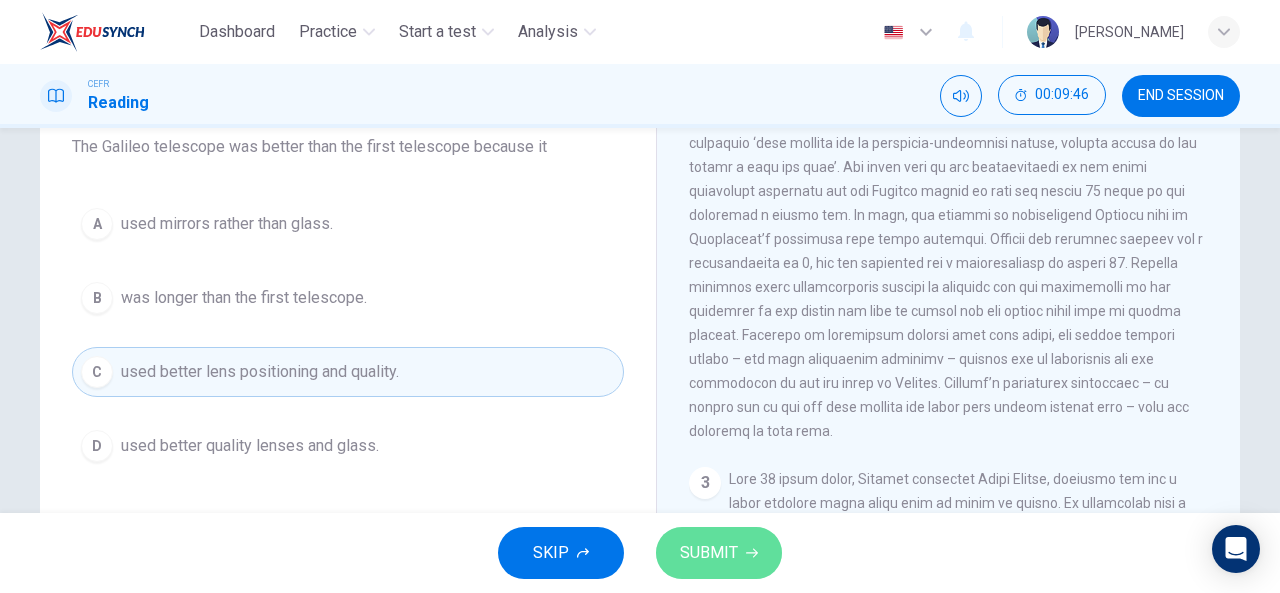 click on "SUBMIT" at bounding box center [709, 553] 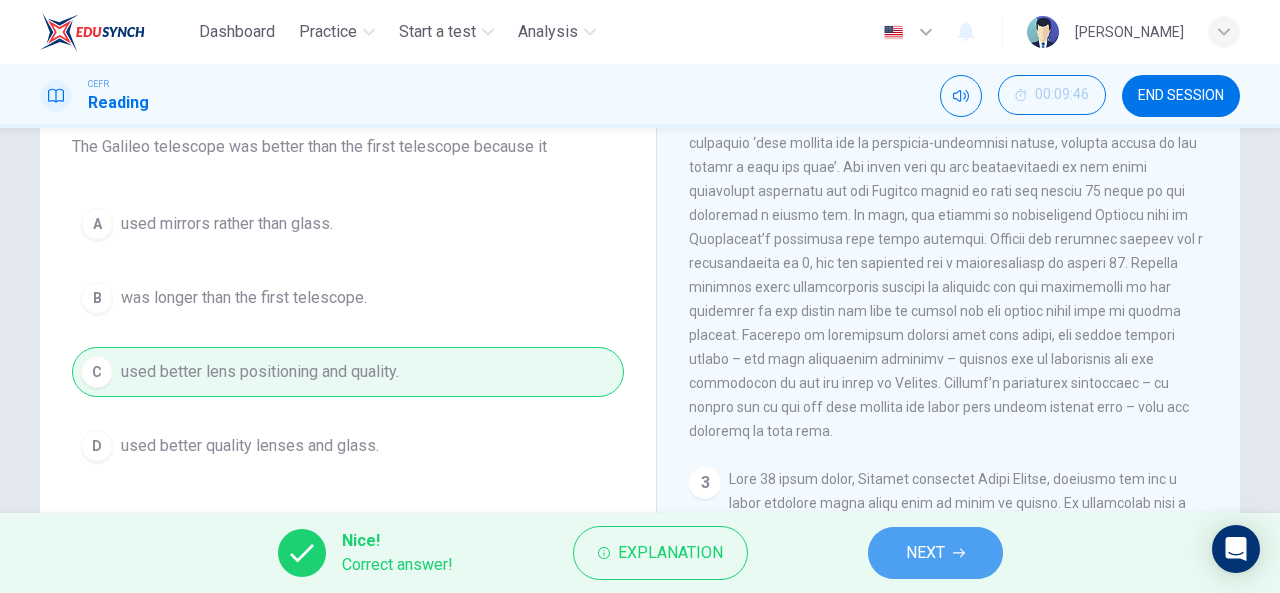 click on "NEXT" at bounding box center (935, 553) 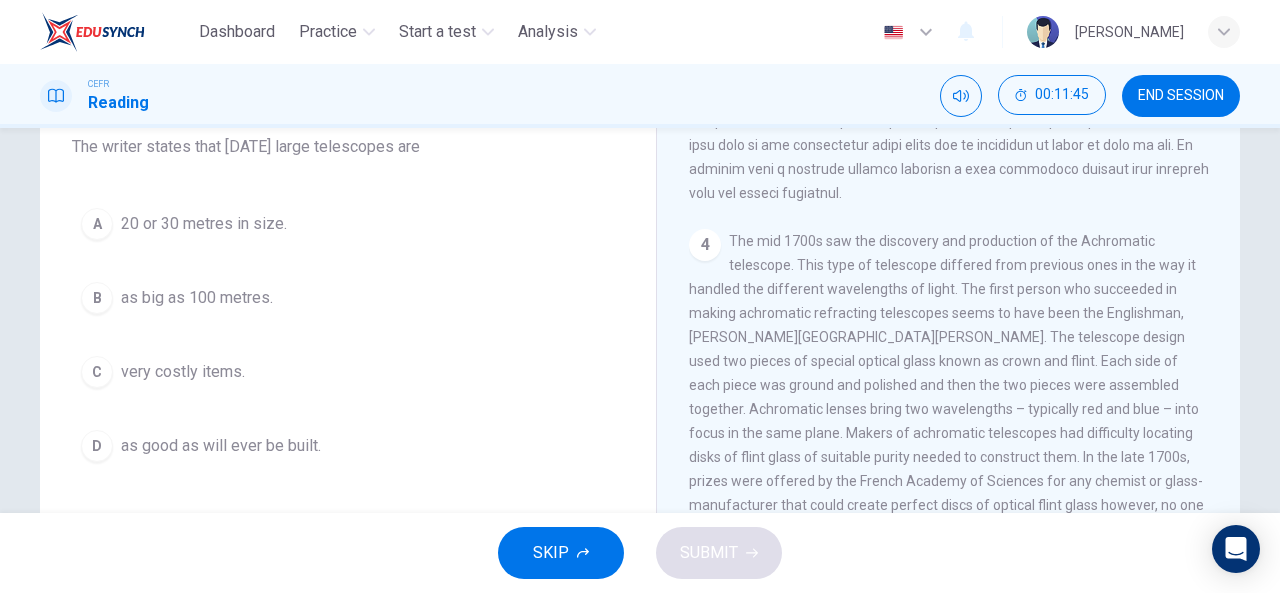 scroll, scrollTop: 1256, scrollLeft: 0, axis: vertical 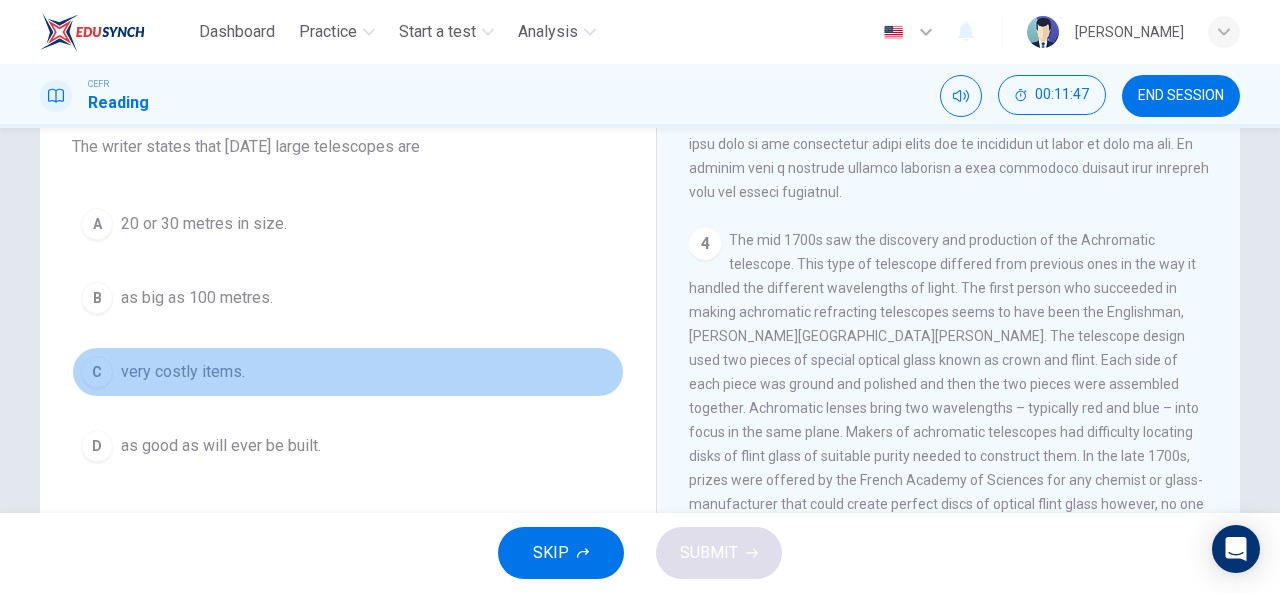 click on "very costly items." at bounding box center [183, 372] 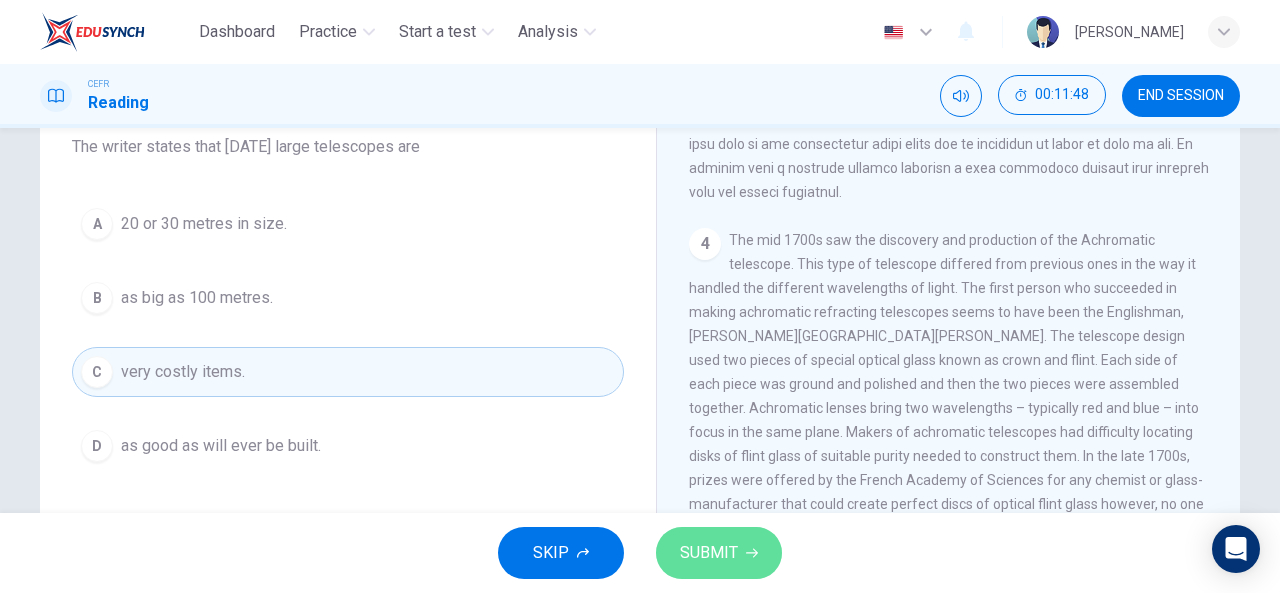 click on "SUBMIT" at bounding box center [719, 553] 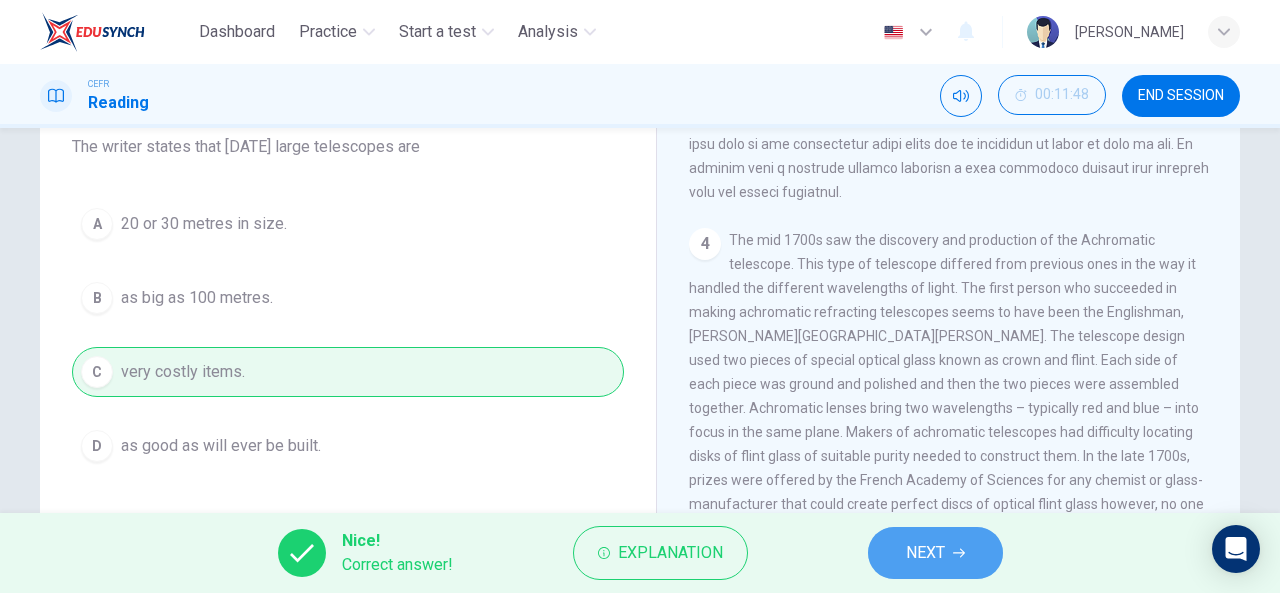 click on "NEXT" at bounding box center [935, 553] 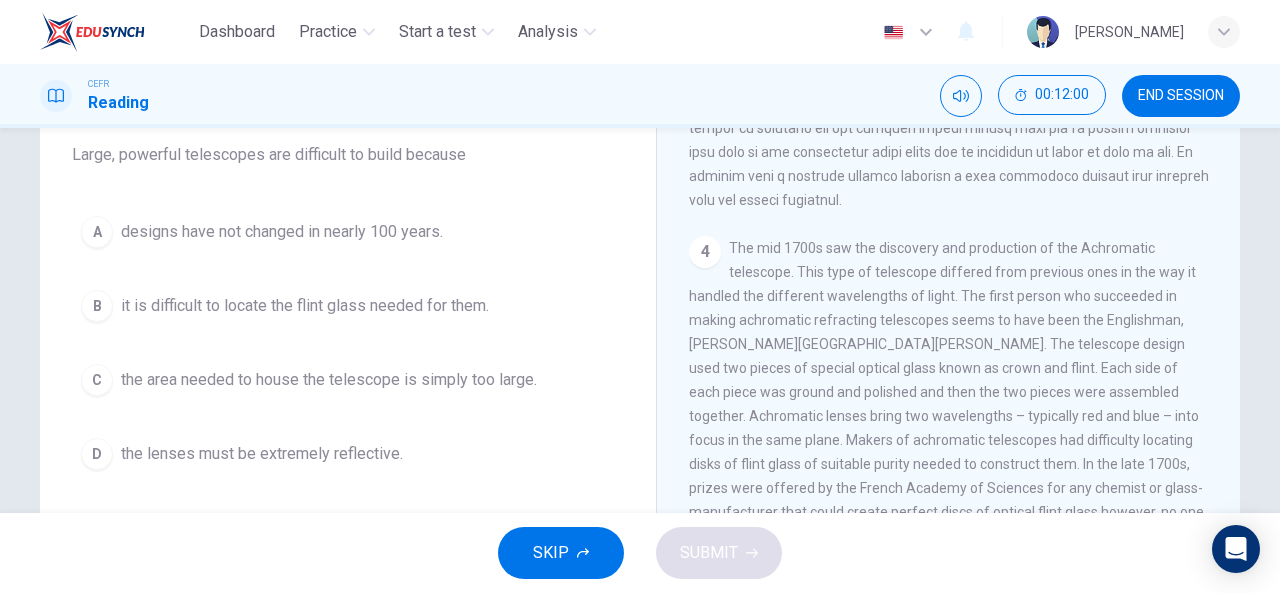 scroll, scrollTop: 170, scrollLeft: 0, axis: vertical 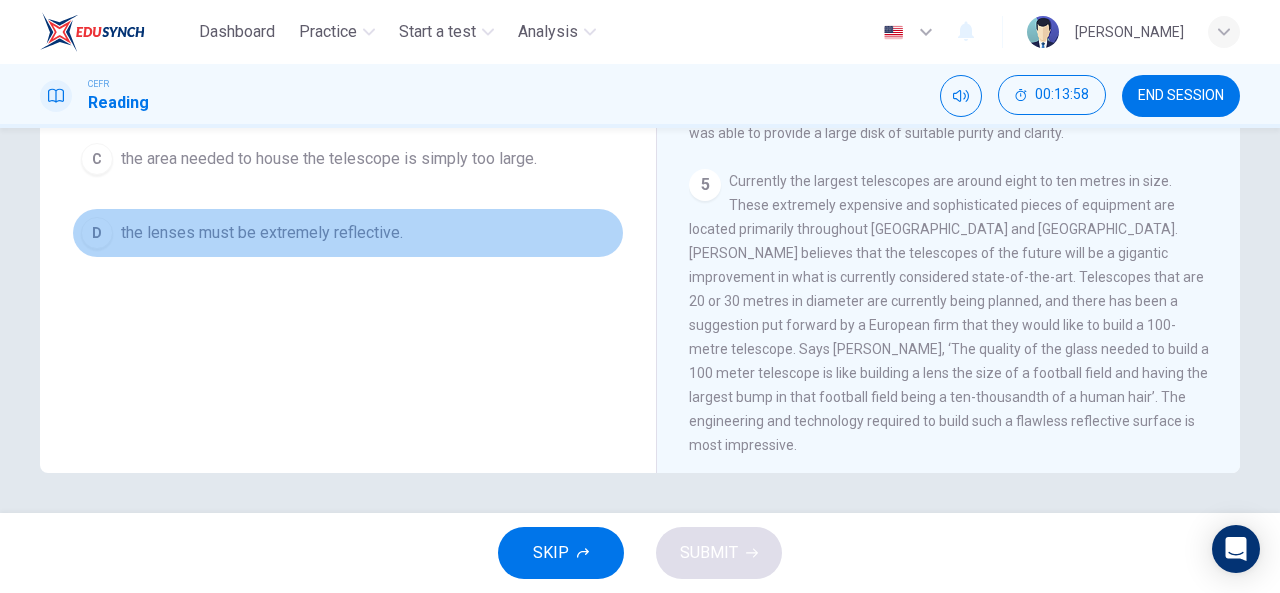 click on "the lenses must be extremely reflective." at bounding box center (262, 233) 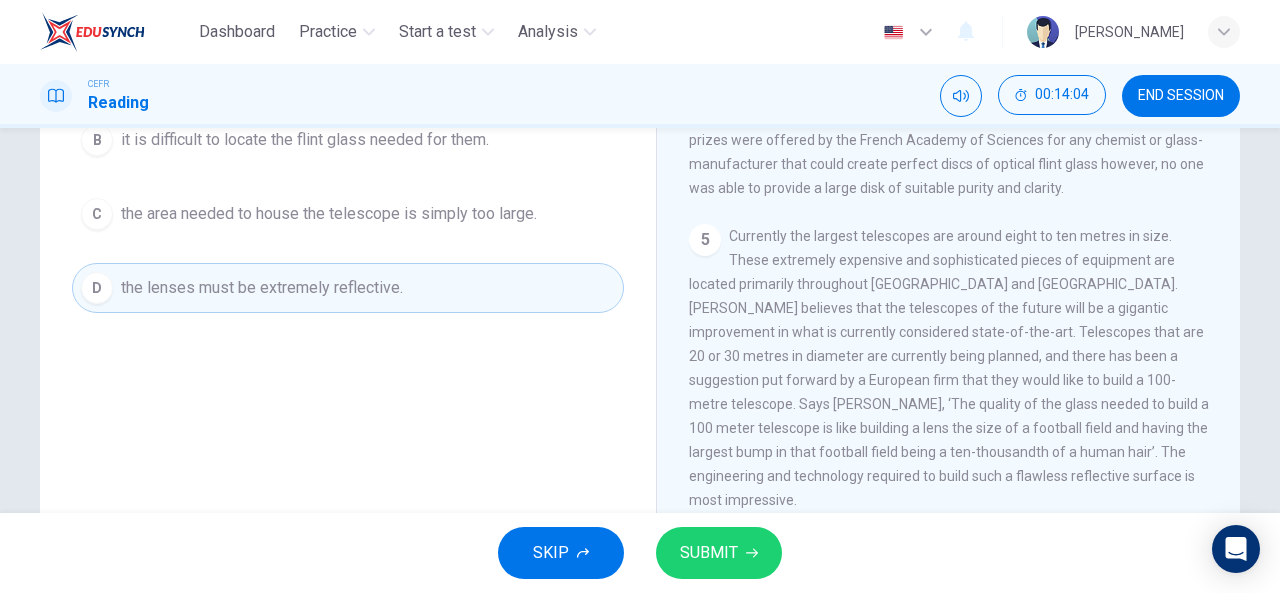 scroll, scrollTop: 337, scrollLeft: 0, axis: vertical 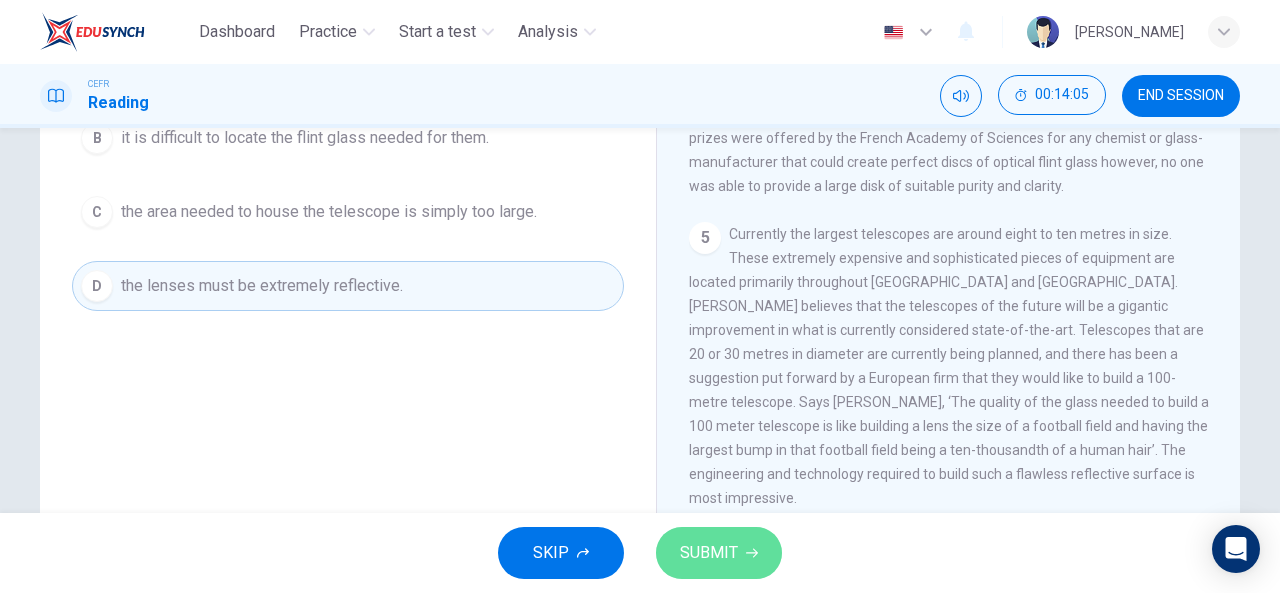 click on "SUBMIT" at bounding box center [719, 553] 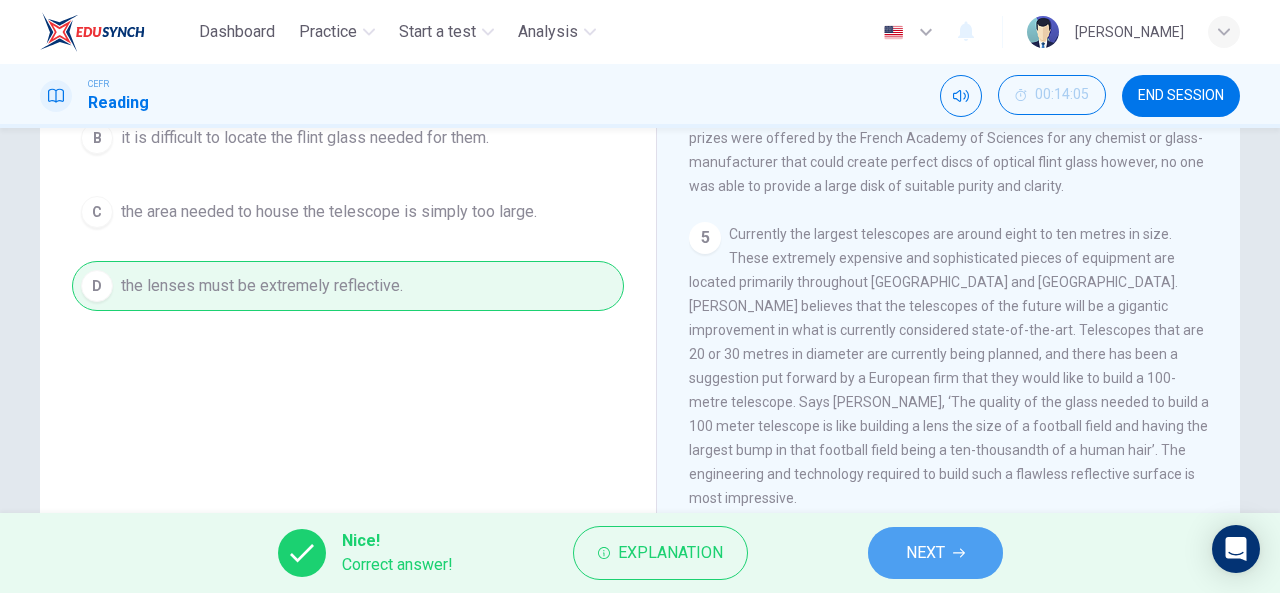 click on "NEXT" at bounding box center (935, 553) 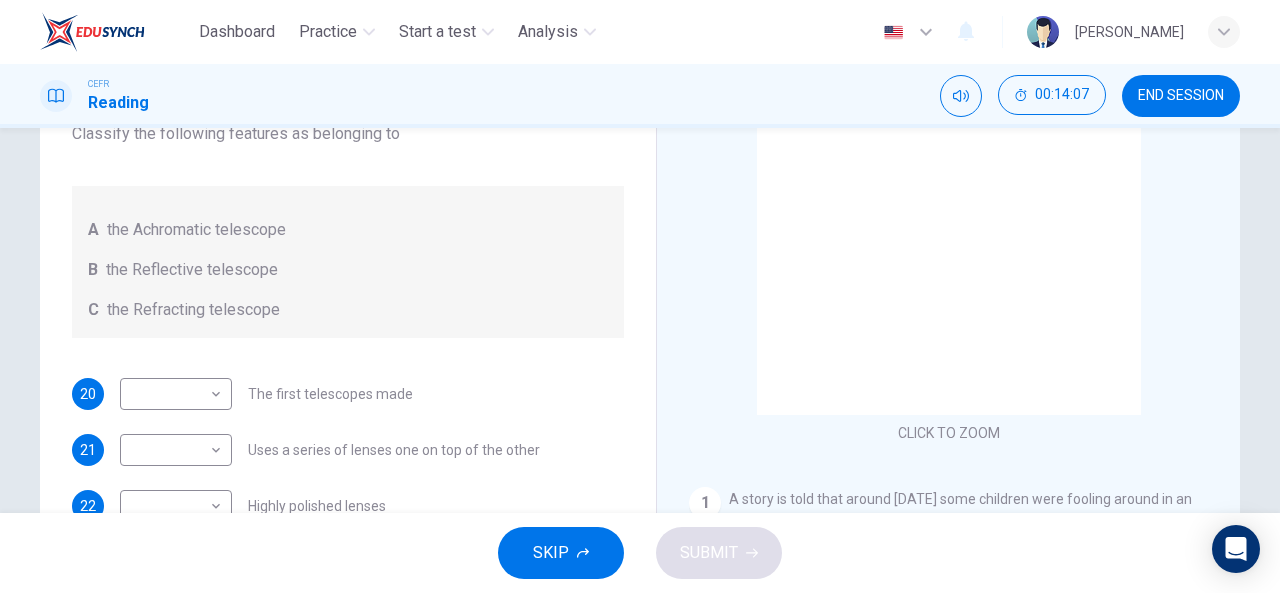 scroll, scrollTop: 179, scrollLeft: 0, axis: vertical 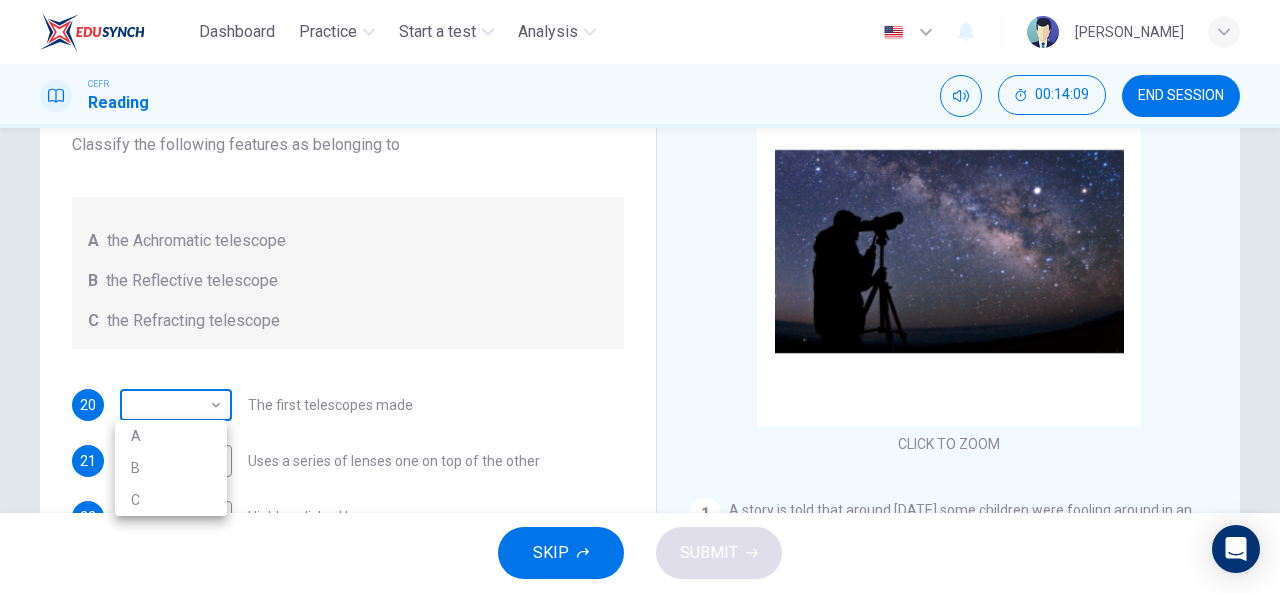 click on "Dashboard Practice Start a test Analysis English en ​ [PERSON_NAME] BINTI MAT ZIN CEFR Reading 00:14:09 END SESSION Questions 20 - 24 Write the correct letter A, B or C, in the boxes below.
Classify the following features as belonging to A the Achromatic telescope B the Reflective telescope C the Refracting telescope 20 ​ ​ The first telescopes made 21 ​ ​ Uses a series of lenses one on top of the other 22 ​ ​ Highly polished lenses 23 ​ ​ First use of mirrors to collect light 24 ​ ​ Two pieces of glass stuck together Looking in the Telescope CLICK TO ZOOM Click to Zoom 1 2 3 4 5 SKIP SUBMIT EduSynch - Online Language Proficiency Testing
Dashboard Practice Start a test Analysis Notifications © Copyright  2025 A B C" at bounding box center (640, 296) 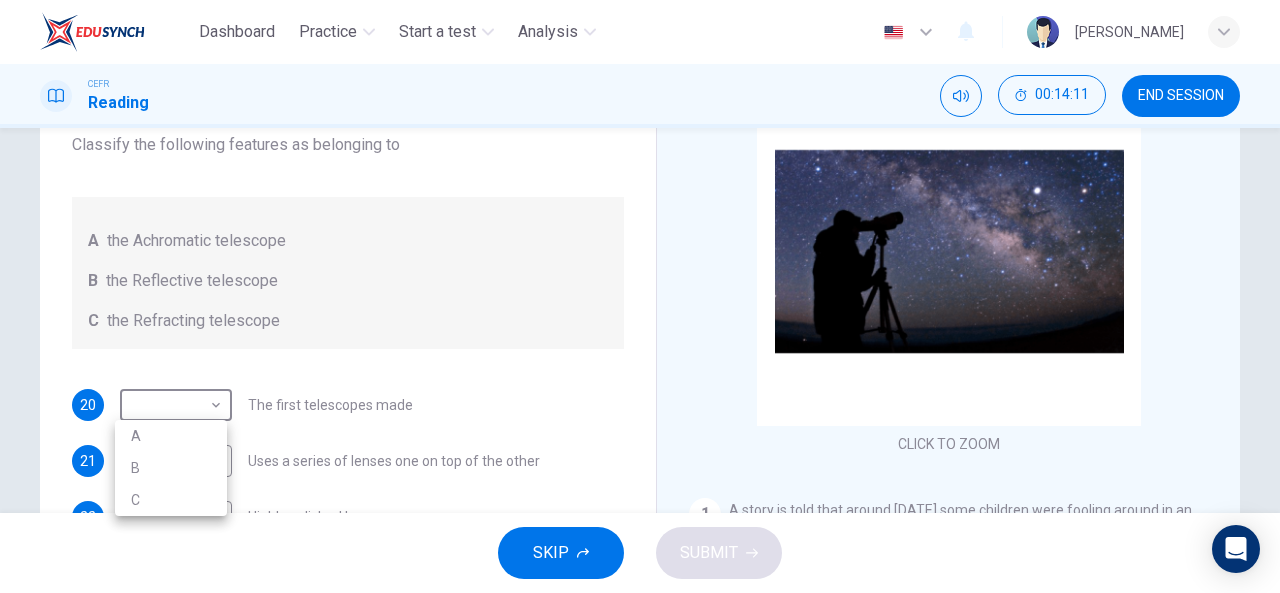 click on "B" at bounding box center [171, 468] 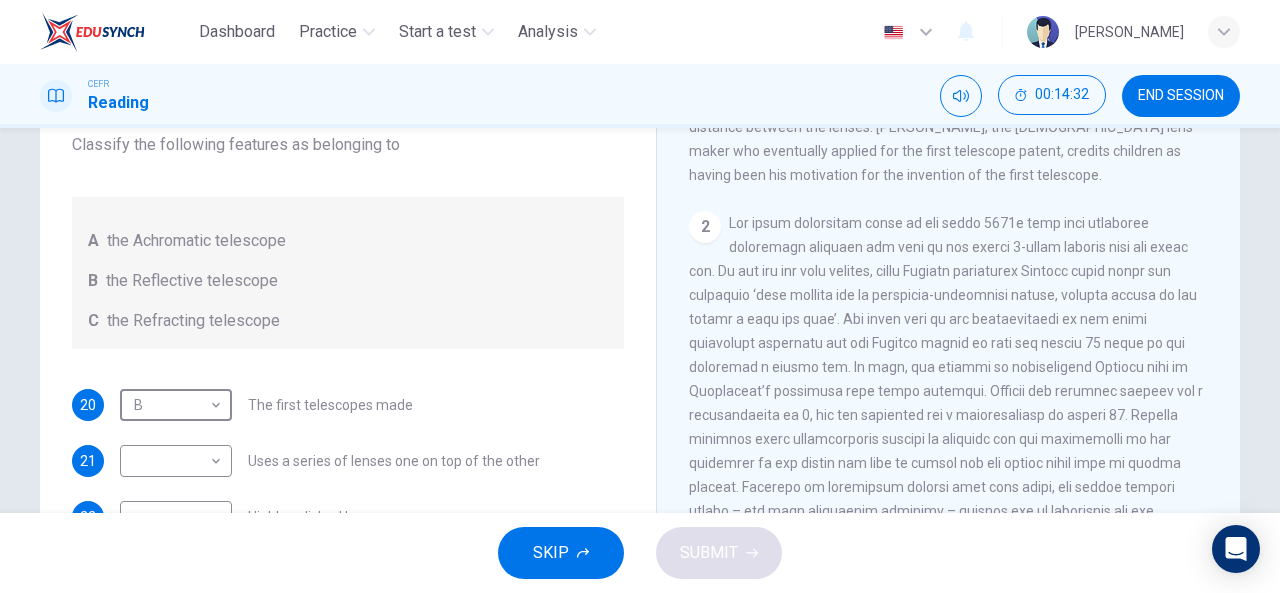 scroll, scrollTop: 481, scrollLeft: 0, axis: vertical 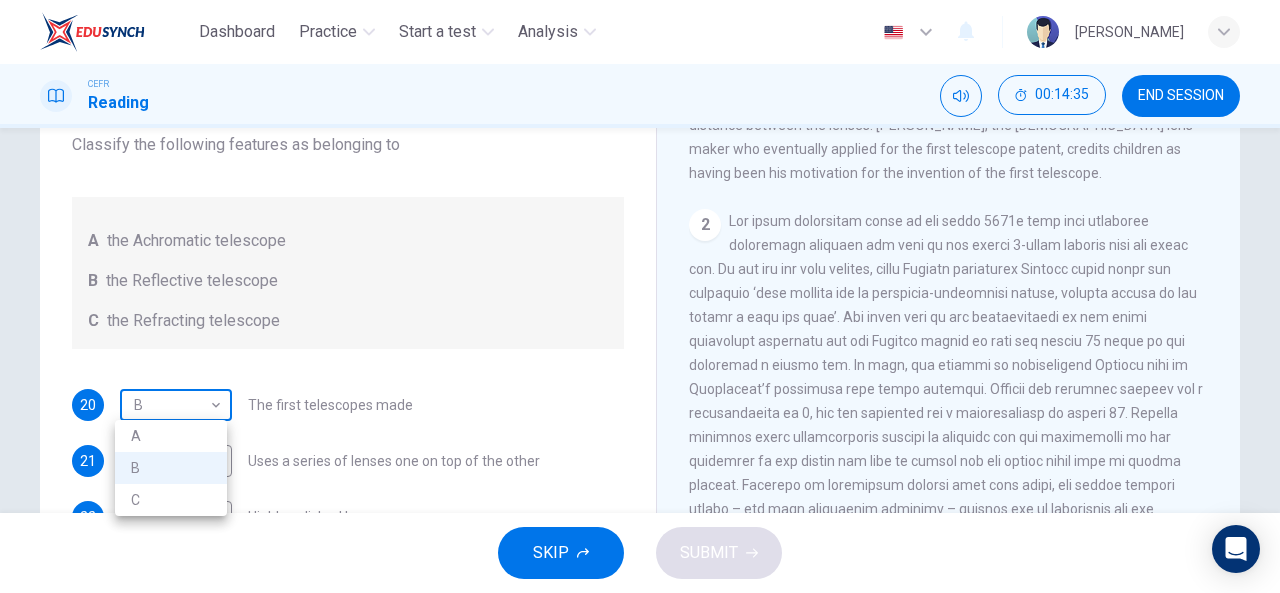 click on "Dashboard Practice Start a test Analysis English en ​ [PERSON_NAME] BINTI MAT ZIN CEFR Reading 00:14:35 END SESSION Questions 20 - 24 Write the correct letter A, B or C, in the boxes below.
Classify the following features as belonging to A the Achromatic telescope B the Reflective telescope C the Refracting telescope 20 B B ​ The first telescopes made 21 ​ ​ Uses a series of lenses one on top of the other 22 ​ ​ Highly polished lenses 23 ​ ​ First use of mirrors to collect light 24 ​ ​ Two pieces of glass stuck together Looking in the Telescope CLICK TO ZOOM Click to Zoom 1 2 3 4 5 SKIP SUBMIT EduSynch - Online Language Proficiency Testing
Dashboard Practice Start a test Analysis Notifications © Copyright  2025 A B C" at bounding box center [640, 296] 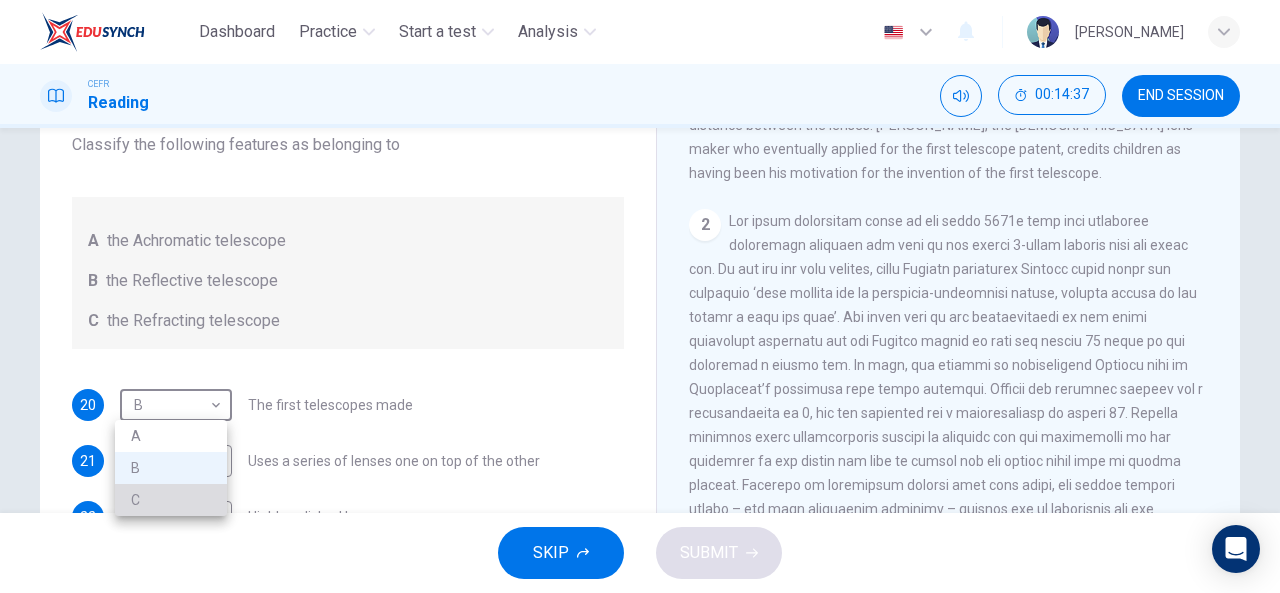 click on "C" at bounding box center (171, 500) 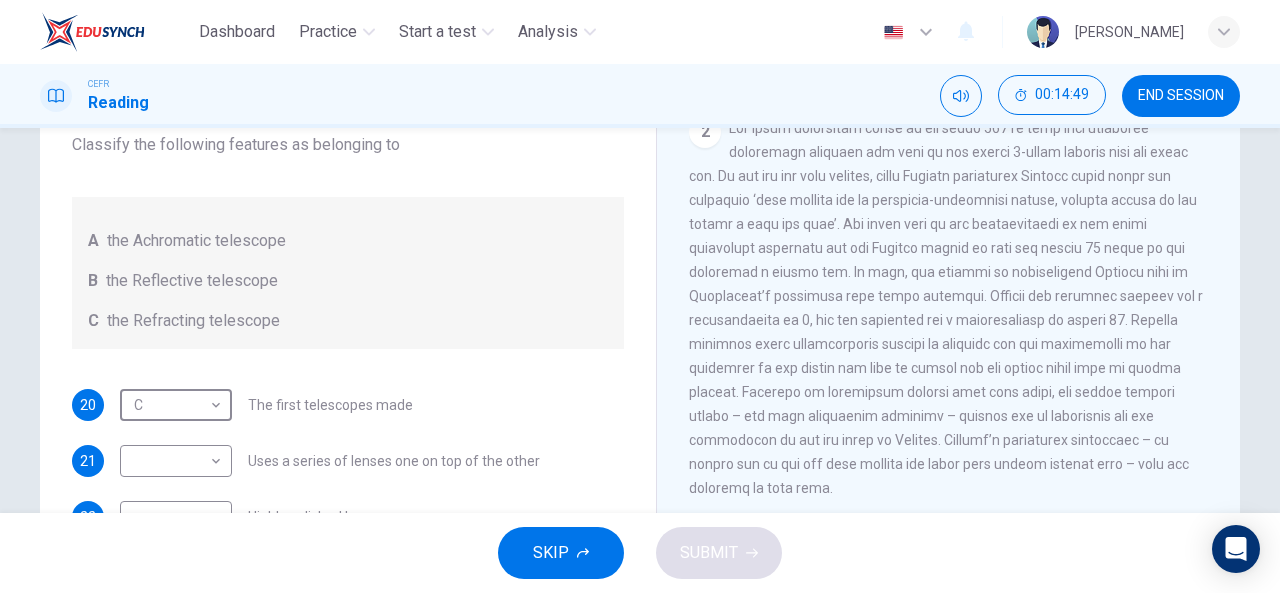 scroll, scrollTop: 575, scrollLeft: 0, axis: vertical 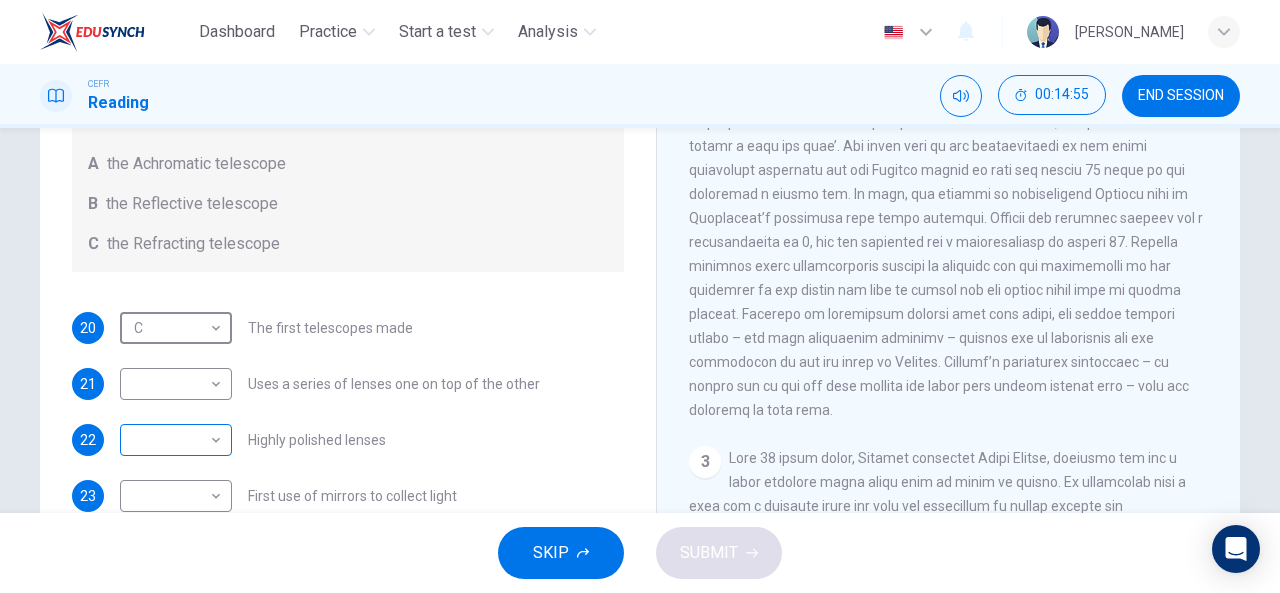 click on "Dashboard Practice Start a test Analysis English en ​ [PERSON_NAME] BINTI MAT ZIN CEFR Reading 00:14:55 END SESSION Questions 20 - 24 Write the correct letter A, B or C, in the boxes below.
Classify the following features as belonging to A the Achromatic telescope B the Reflective telescope C the Refracting telescope 20 C C ​ The first telescopes made 21 ​ ​ Uses a series of lenses one on top of the other 22 ​ ​ Highly polished lenses 23 ​ ​ First use of mirrors to collect light 24 ​ ​ Two pieces of glass stuck together Looking in the Telescope CLICK TO ZOOM Click to Zoom 1 2 3 4 5 SKIP SUBMIT EduSynch - Online Language Proficiency Testing
Dashboard Practice Start a test Analysis Notifications © Copyright  2025" at bounding box center [640, 296] 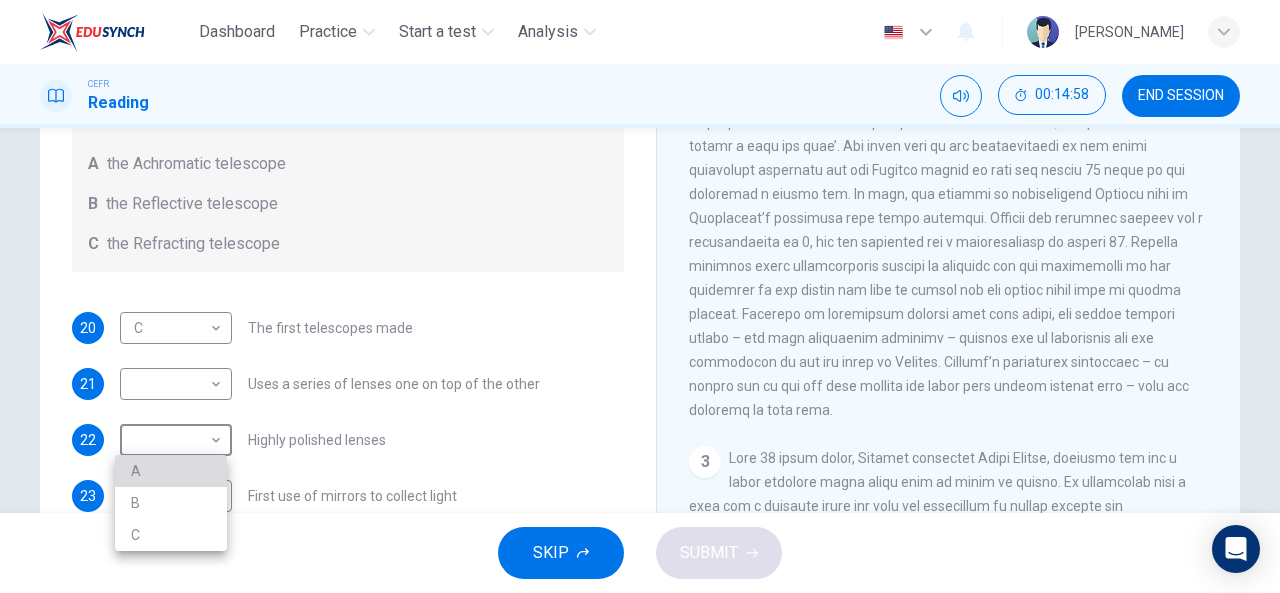 click on "A" at bounding box center (171, 471) 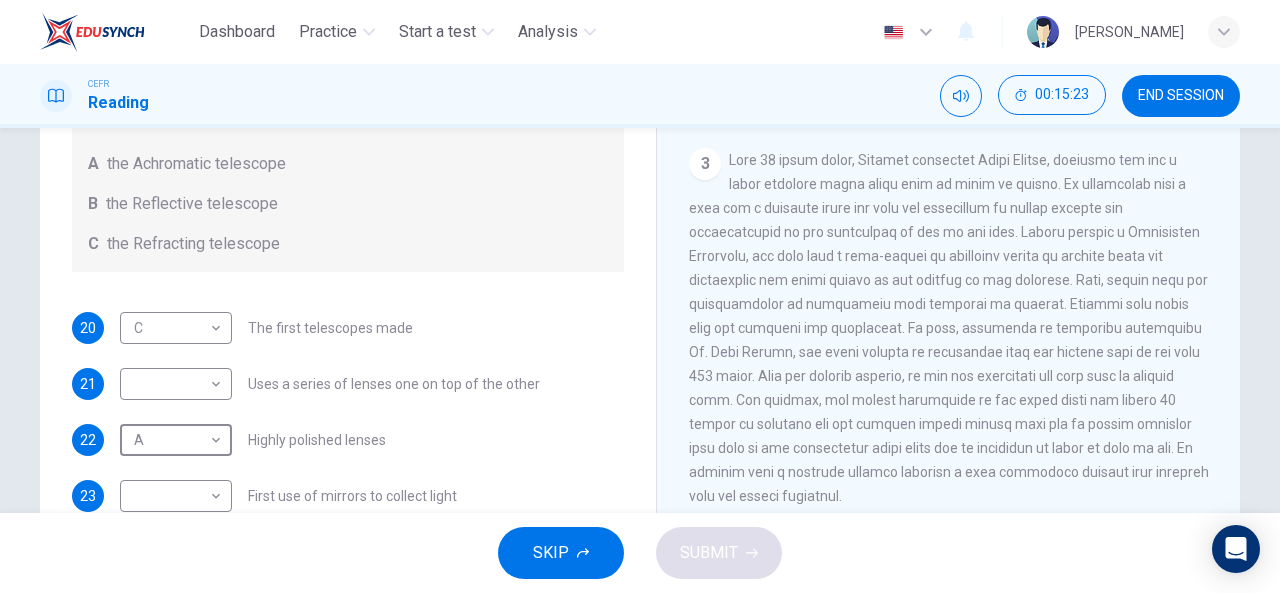 scroll, scrollTop: 874, scrollLeft: 0, axis: vertical 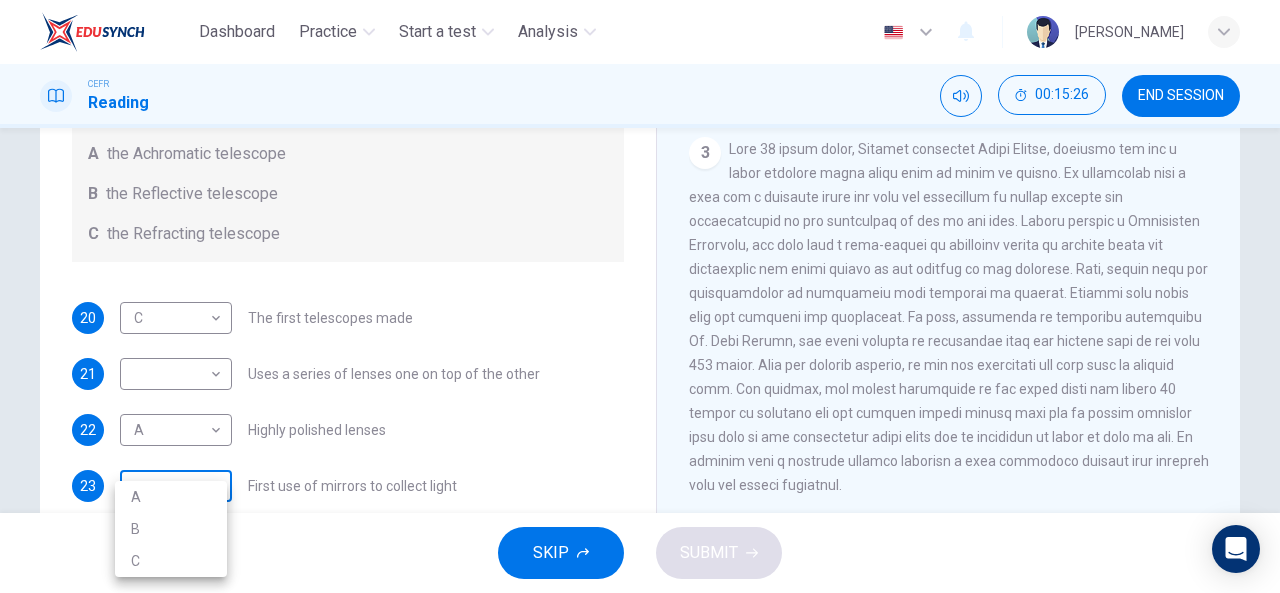 click on "Dashboard Practice Start a test Analysis English en ​ [PERSON_NAME] BINTI MAT ZIN CEFR Reading 00:15:26 END SESSION Questions 20 - 24 Write the correct letter A, B or C, in the boxes below.
Classify the following features as belonging to A the Achromatic telescope B the Reflective telescope C the Refracting telescope 20 C C ​ The first telescopes made 21 ​ ​ Uses a series of lenses one on top of the other 22 A A ​ Highly polished lenses 23 ​ ​ First use of mirrors to collect light 24 ​ ​ Two pieces of glass stuck together Looking in the Telescope CLICK TO ZOOM Click to Zoom 1 2 3 4 5 SKIP SUBMIT EduSynch - Online Language Proficiency Testing
Dashboard Practice Start a test Analysis Notifications © Copyright  2025 A B C" at bounding box center [640, 296] 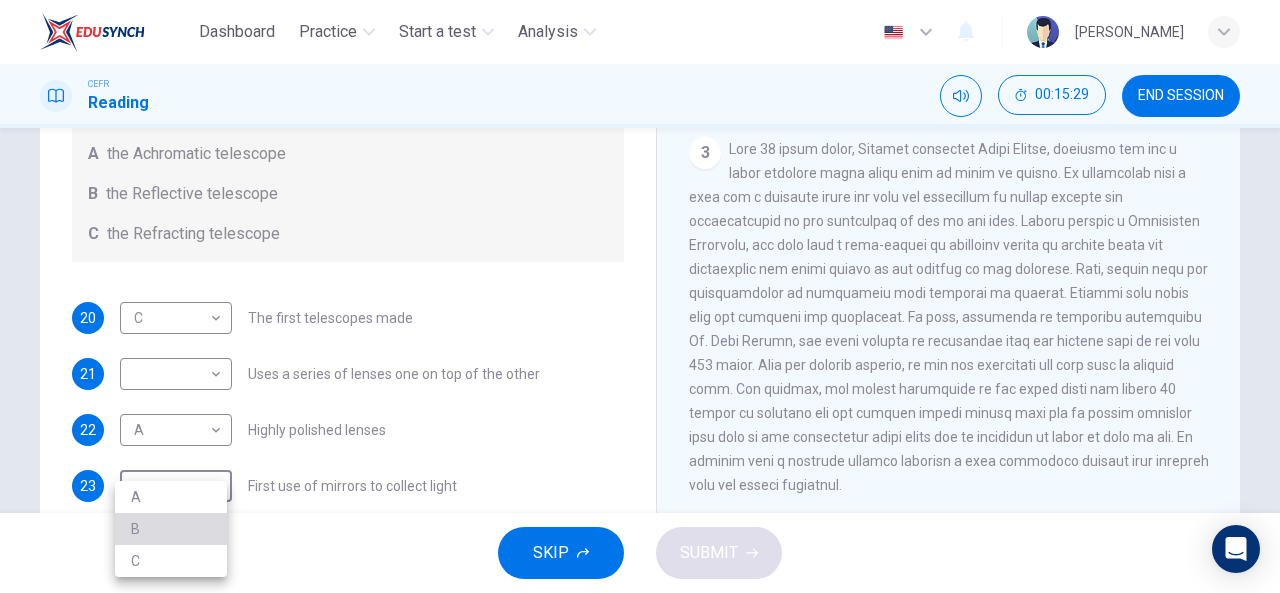 click on "B" at bounding box center (171, 529) 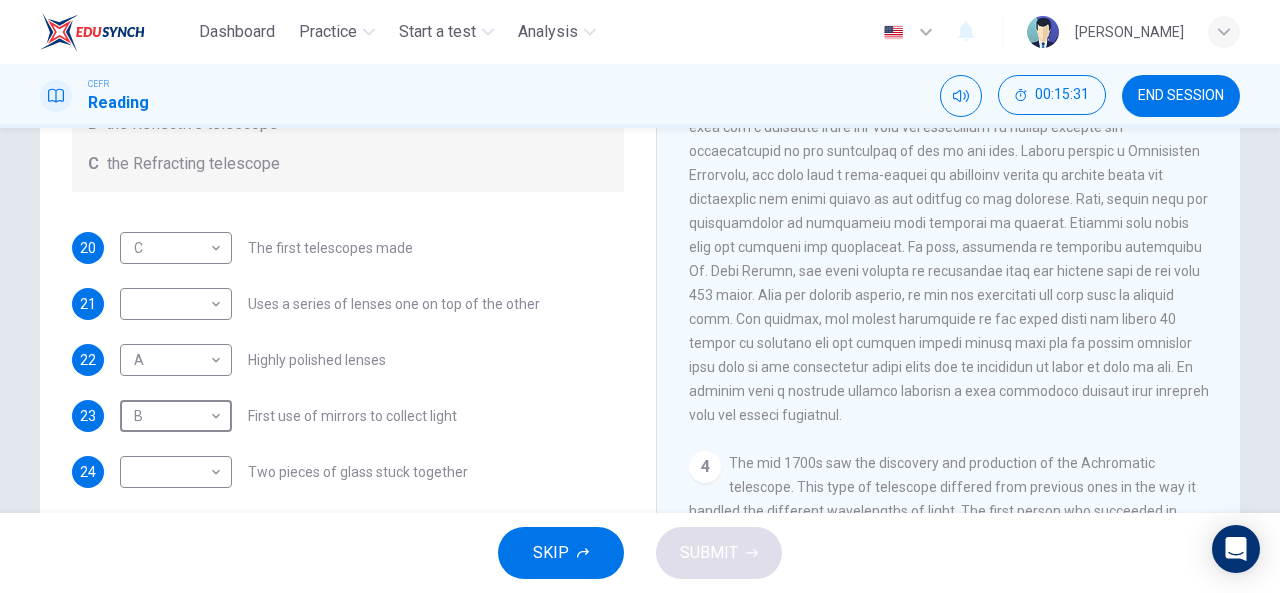 scroll, scrollTop: 336, scrollLeft: 0, axis: vertical 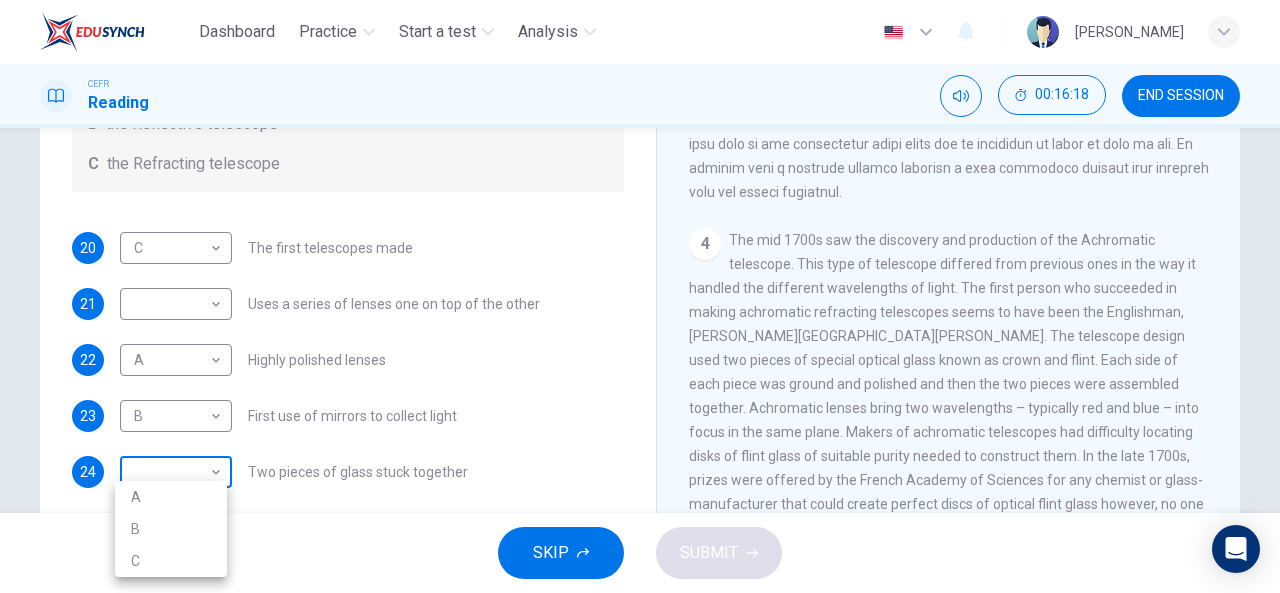 click on "Dashboard Practice Start a test Analysis English en ​ [PERSON_NAME] BINTI MAT ZIN CEFR Reading 00:16:18 END SESSION Questions 20 - 24 Write the correct letter A, B or C, in the boxes below.
Classify the following features as belonging to A the Achromatic telescope B the Reflective telescope C the Refracting telescope 20 C C ​ The first telescopes made 21 ​ ​ Uses a series of lenses one on top of the other 22 A A ​ Highly polished lenses 23 B B ​ First use of mirrors to collect light 24 ​ ​ Two pieces of glass stuck together Looking in the Telescope CLICK TO ZOOM Click to Zoom 1 2 3 4 5 SKIP SUBMIT EduSynch - Online Language Proficiency Testing
Dashboard Practice Start a test Analysis Notifications © Copyright  2025 A B C" at bounding box center [640, 296] 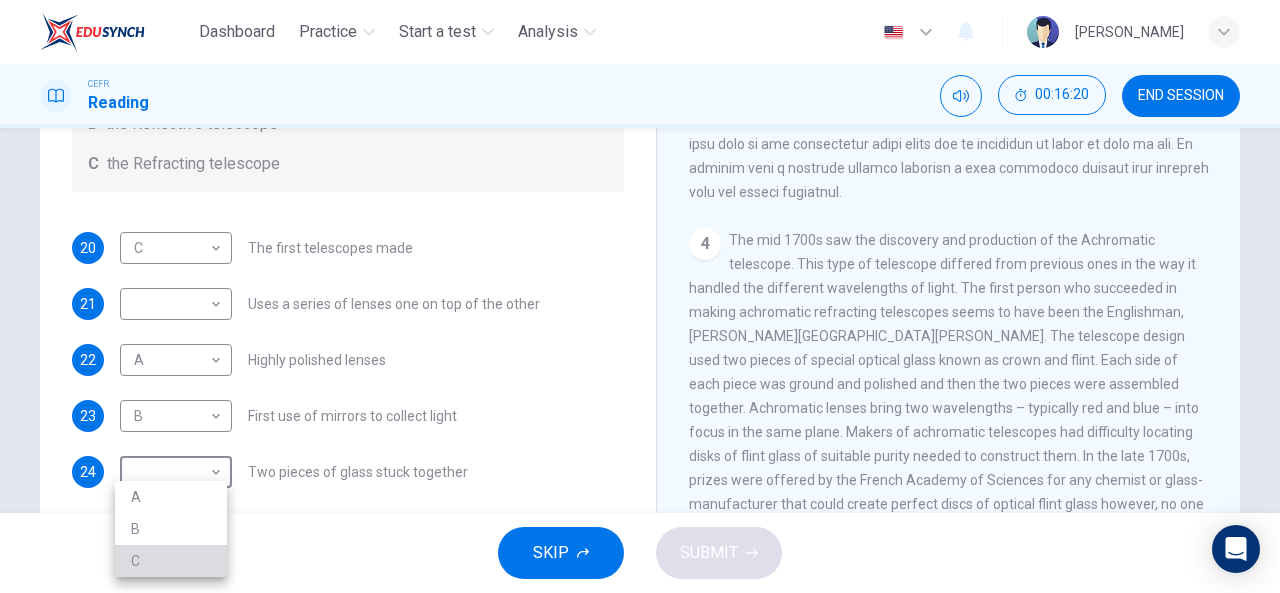 click on "C" at bounding box center [171, 561] 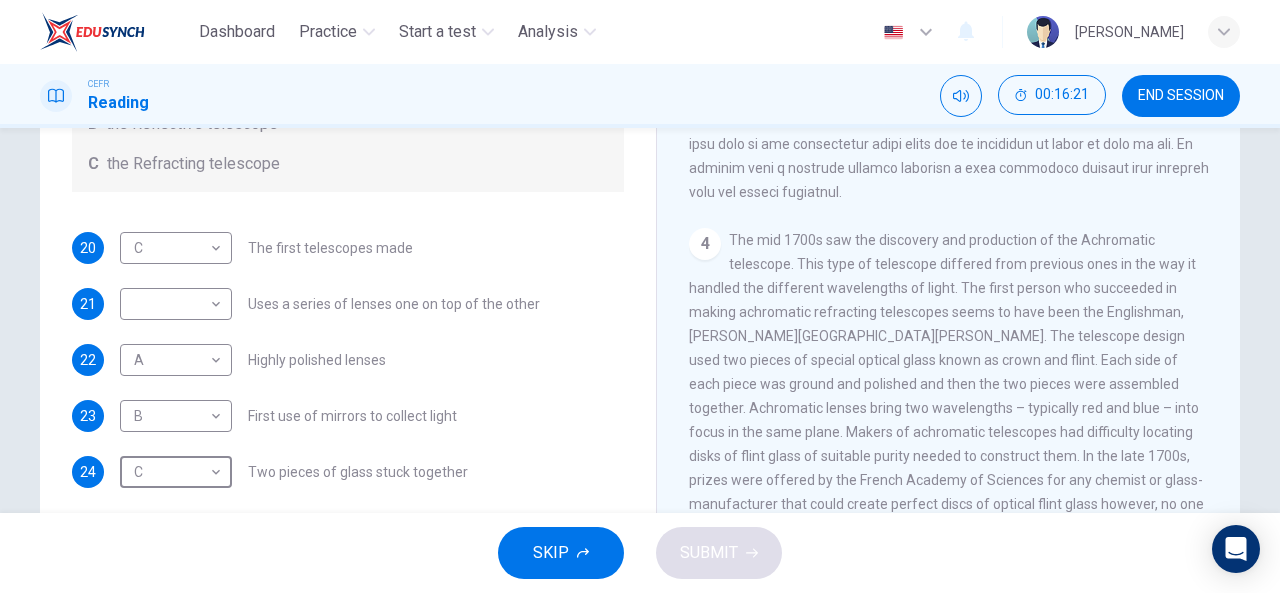 scroll, scrollTop: 0, scrollLeft: 0, axis: both 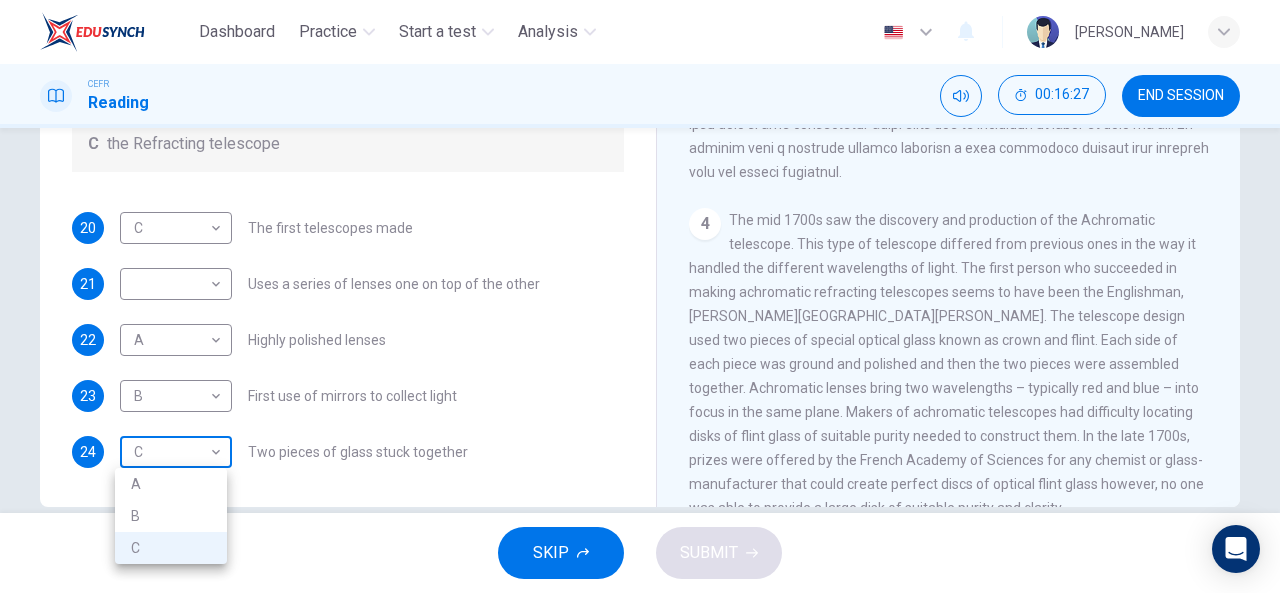 click on "Dashboard Practice Start a test Analysis English en ​ [PERSON_NAME] BINTI MAT ZIN CEFR Reading 00:16:27 END SESSION Questions 20 - 24 Write the correct letter A, B or C, in the boxes below.
Classify the following features as belonging to A the Achromatic telescope B the Reflective telescope C the Refracting telescope 20 C C ​ The first telescopes made 21 ​ ​ Uses a series of lenses one on top of the other 22 A A ​ Highly polished lenses 23 B B ​ First use of mirrors to collect light 24 C C ​ Two pieces of glass stuck together Looking in the Telescope CLICK TO ZOOM Click to Zoom 1 2 3 4 5 SKIP SUBMIT EduSynch - Online Language Proficiency Testing
Dashboard Practice Start a test Analysis Notifications © Copyright  2025 A B C" at bounding box center [640, 296] 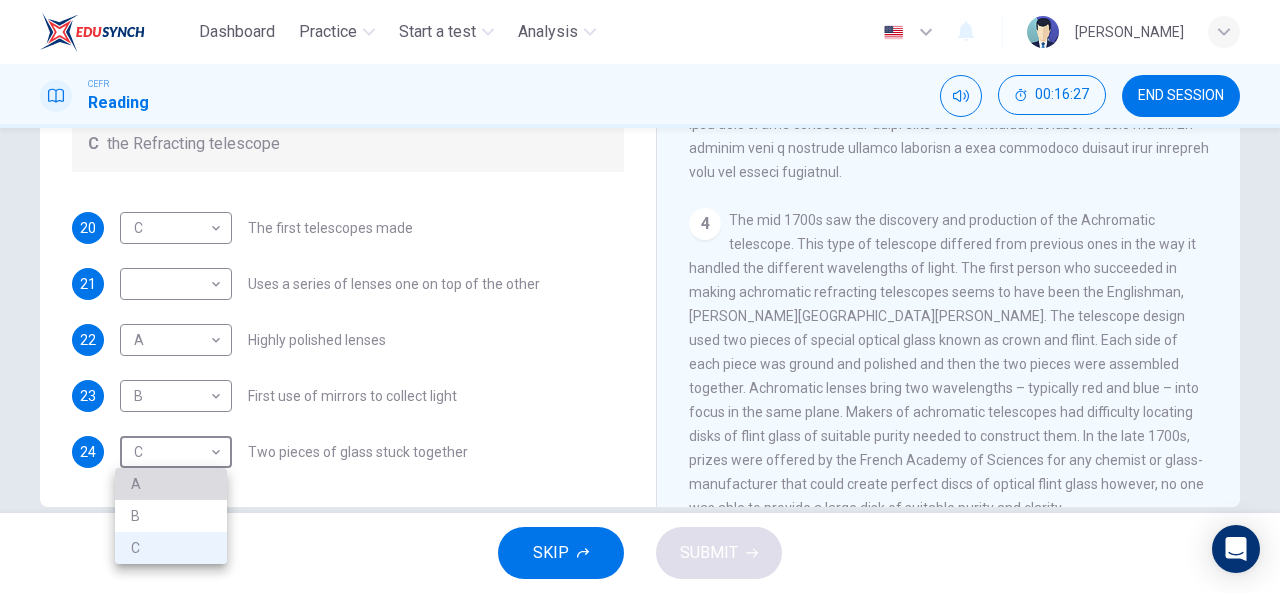 click on "A" at bounding box center [171, 484] 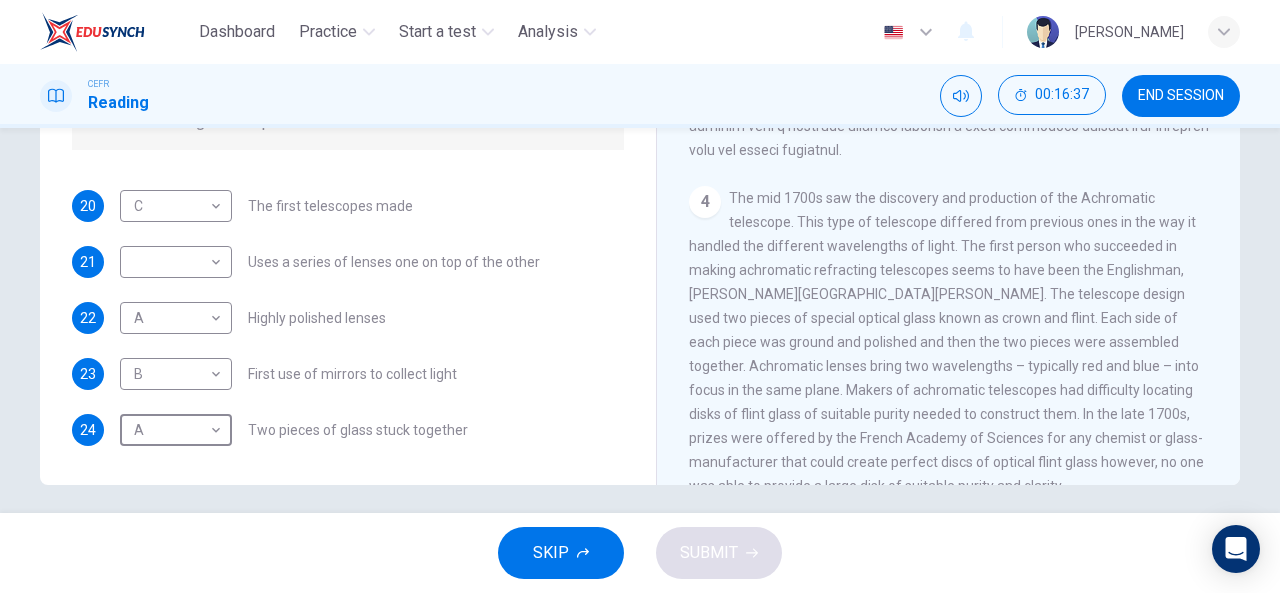 scroll, scrollTop: 380, scrollLeft: 0, axis: vertical 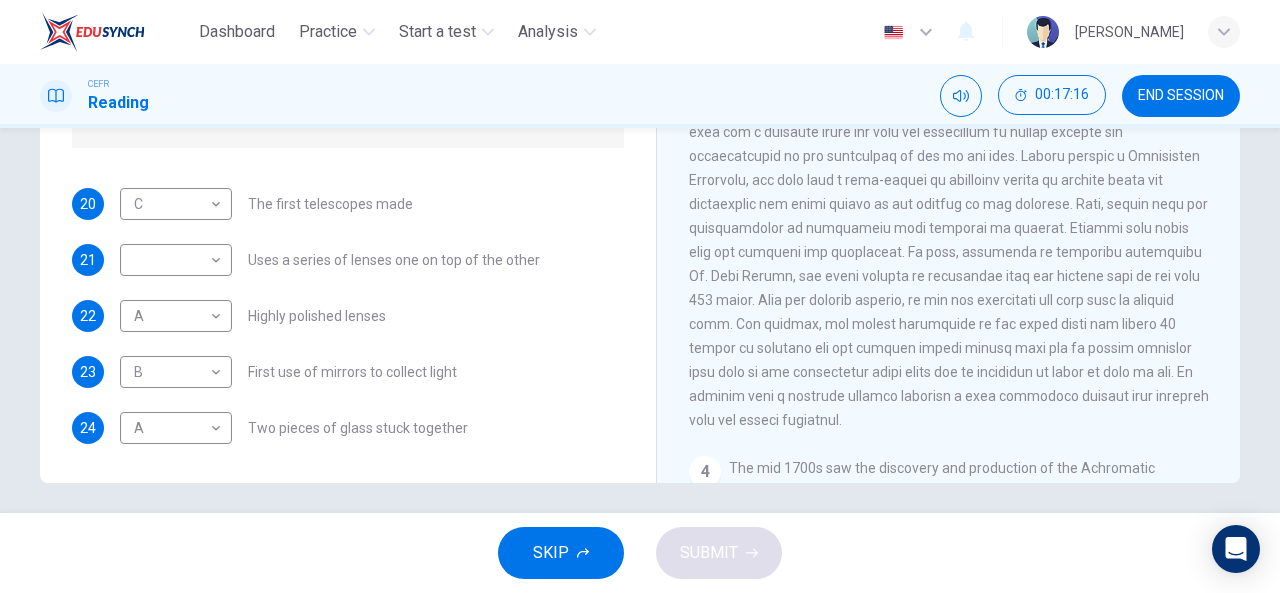 click at bounding box center (949, 252) 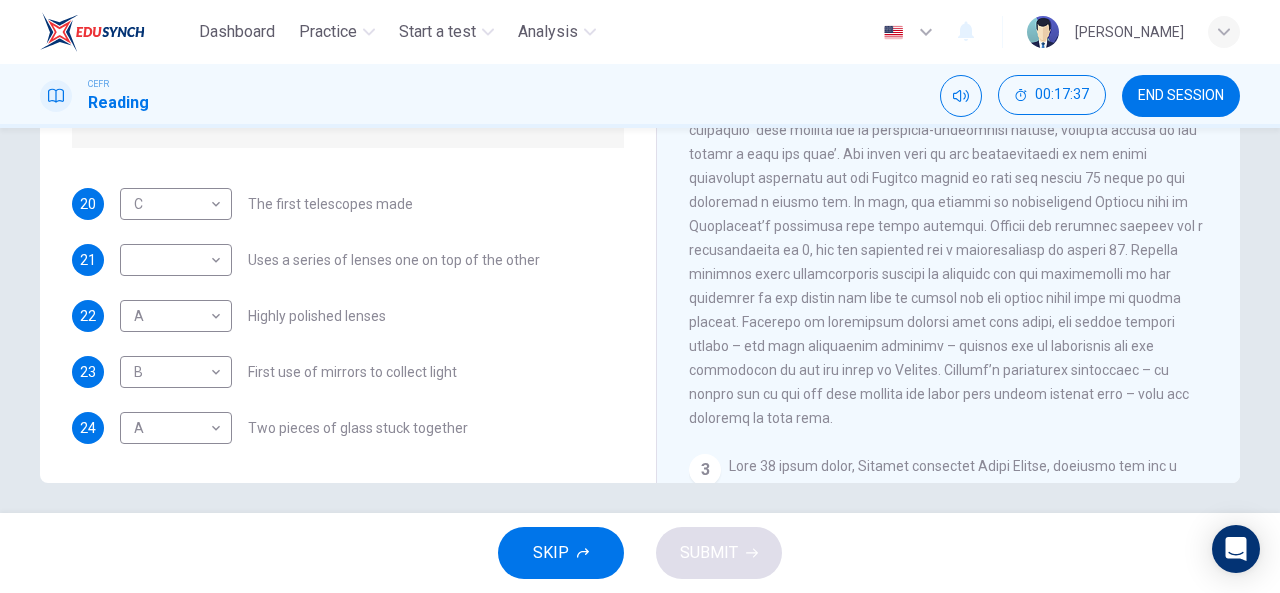 scroll, scrollTop: 436, scrollLeft: 0, axis: vertical 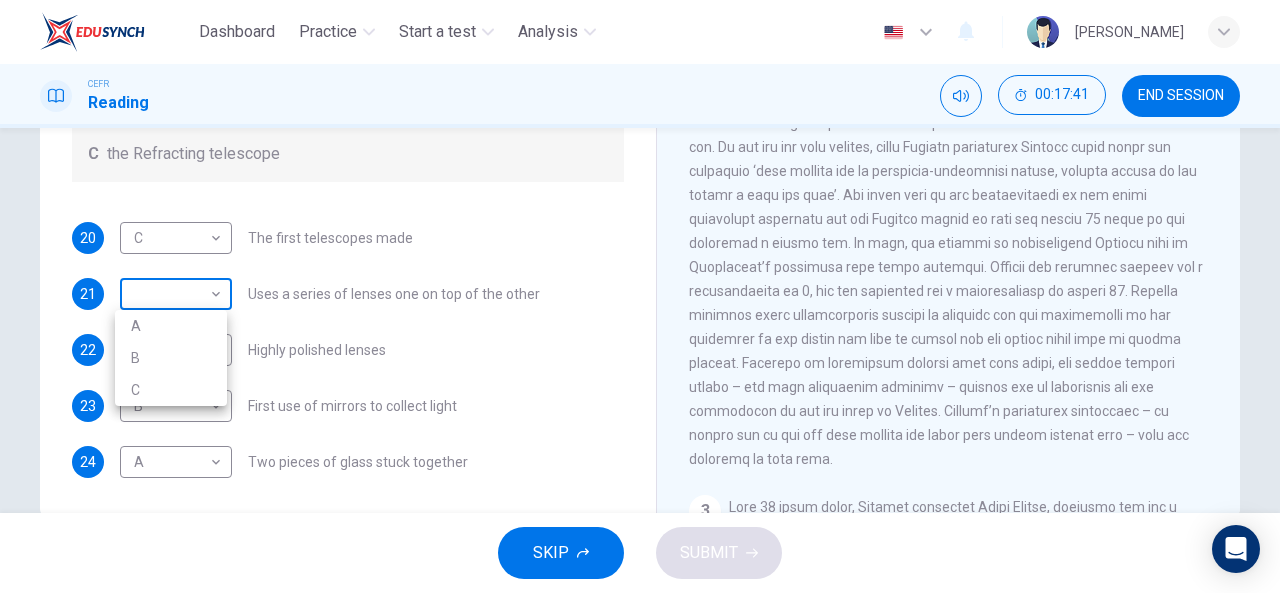 click on "Dashboard Practice Start a test Analysis English en ​ [PERSON_NAME] BINTI MAT ZIN CEFR Reading 00:17:41 END SESSION Questions 20 - 24 Write the correct letter A, B or C, in the boxes below.
Classify the following features as belonging to A the Achromatic telescope B the Reflective telescope C the Refracting telescope 20 C C ​ The first telescopes made 21 ​ ​ Uses a series of lenses one on top of the other 22 A A ​ Highly polished lenses 23 B B ​ First use of mirrors to collect light 24 A A ​ Two pieces of glass stuck together Looking in the Telescope CLICK TO ZOOM Click to Zoom 1 2 3 4 5 SKIP SUBMIT EduSynch - Online Language Proficiency Testing
Dashboard Practice Start a test Analysis Notifications © Copyright  2025 A B C" at bounding box center (640, 296) 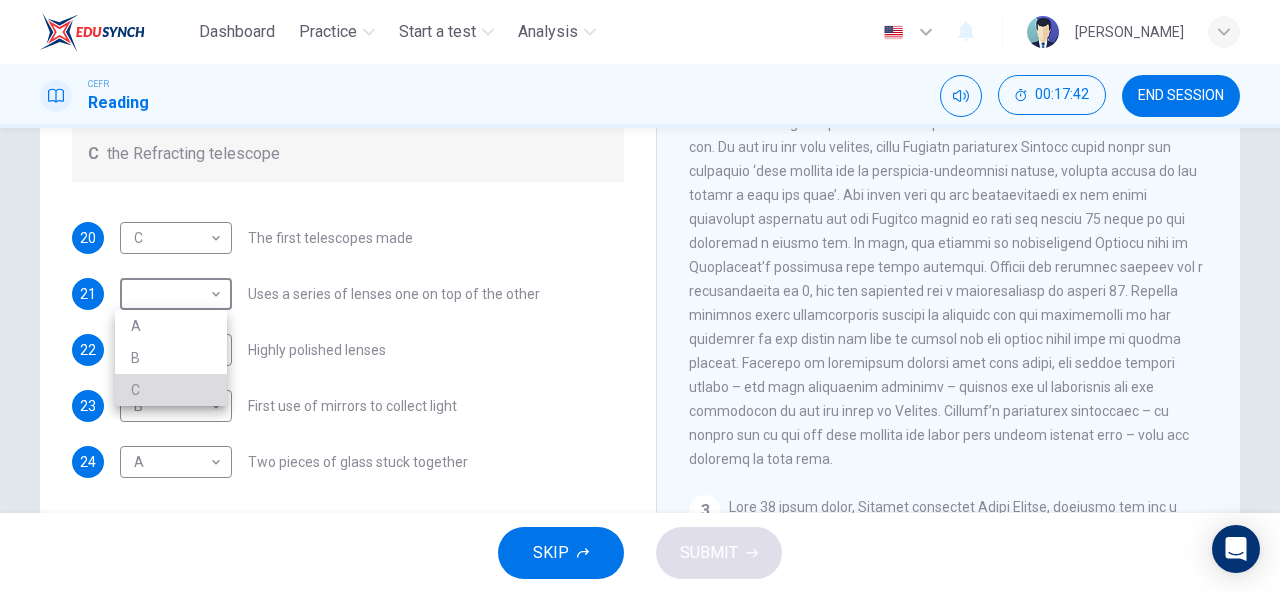 click on "C" at bounding box center (171, 390) 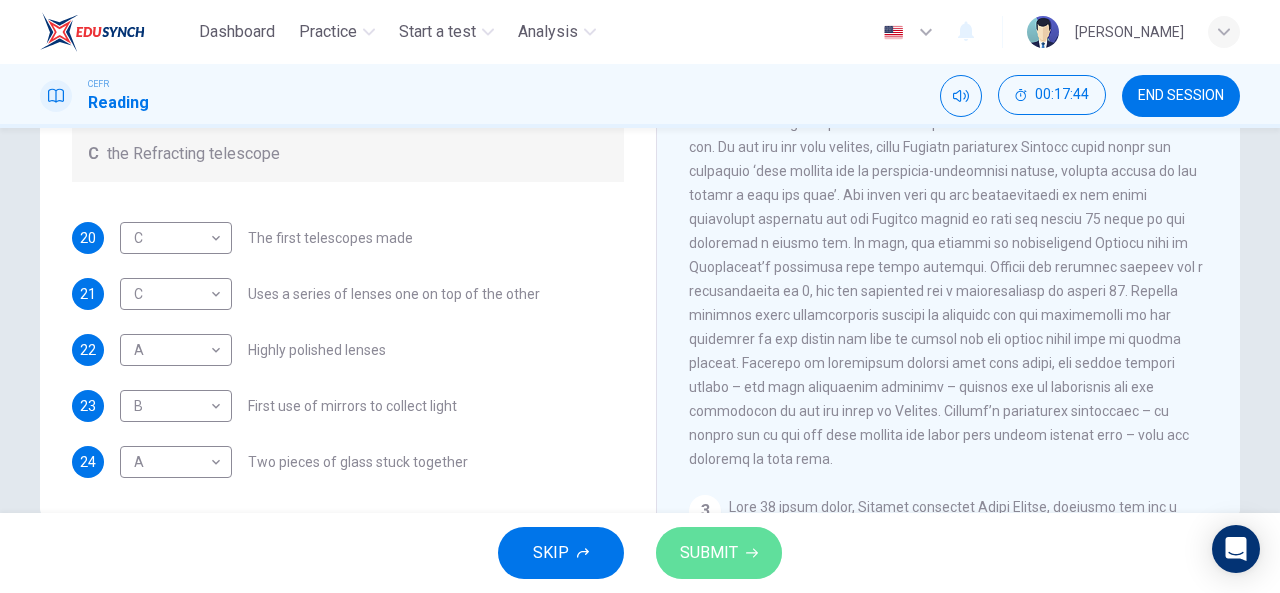 click on "SUBMIT" at bounding box center [709, 553] 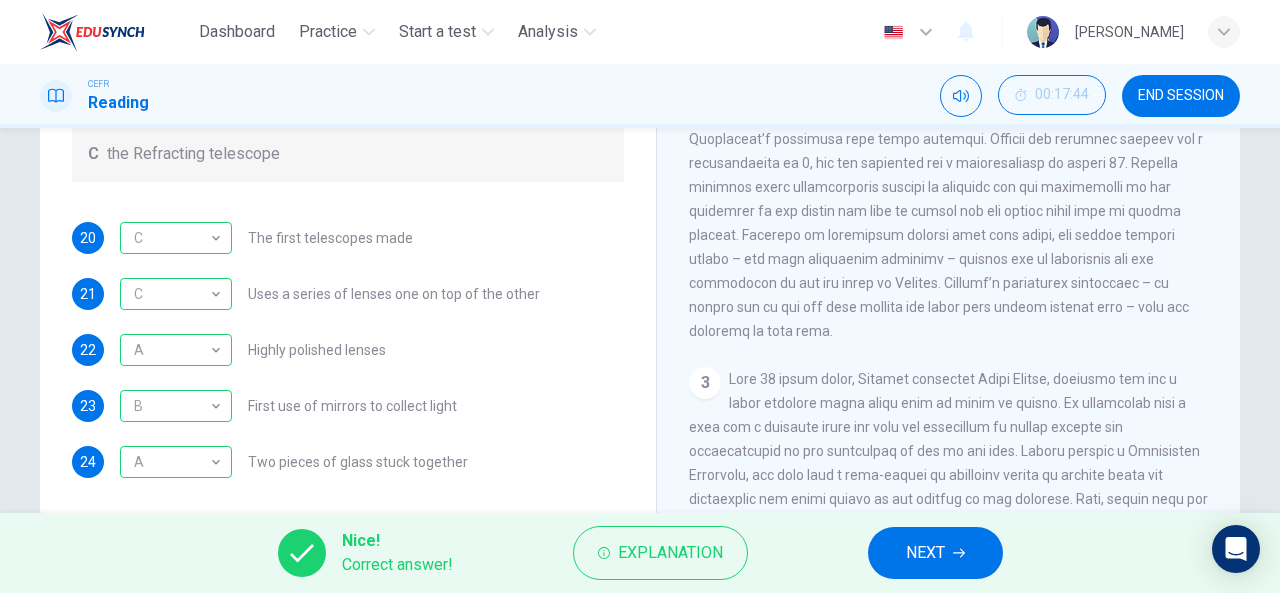 scroll, scrollTop: 566, scrollLeft: 0, axis: vertical 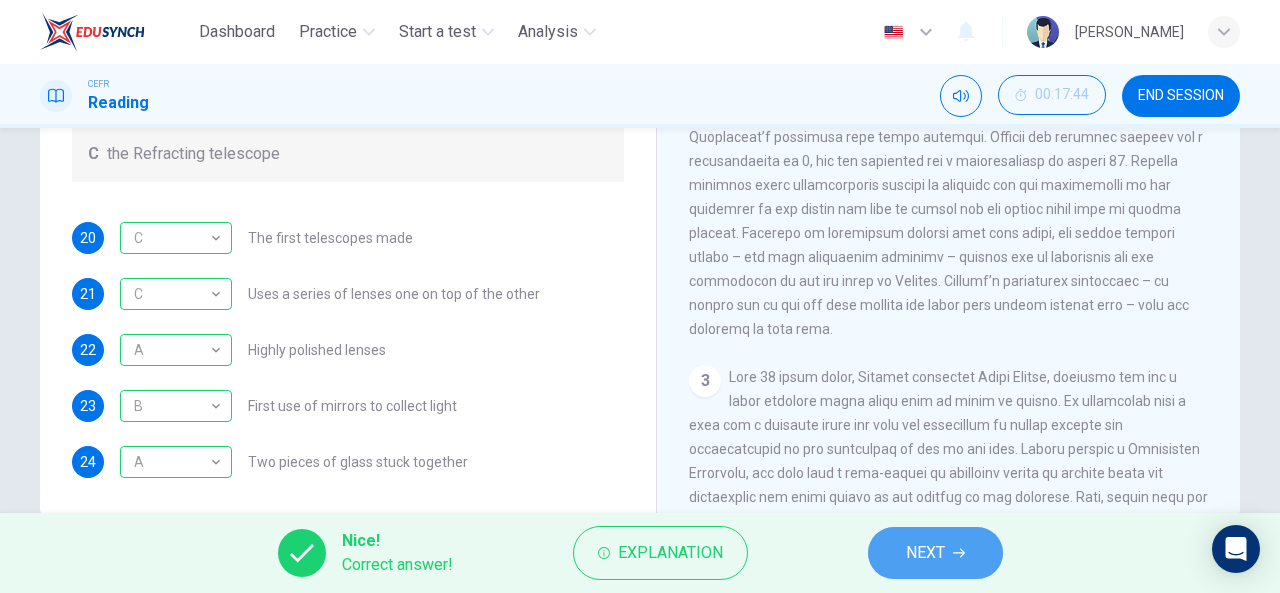 click on "NEXT" at bounding box center (925, 553) 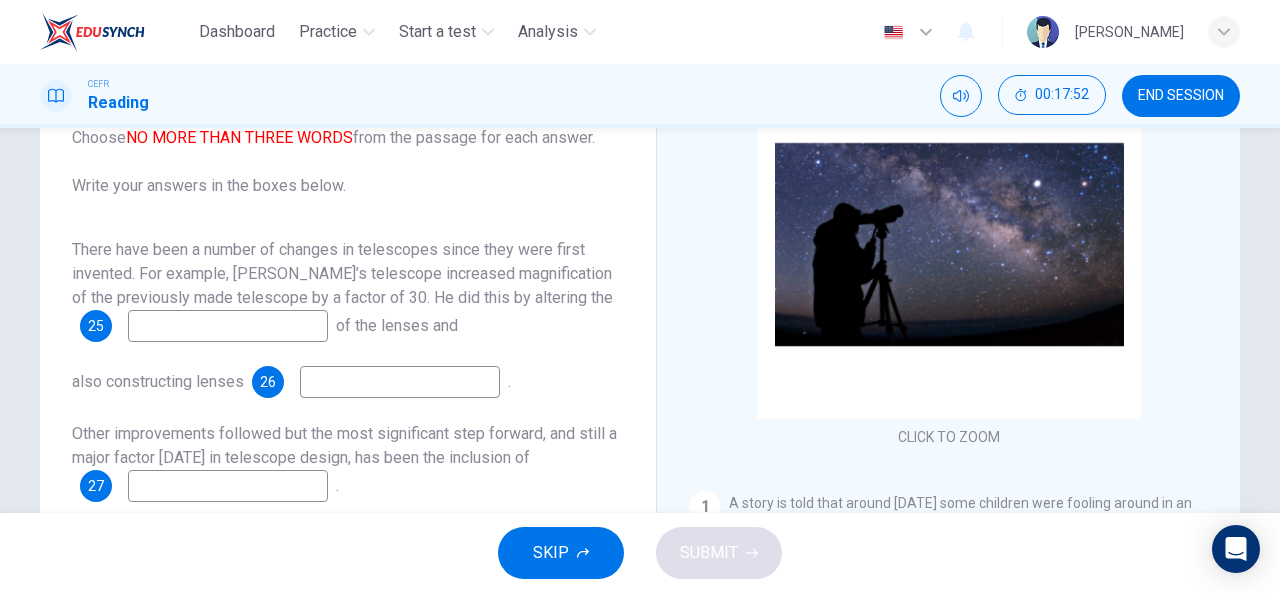 scroll, scrollTop: 186, scrollLeft: 0, axis: vertical 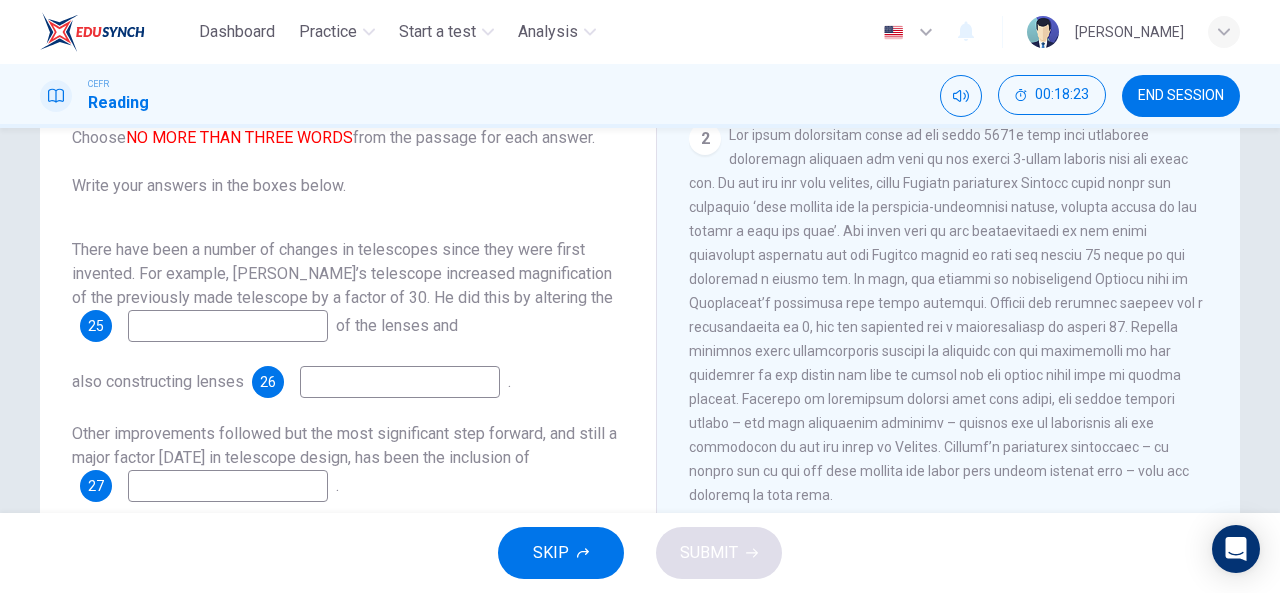 click at bounding box center (228, 326) 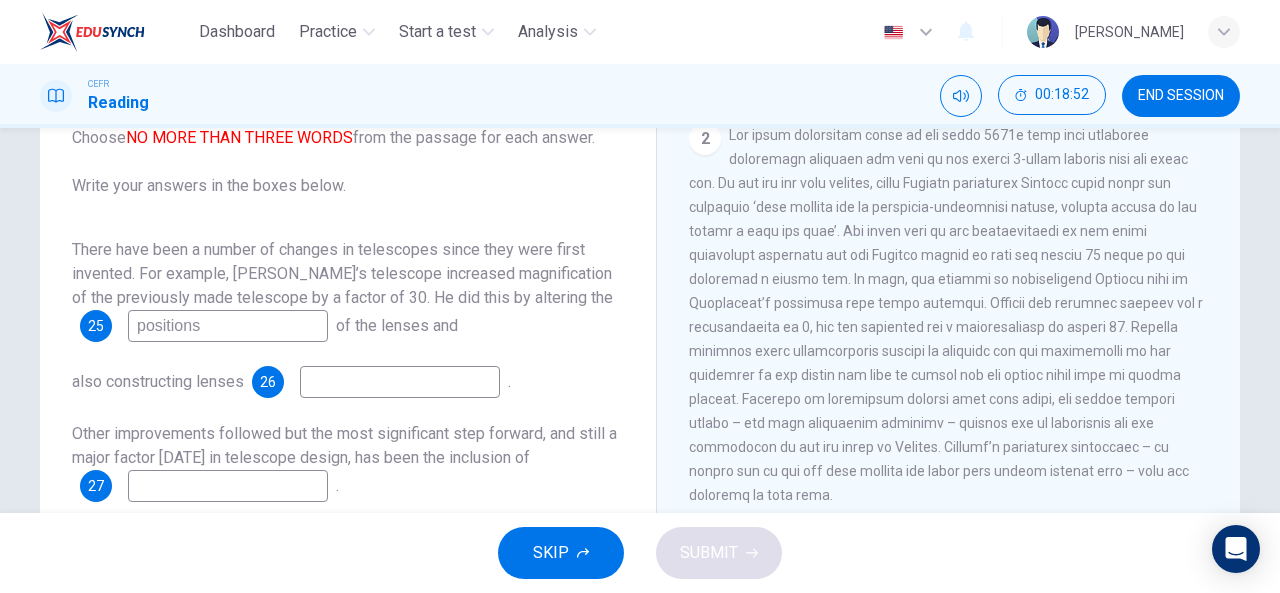 type on "positions" 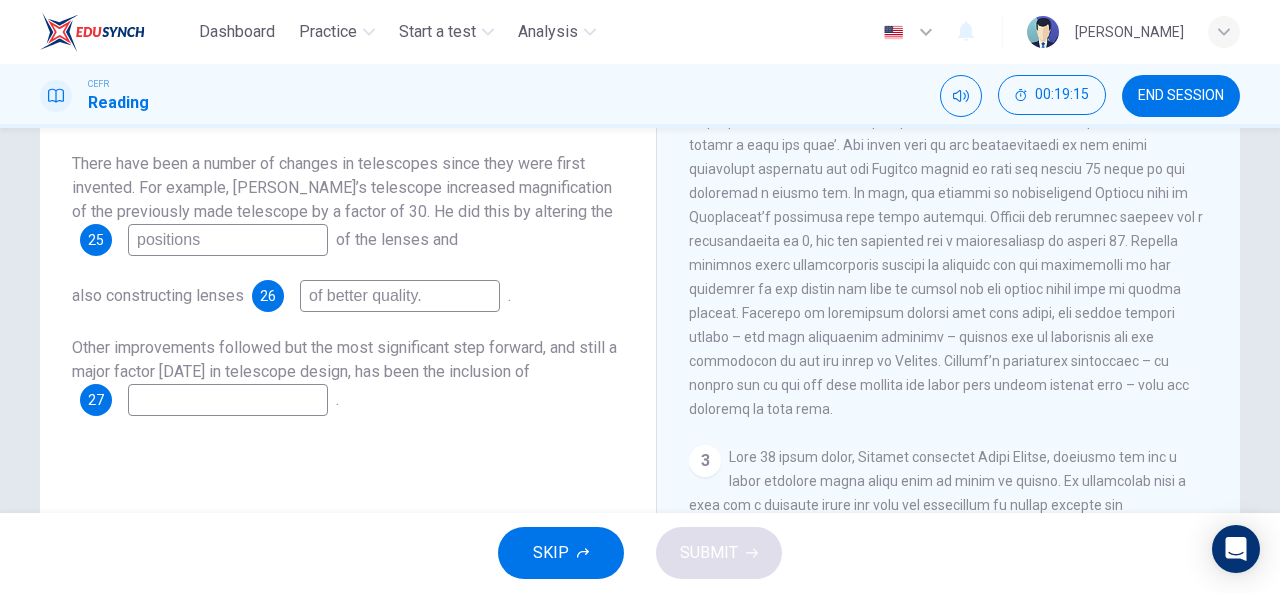 scroll, scrollTop: 270, scrollLeft: 0, axis: vertical 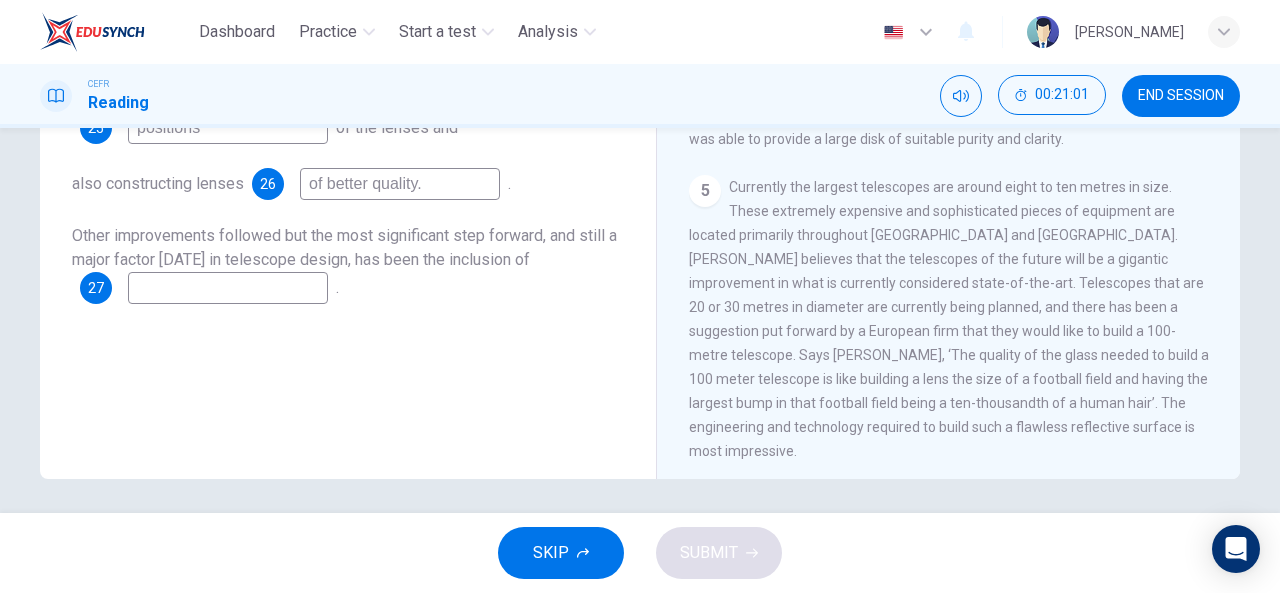 type on "of better quality." 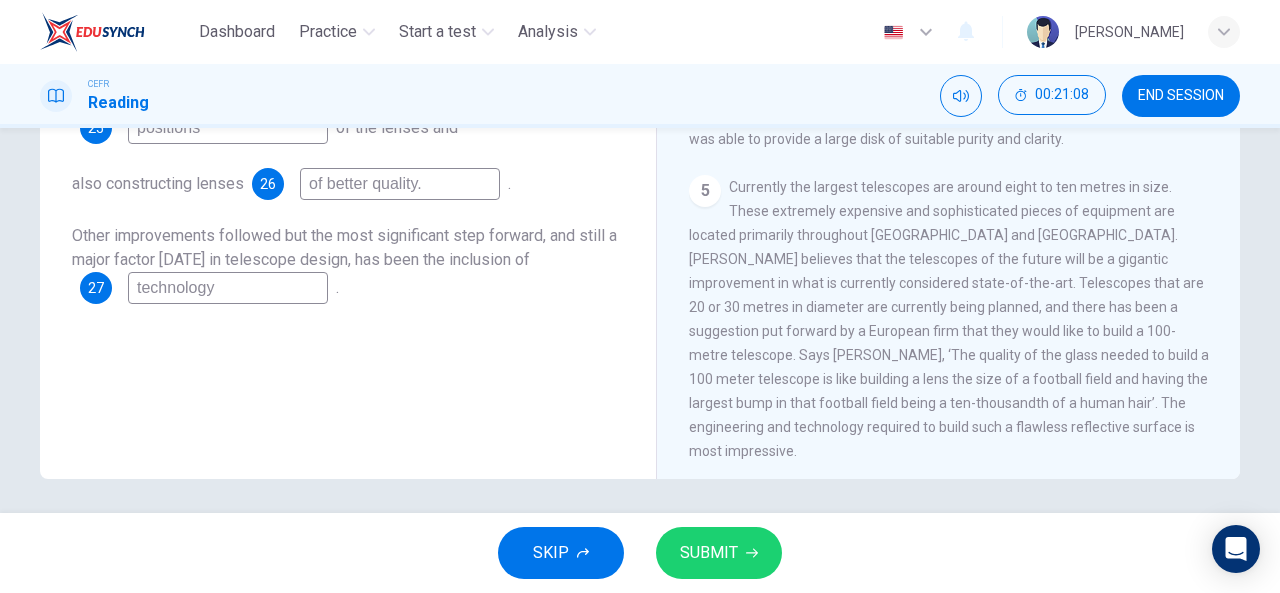 type on "technology" 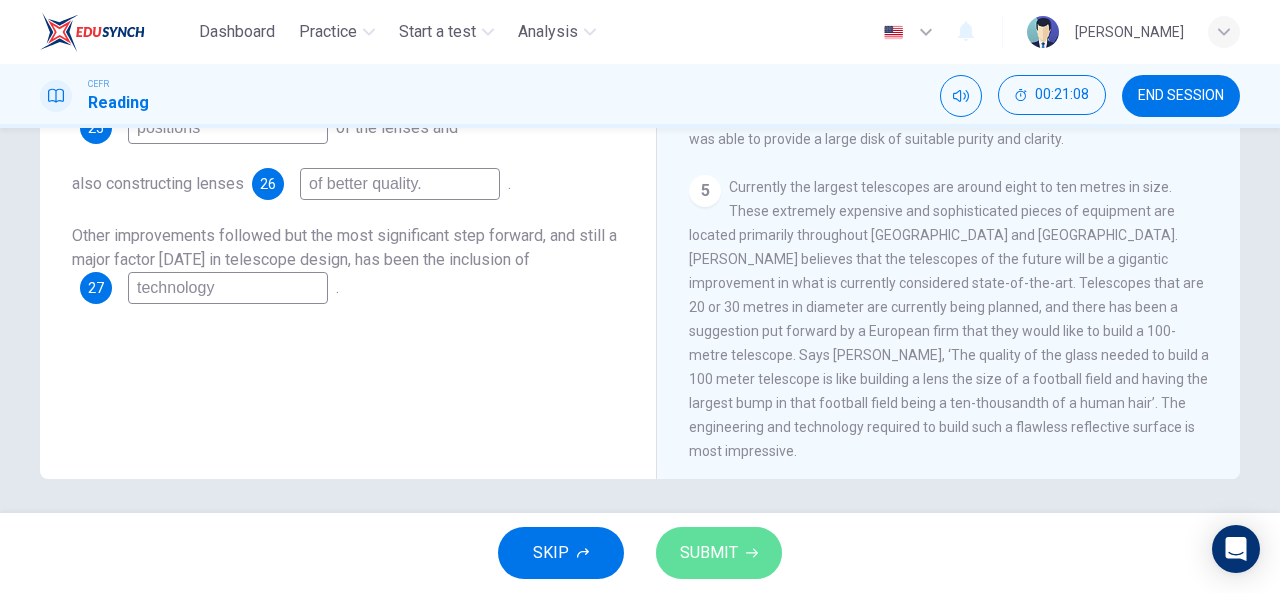 click on "SUBMIT" at bounding box center [709, 553] 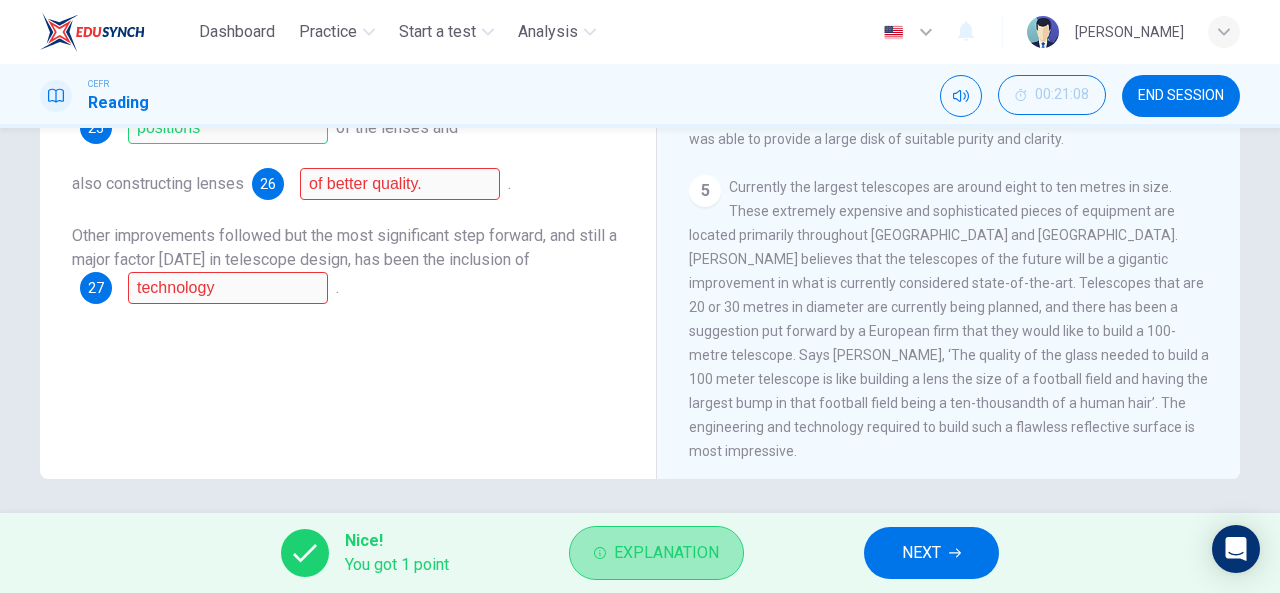 click on "Explanation" at bounding box center [666, 553] 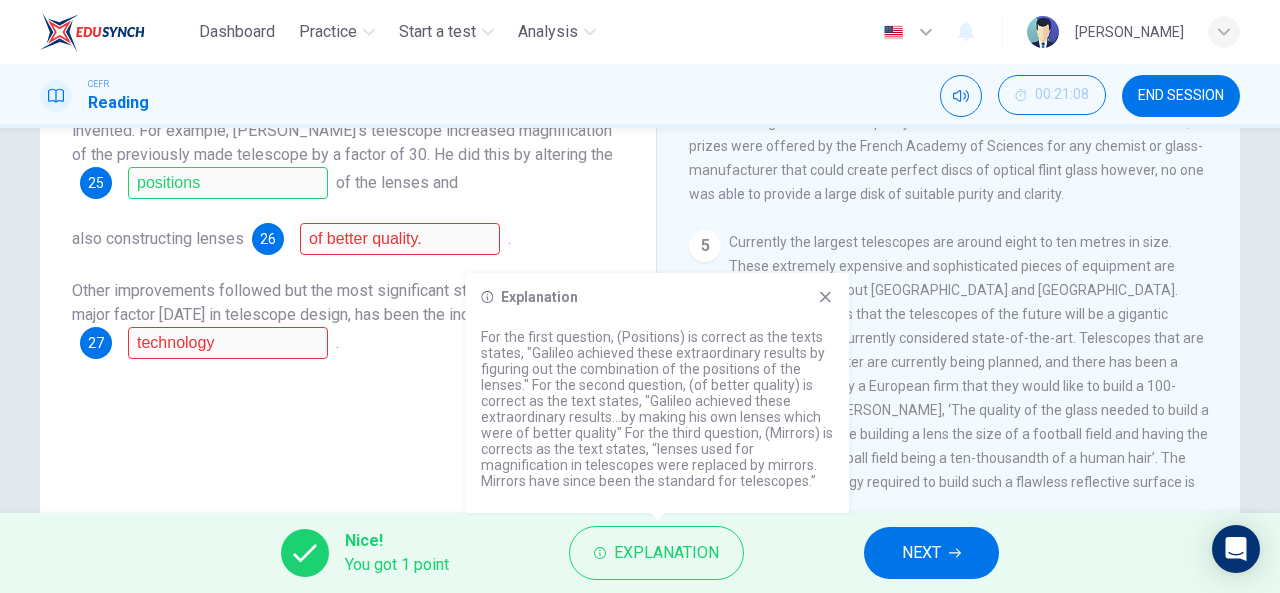 scroll, scrollTop: 334, scrollLeft: 0, axis: vertical 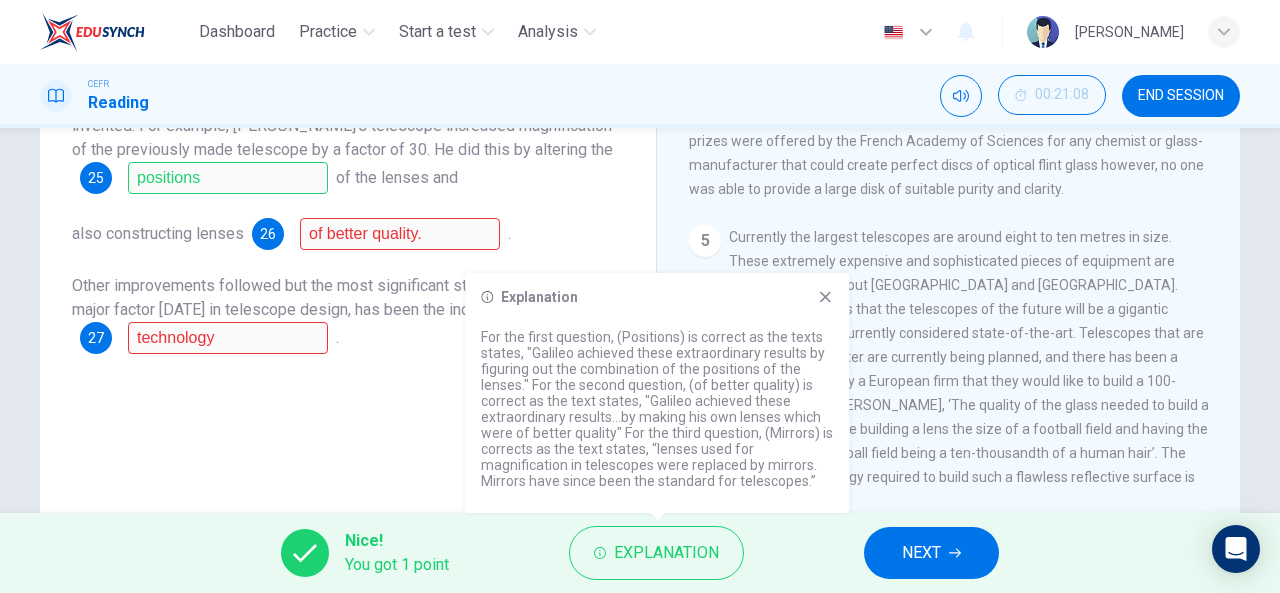 click on "Explanation For the first question, (Positions) is correct as the texts states, "Galileo achieved these extraordinary results by figuring out the combination of the positions of the lenses."
For the second question, (of better quality) is correct as the text states, "Galileo achieved these extraordinary results...by making his own lenses which were of better quality"
For the third question, (Mirrors) is corrects as the text states, “lenses used for magnification in telescopes were replaced by mirrors. Mirrors have since been the standard for telescopes.”" at bounding box center [657, 393] 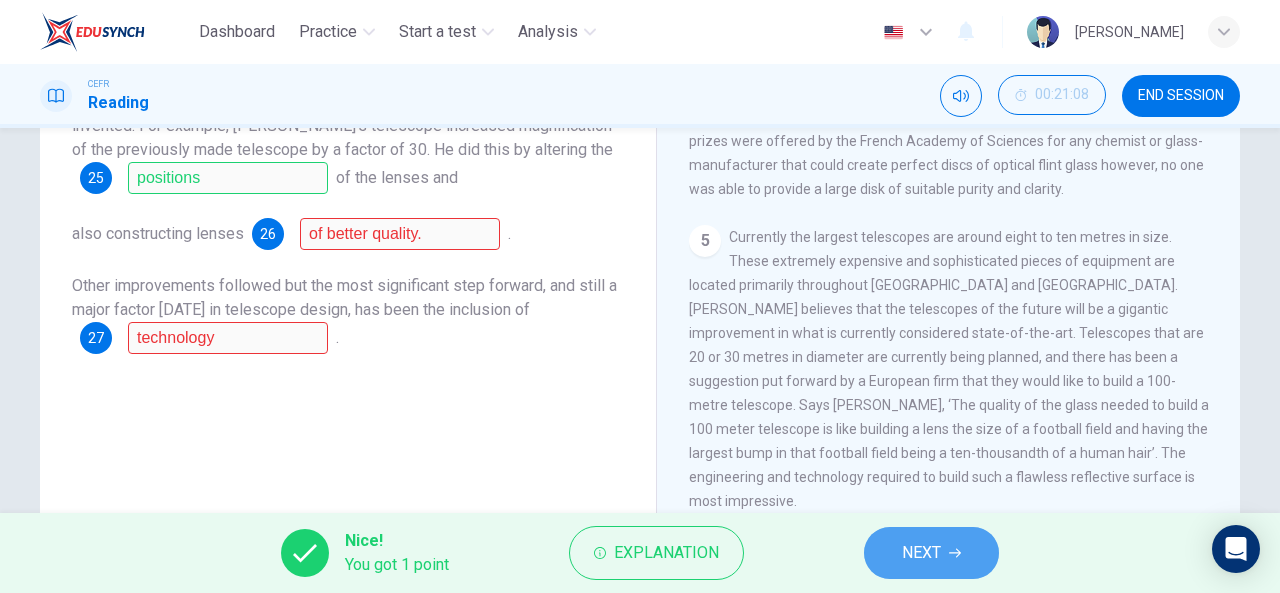 click on "NEXT" at bounding box center (921, 553) 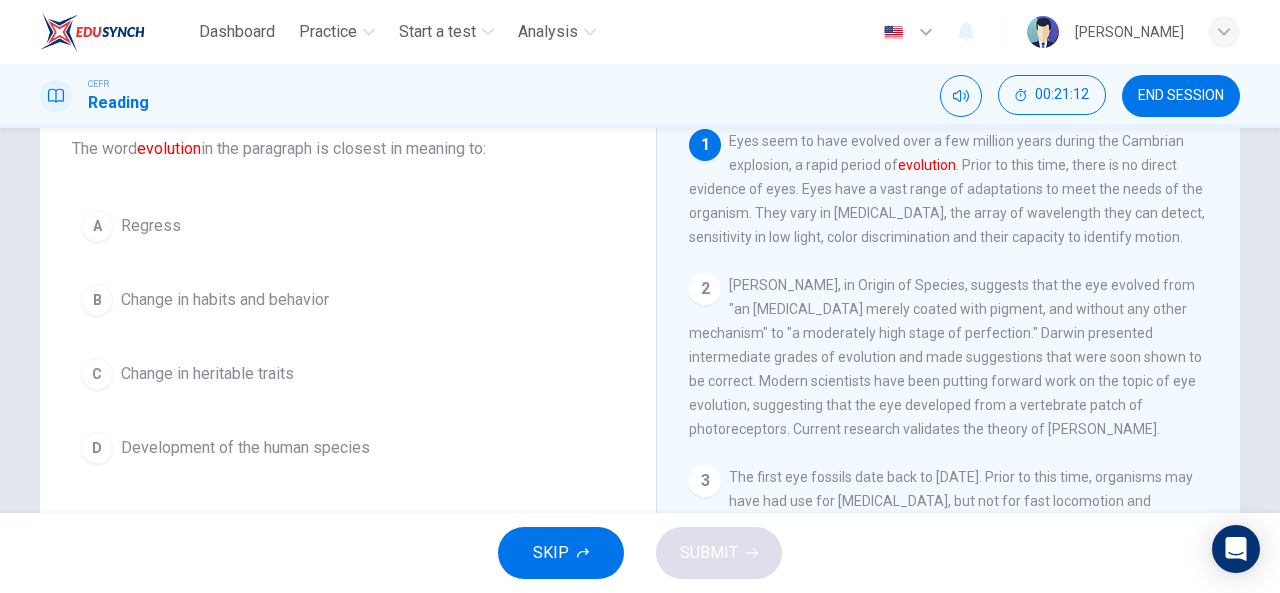 scroll, scrollTop: 128, scrollLeft: 0, axis: vertical 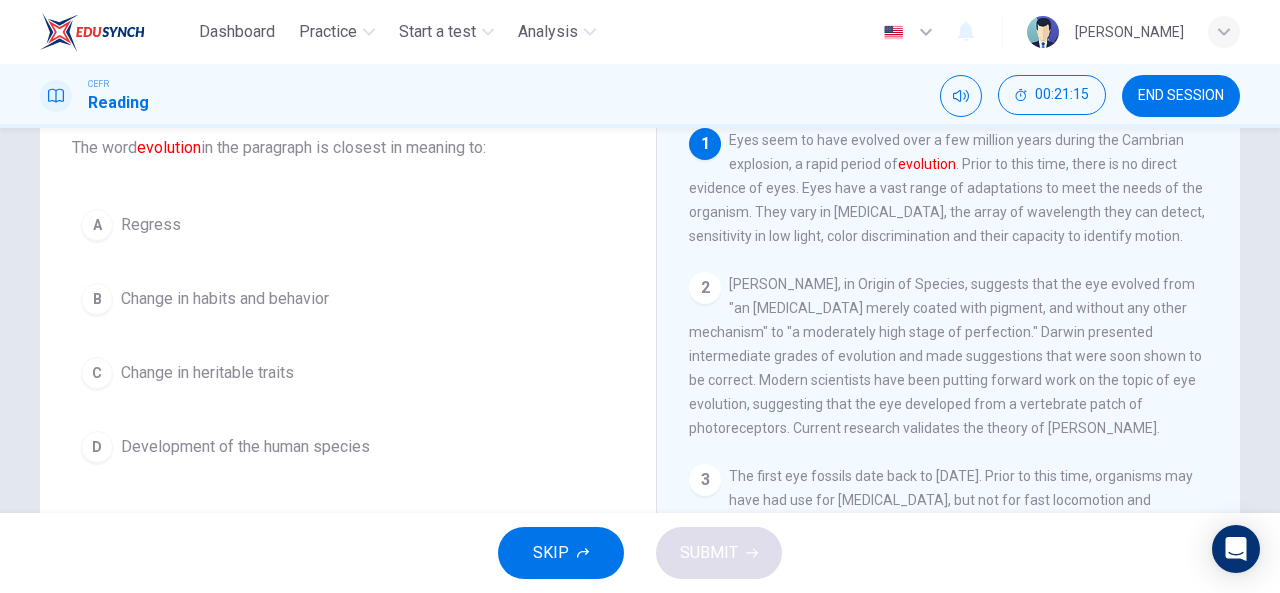 click on "Change in habits and behavior" at bounding box center (225, 299) 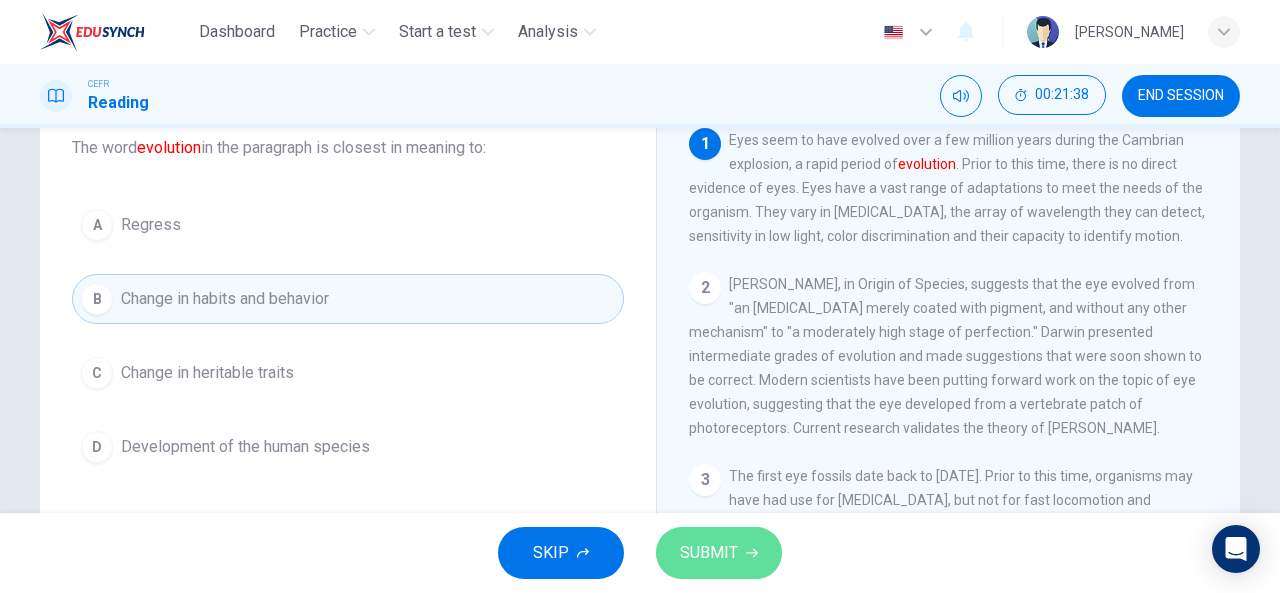 click on "SUBMIT" at bounding box center [709, 553] 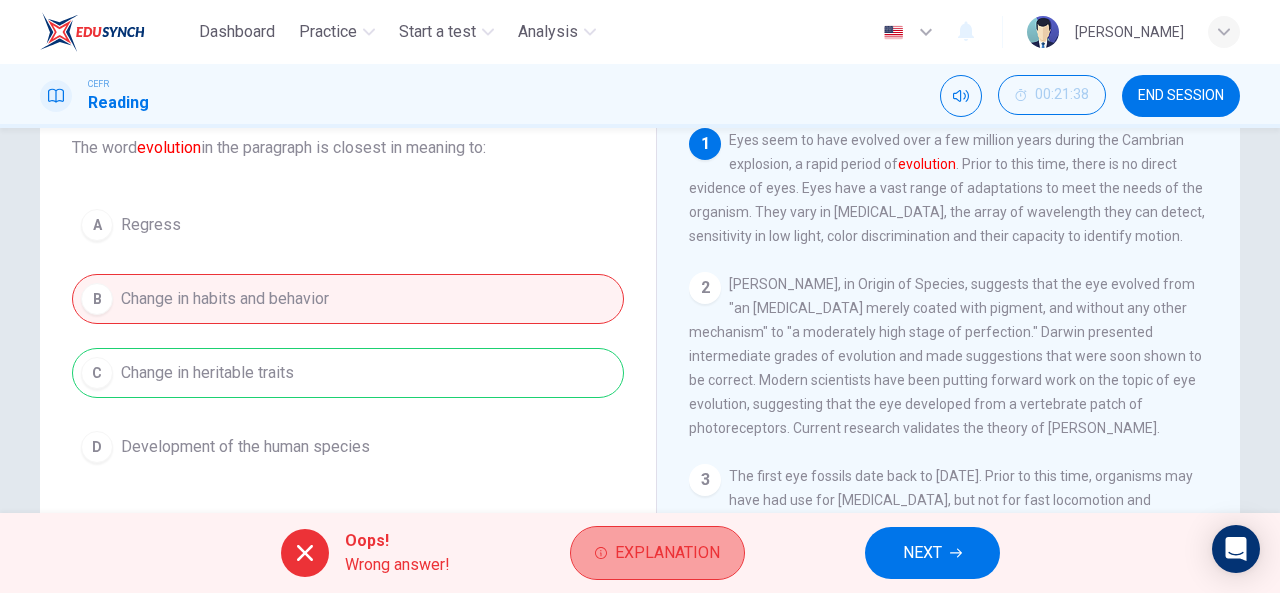 click on "Explanation" at bounding box center [667, 553] 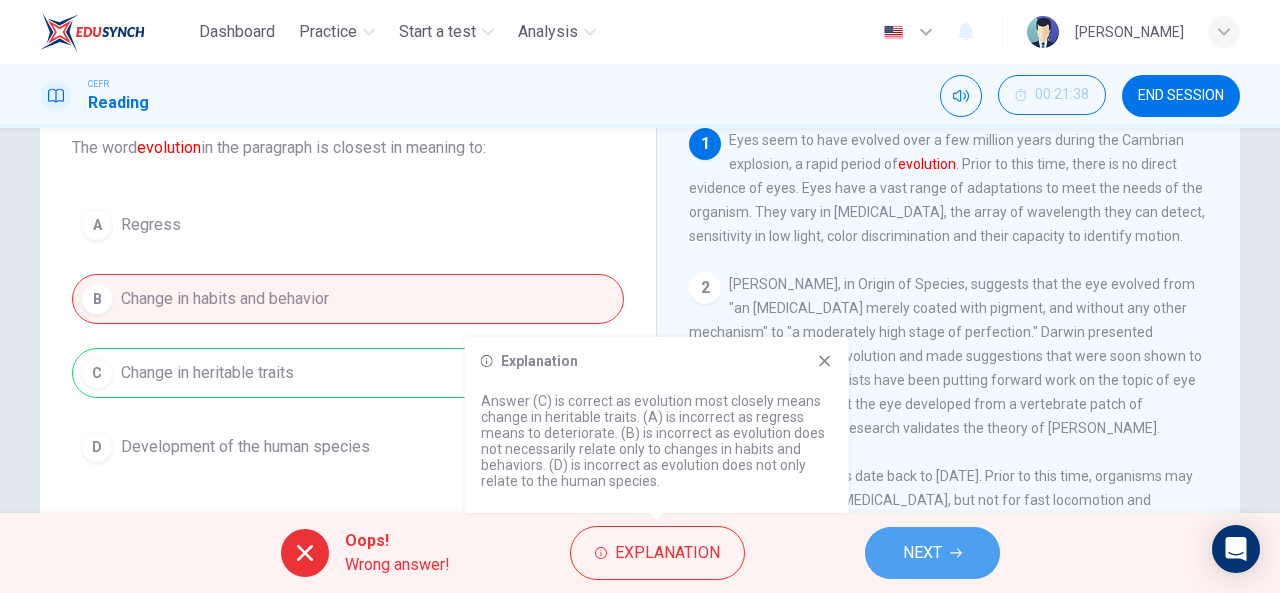 click on "NEXT" at bounding box center [932, 553] 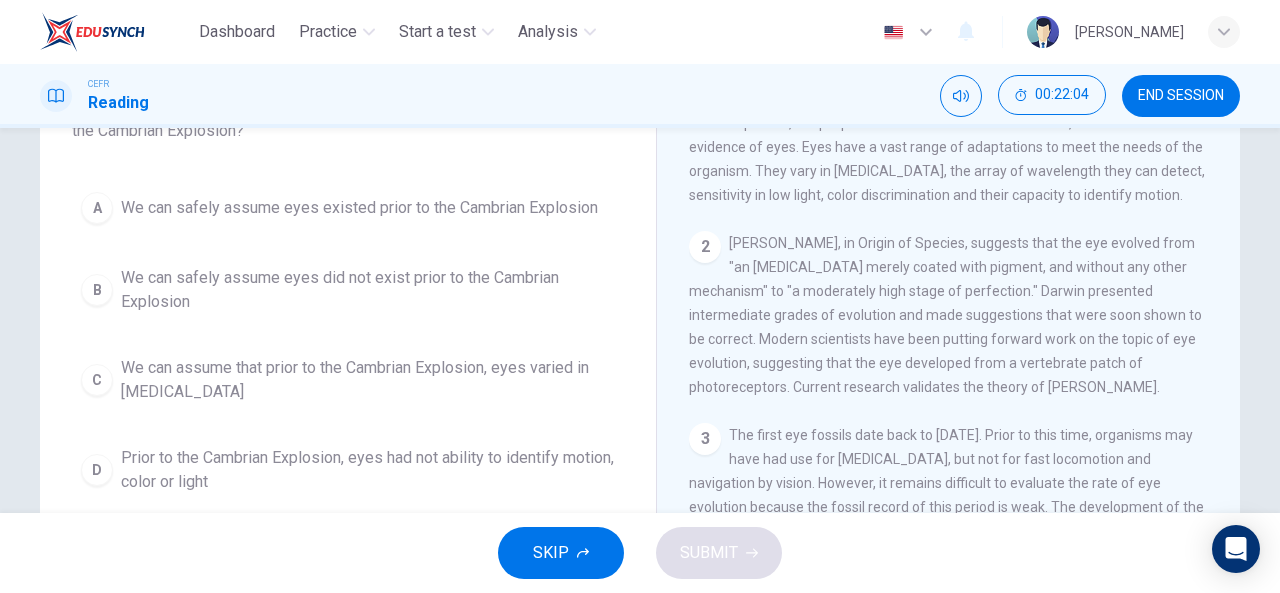 scroll, scrollTop: 170, scrollLeft: 0, axis: vertical 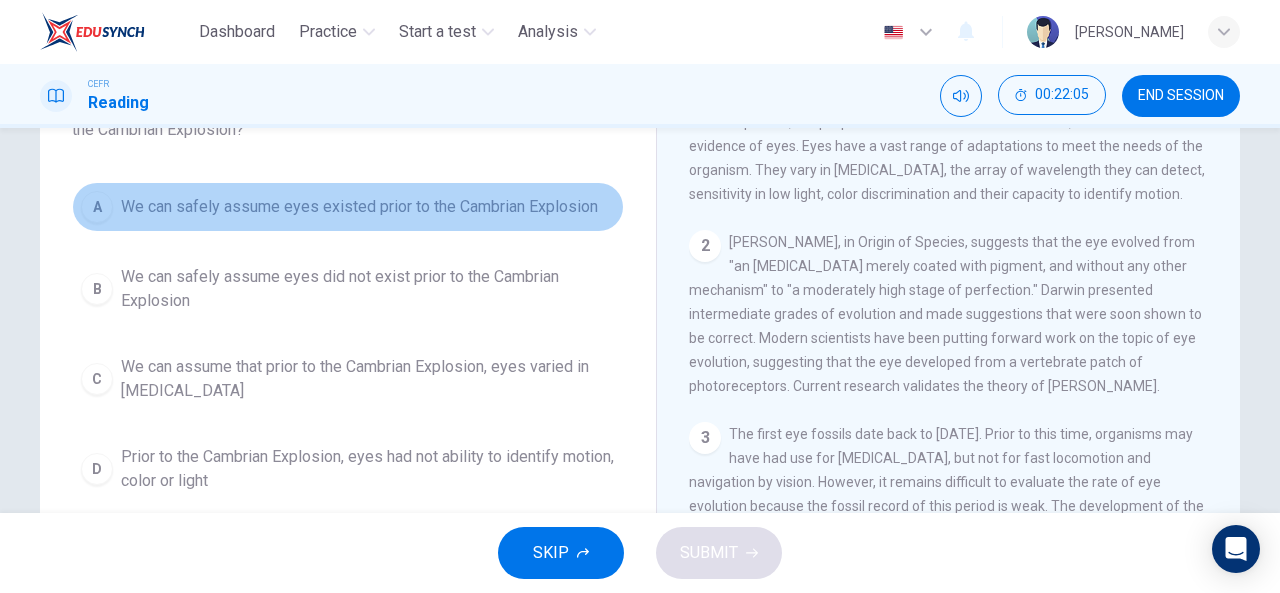 click on "We can safely assume eyes existed prior to the Cambrian Explosion" at bounding box center [359, 207] 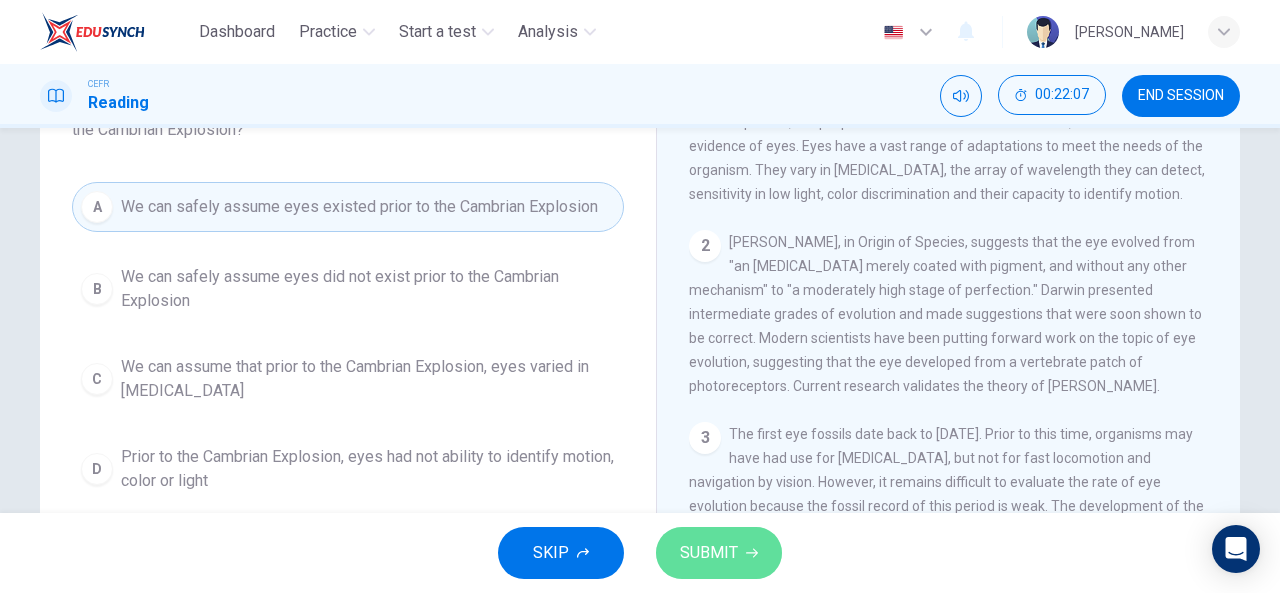 click on "SUBMIT" at bounding box center (719, 553) 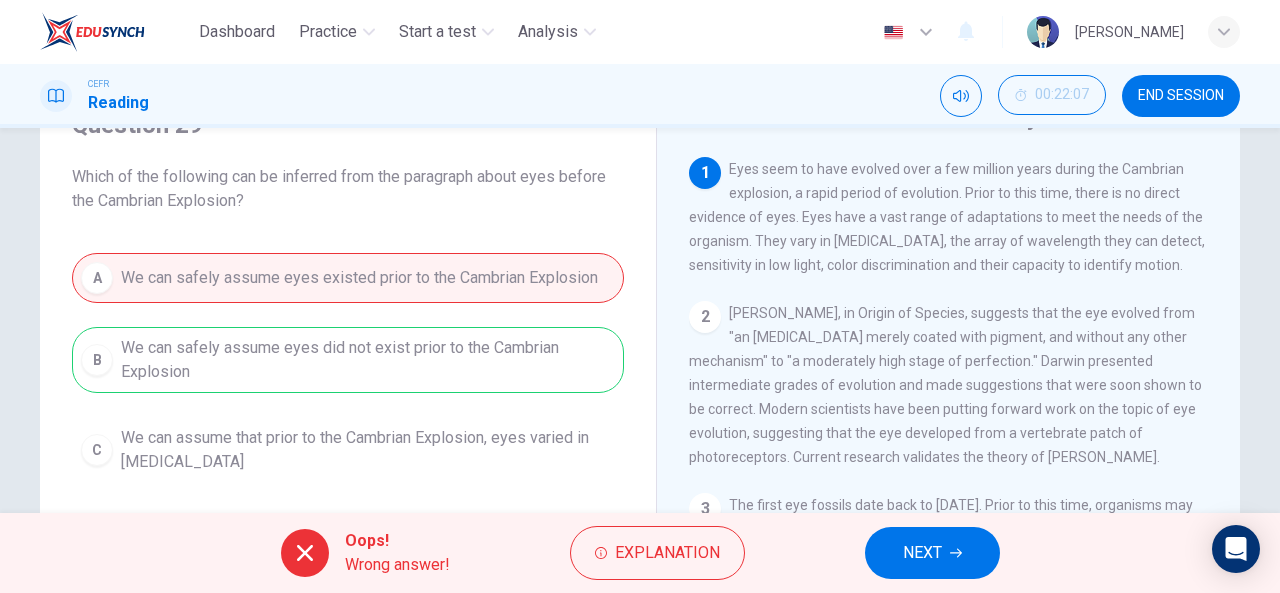 scroll, scrollTop: 100, scrollLeft: 0, axis: vertical 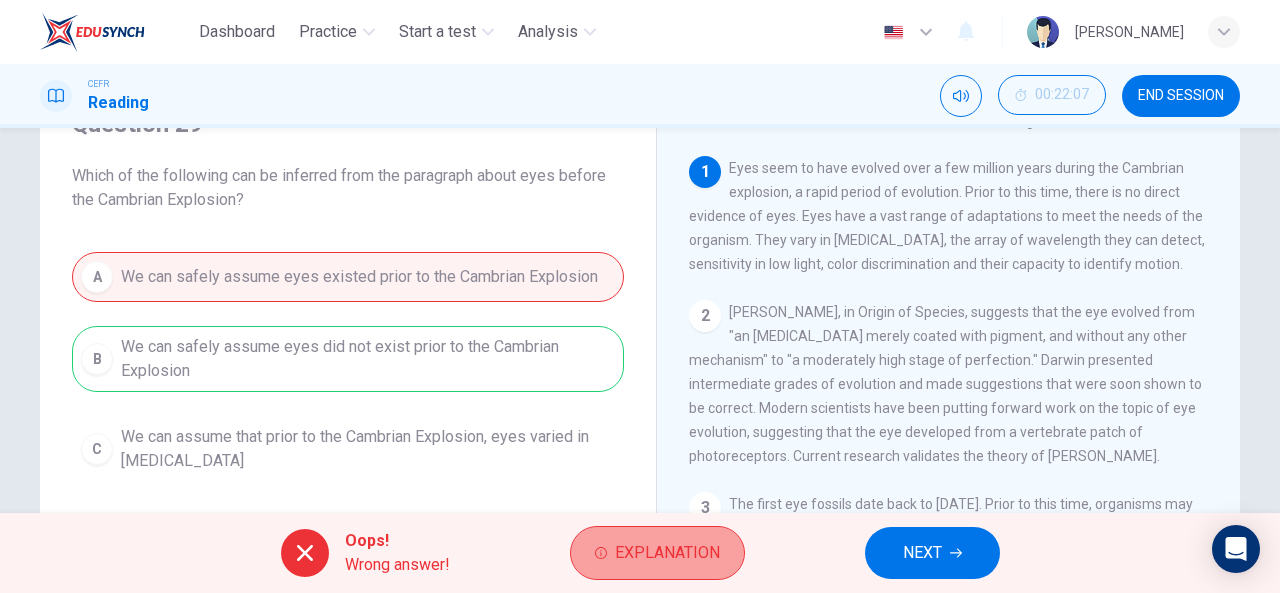 click on "Explanation" at bounding box center [667, 553] 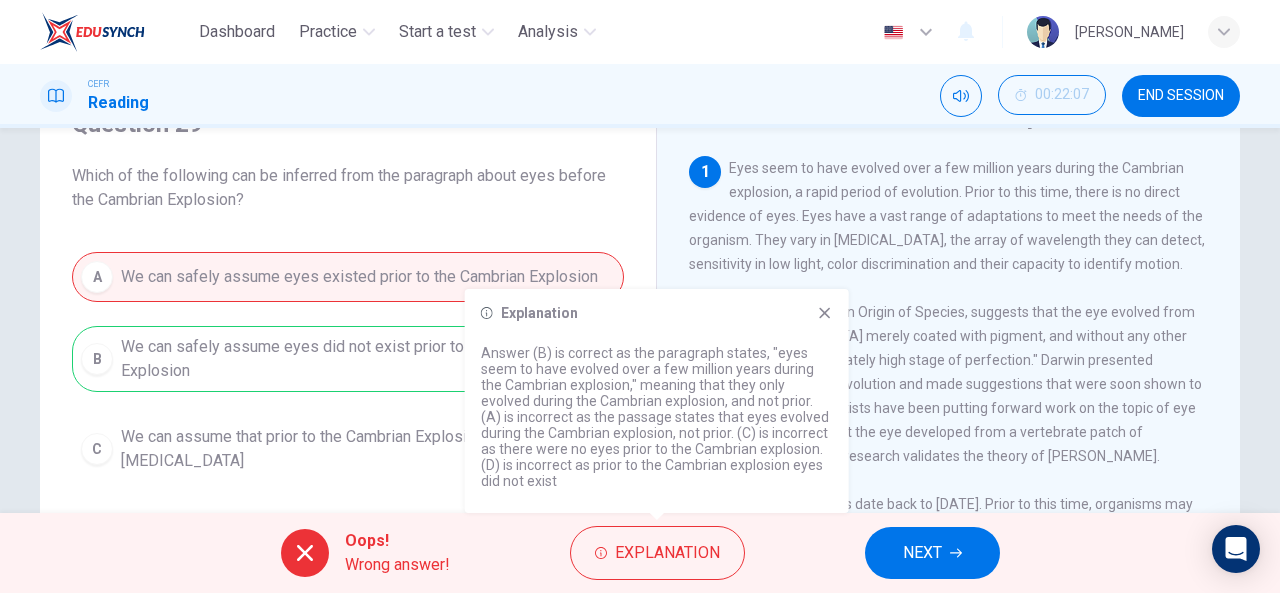 click on "NEXT" at bounding box center (932, 553) 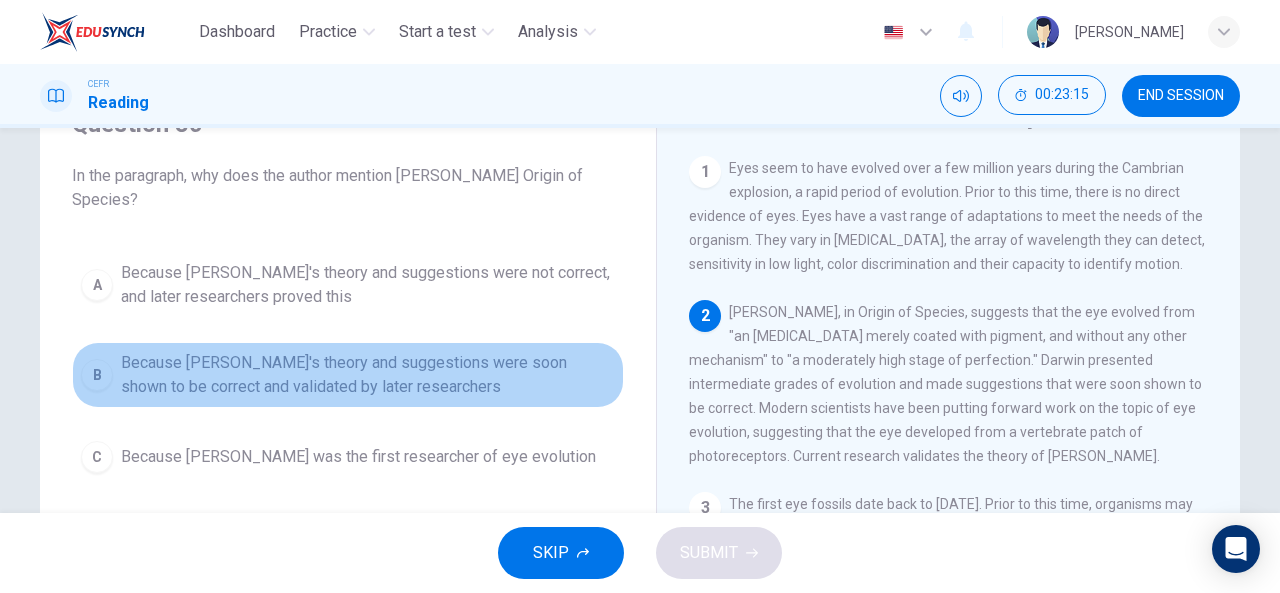 click on "Because [PERSON_NAME]'s theory and suggestions were soon shown to be correct and validated by later researchers" at bounding box center (368, 375) 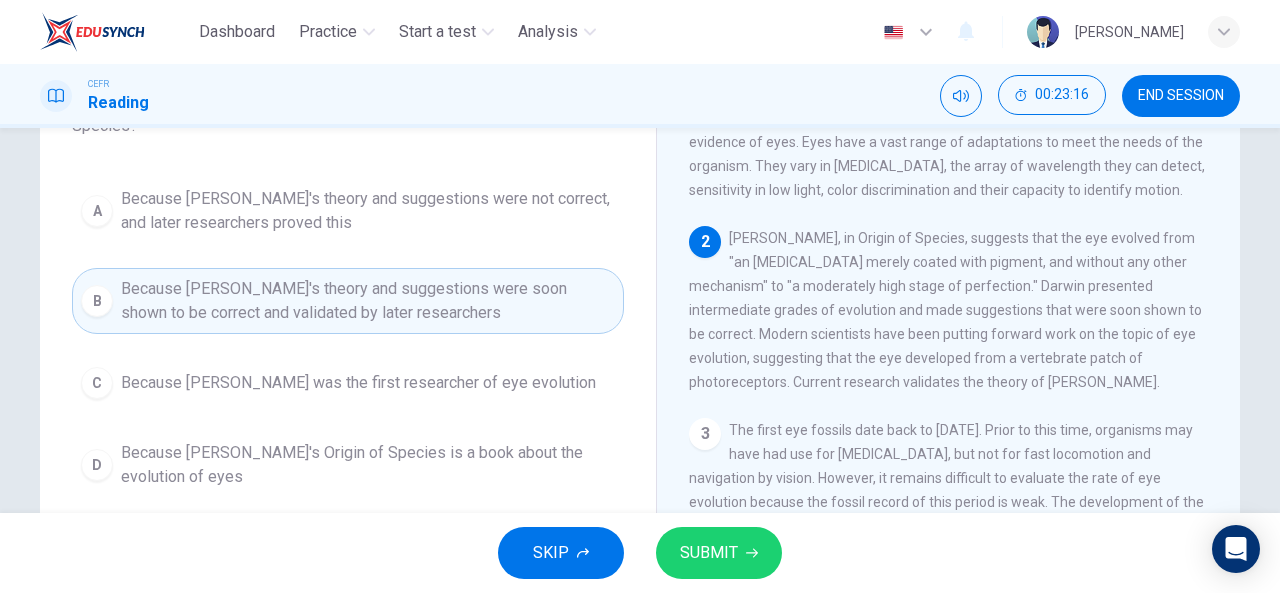 scroll, scrollTop: 175, scrollLeft: 0, axis: vertical 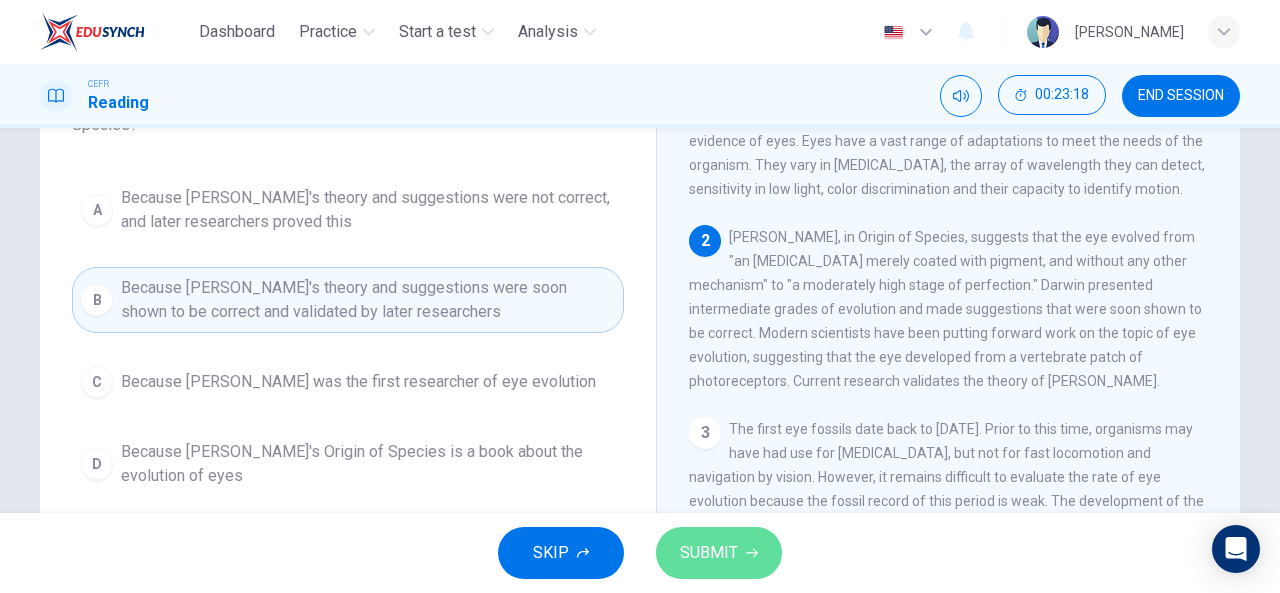 click on "SUBMIT" at bounding box center (709, 553) 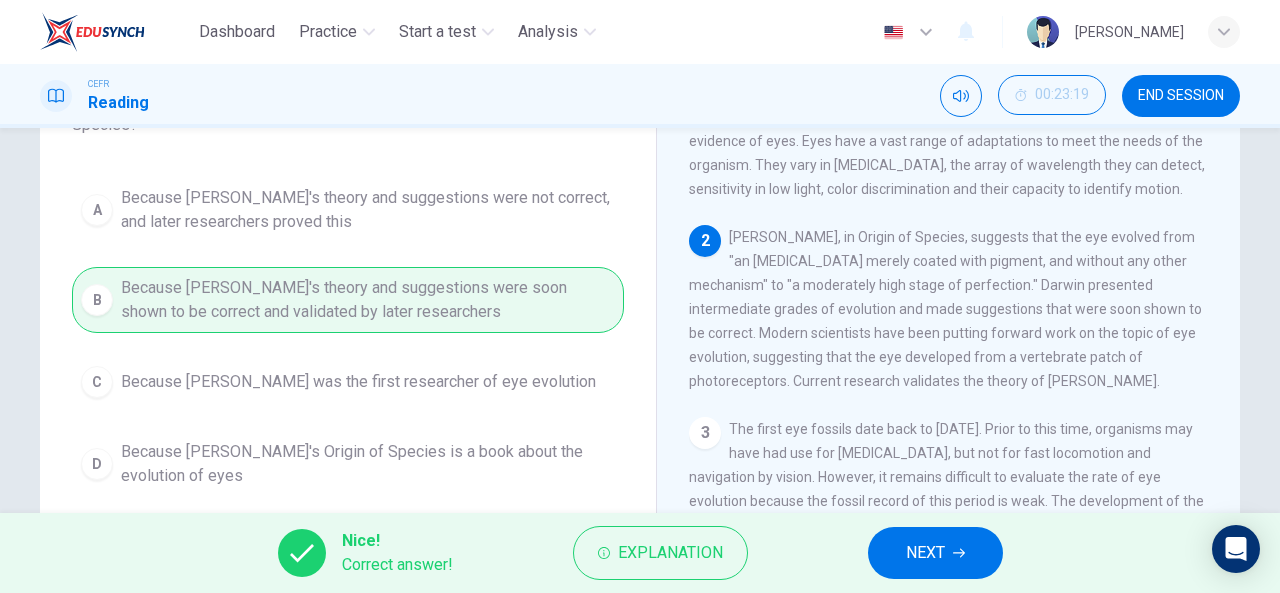 click on "NEXT" at bounding box center [935, 553] 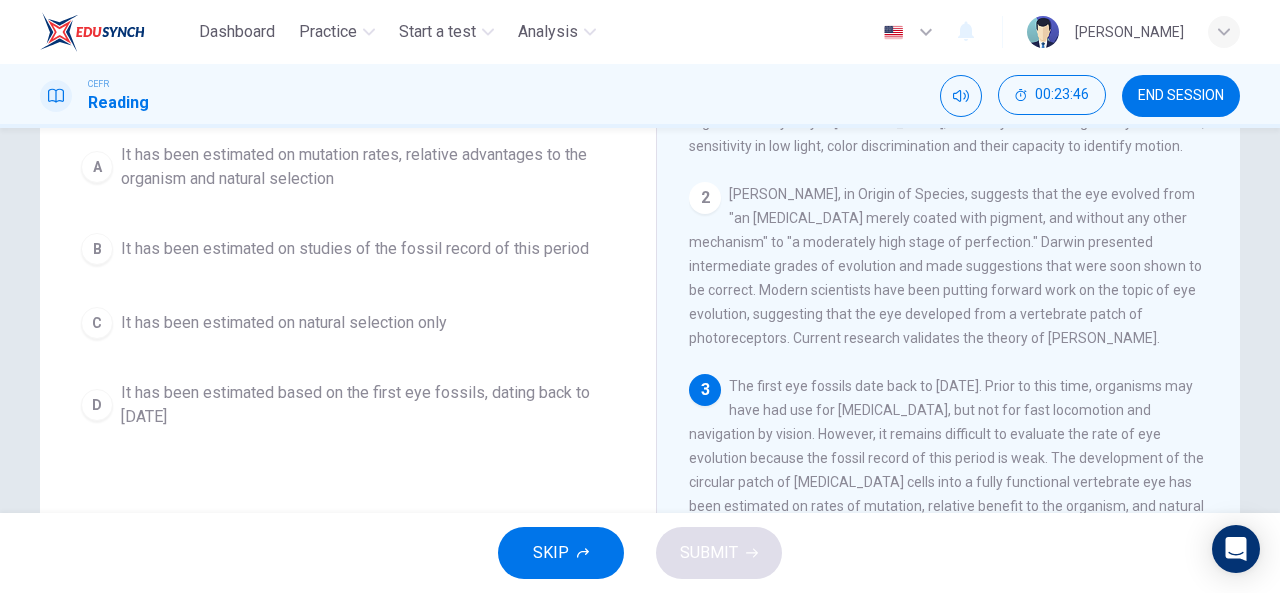 scroll, scrollTop: 219, scrollLeft: 0, axis: vertical 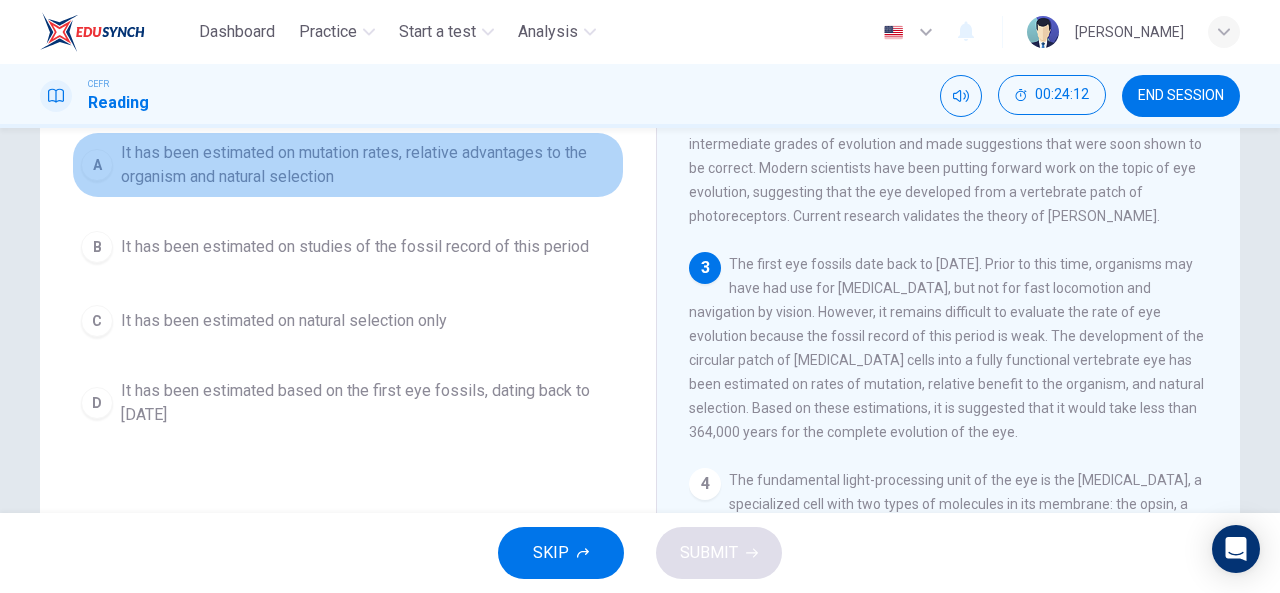 click on "It has been estimated on mutation rates, relative advantages to the organism and natural selection" at bounding box center [368, 165] 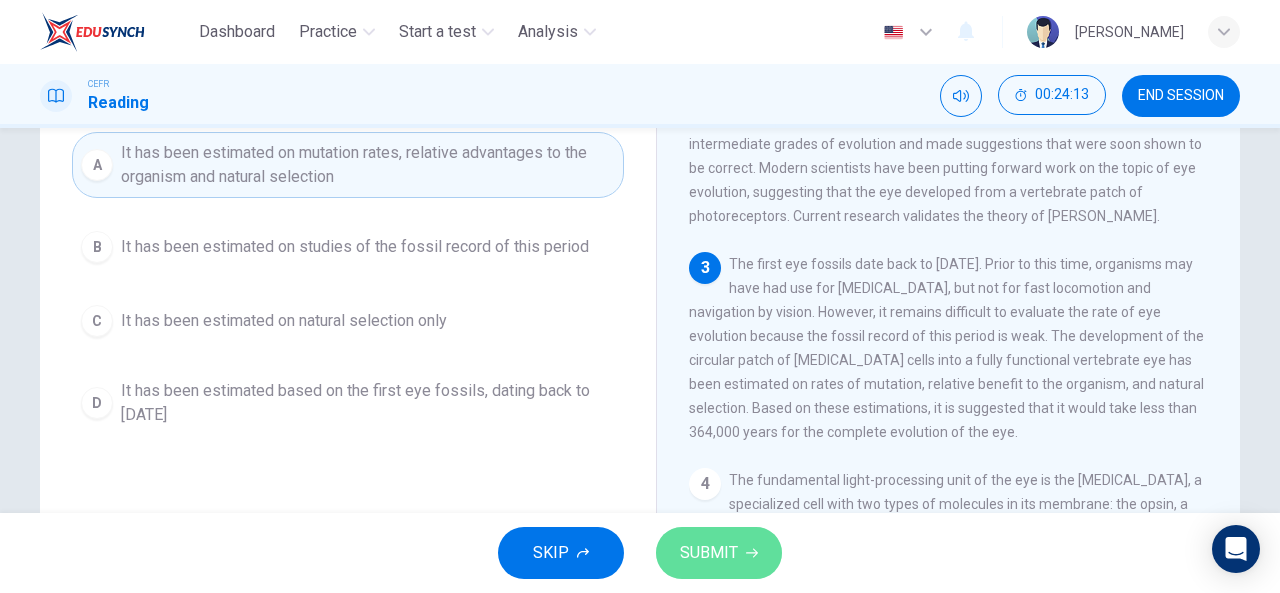 click on "SUBMIT" at bounding box center (709, 553) 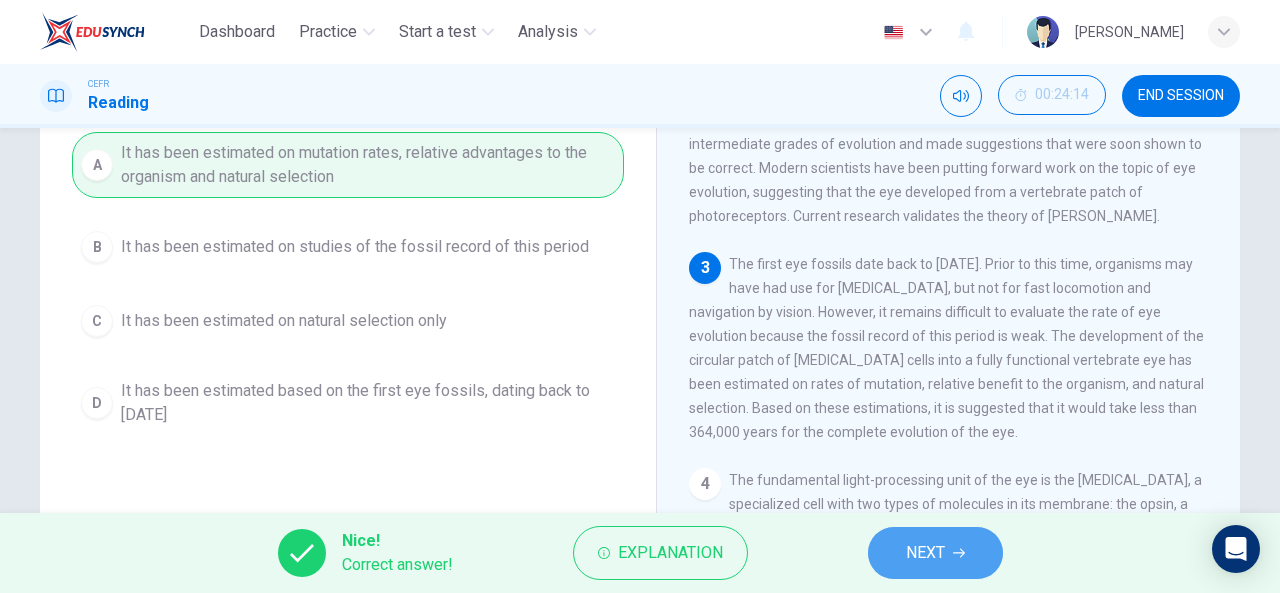 click on "NEXT" at bounding box center (925, 553) 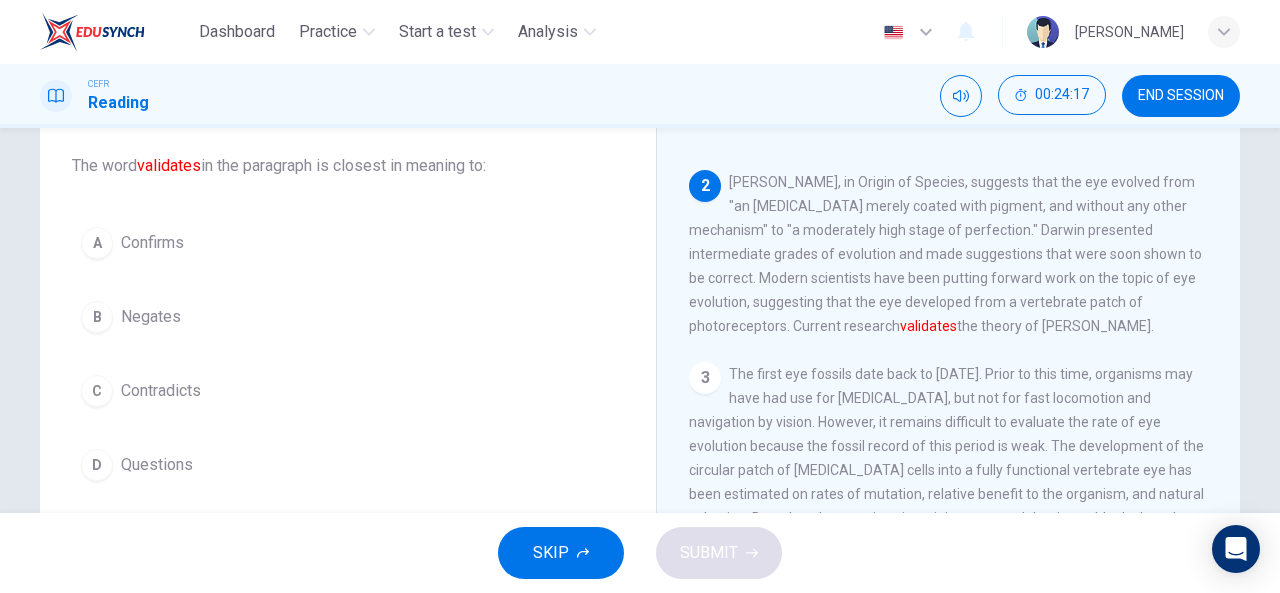 scroll, scrollTop: 113, scrollLeft: 0, axis: vertical 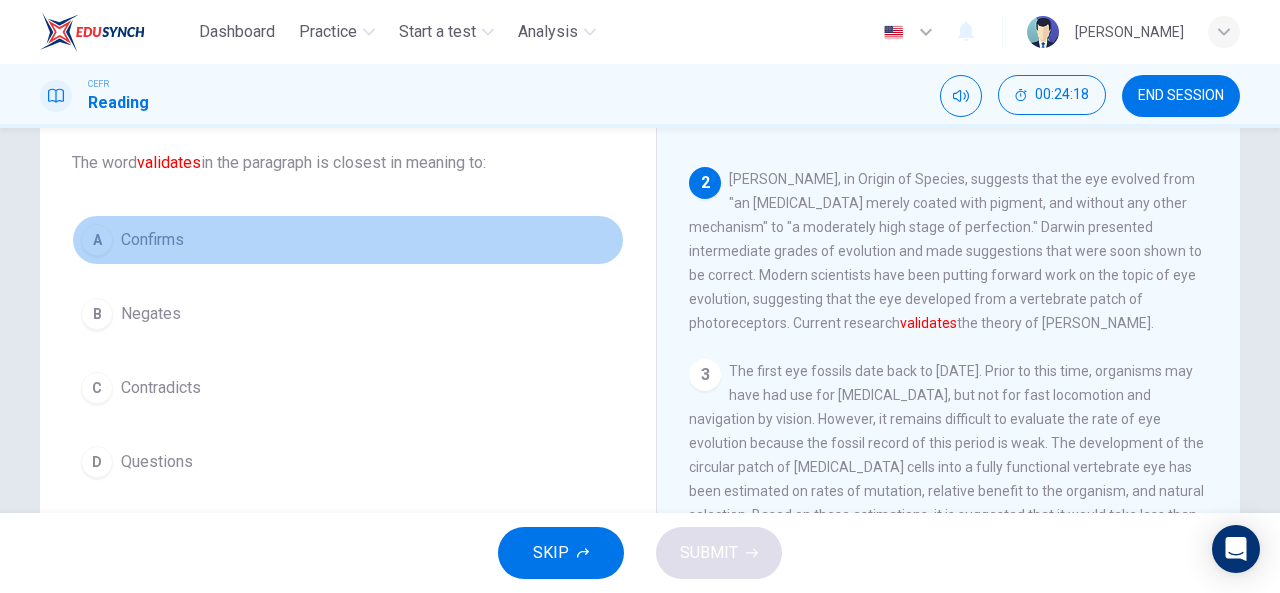 click on "A Confirms" at bounding box center [348, 240] 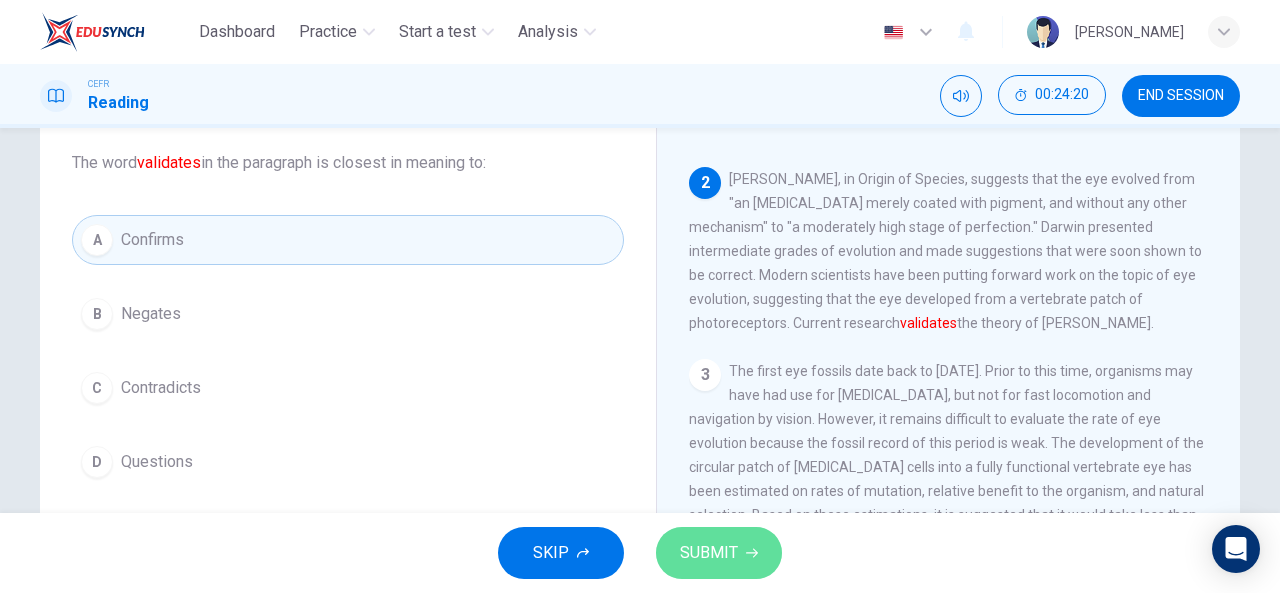 click on "SUBMIT" at bounding box center (719, 553) 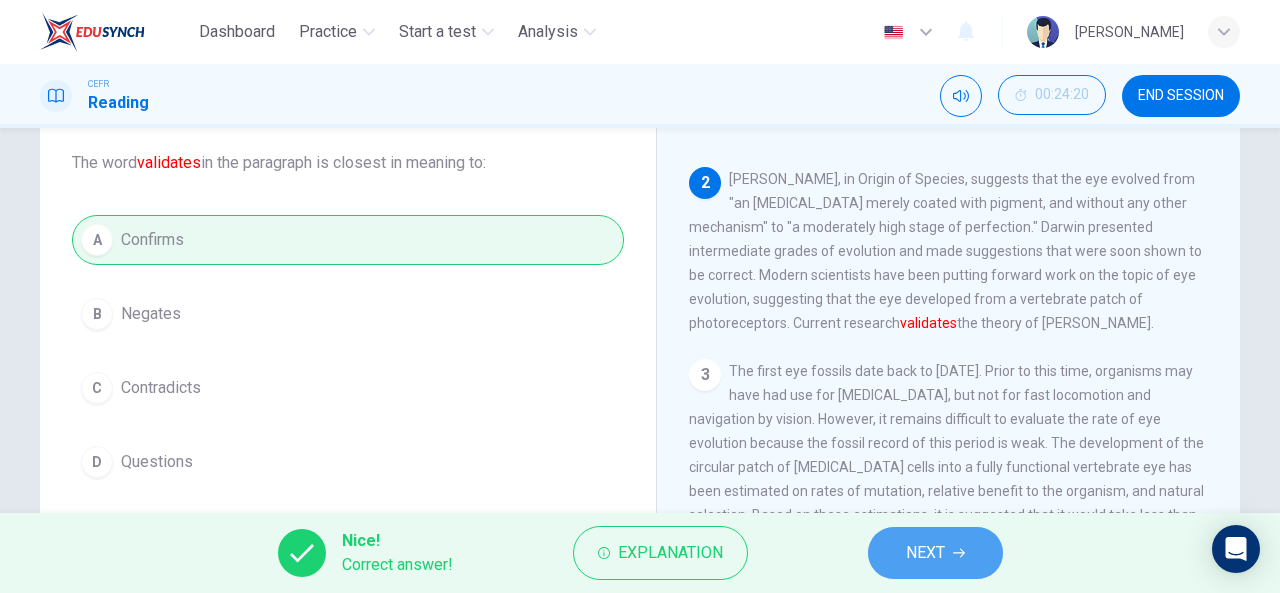 click on "NEXT" at bounding box center (935, 553) 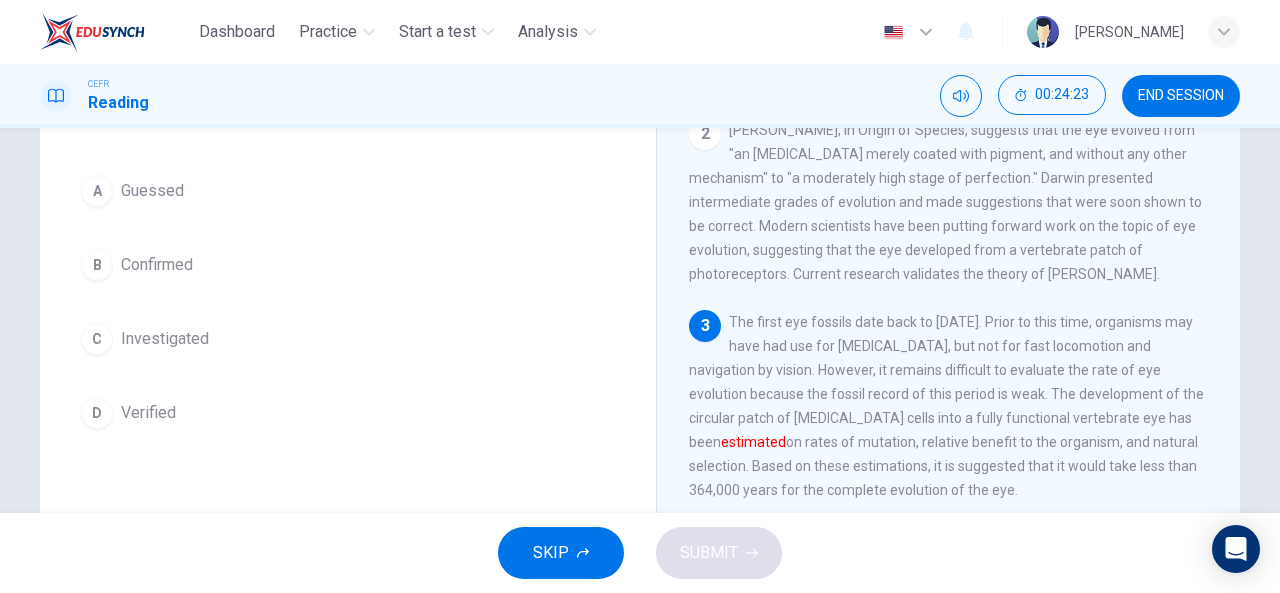 scroll, scrollTop: 163, scrollLeft: 0, axis: vertical 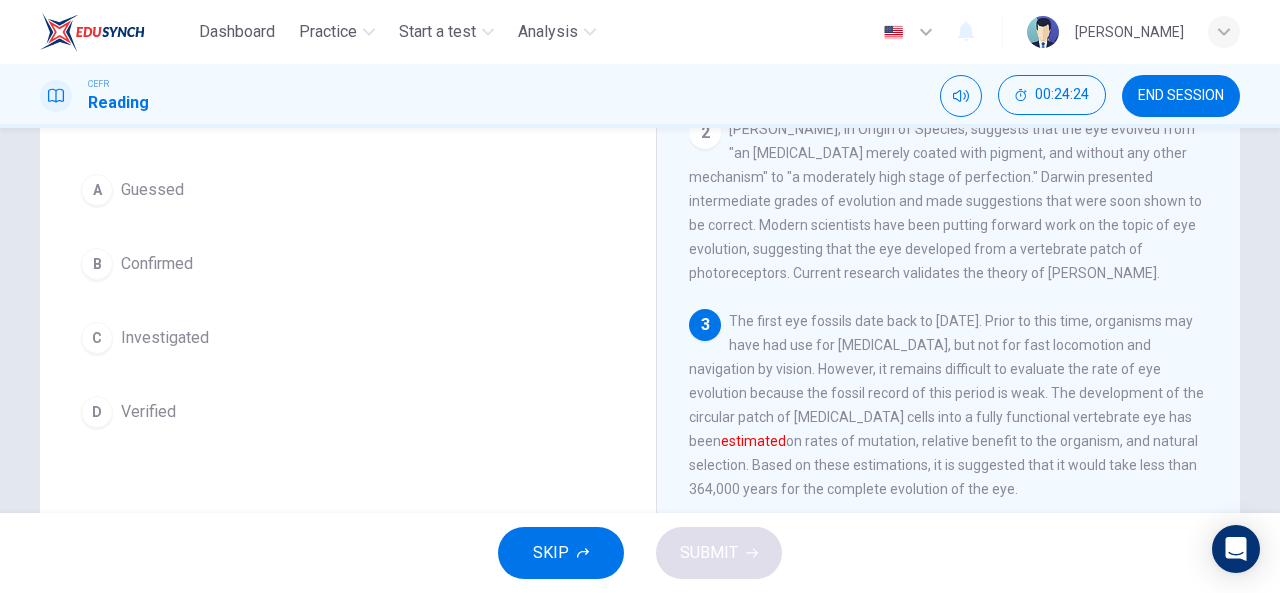 click on "A Guessed" at bounding box center (348, 190) 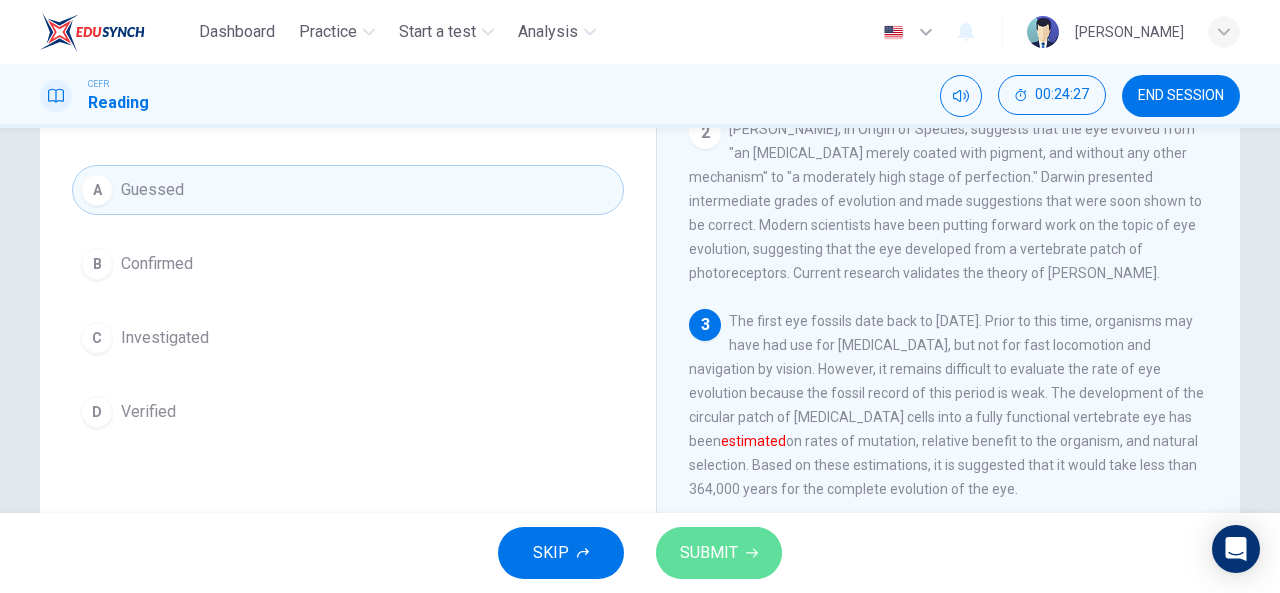 click on "SUBMIT" at bounding box center [709, 553] 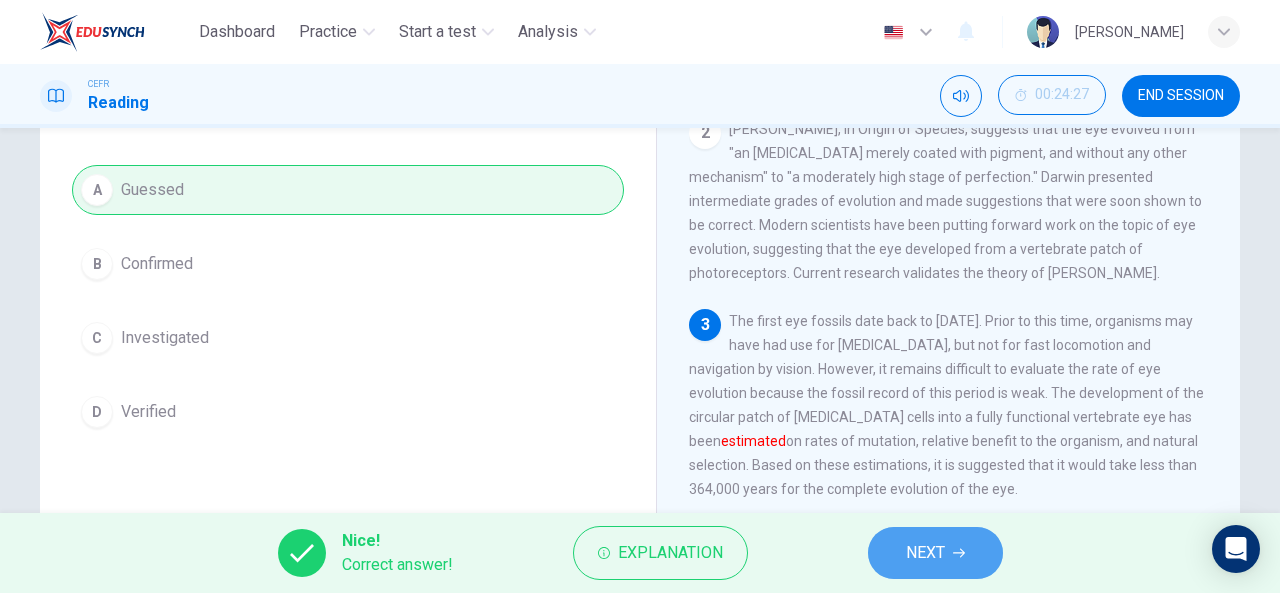 click on "NEXT" at bounding box center (935, 553) 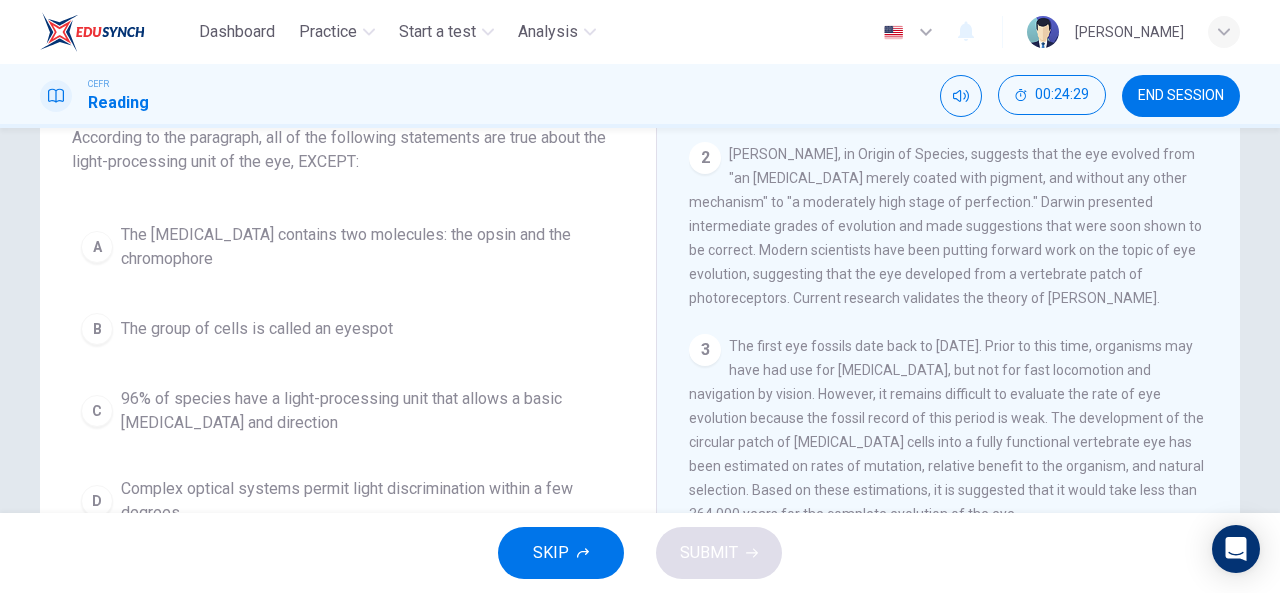 scroll, scrollTop: 137, scrollLeft: 0, axis: vertical 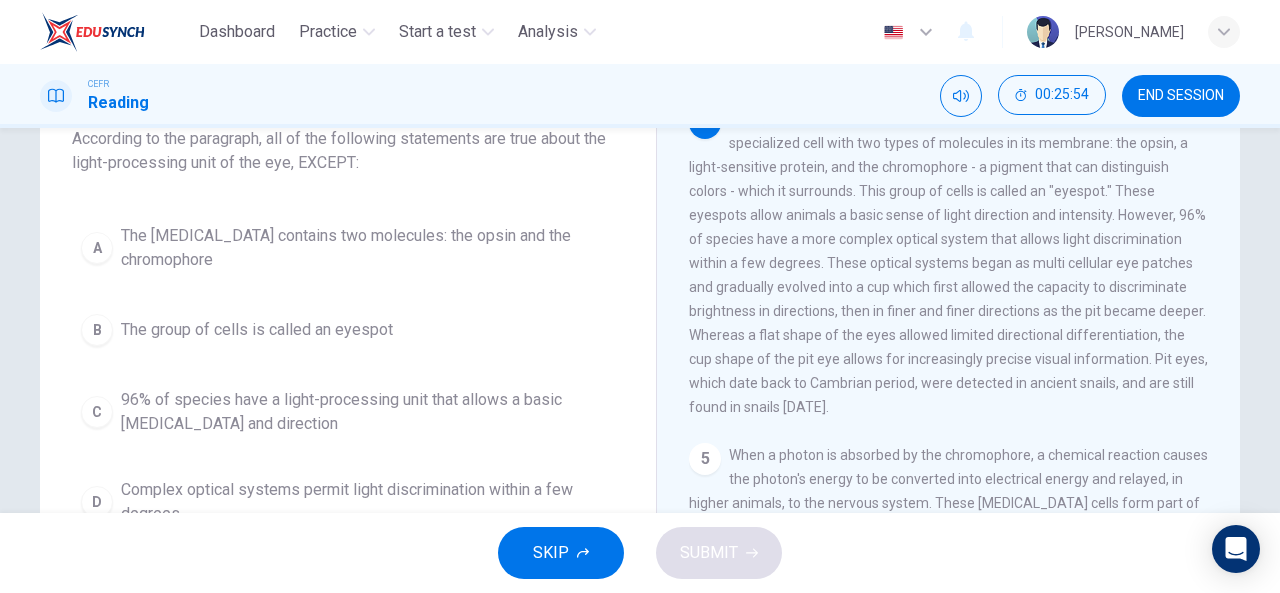 click on "C 96% of species have a light-processing unit that allows a basic [MEDICAL_DATA] and direction" at bounding box center (348, 412) 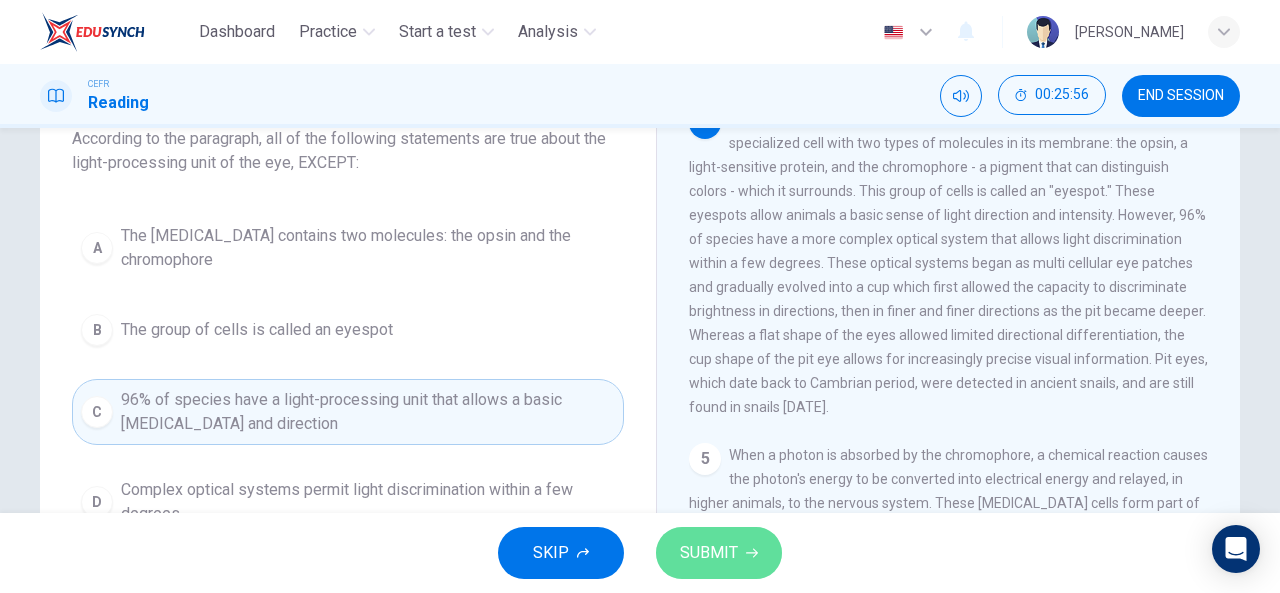 click on "SUBMIT" at bounding box center (719, 553) 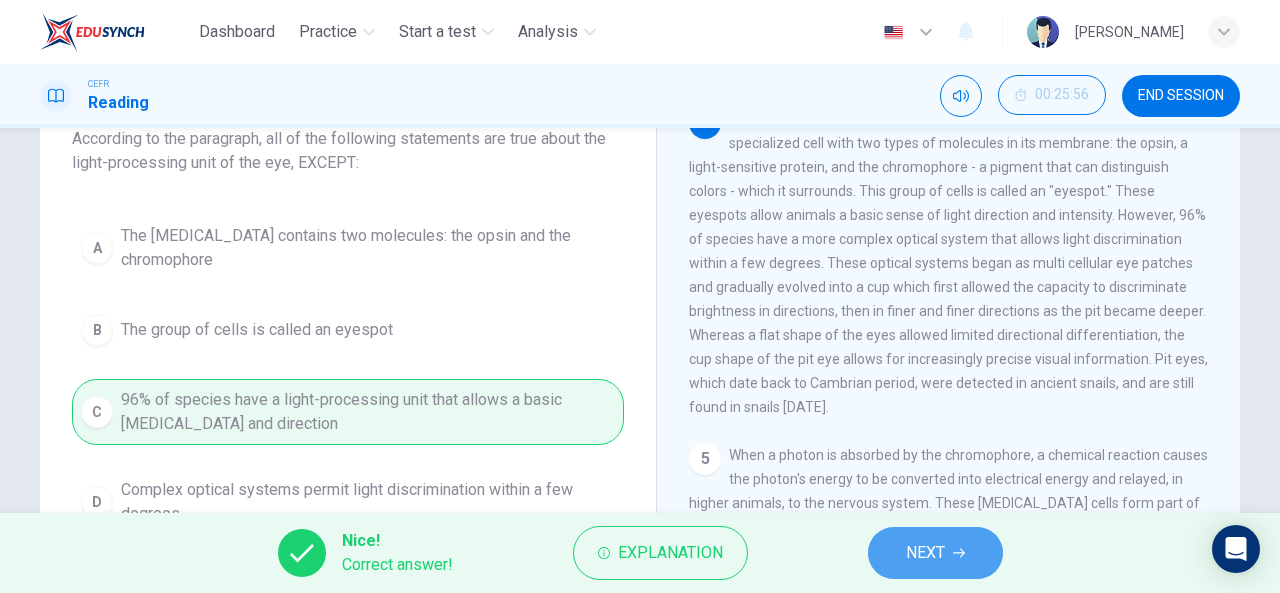 click on "NEXT" at bounding box center [935, 553] 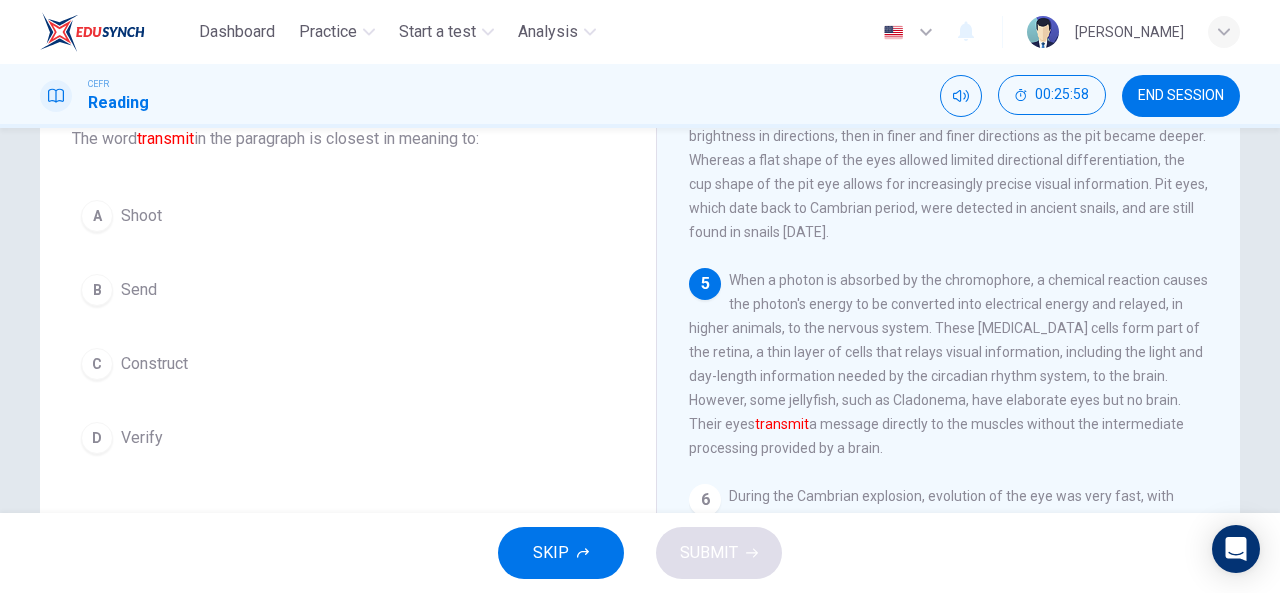 scroll, scrollTop: 744, scrollLeft: 0, axis: vertical 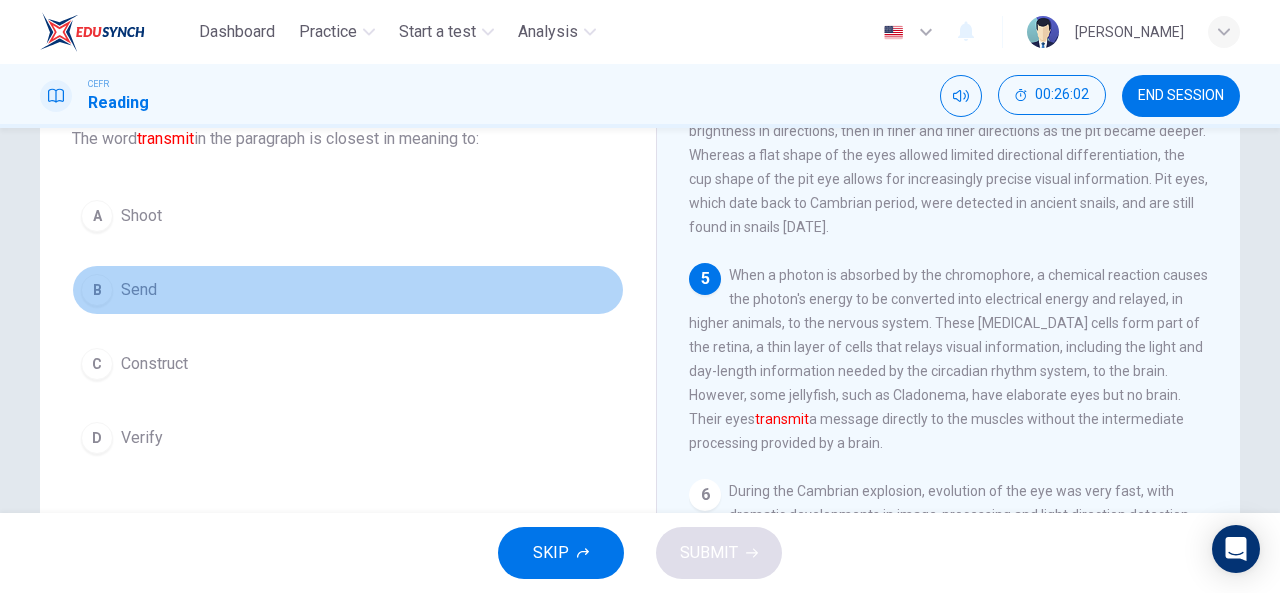 click on "B Send" at bounding box center (348, 290) 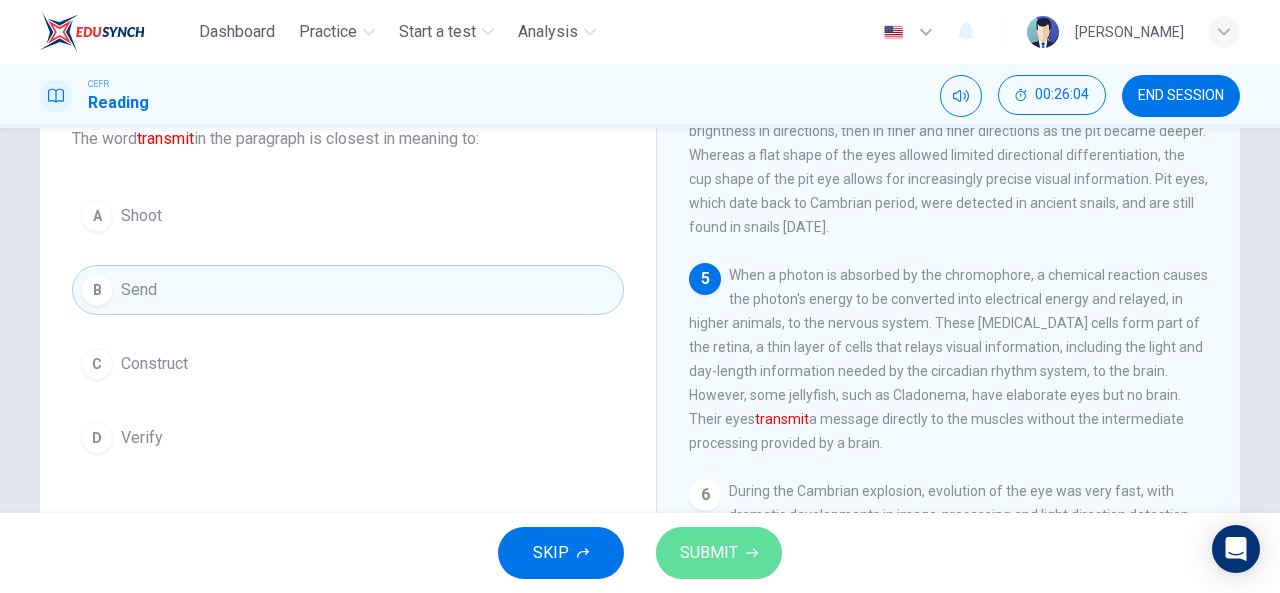 click on "SUBMIT" at bounding box center (709, 553) 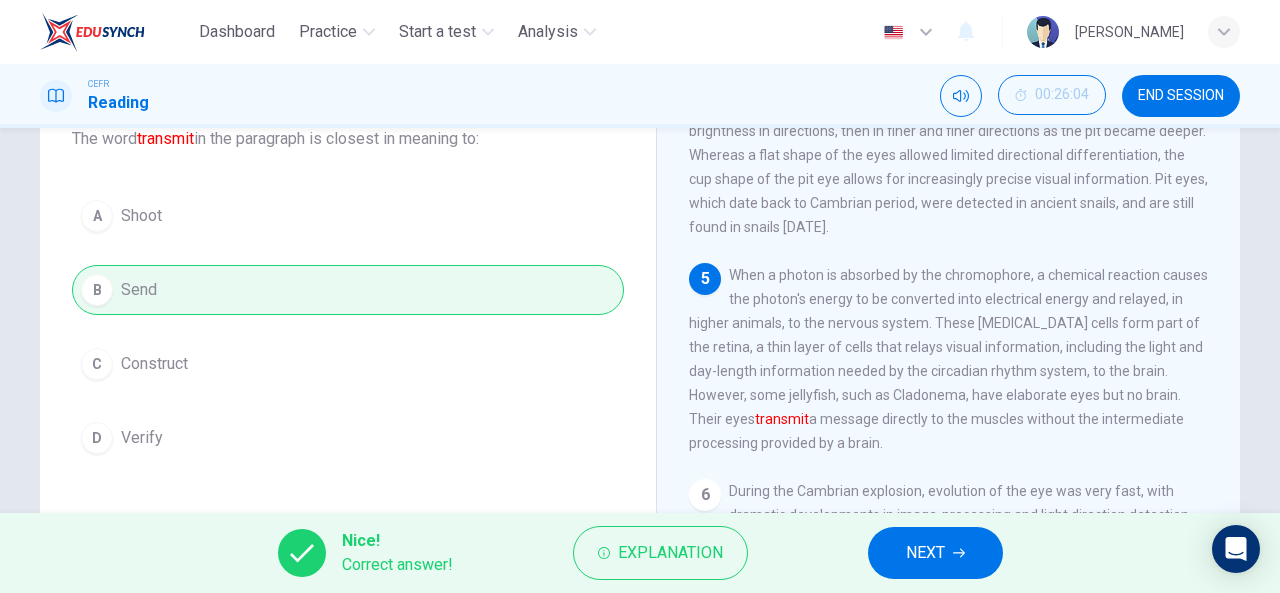 click on "NEXT" at bounding box center [935, 553] 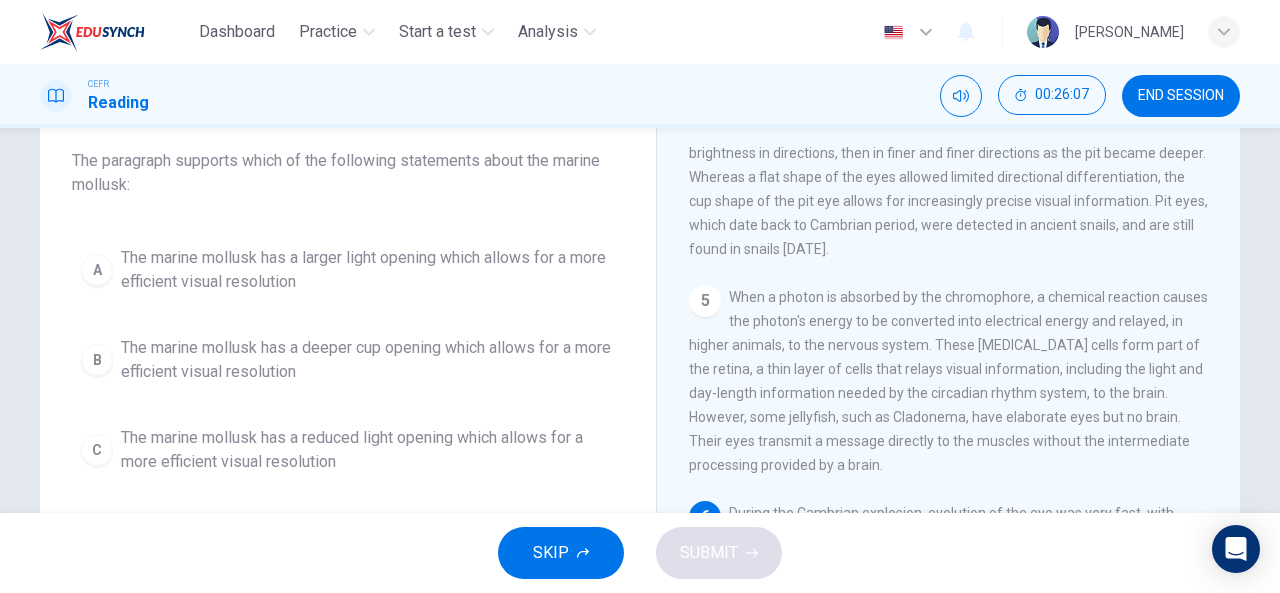 scroll, scrollTop: 119, scrollLeft: 0, axis: vertical 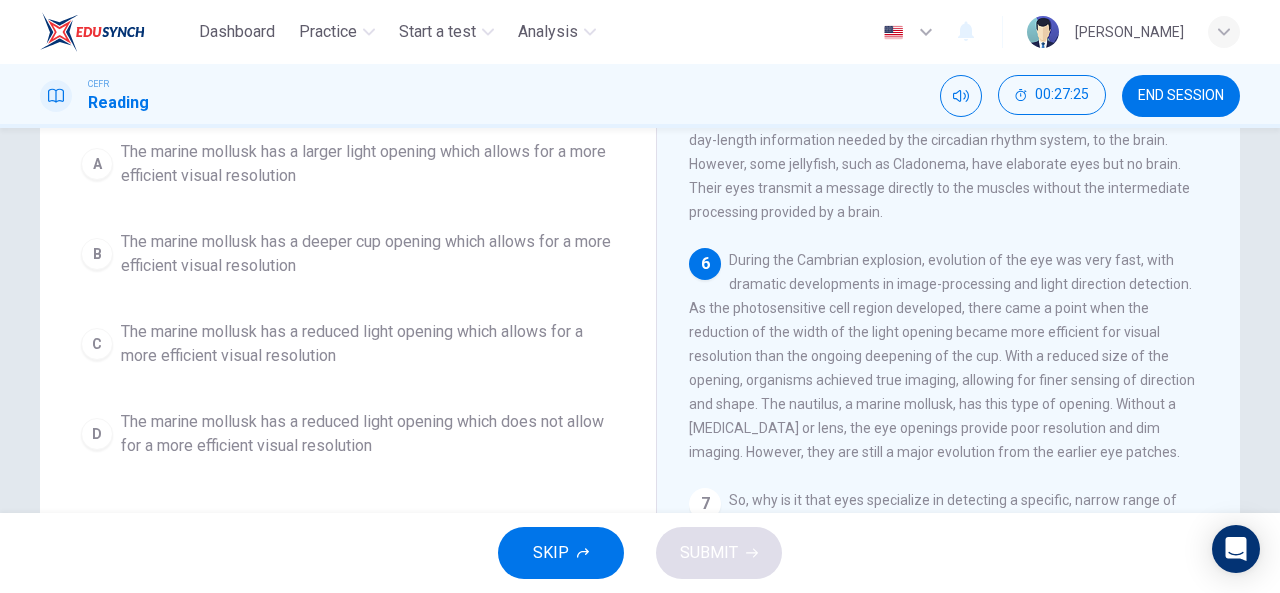click on "The marine mollusk has a reduced light opening which allows for a more efficient visual resolution" at bounding box center [368, 344] 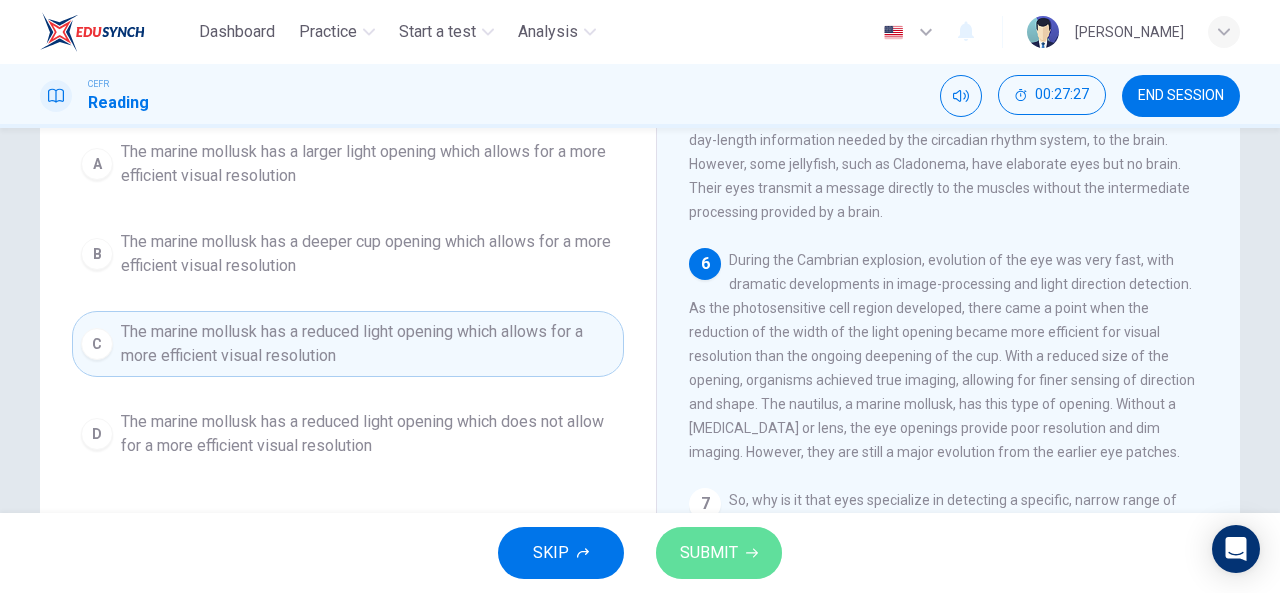 click on "SUBMIT" at bounding box center [709, 553] 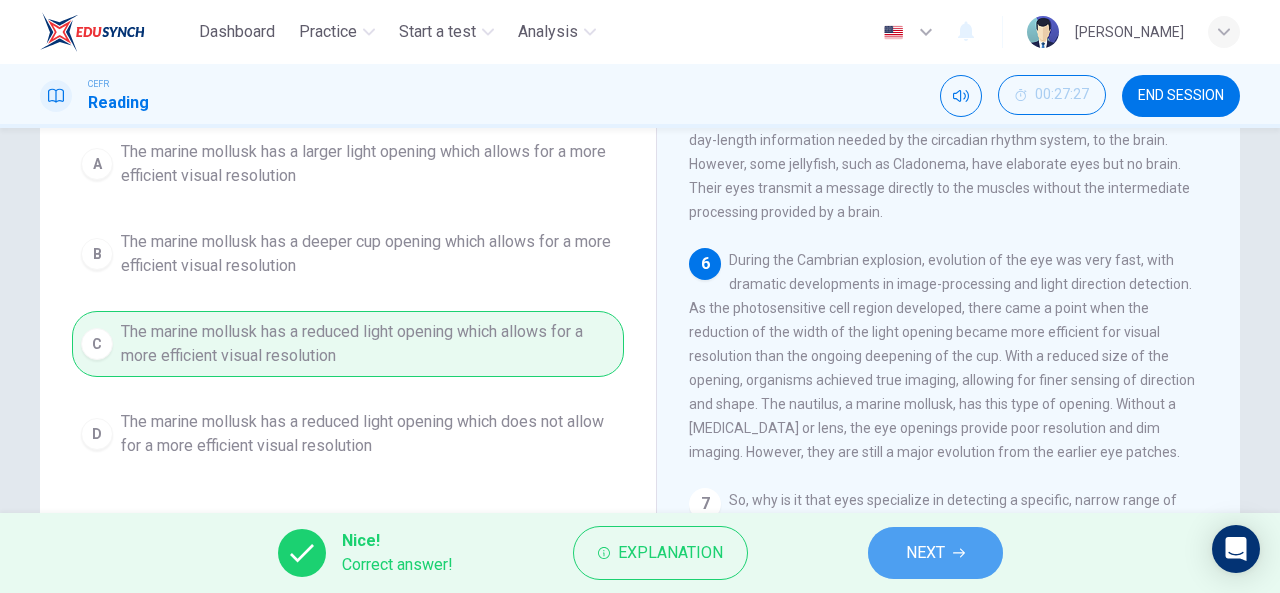 click on "NEXT" at bounding box center (935, 553) 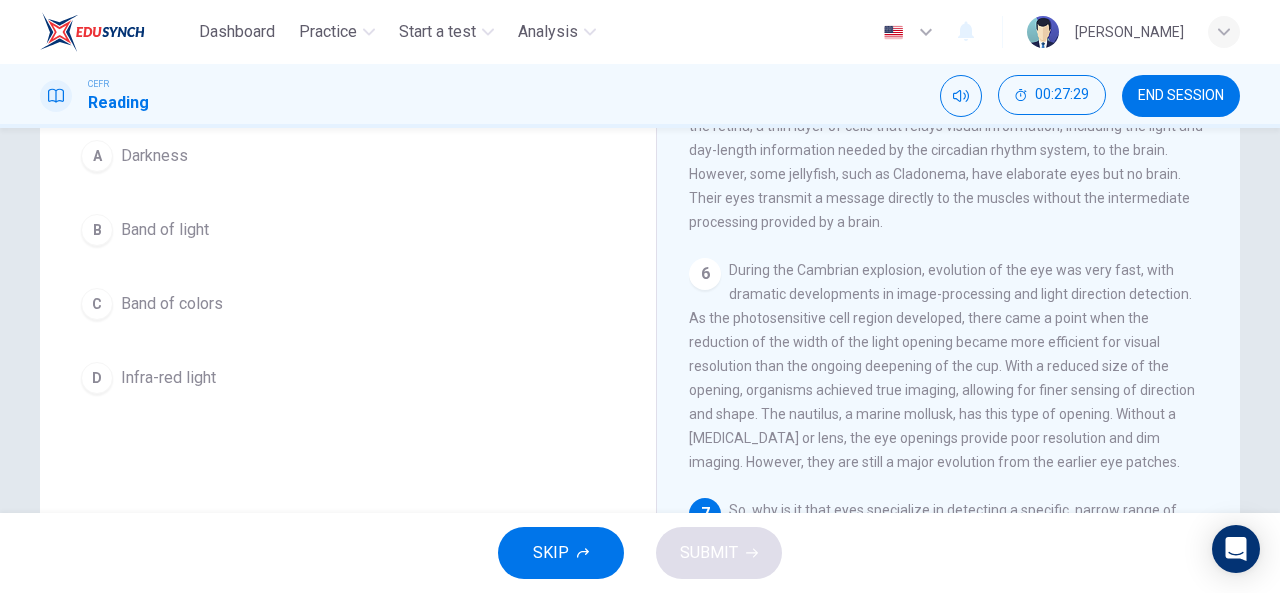 scroll, scrollTop: 942, scrollLeft: 0, axis: vertical 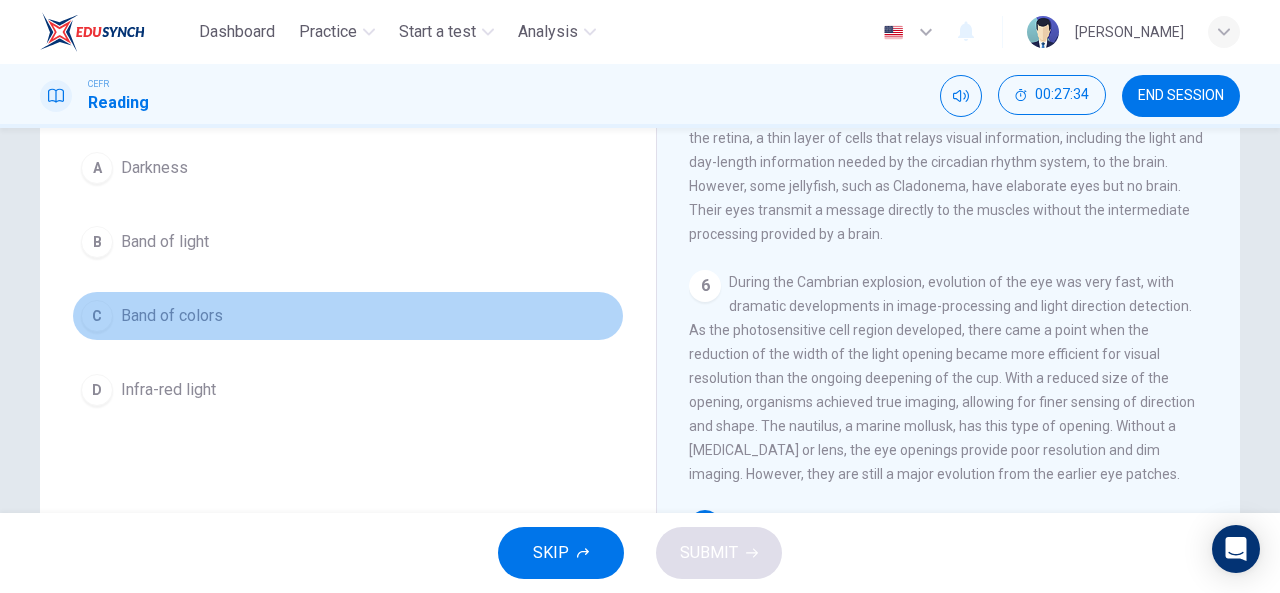 click on "Band of colors" at bounding box center [172, 316] 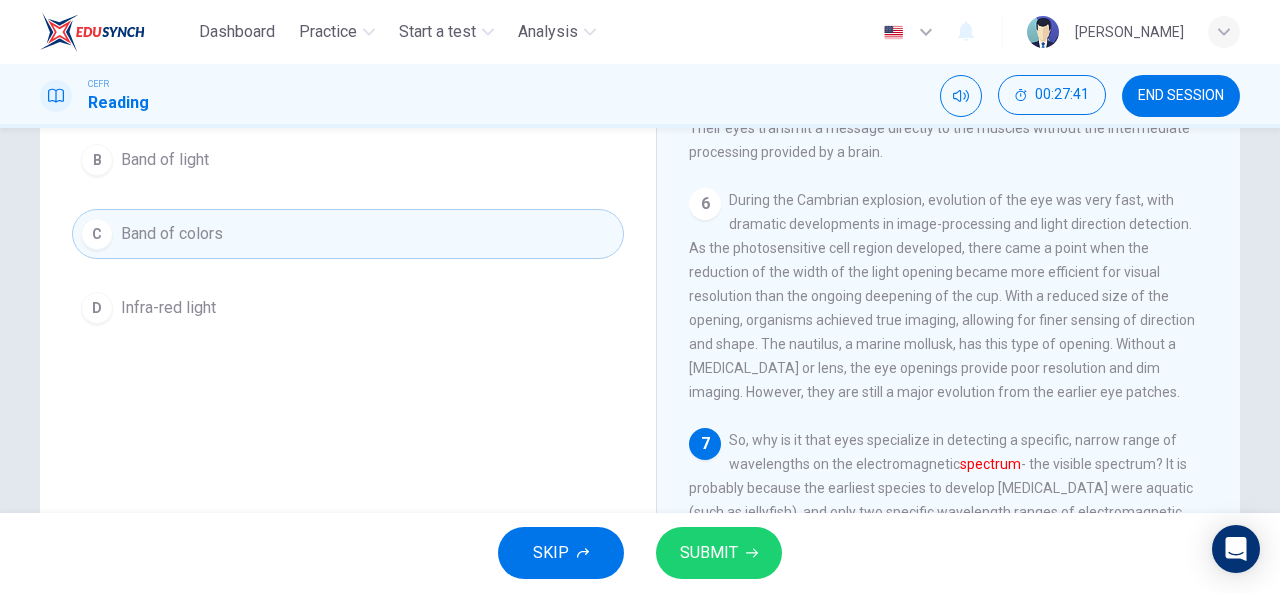 scroll, scrollTop: 273, scrollLeft: 0, axis: vertical 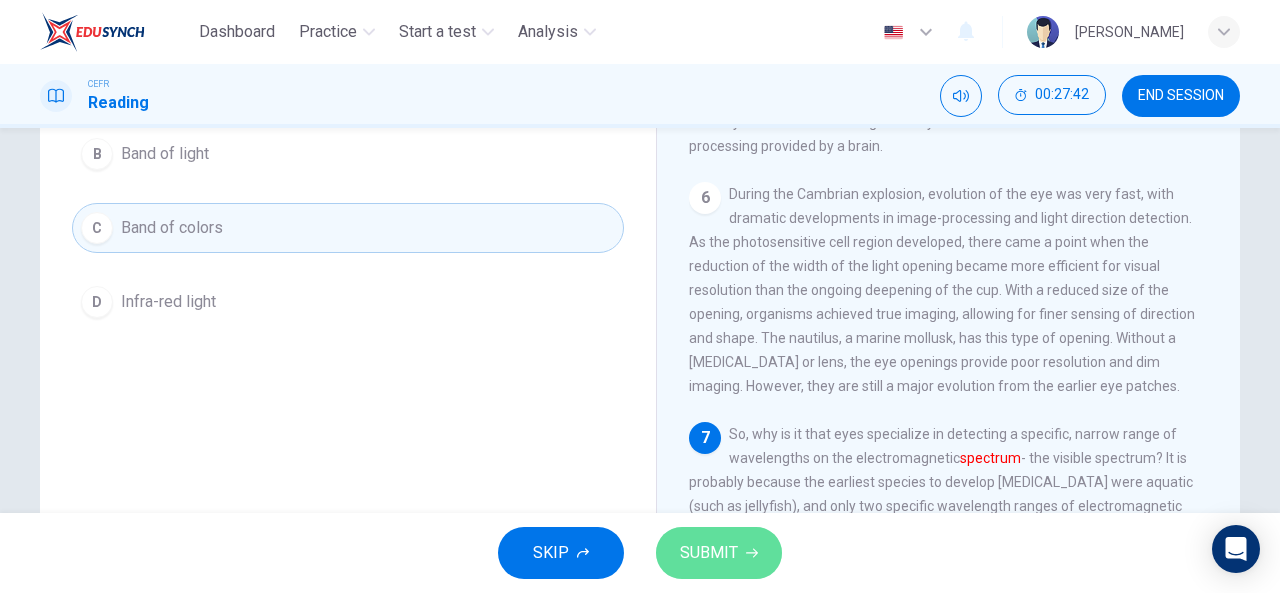 click on "SUBMIT" at bounding box center [709, 553] 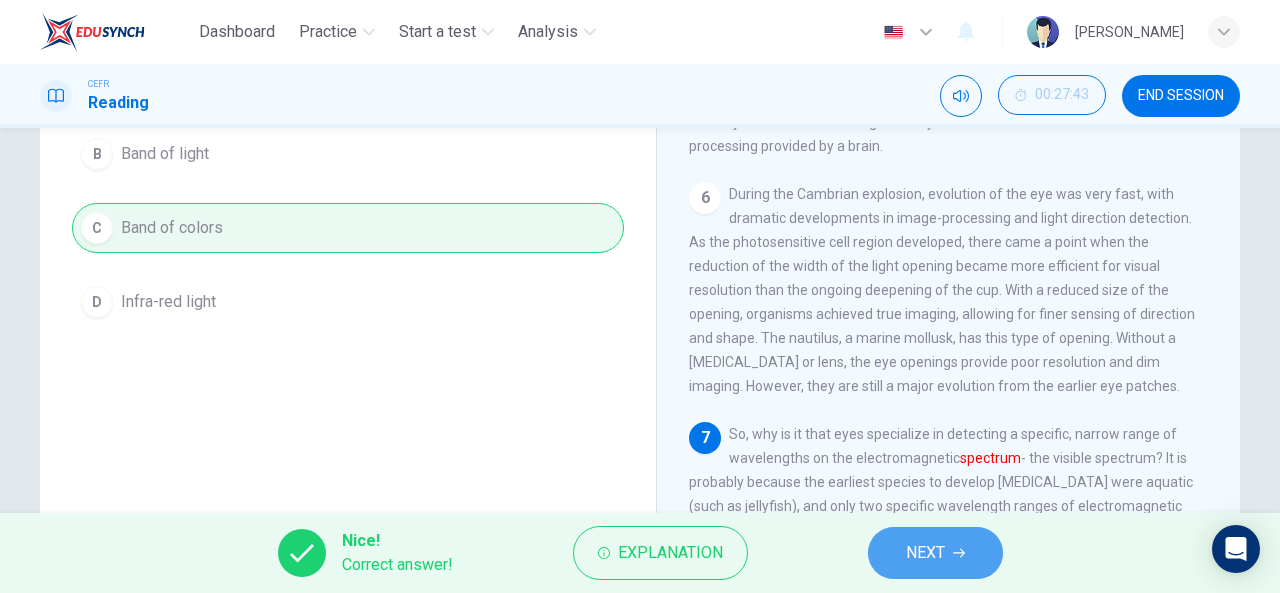 click on "NEXT" at bounding box center (925, 553) 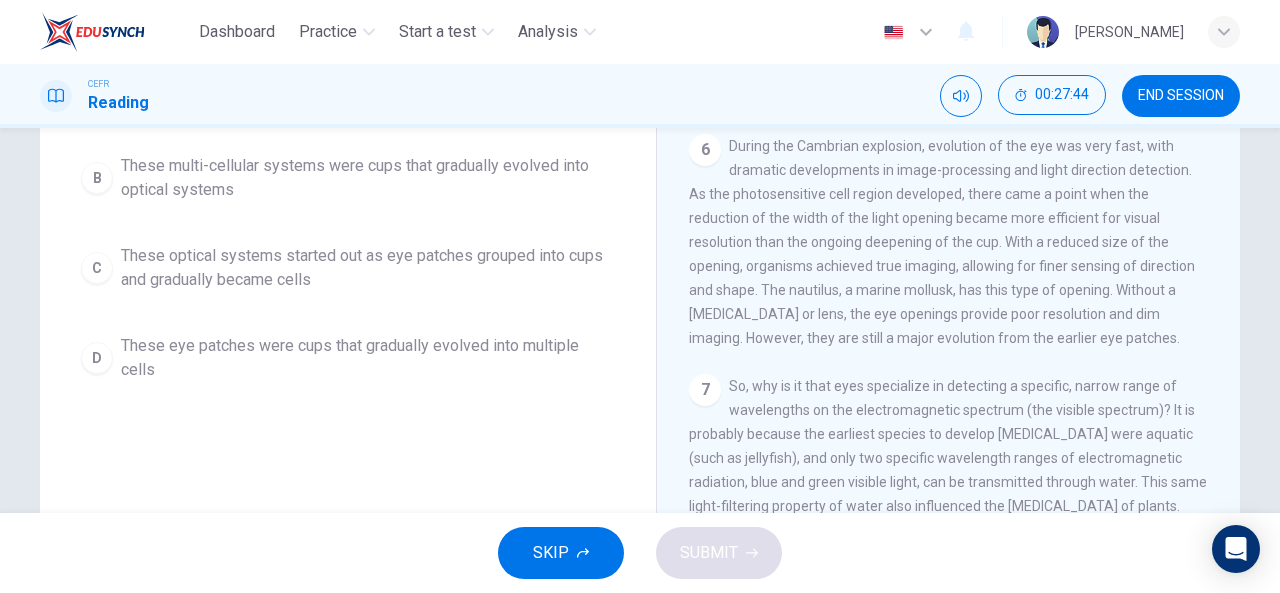 scroll, scrollTop: 390, scrollLeft: 0, axis: vertical 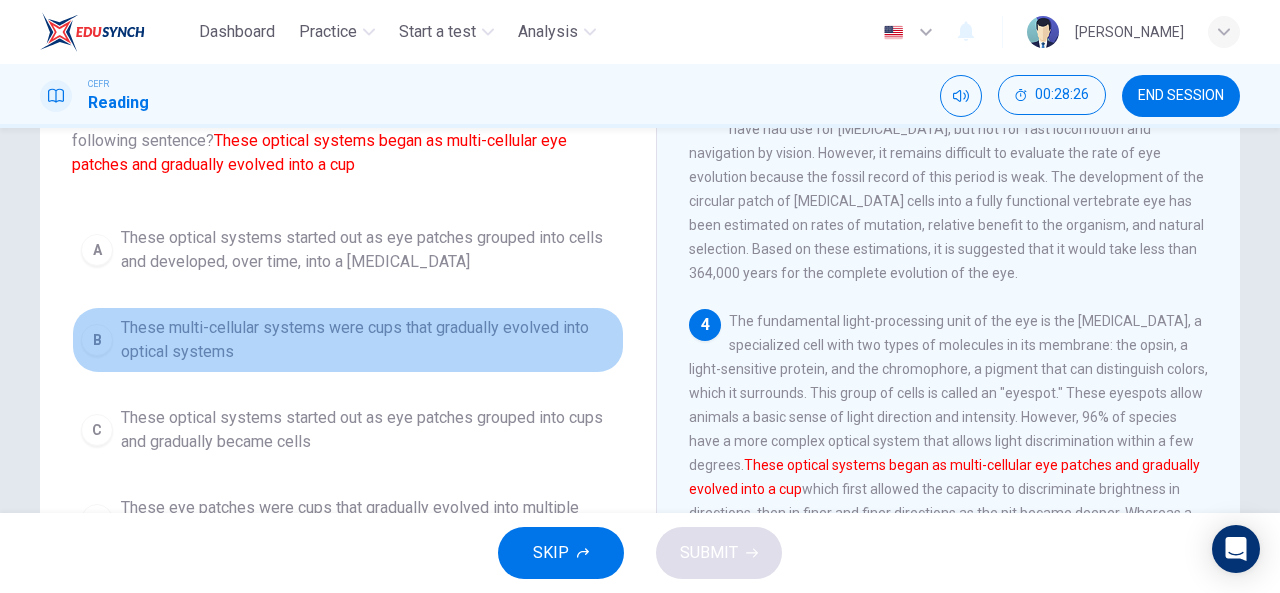 click on "These multi-cellular systems were cups that gradually evolved into optical systems" at bounding box center [368, 340] 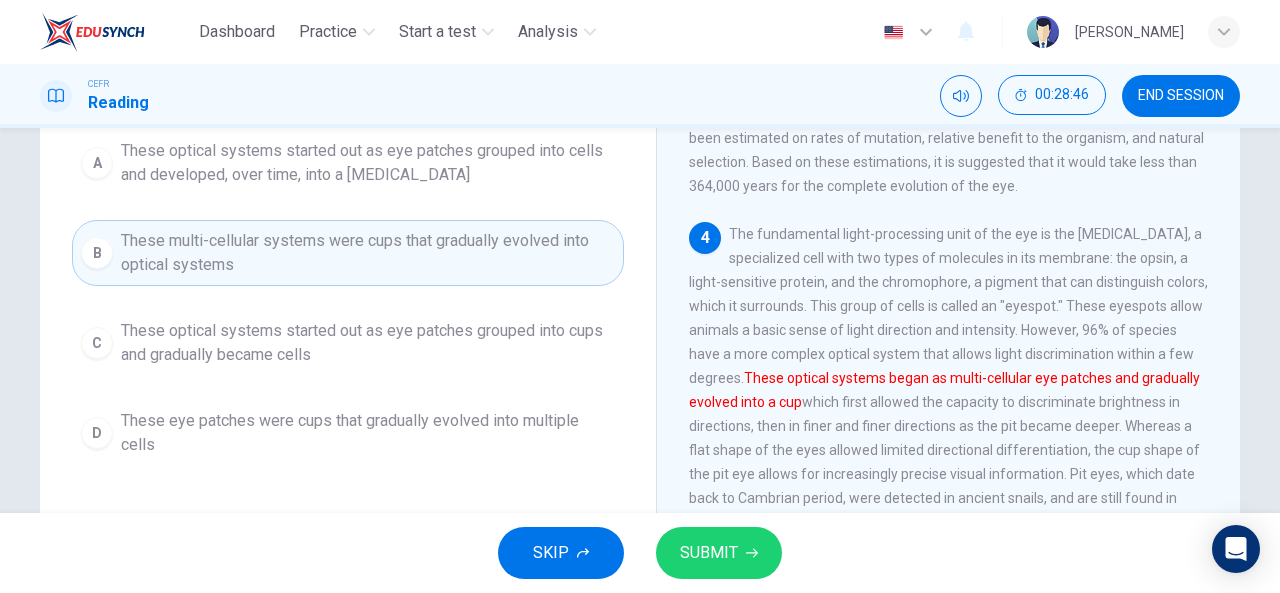 scroll, scrollTop: 247, scrollLeft: 0, axis: vertical 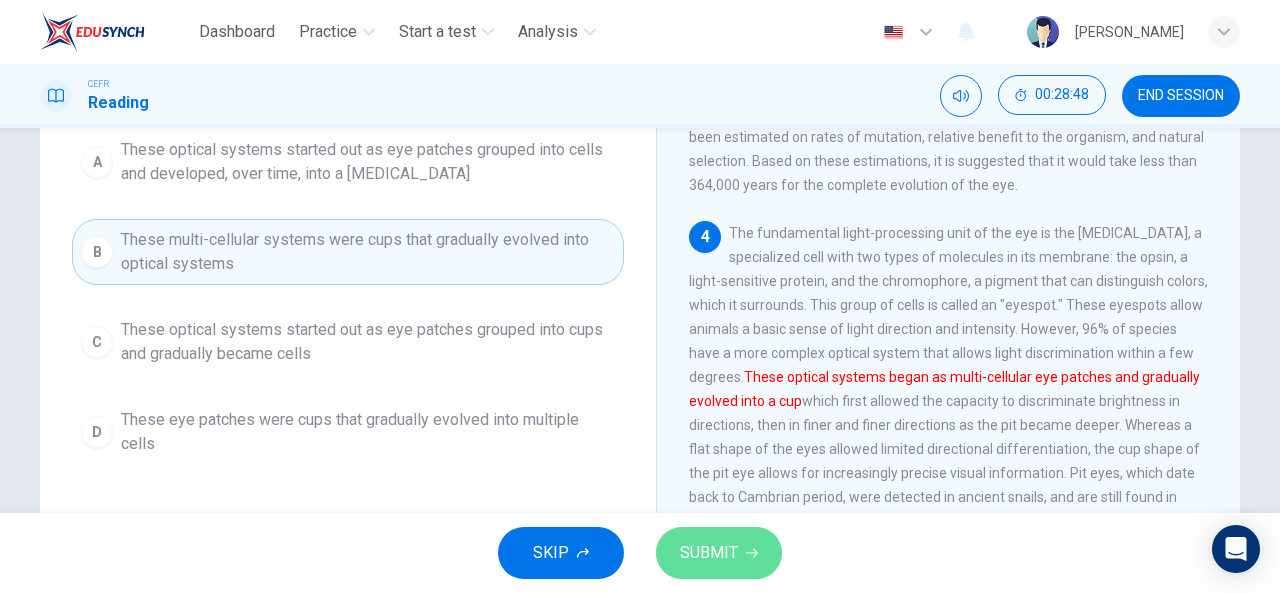click on "SUBMIT" at bounding box center [709, 553] 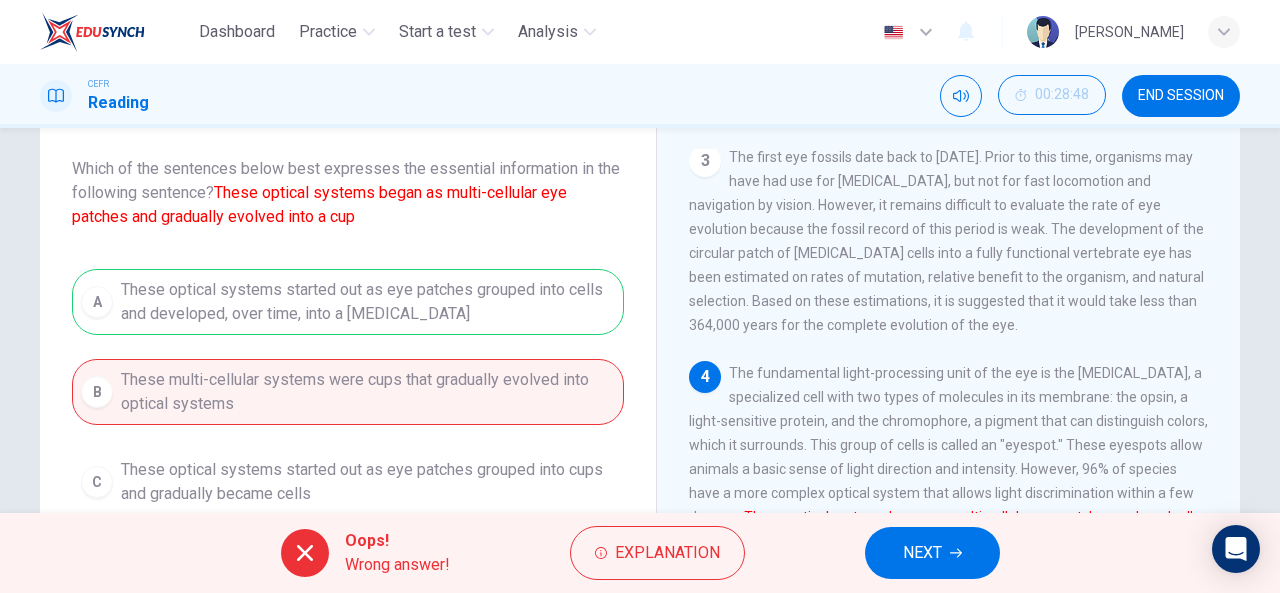 scroll, scrollTop: 106, scrollLeft: 0, axis: vertical 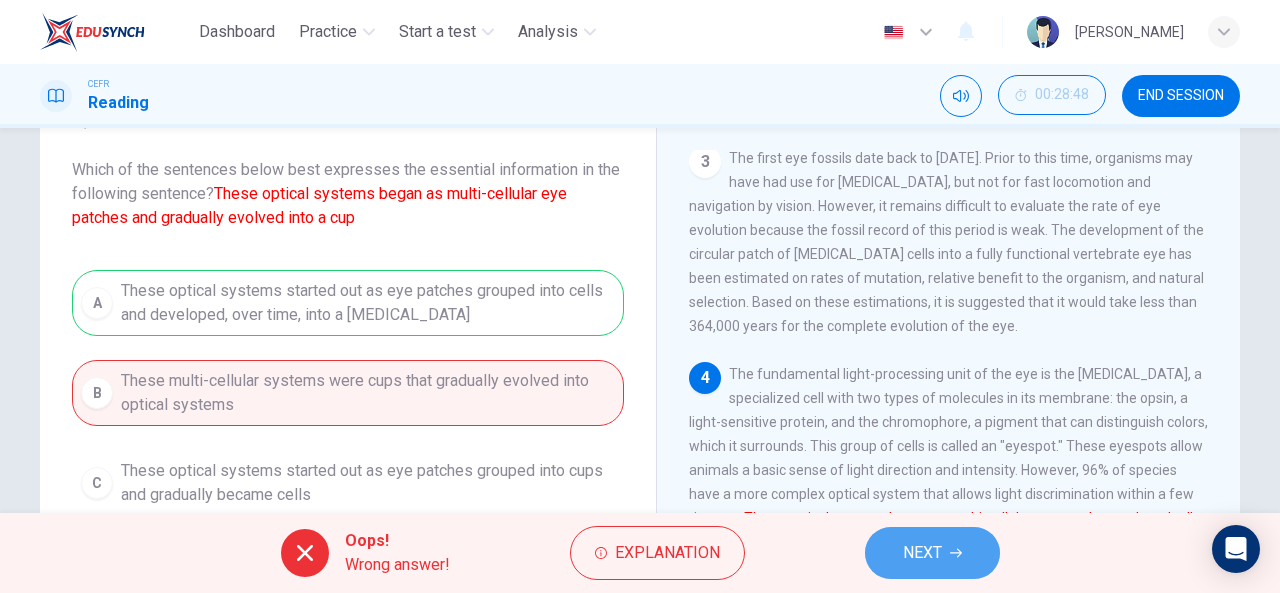 click on "NEXT" at bounding box center (922, 553) 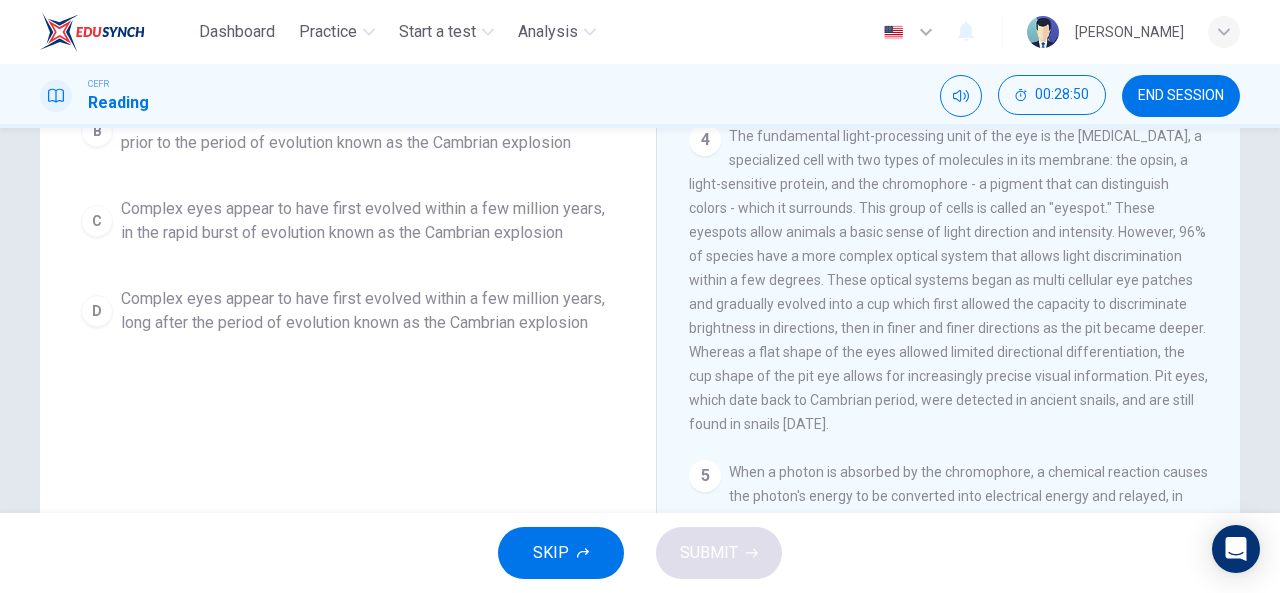 scroll, scrollTop: 390, scrollLeft: 0, axis: vertical 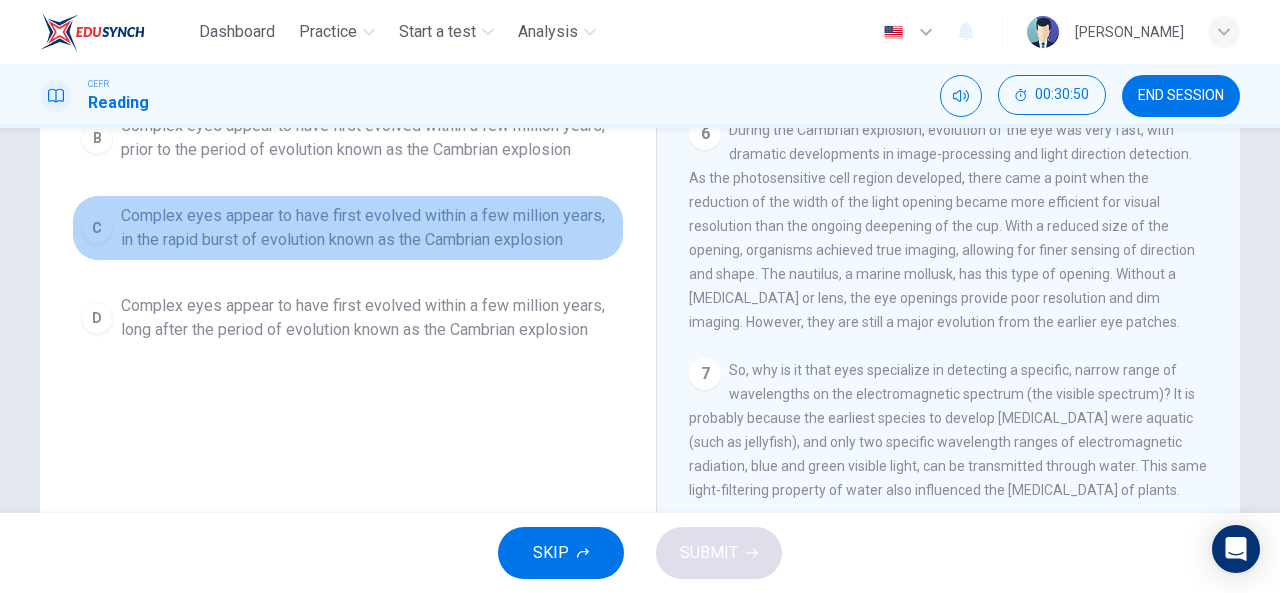 click on "Complex eyes appear to have first evolved within a few million years, in the rapid burst of evolution known as the Cambrian explosion" at bounding box center [368, 228] 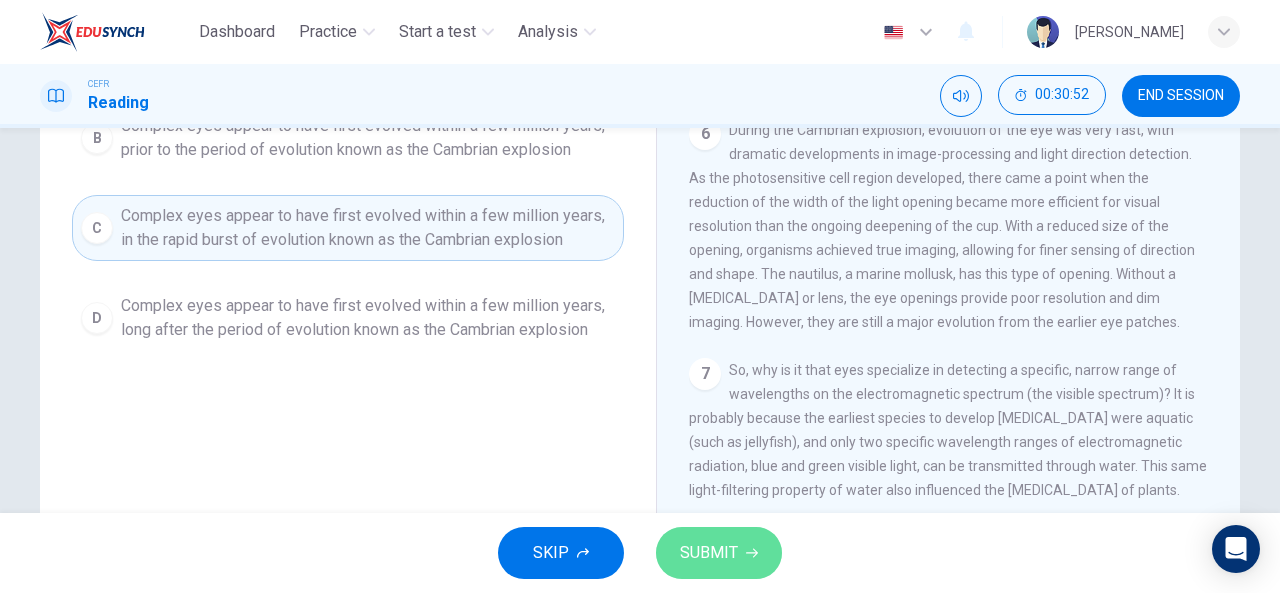 click on "SUBMIT" at bounding box center [719, 553] 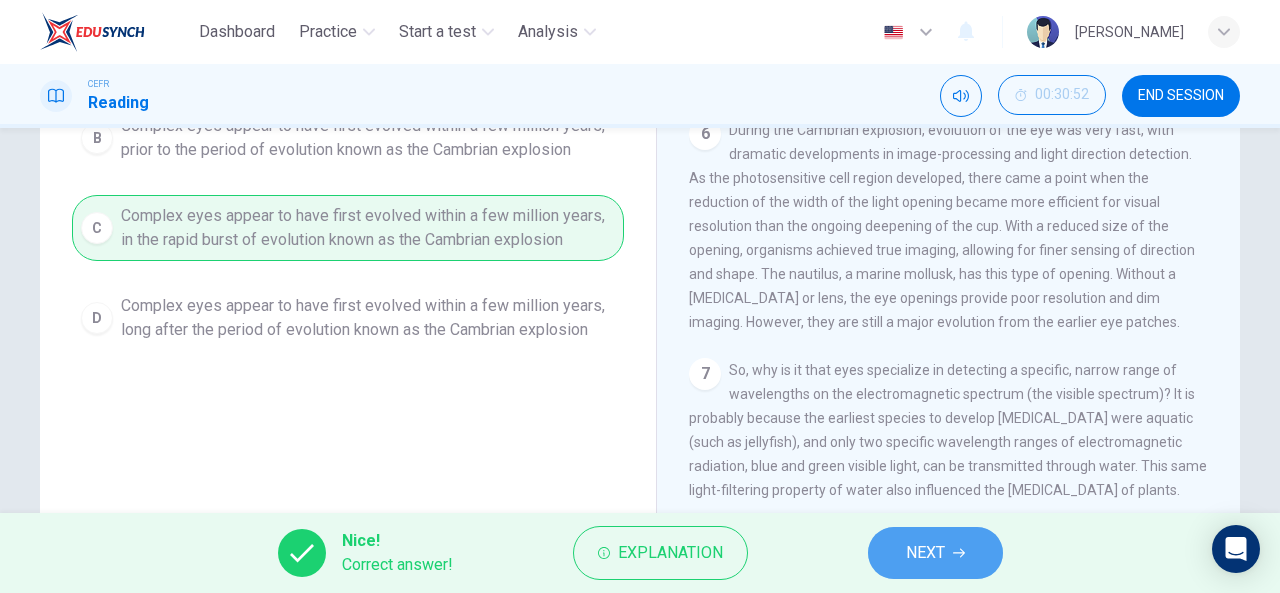 click 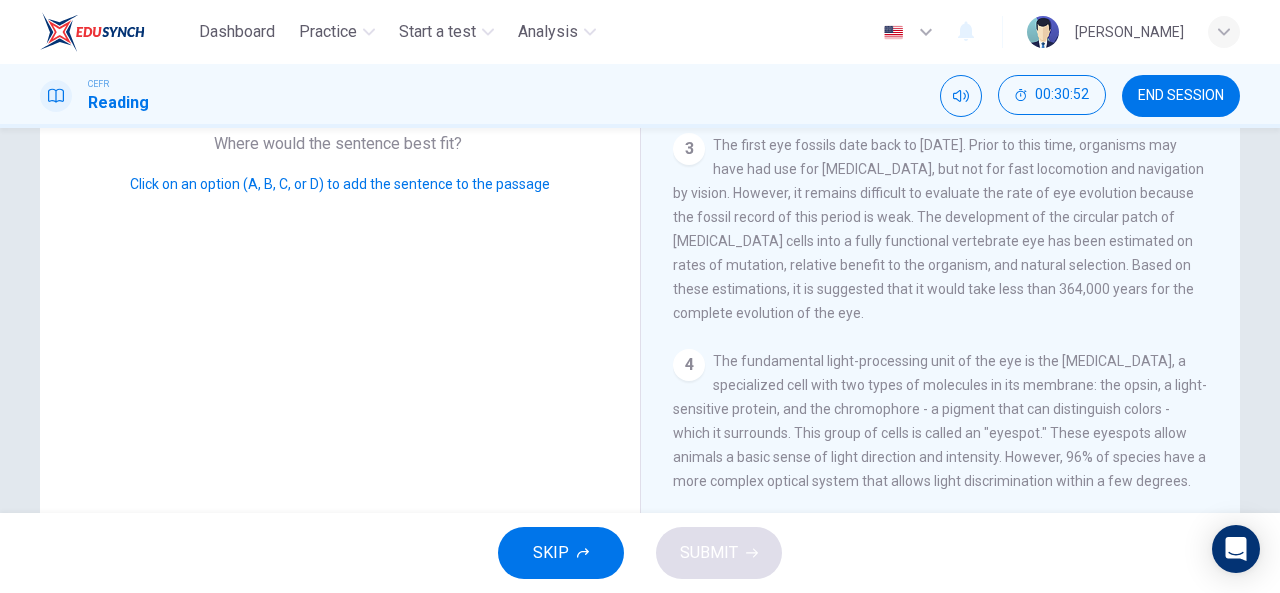 scroll, scrollTop: 147, scrollLeft: 0, axis: vertical 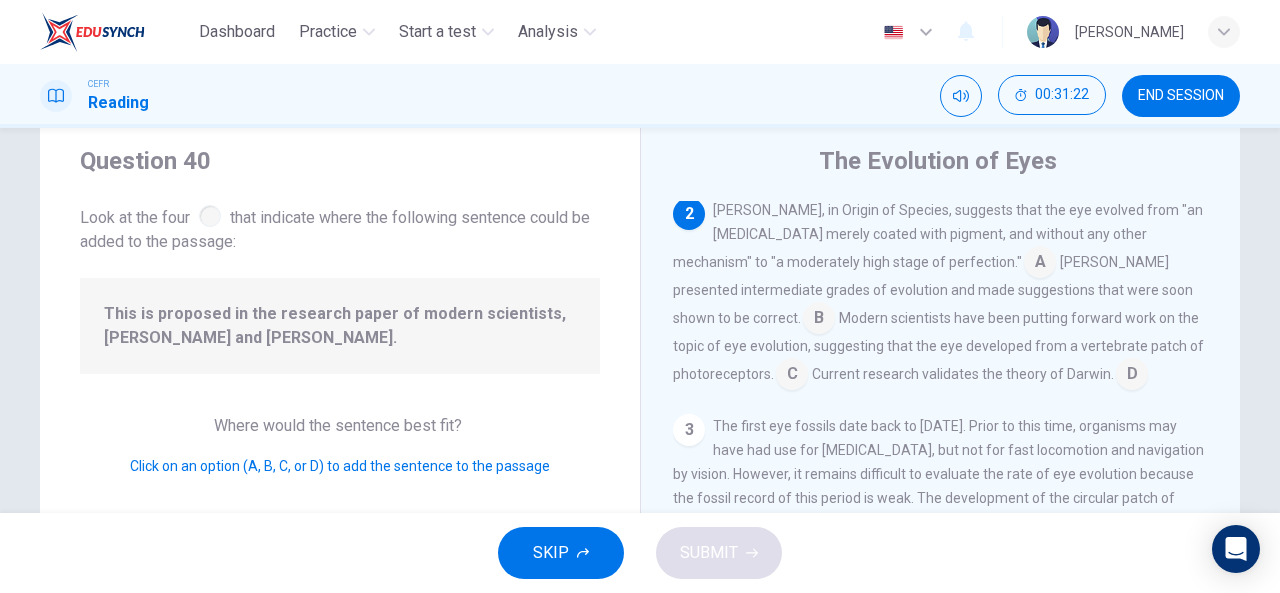 click at bounding box center (1132, 376) 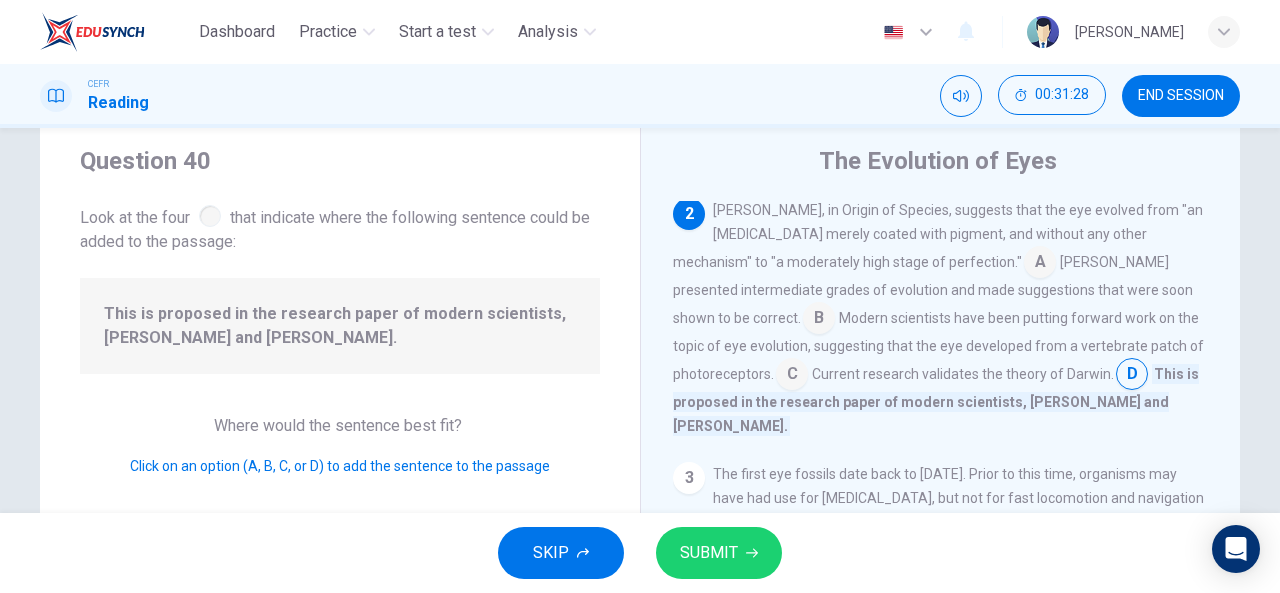 scroll, scrollTop: 173, scrollLeft: 0, axis: vertical 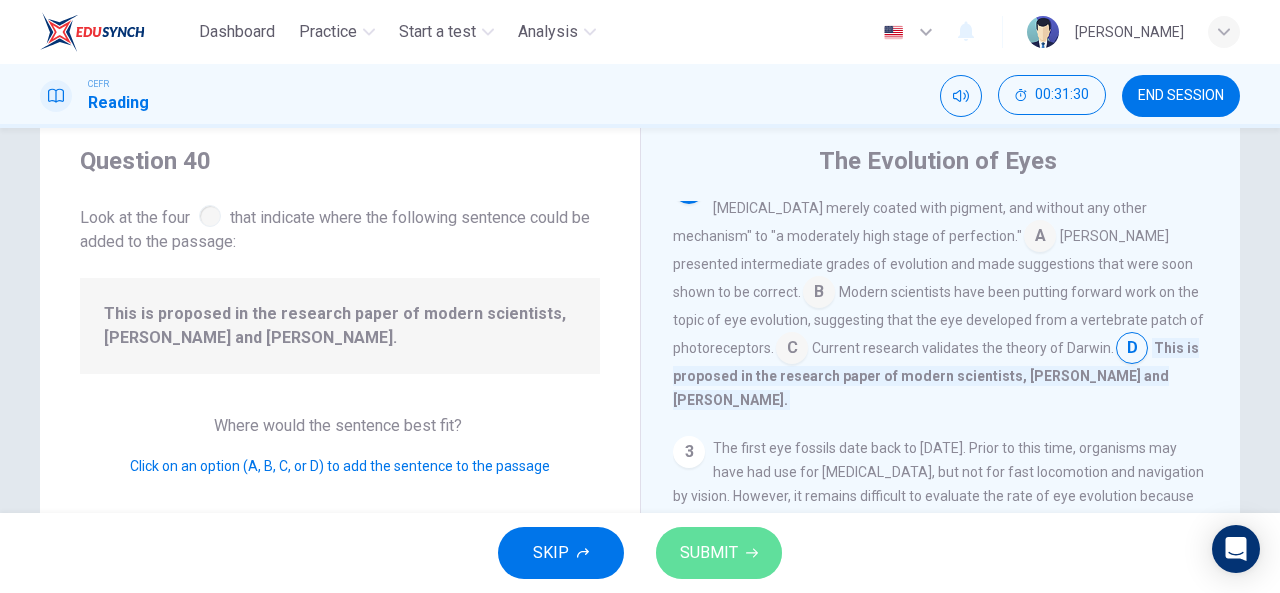 click 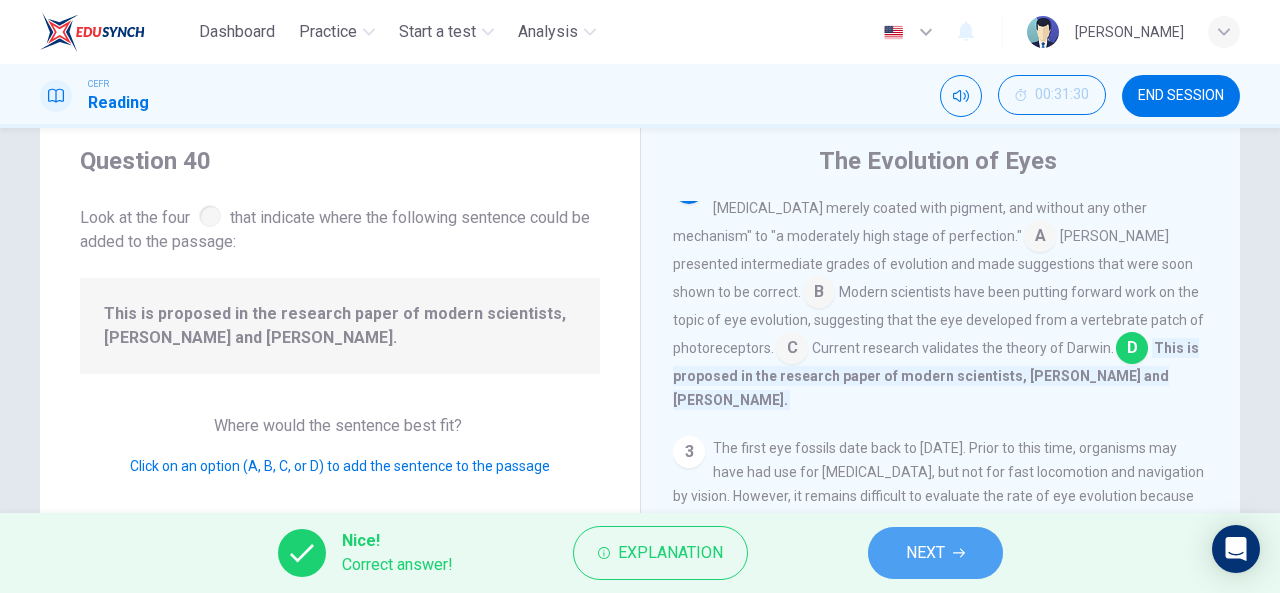 click on "NEXT" at bounding box center (925, 553) 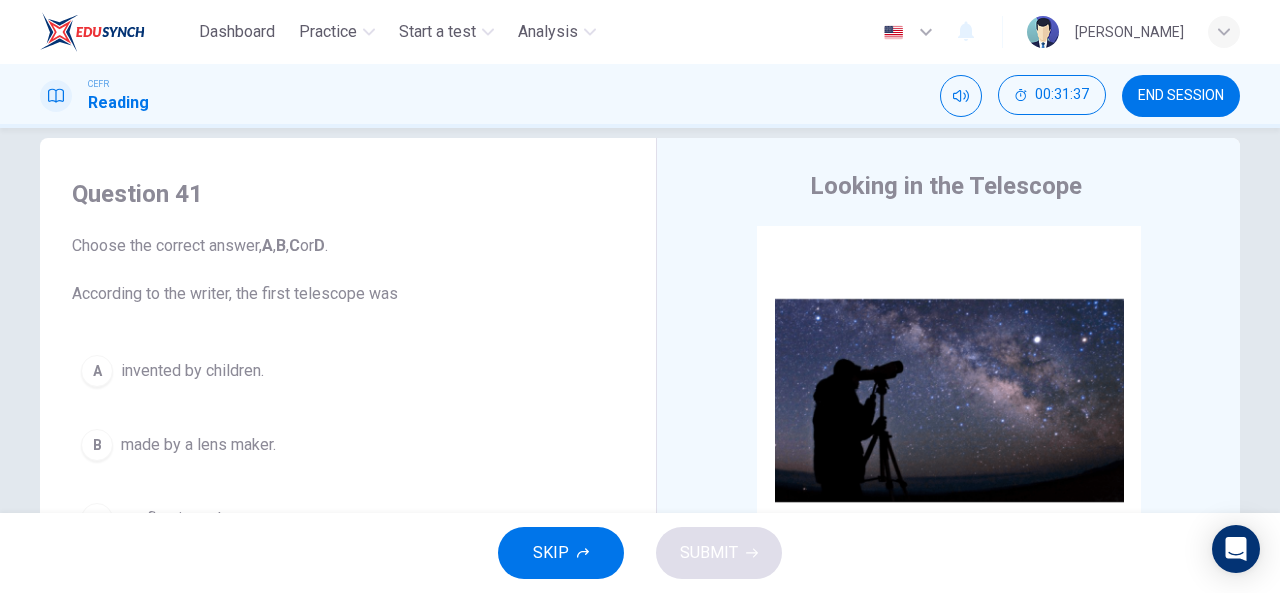 scroll, scrollTop: 148, scrollLeft: 0, axis: vertical 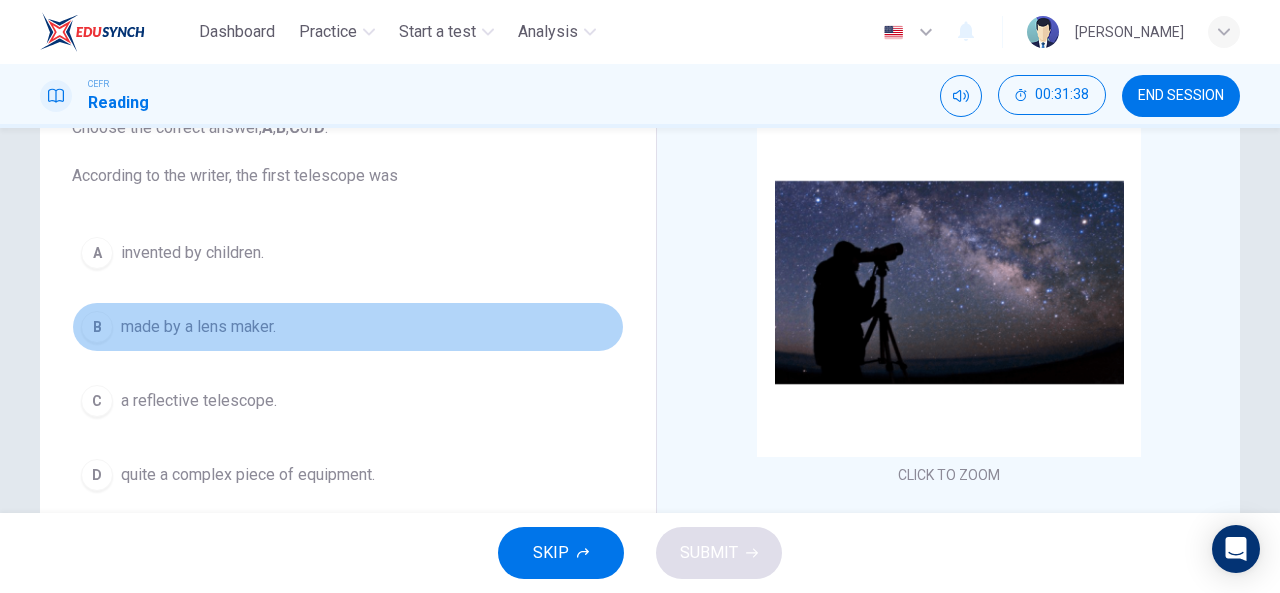 click on "made by a lens maker." at bounding box center [198, 327] 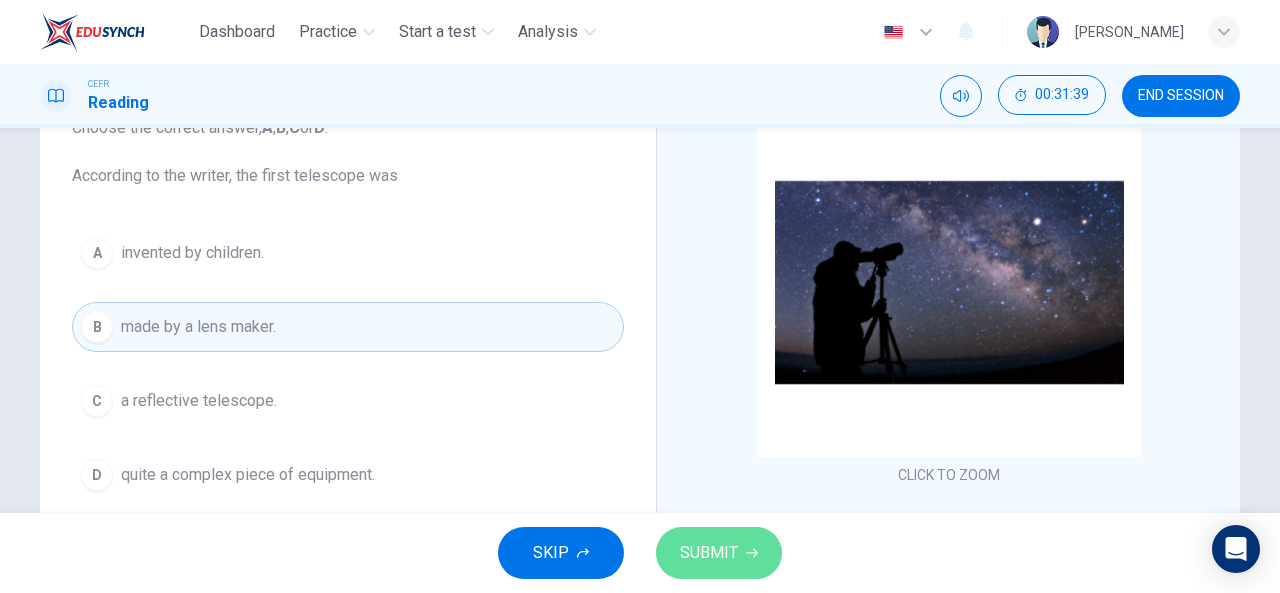click on "SUBMIT" at bounding box center (719, 553) 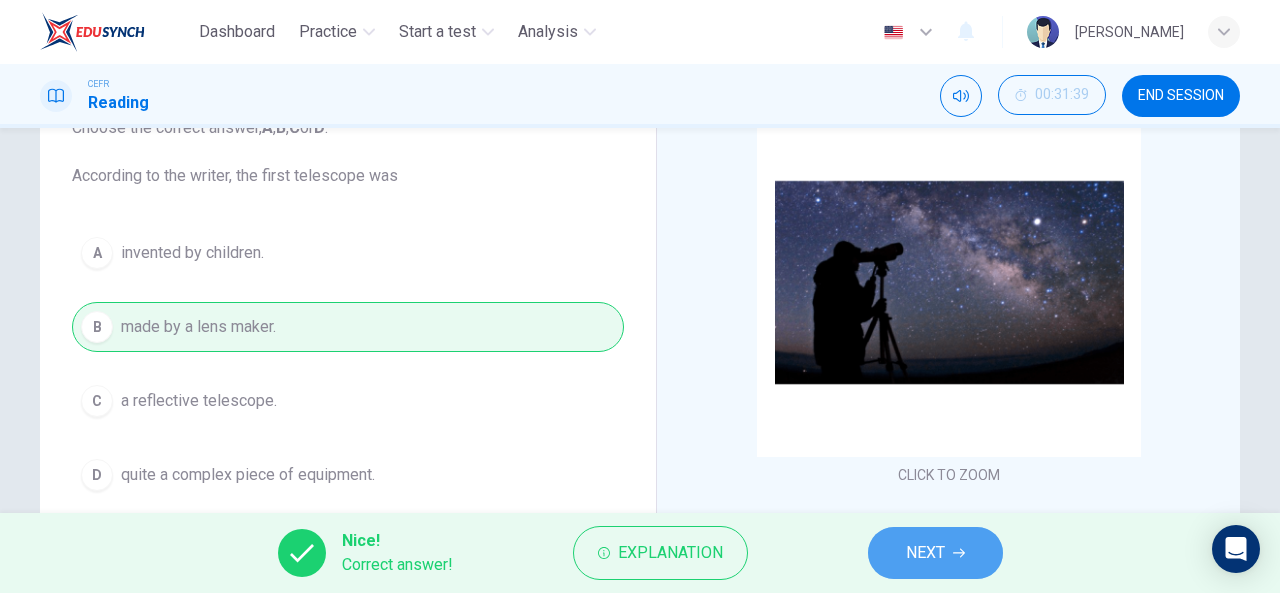 click on "NEXT" at bounding box center [935, 553] 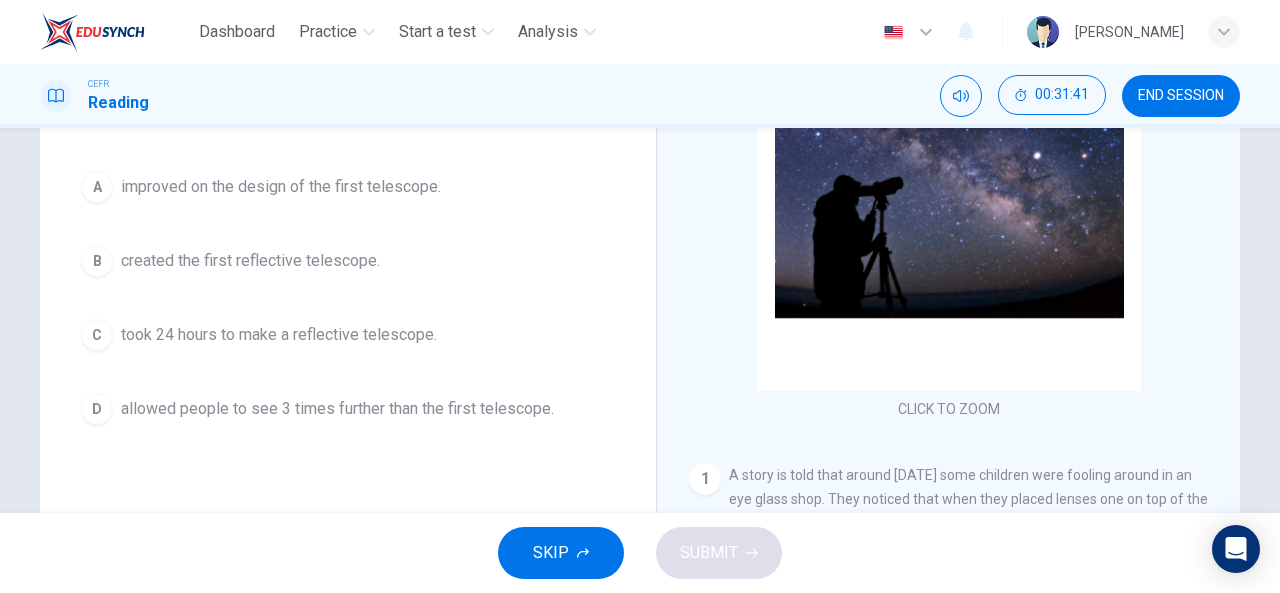 scroll, scrollTop: 215, scrollLeft: 0, axis: vertical 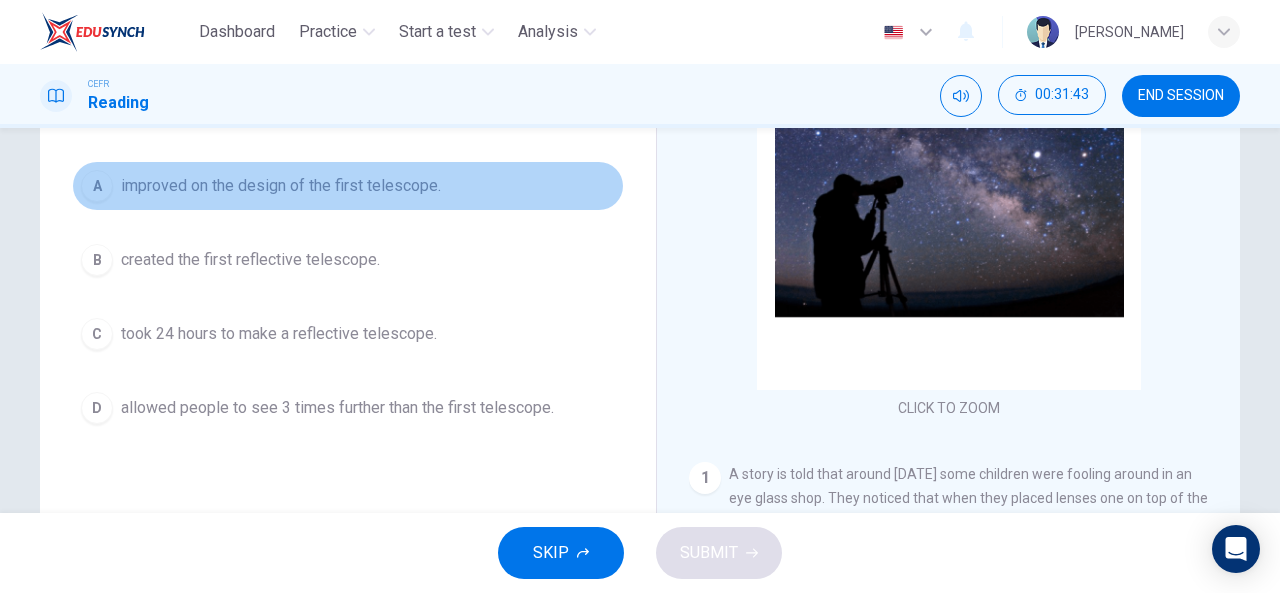 click on "improved on the design of the first telescope." at bounding box center [281, 186] 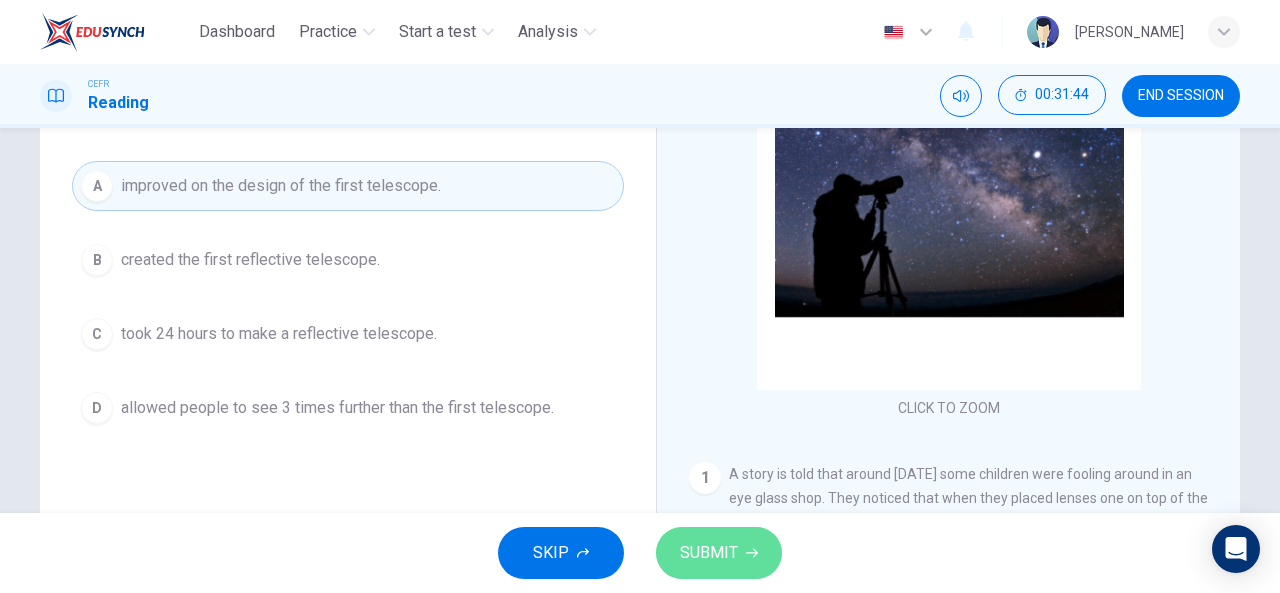 click on "SUBMIT" at bounding box center (709, 553) 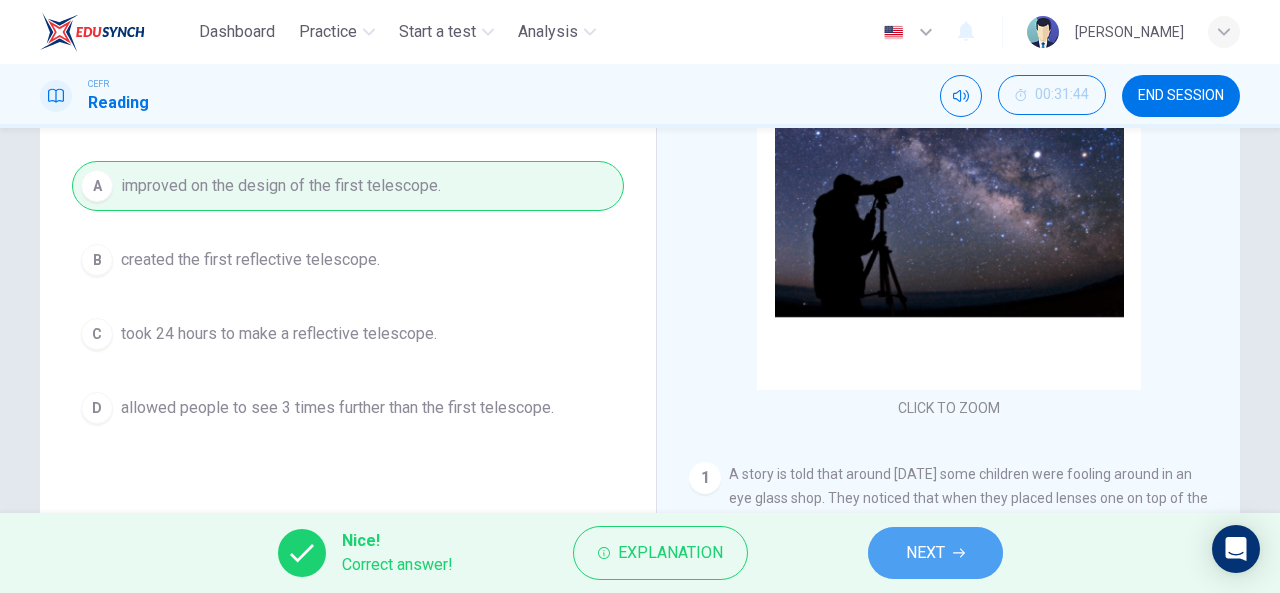click on "NEXT" at bounding box center (925, 553) 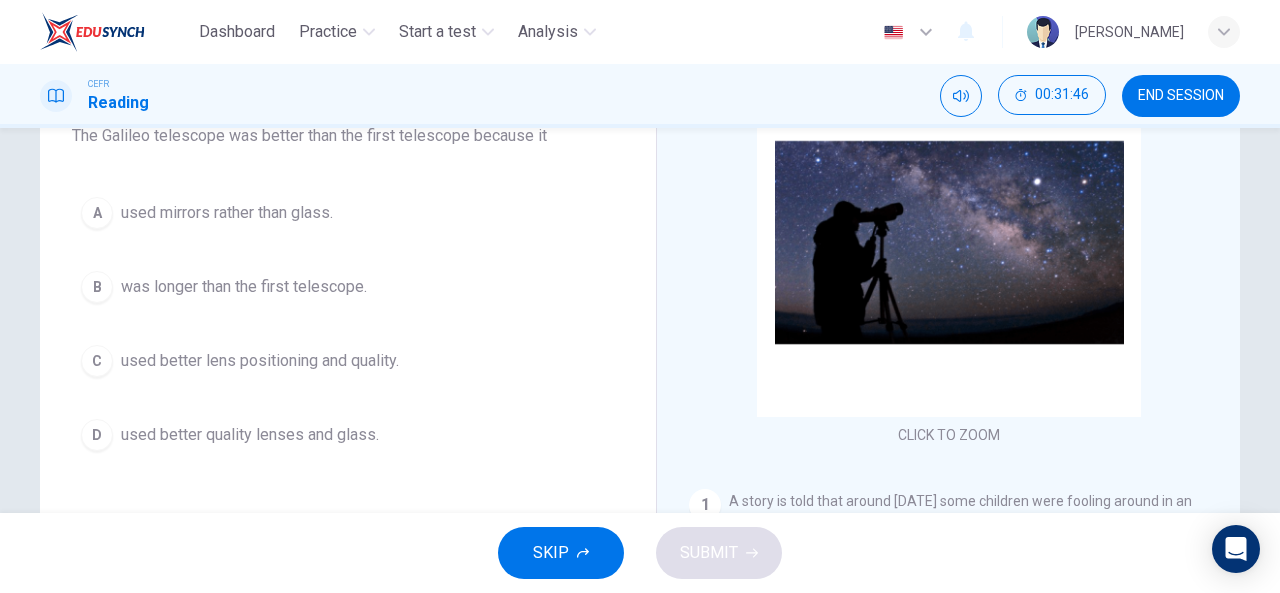 scroll, scrollTop: 183, scrollLeft: 0, axis: vertical 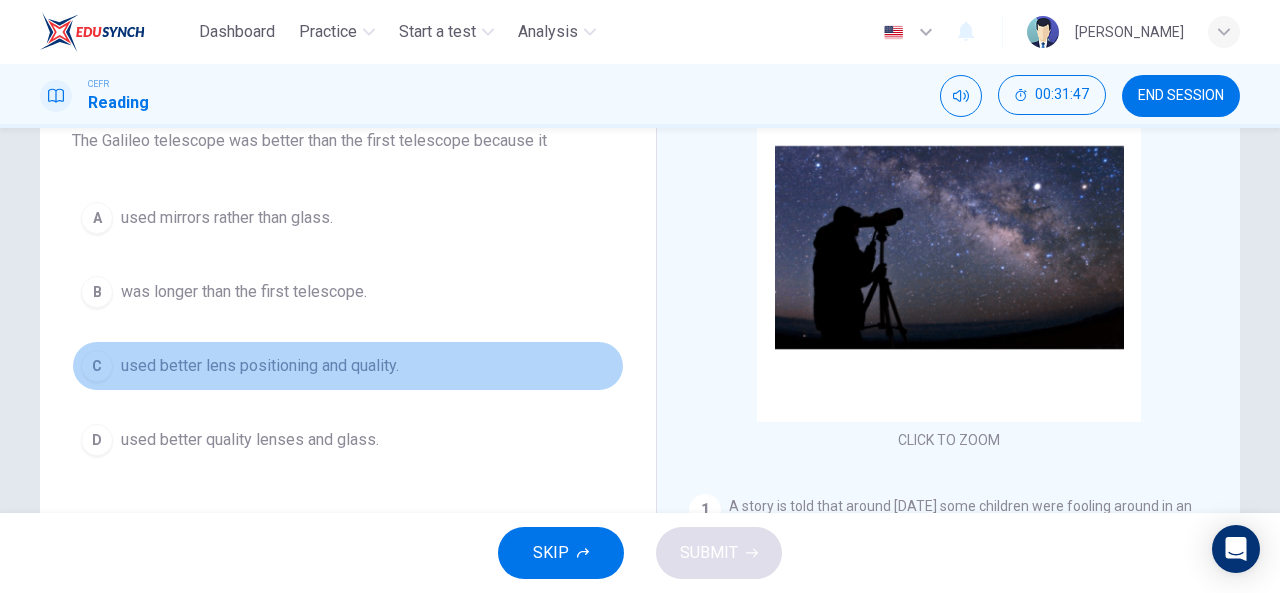 click on "C used better lens positioning and quality." at bounding box center (348, 366) 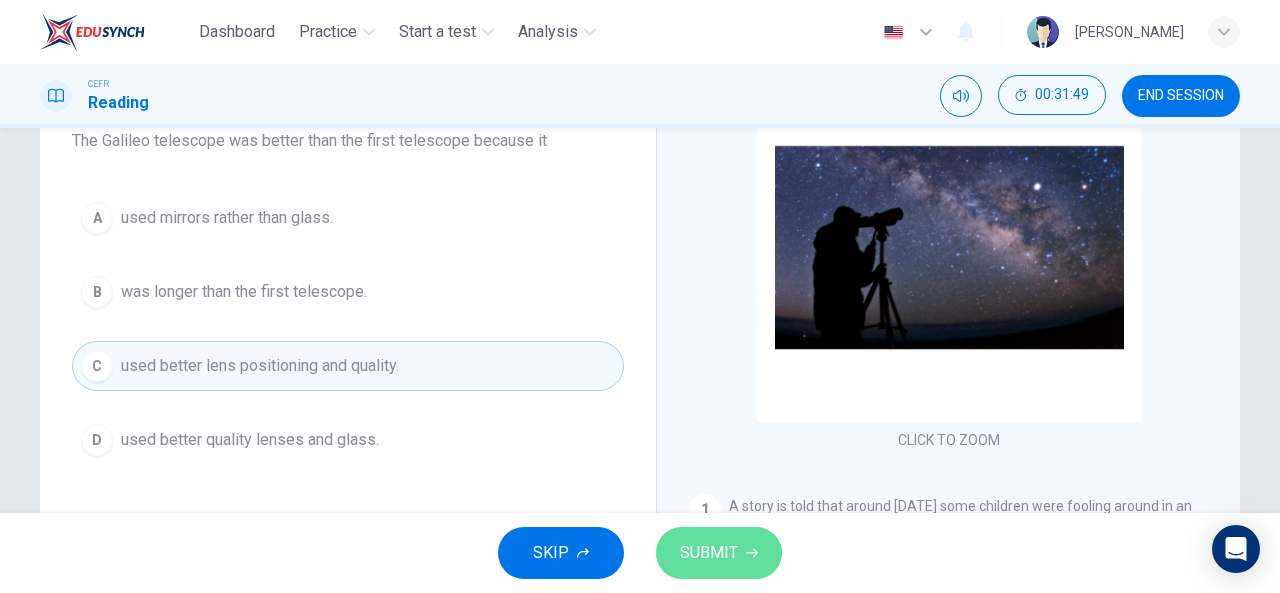 click on "SUBMIT" at bounding box center [709, 553] 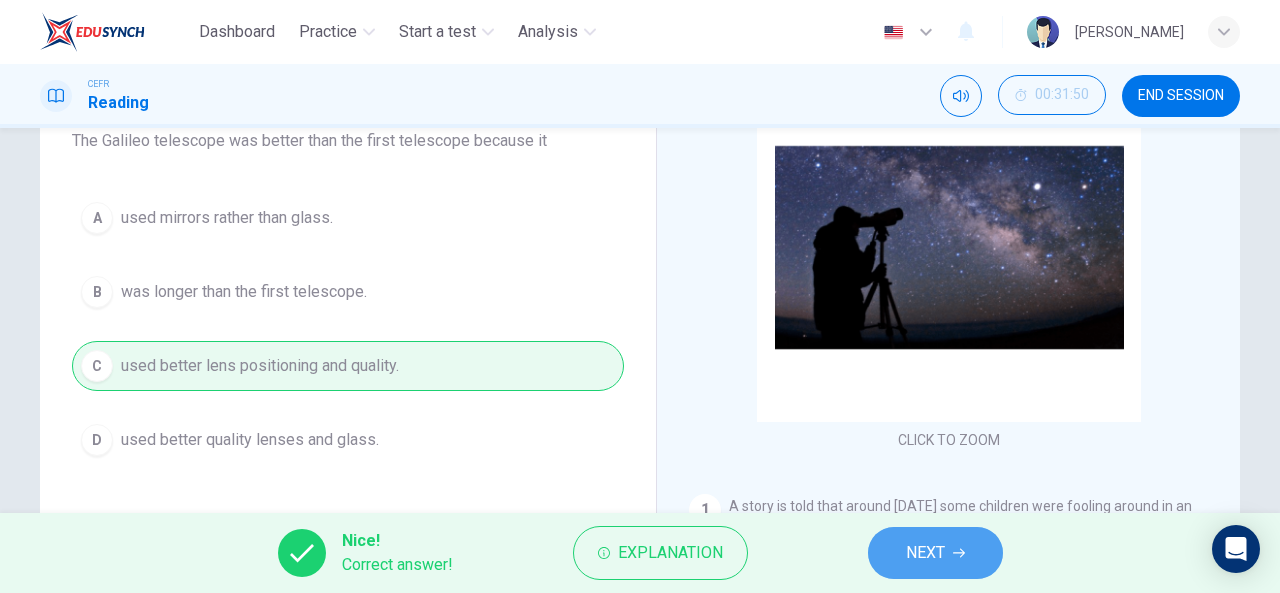 click on "NEXT" at bounding box center (925, 553) 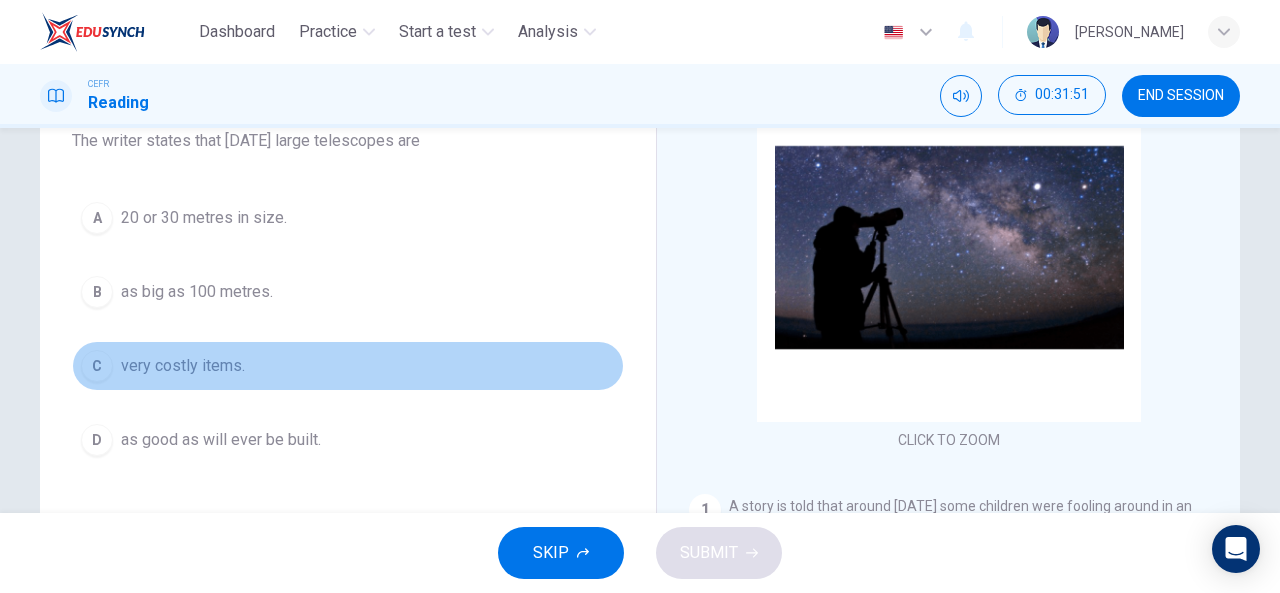 click on "C very costly items." at bounding box center (348, 366) 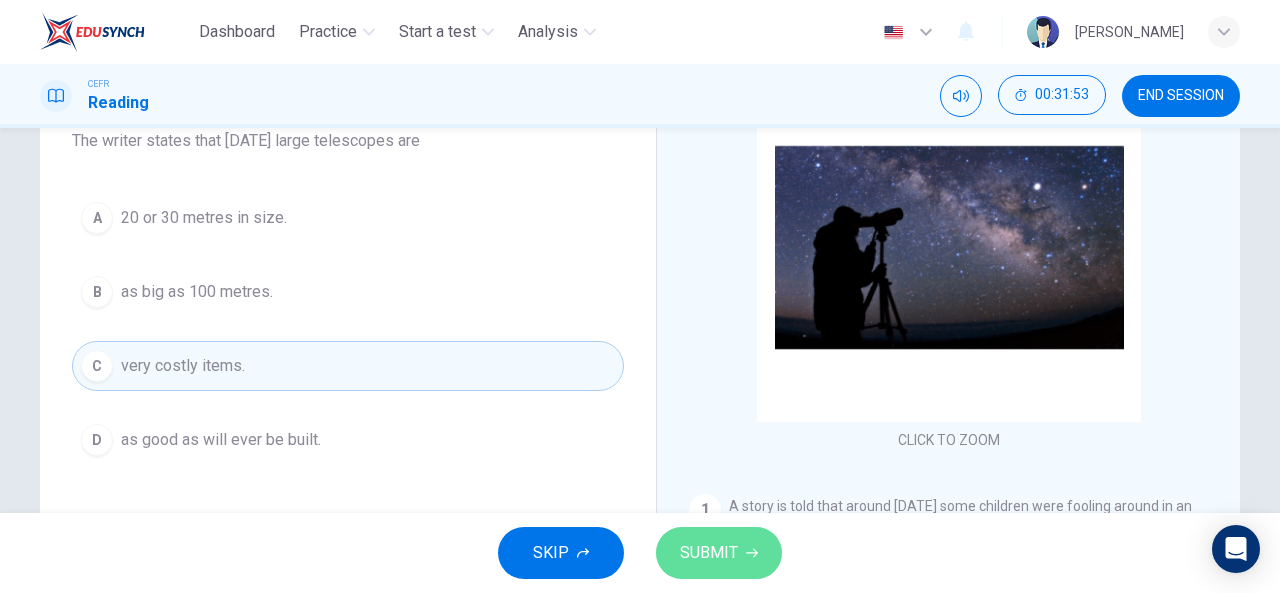 click on "SUBMIT" at bounding box center [709, 553] 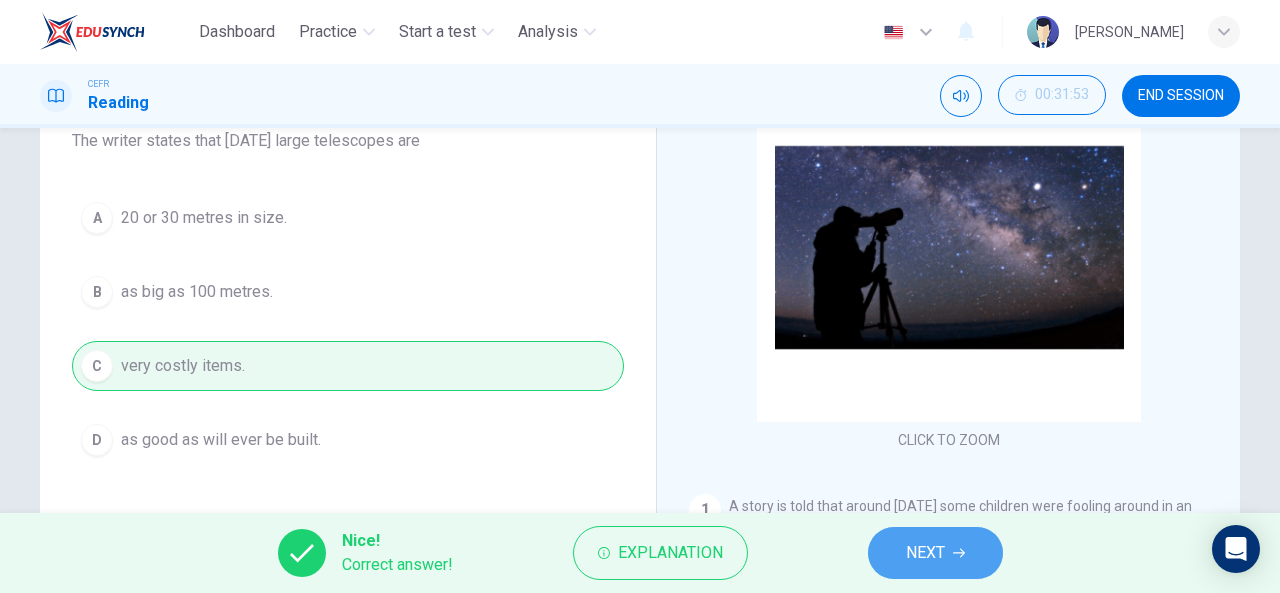 click on "NEXT" at bounding box center [925, 553] 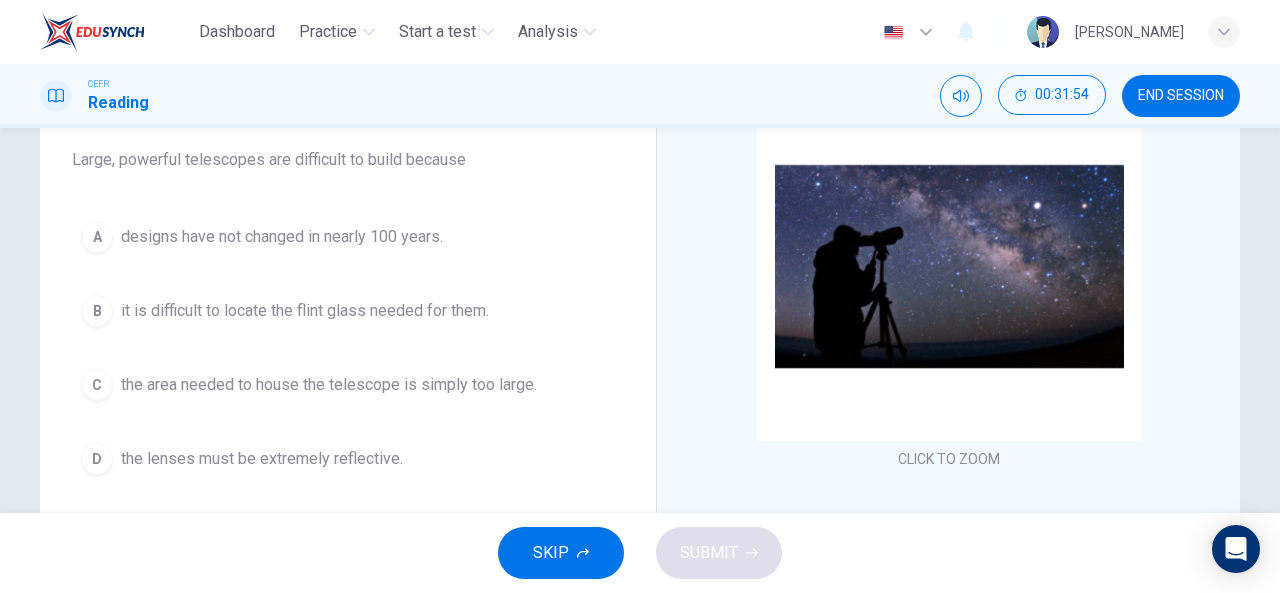 scroll, scrollTop: 162, scrollLeft: 0, axis: vertical 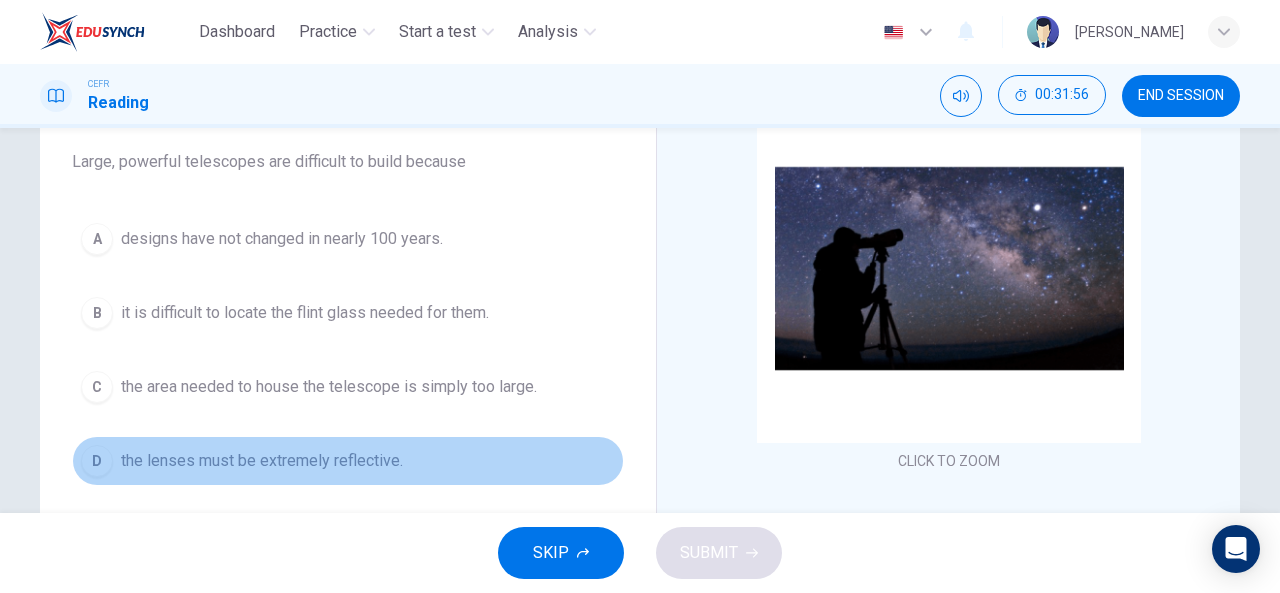 click on "the lenses must be extremely reflective." at bounding box center [262, 461] 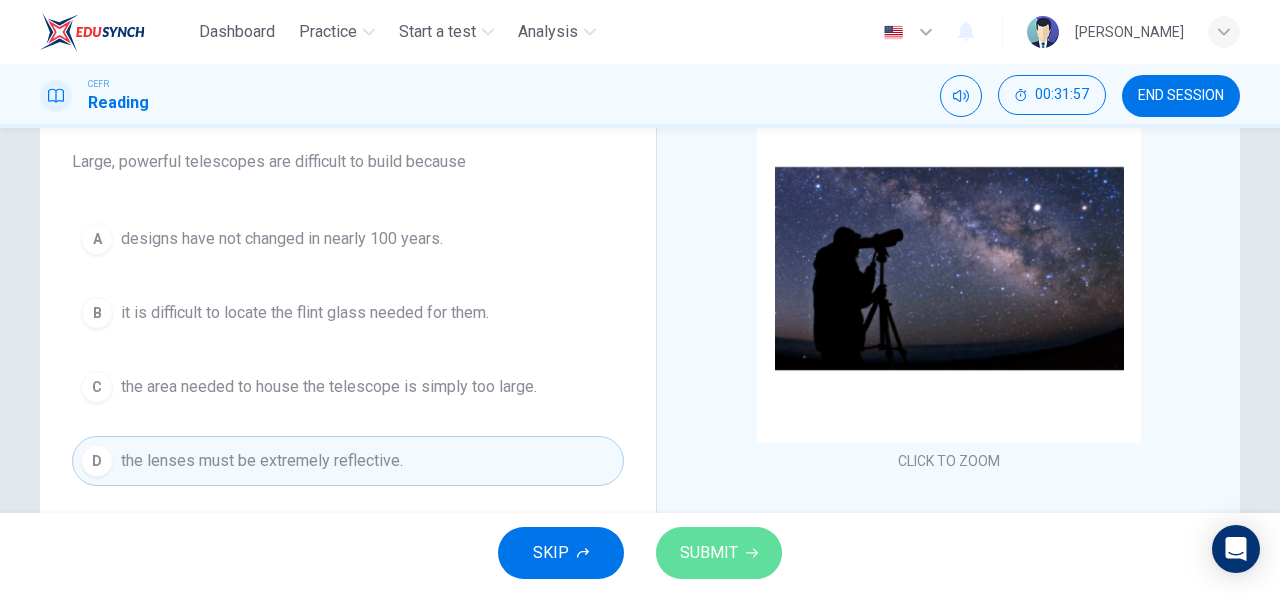 click on "SUBMIT" at bounding box center [719, 553] 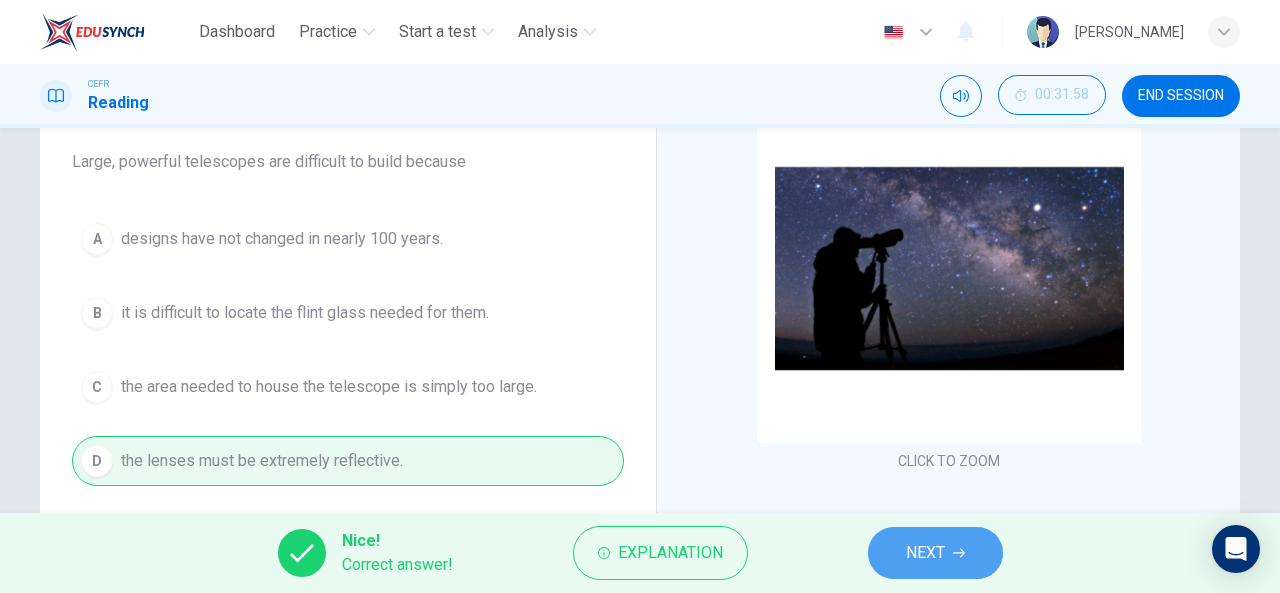 click on "NEXT" at bounding box center (925, 553) 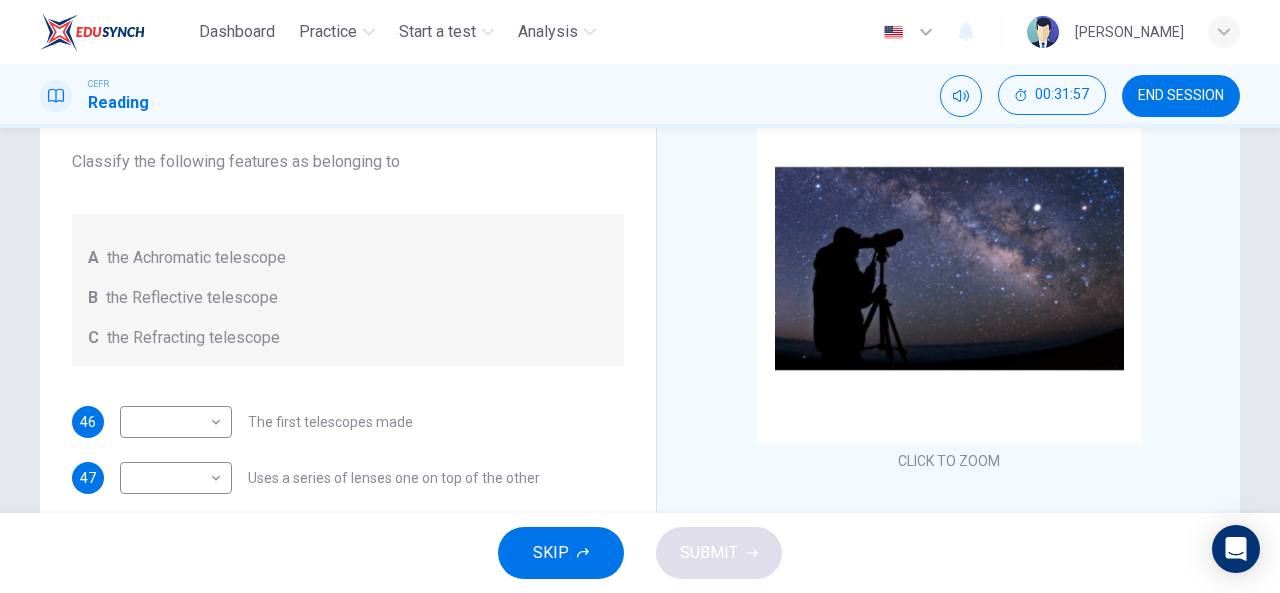 scroll, scrollTop: 0, scrollLeft: 0, axis: both 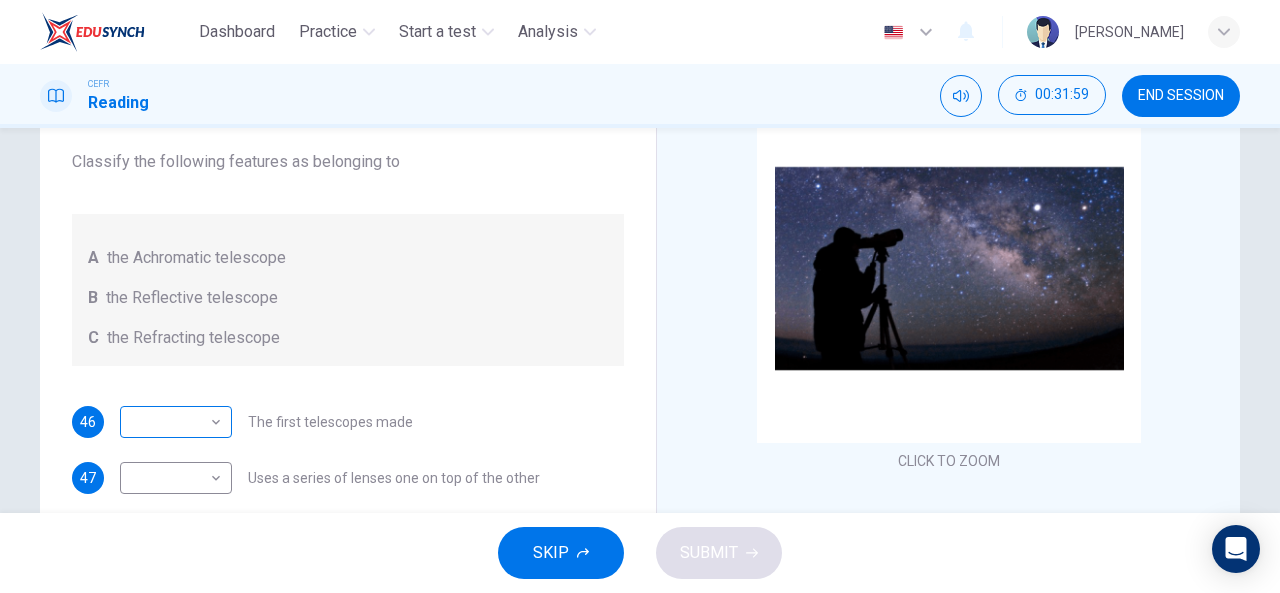 click on "Dashboard Practice Start a test Analysis English en ​ [PERSON_NAME] BINTI MAT ZIN CEFR Reading 00:31:59 END SESSION Questions 46 - 50 Write the correct letter A, B or C, in the boxes below.
Classify the following features as belonging to A the Achromatic telescope B the Reflective telescope C the Refracting telescope 46 ​ ​ The first telescopes made 47 ​ ​ Uses a series of lenses one on top of the other 48 ​ ​ Highly polished lenses 49 ​ ​ First use of mirrors to collect light 50 ​ ​ Two pieces of glass stuck together Looking in the Telescope CLICK TO ZOOM Click to Zoom 1 2 3 4 5 SKIP SUBMIT EduSynch - Online Language Proficiency Testing
Dashboard Practice Start a test Analysis Notifications © Copyright  2025" at bounding box center (640, 296) 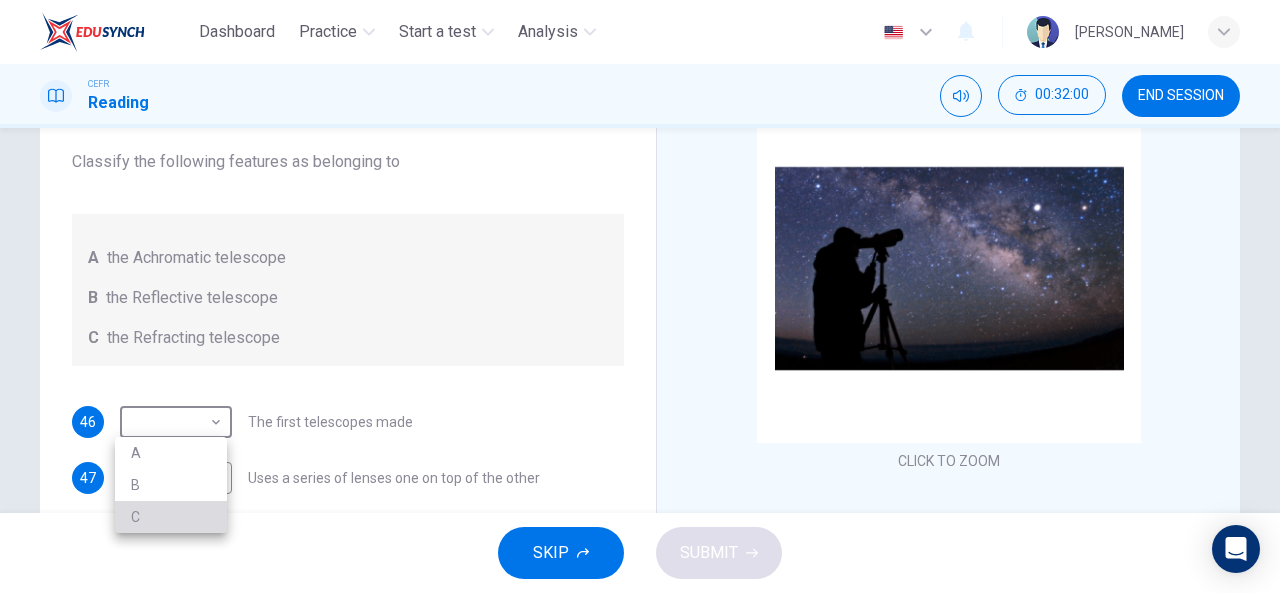 click on "C" at bounding box center [171, 517] 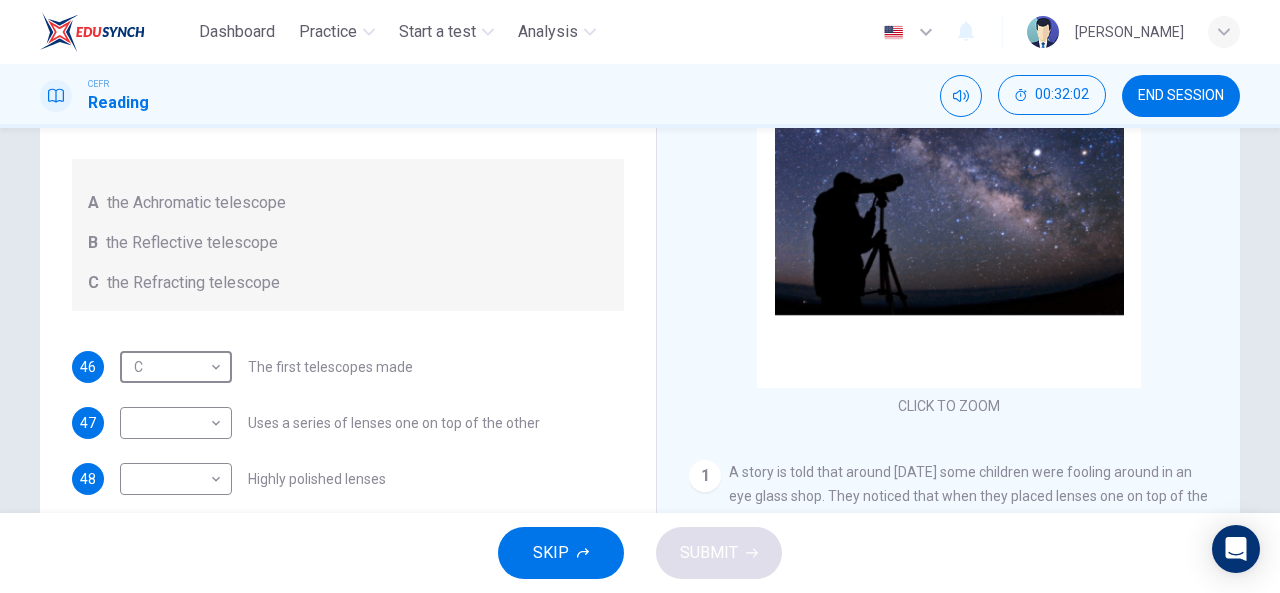 scroll, scrollTop: 218, scrollLeft: 0, axis: vertical 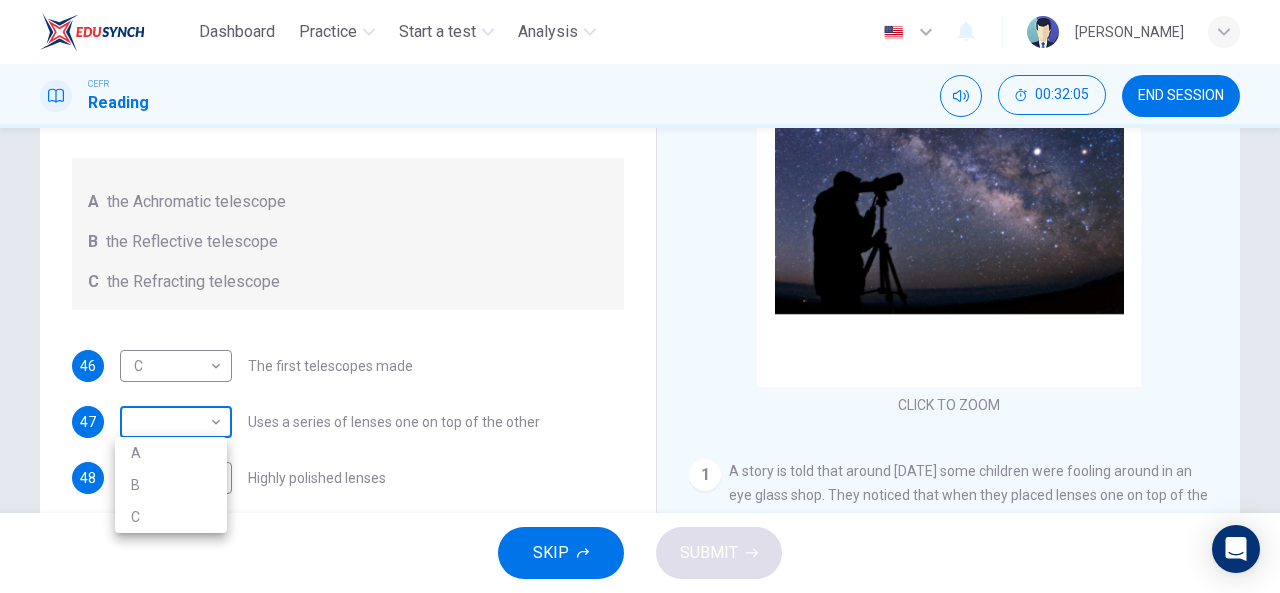 click on "Dashboard Practice Start a test Analysis English en ​ [PERSON_NAME] BINTI MAT ZIN CEFR Reading 00:32:05 END SESSION Questions 46 - 50 Write the correct letter A, B or C, in the boxes below.
Classify the following features as belonging to A the Achromatic telescope B the Reflective telescope C the Refracting telescope 46 C C ​ The first telescopes made 47 ​ ​ Uses a series of lenses one on top of the other 48 ​ ​ Highly polished lenses 49 ​ ​ First use of mirrors to collect light 50 ​ ​ Two pieces of glass stuck together Looking in the Telescope CLICK TO ZOOM Click to Zoom 1 2 3 4 5 SKIP SUBMIT EduSynch - Online Language Proficiency Testing
Dashboard Practice Start a test Analysis Notifications © Copyright  2025 A B C" at bounding box center (640, 296) 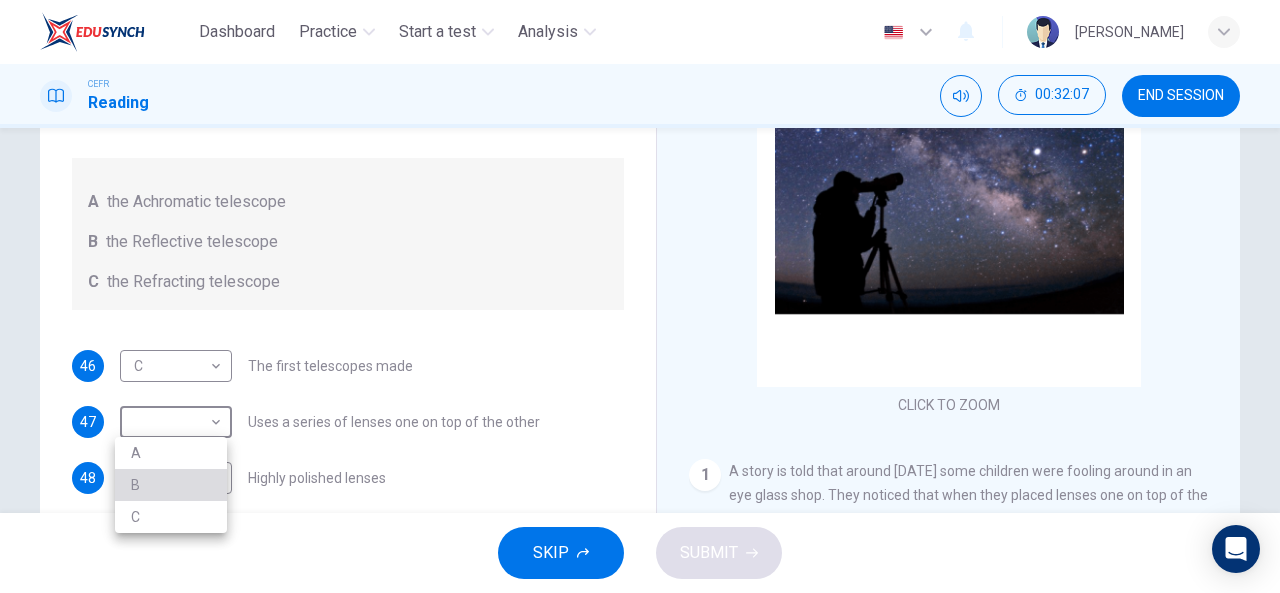click on "B" at bounding box center (171, 485) 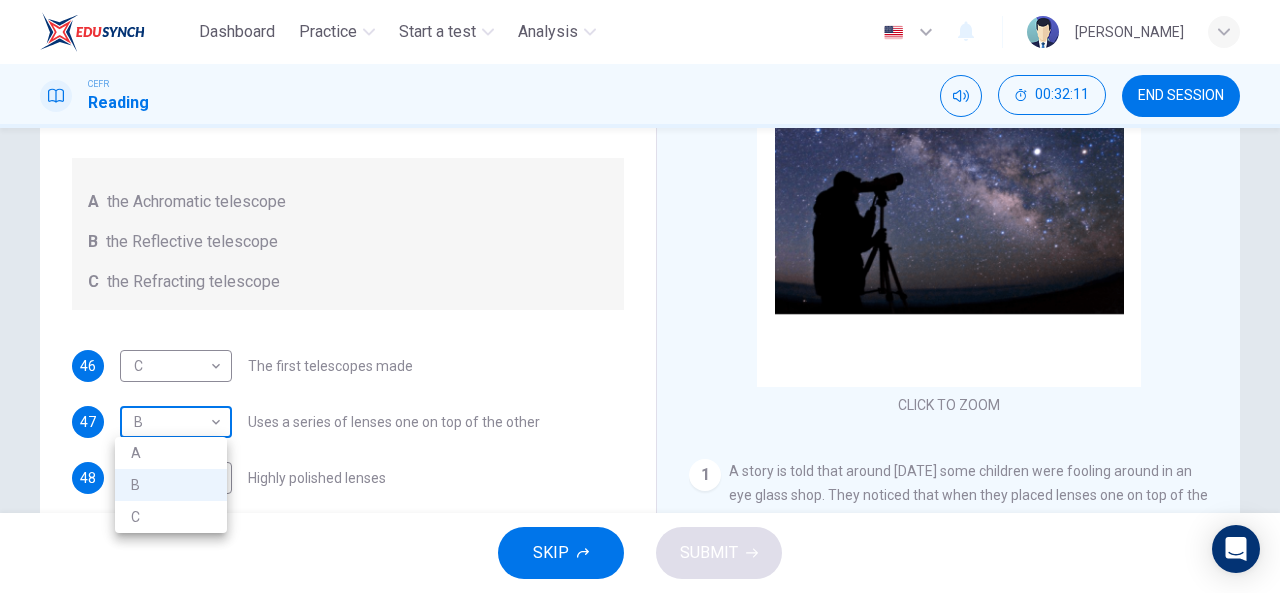 click on "Dashboard Practice Start a test Analysis English en ​ [PERSON_NAME] BINTI MAT ZIN CEFR Reading 00:32:11 END SESSION Questions 46 - 50 Write the correct letter A, B or C, in the boxes below.
Classify the following features as belonging to A the Achromatic telescope B the Reflective telescope C the Refracting telescope 46 C C ​ The first telescopes made 47 B B ​ Uses a series of lenses one on top of the other 48 ​ ​ Highly polished lenses 49 ​ ​ First use of mirrors to collect light 50 ​ ​ Two pieces of glass stuck together Looking in the Telescope CLICK TO ZOOM Click to Zoom 1 2 3 4 5 SKIP SUBMIT EduSynch - Online Language Proficiency Testing
Dashboard Practice Start a test Analysis Notifications © Copyright  2025 A B C" at bounding box center [640, 296] 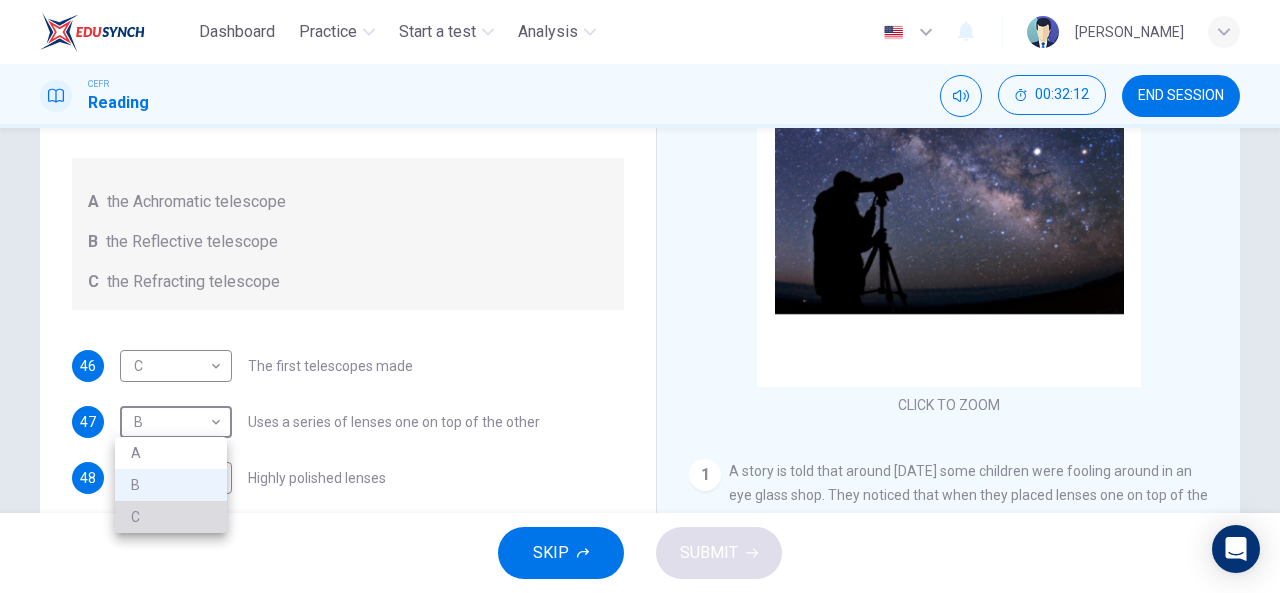 click on "C" at bounding box center [171, 517] 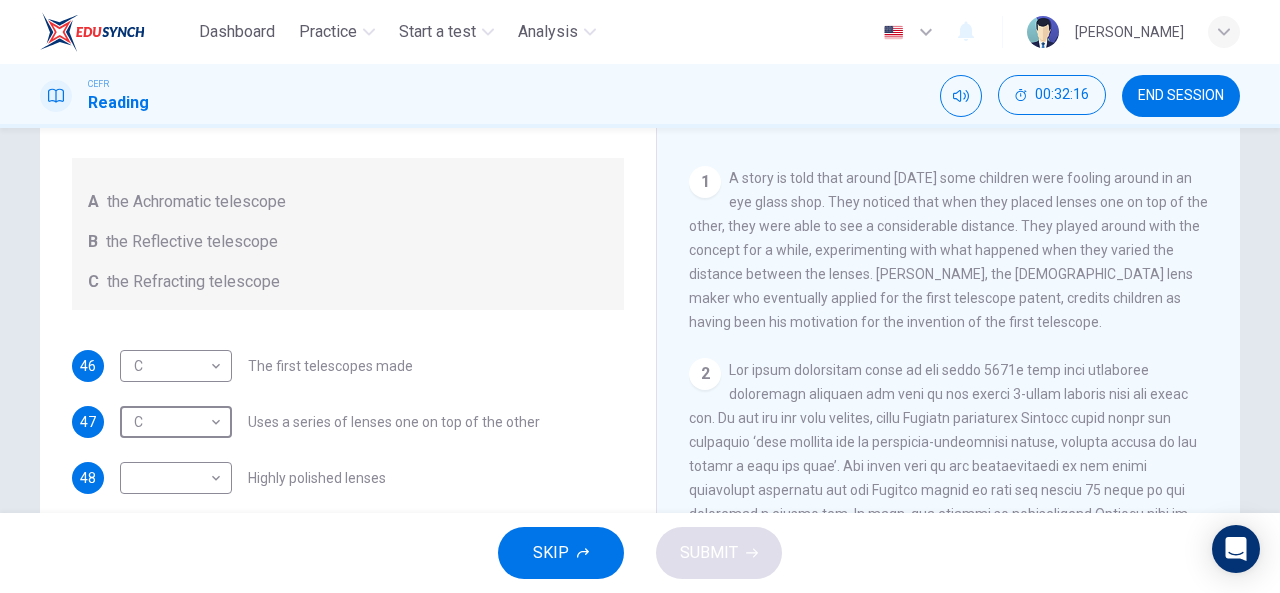 scroll, scrollTop: 294, scrollLeft: 0, axis: vertical 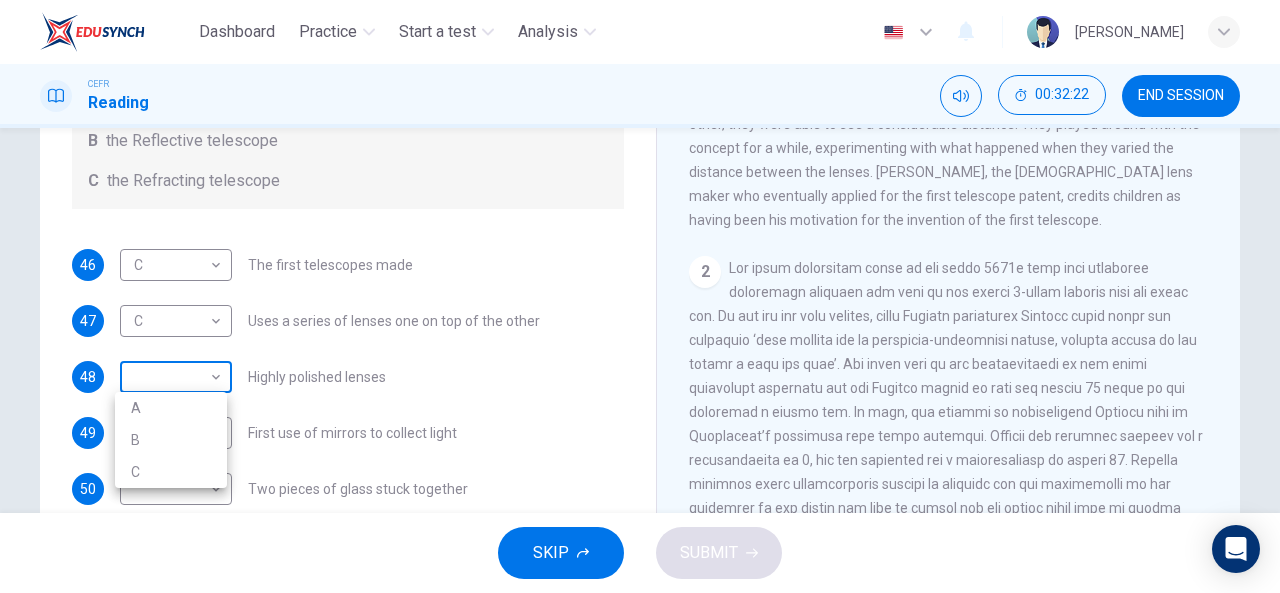 click on "Dashboard Practice Start a test Analysis English en ​ [PERSON_NAME] BINTI MAT ZIN CEFR Reading 00:32:22 END SESSION Questions 46 - 50 Write the correct letter A, B or C, in the boxes below.
Classify the following features as belonging to A the Achromatic telescope B the Reflective telescope C the Refracting telescope 46 C C ​ The first telescopes made 47 C C ​ Uses a series of lenses one on top of the other 48 ​ ​ Highly polished lenses 49 ​ ​ First use of mirrors to collect light 50 ​ ​ Two pieces of glass stuck together Looking in the Telescope CLICK TO ZOOM Click to Zoom 1 2 3 4 5 SKIP SUBMIT EduSynch - Online Language Proficiency Testing
Dashboard Practice Start a test Analysis Notifications © Copyright  2025 A B C" at bounding box center (640, 296) 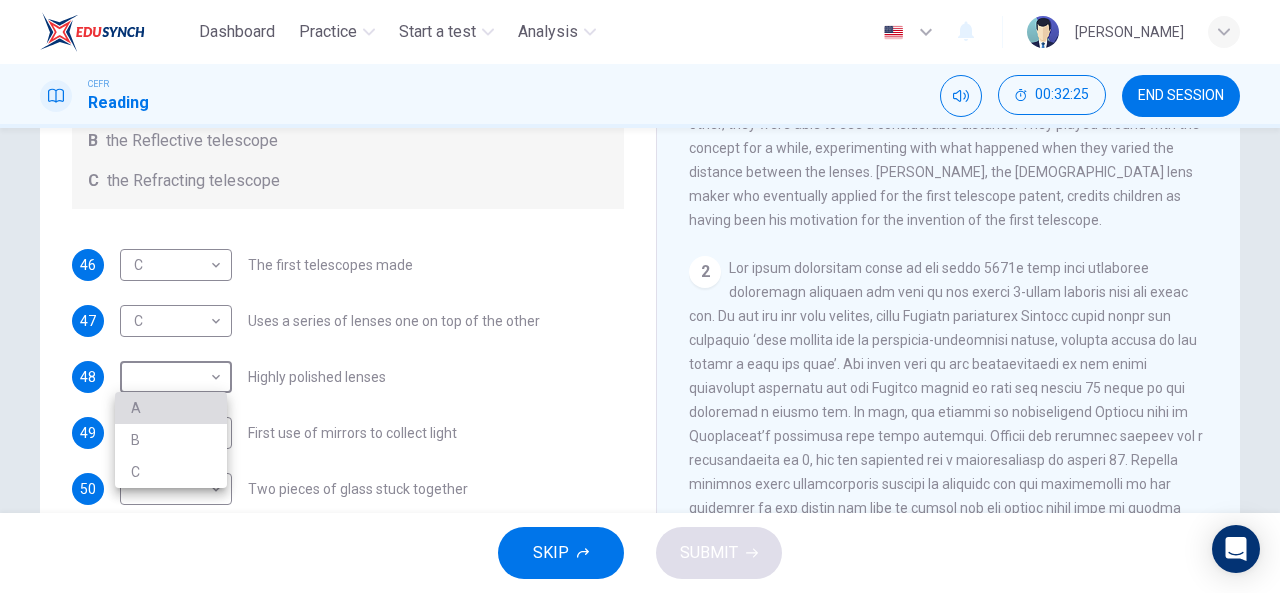 click on "A" at bounding box center [171, 408] 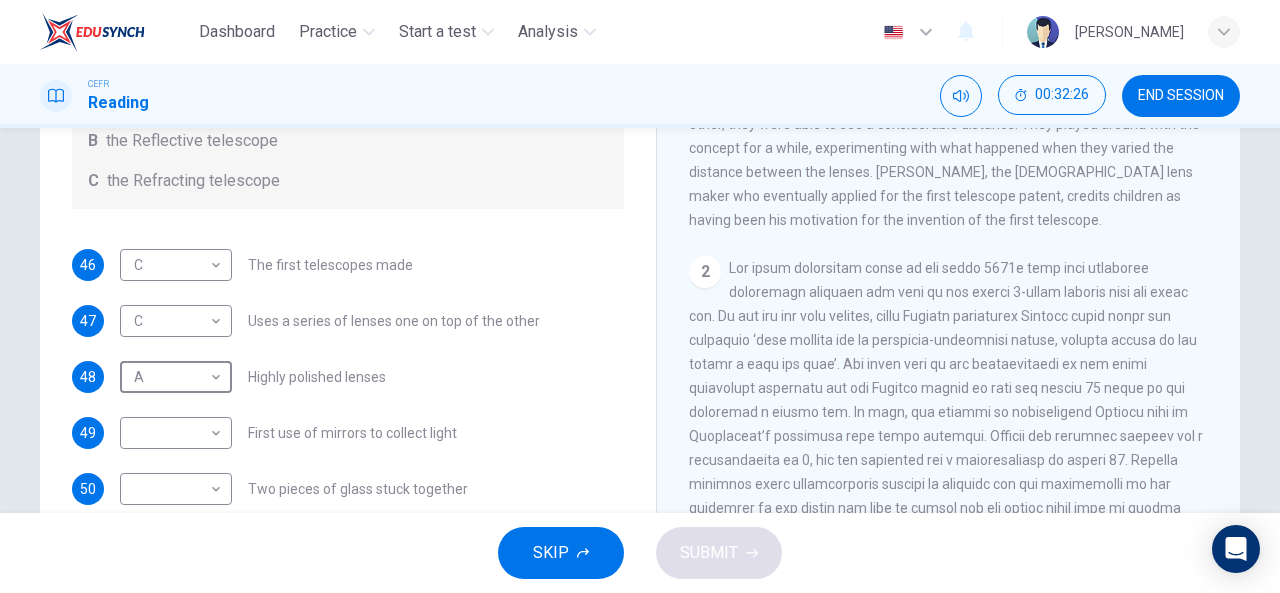scroll, scrollTop: 0, scrollLeft: 0, axis: both 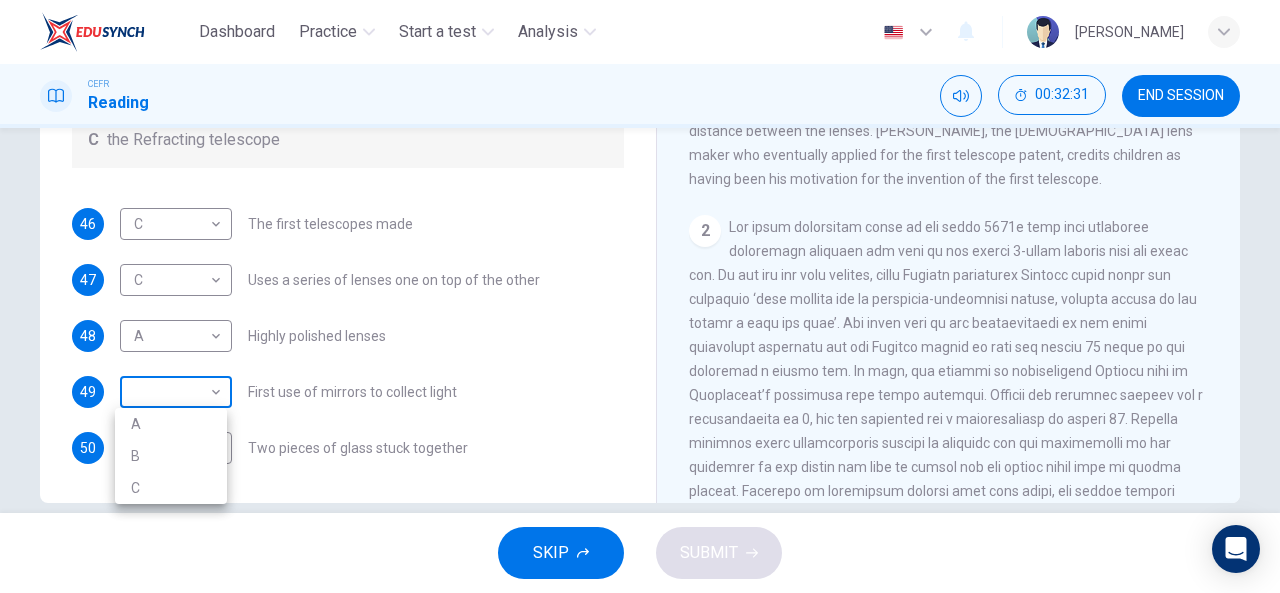 click on "Dashboard Practice Start a test Analysis English en ​ [PERSON_NAME] BINTI MAT ZIN CEFR Reading 00:32:31 END SESSION Questions 46 - 50 Write the correct letter A, B or C, in the boxes below.
Classify the following features as belonging to A the Achromatic telescope B the Reflective telescope C the Refracting telescope 46 C C ​ The first telescopes made 47 C C ​ Uses a series of lenses one on top of the other 48 A A ​ Highly polished lenses 49 ​ ​ First use of mirrors to collect light 50 ​ ​ Two pieces of glass stuck together Looking in the Telescope CLICK TO ZOOM Click to Zoom 1 2 3 4 5 SKIP SUBMIT EduSynch - Online Language Proficiency Testing
Dashboard Practice Start a test Analysis Notifications © Copyright  2025 A B C" at bounding box center [640, 296] 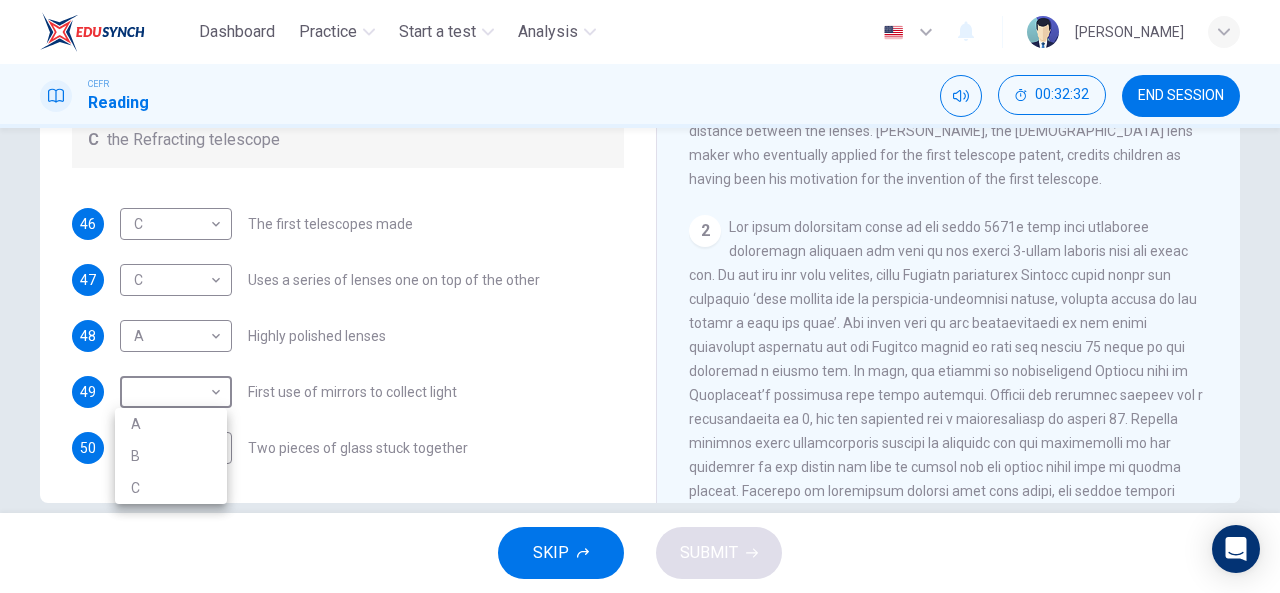 click on "B" at bounding box center (171, 456) 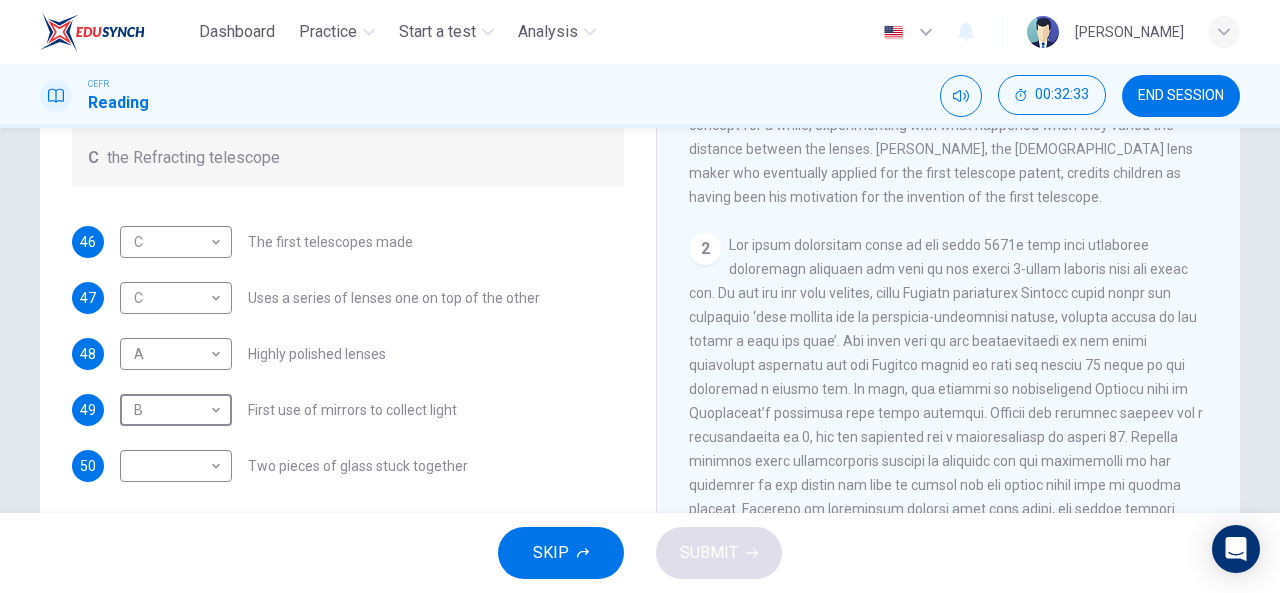 scroll, scrollTop: 358, scrollLeft: 0, axis: vertical 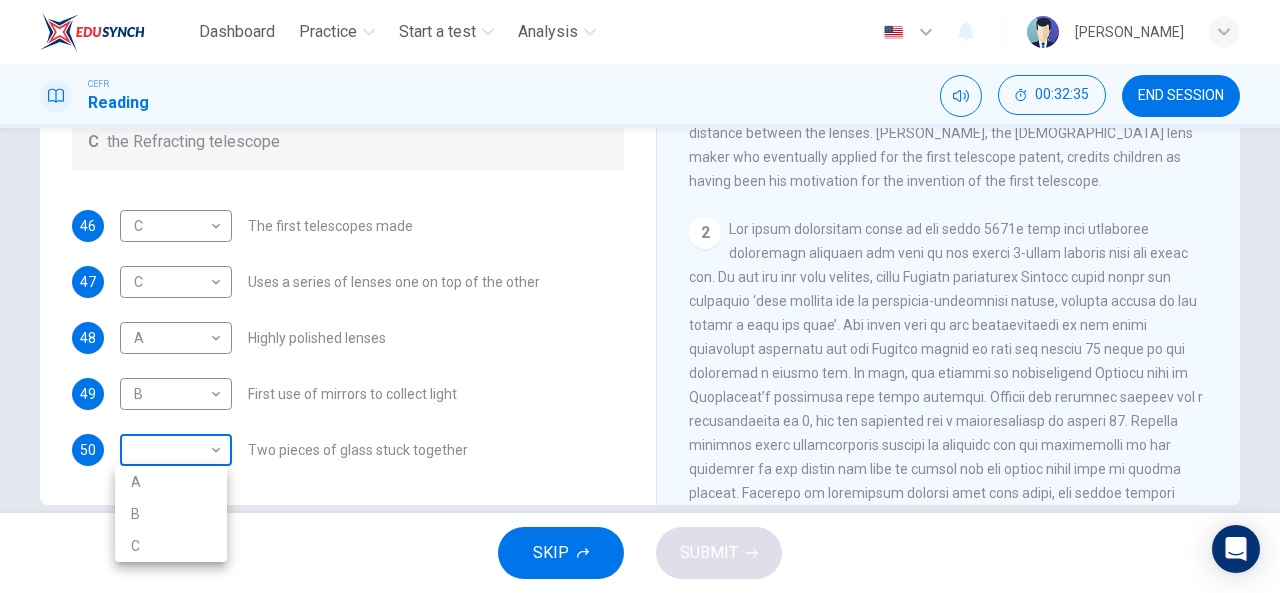 click on "Dashboard Practice Start a test Analysis English en ​ [PERSON_NAME] BINTI MAT ZIN CEFR Reading 00:32:35 END SESSION Questions 46 - 50 Write the correct letter A, B or C, in the boxes below.
Classify the following features as belonging to A the Achromatic telescope B the Reflective telescope C the Refracting telescope 46 C C ​ The first telescopes made 47 C C ​ Uses a series of lenses one on top of the other 48 A A ​ Highly polished lenses 49 B B ​ First use of mirrors to collect light 50 ​ ​ Two pieces of glass stuck together Looking in the Telescope CLICK TO ZOOM Click to Zoom 1 2 3 4 5 SKIP SUBMIT EduSynch - Online Language Proficiency Testing
Dashboard Practice Start a test Analysis Notifications © Copyright  2025 A B C" at bounding box center [640, 296] 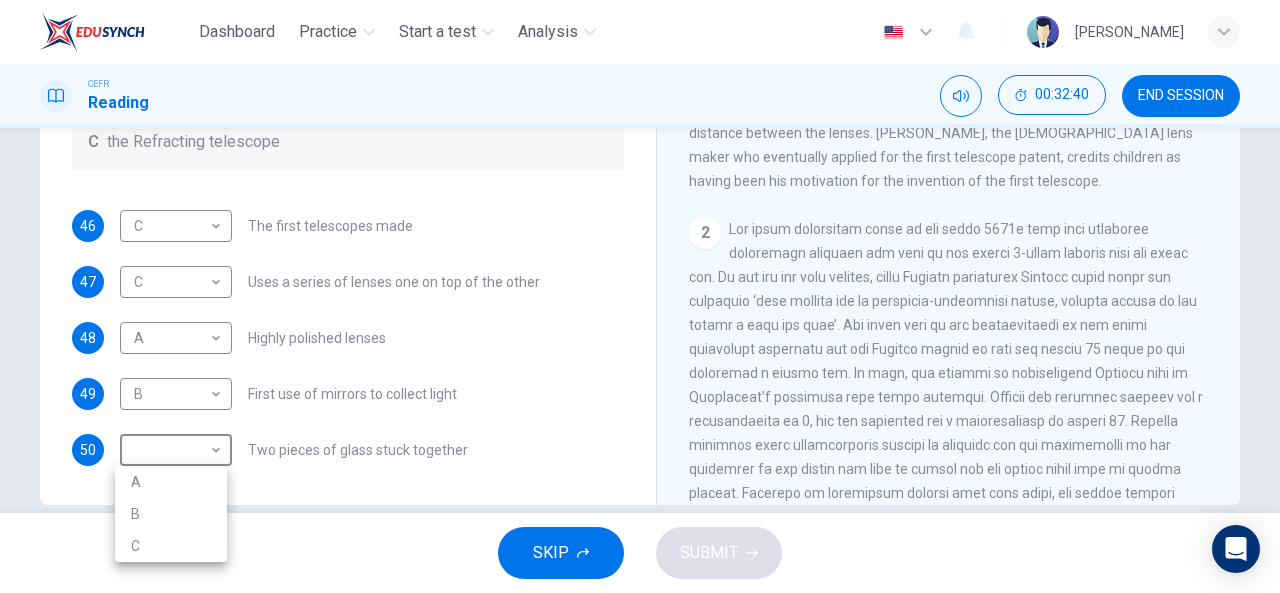 click at bounding box center (640, 296) 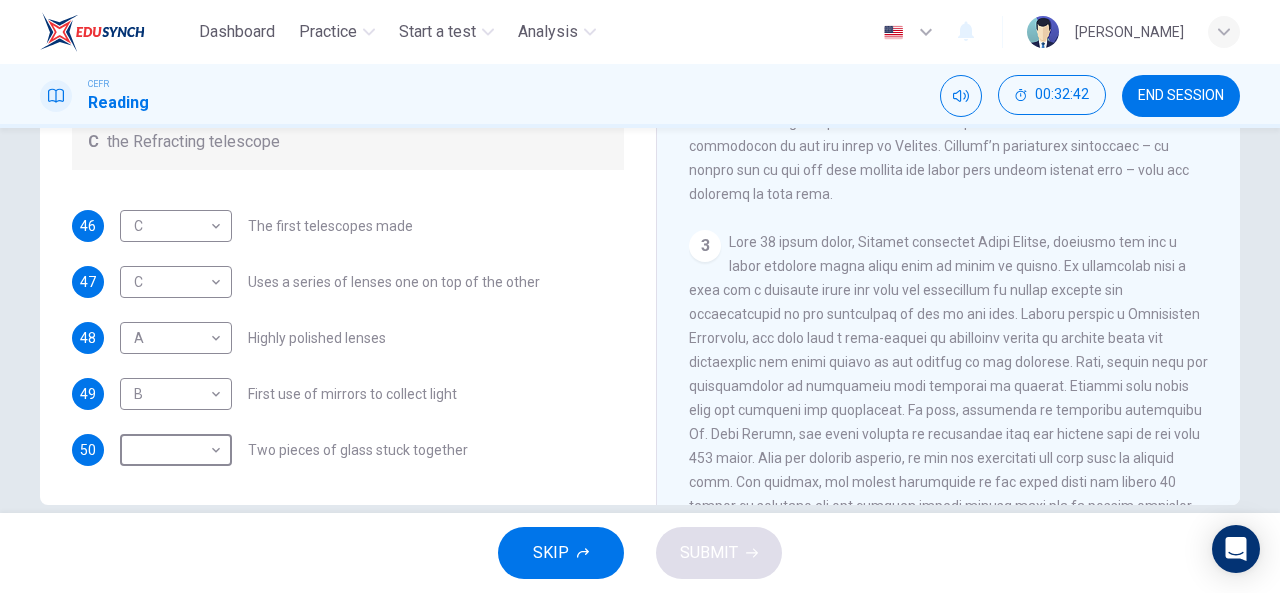 scroll, scrollTop: 1438, scrollLeft: 0, axis: vertical 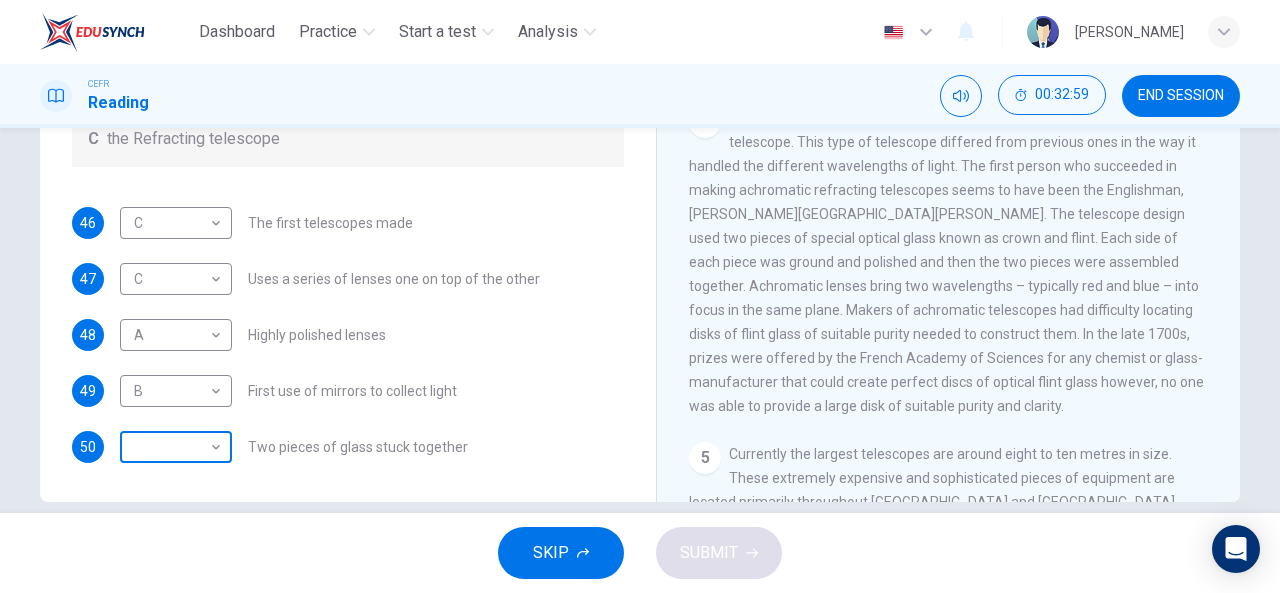 click on "Dashboard Practice Start a test Analysis English en ​ [PERSON_NAME] BINTI MAT ZIN CEFR Reading 00:32:59 END SESSION Questions 46 - 50 Write the correct letter A, B or C, in the boxes below.
Classify the following features as belonging to A the Achromatic telescope B the Reflective telescope C the Refracting telescope 46 C C ​ The first telescopes made 47 C C ​ Uses a series of lenses one on top of the other 48 A A ​ Highly polished lenses 49 B B ​ First use of mirrors to collect light 50 ​ ​ Two pieces of glass stuck together Looking in the Telescope CLICK TO ZOOM Click to Zoom 1 2 3 4 5 SKIP SUBMIT EduSynch - Online Language Proficiency Testing
Dashboard Practice Start a test Analysis Notifications © Copyright  2025" at bounding box center [640, 296] 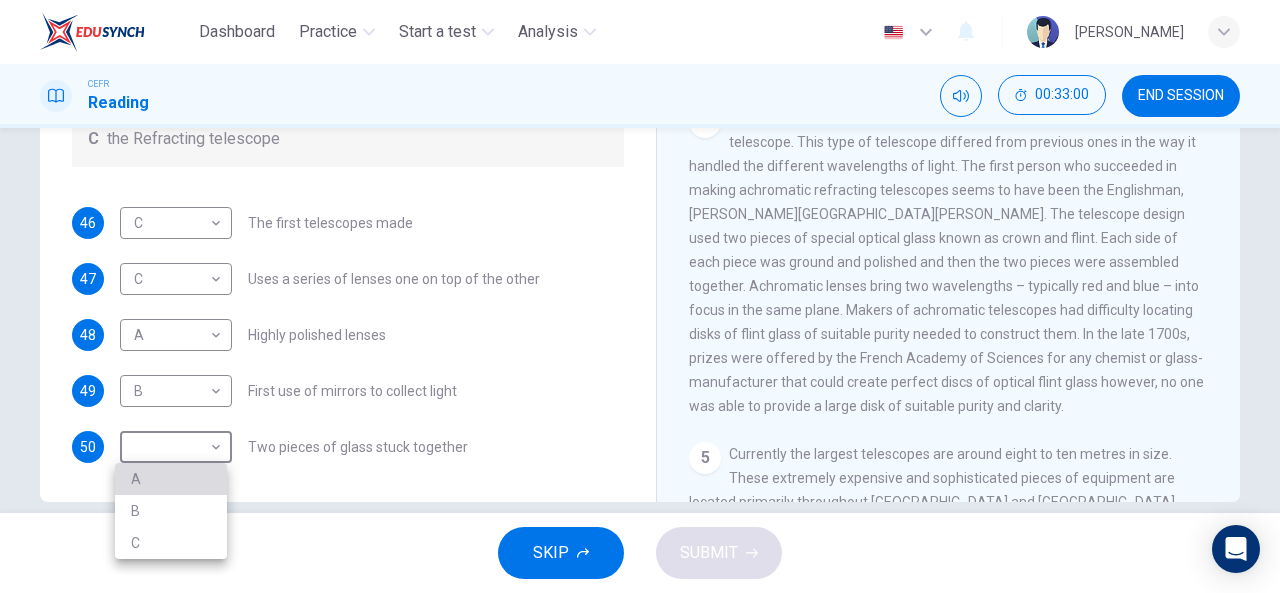 click on "A" at bounding box center (171, 479) 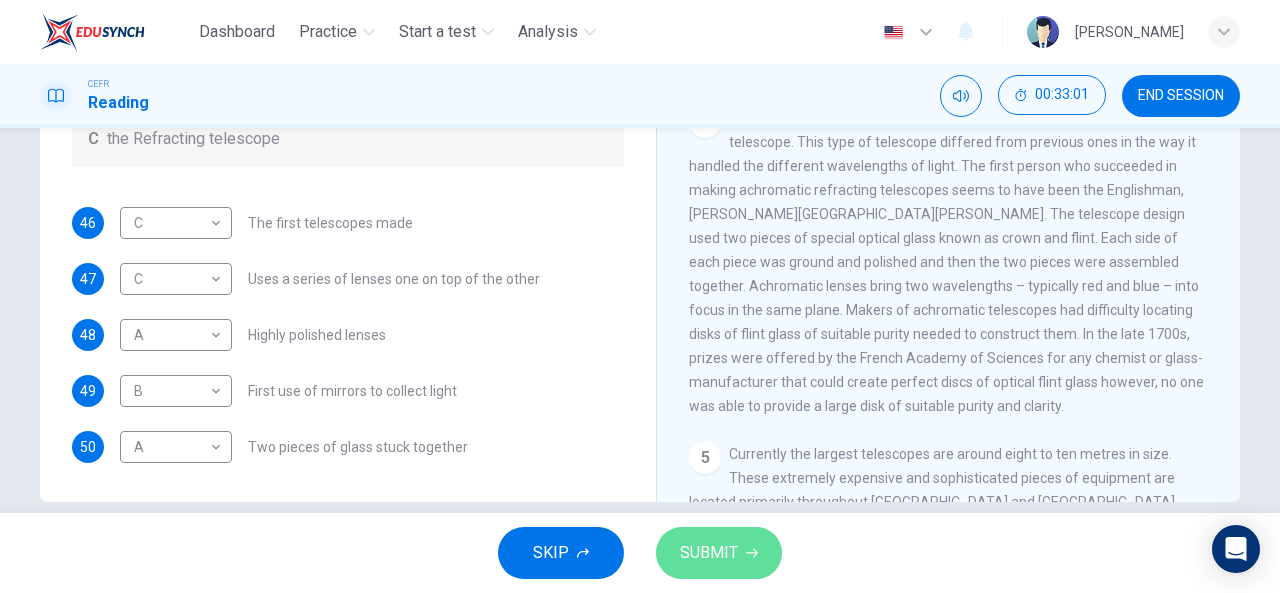 click on "SUBMIT" at bounding box center [709, 553] 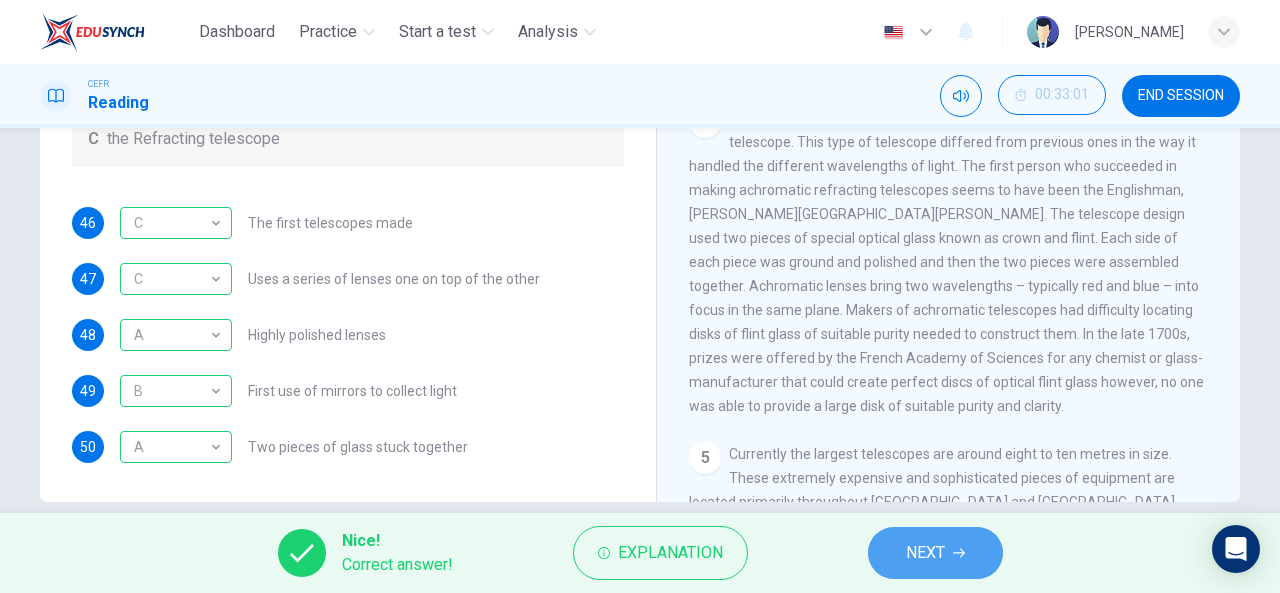 click on "NEXT" at bounding box center (925, 553) 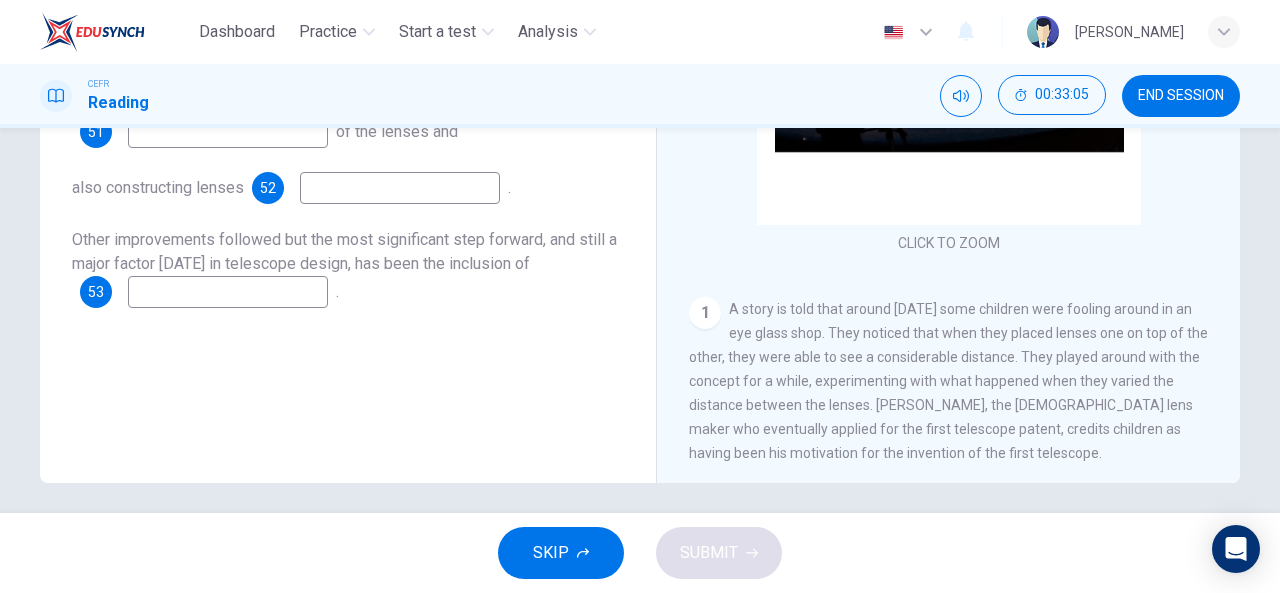 scroll, scrollTop: 390, scrollLeft: 0, axis: vertical 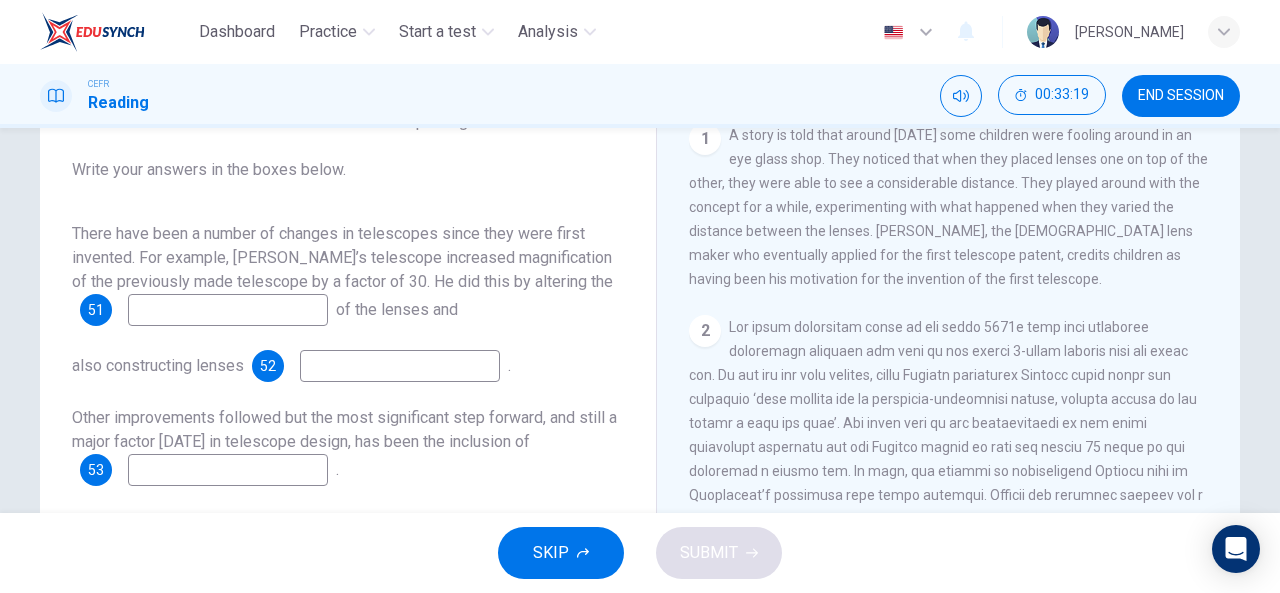 click at bounding box center [400, 366] 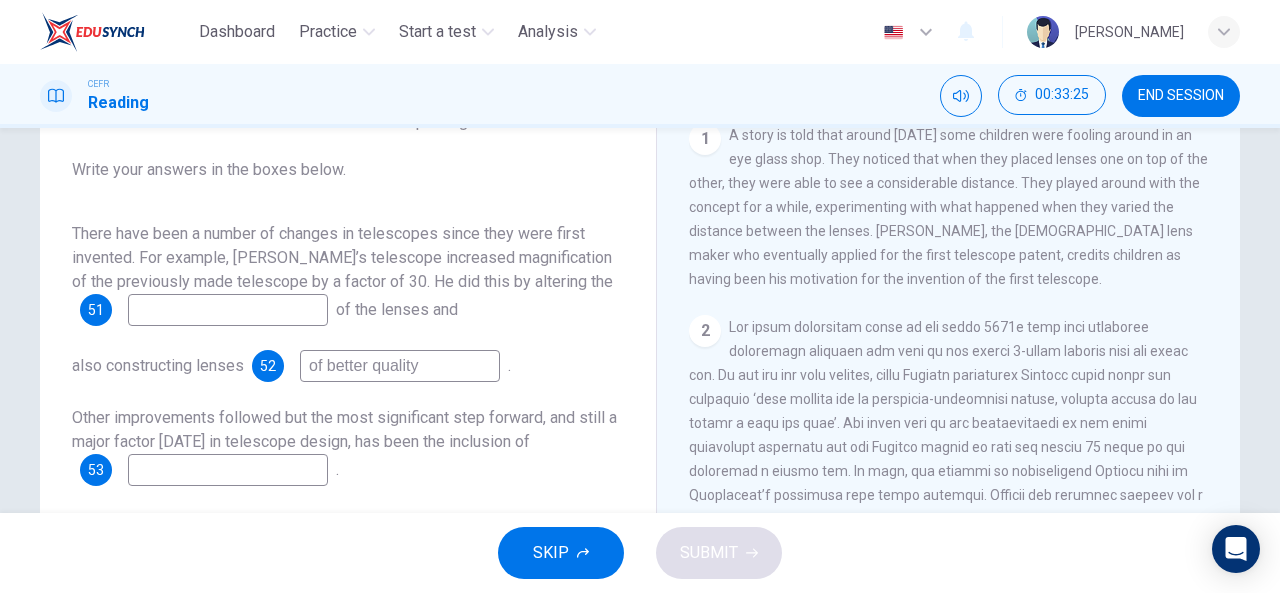 type on "of better quality" 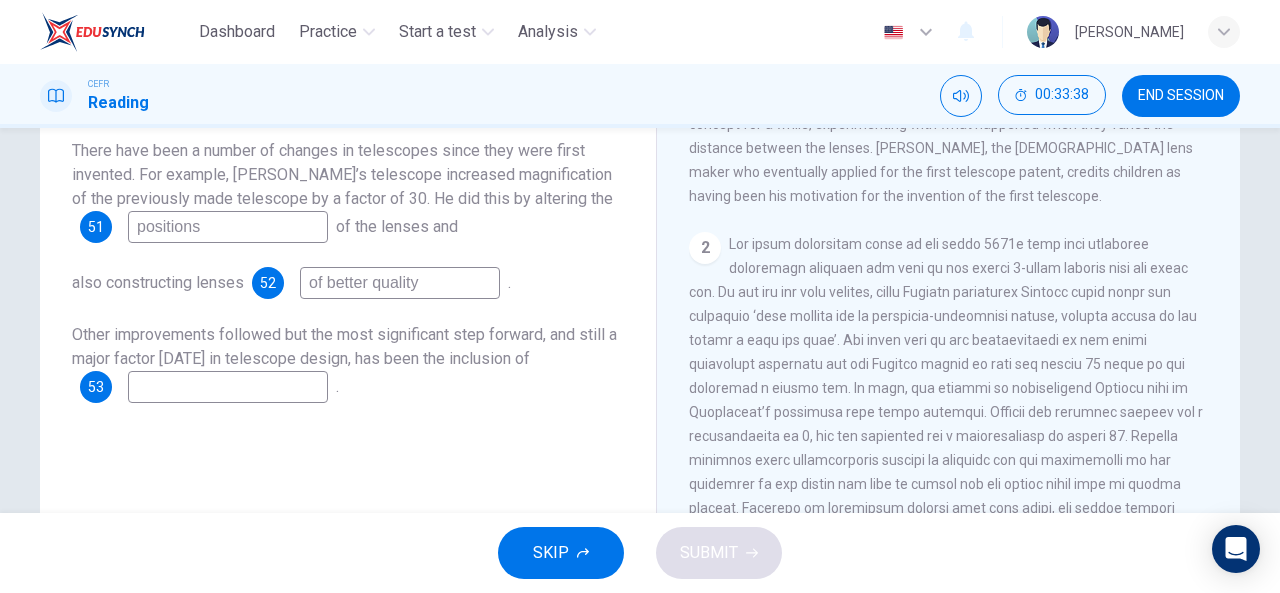 scroll, scrollTop: 288, scrollLeft: 0, axis: vertical 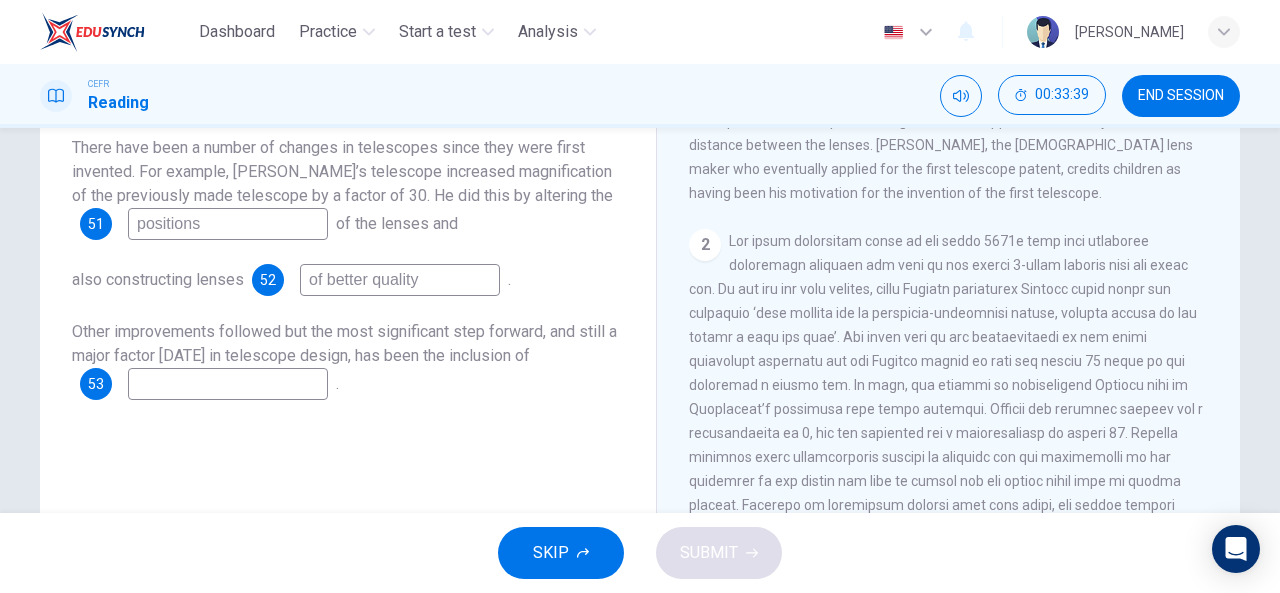 type on "positions" 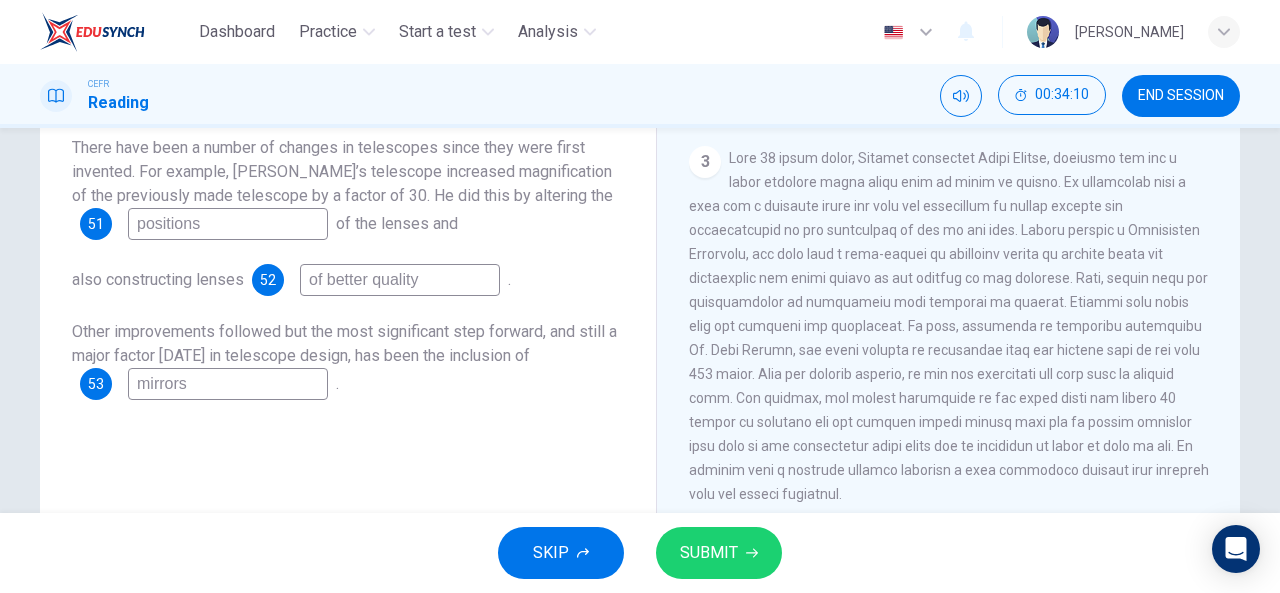 scroll, scrollTop: 844, scrollLeft: 0, axis: vertical 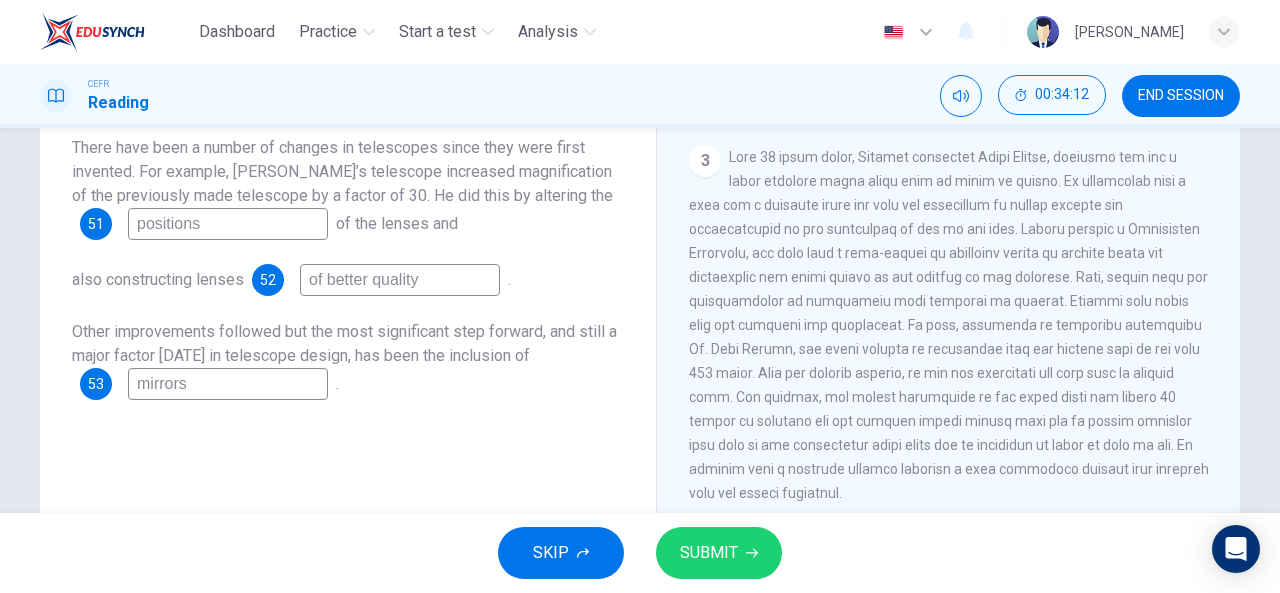 type on "mirrors" 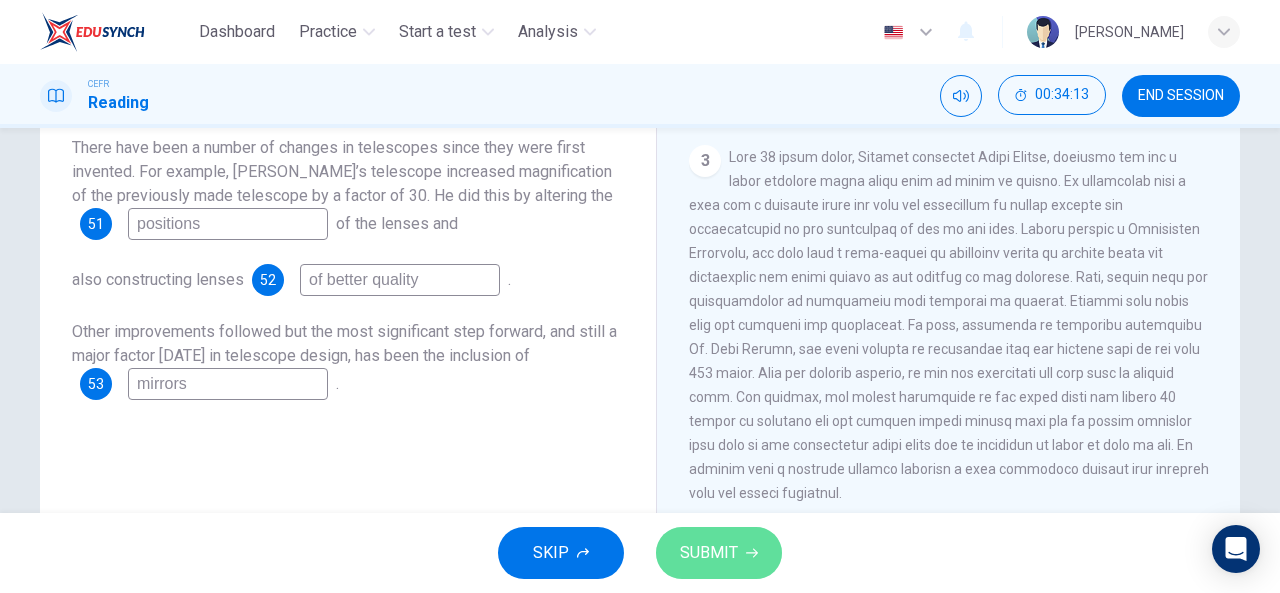 click on "SUBMIT" at bounding box center (719, 553) 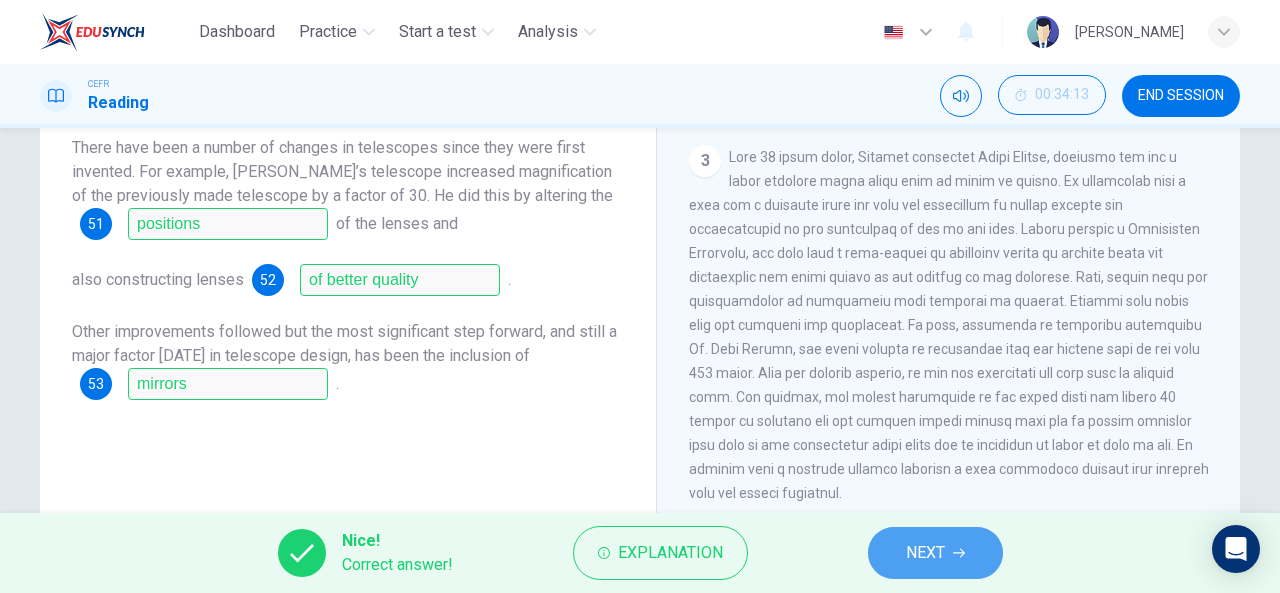 click on "NEXT" at bounding box center [935, 553] 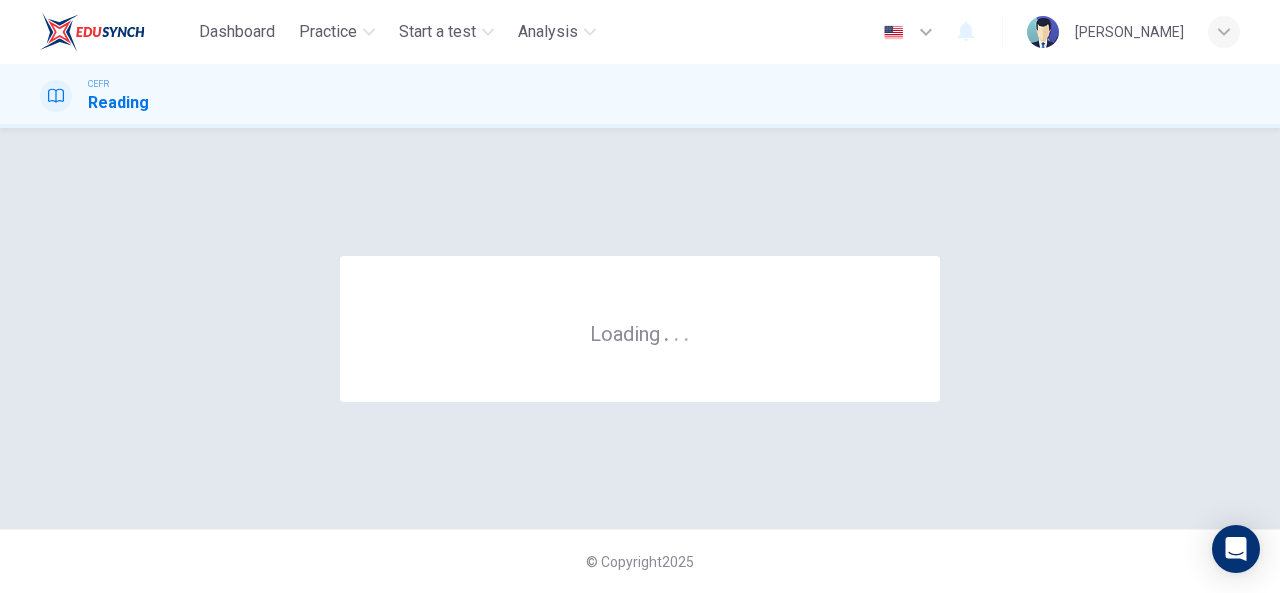 scroll, scrollTop: 0, scrollLeft: 0, axis: both 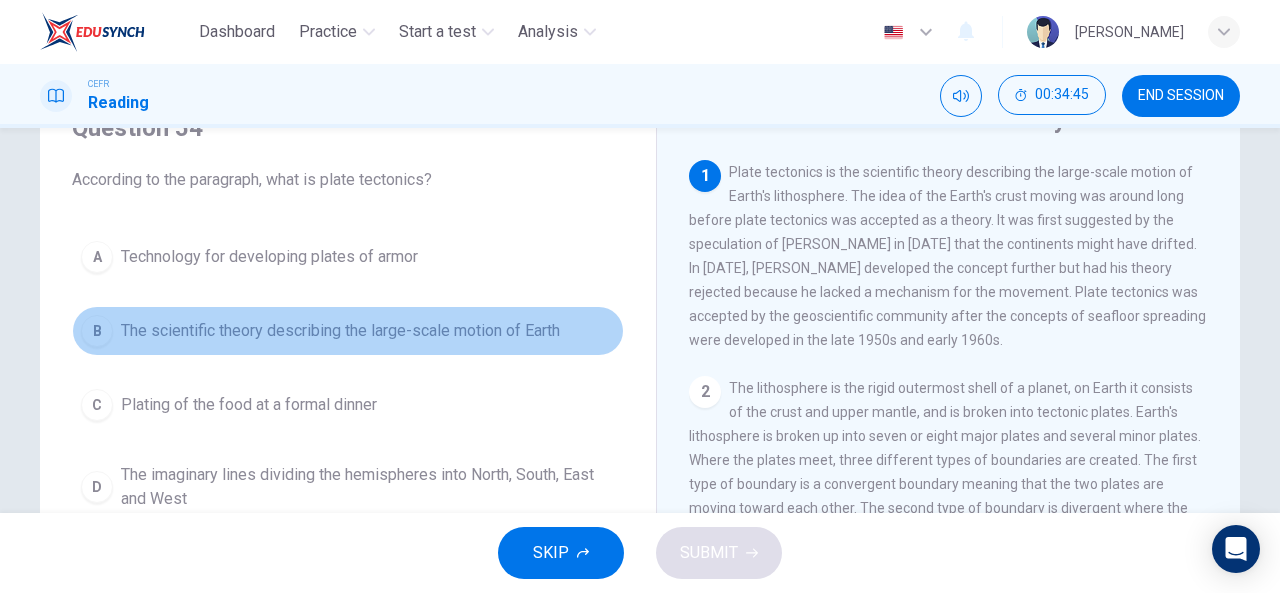 click on "B The scientific theory describing the large-scale motion of Earth" at bounding box center [348, 331] 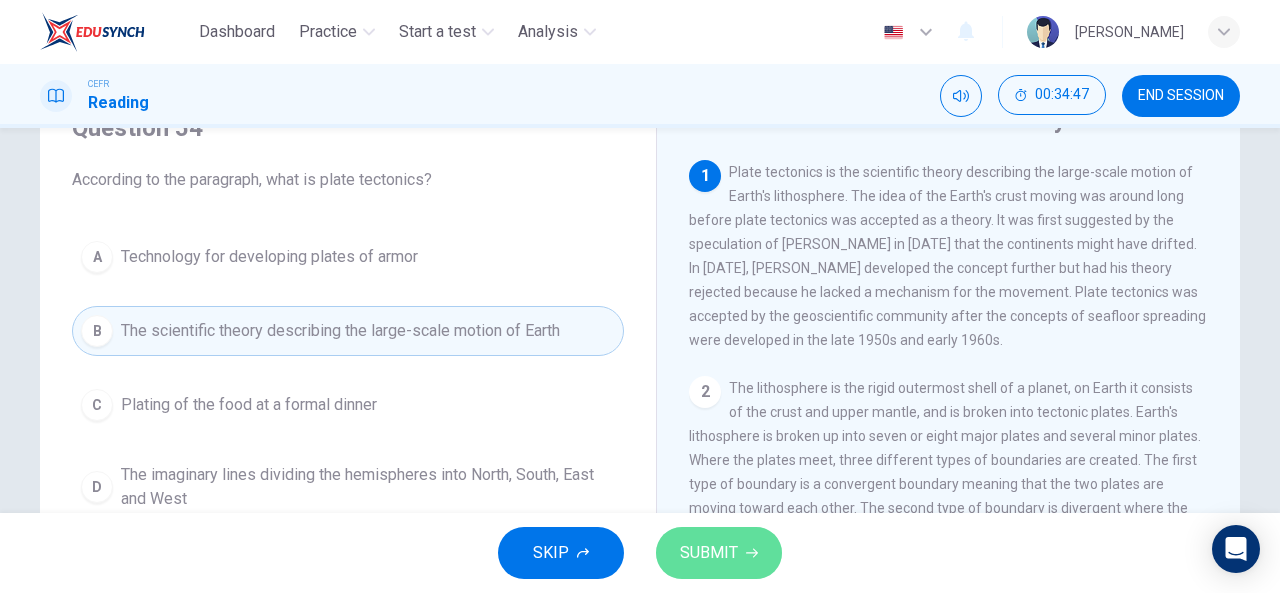 click on "SUBMIT" at bounding box center (719, 553) 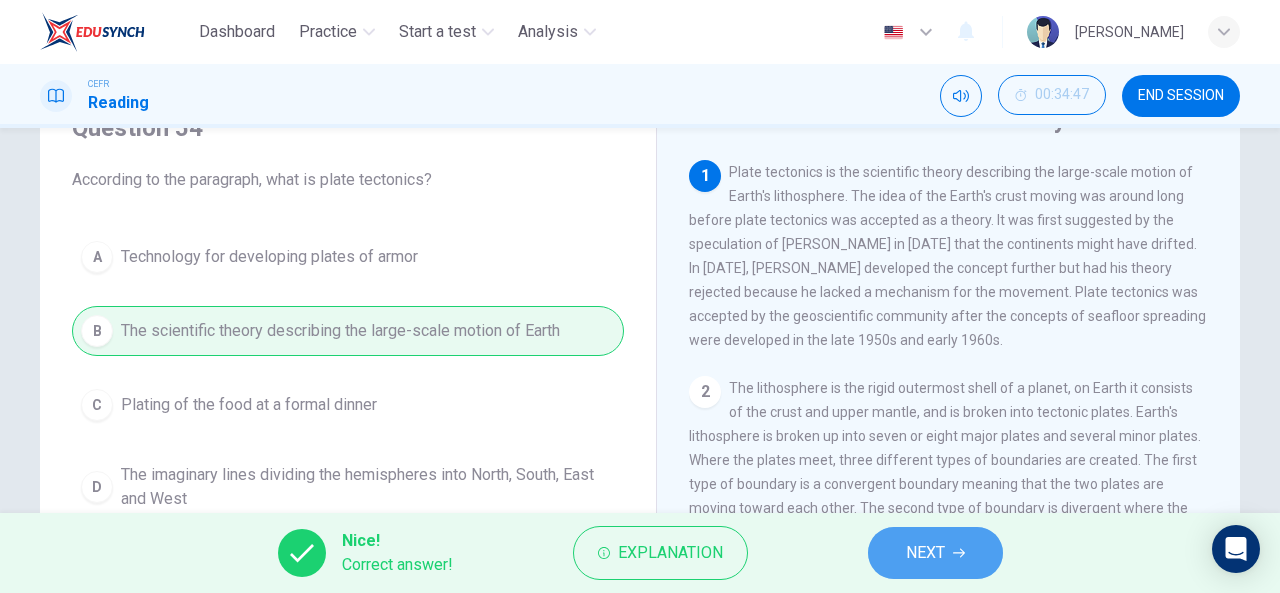 click on "NEXT" at bounding box center (935, 553) 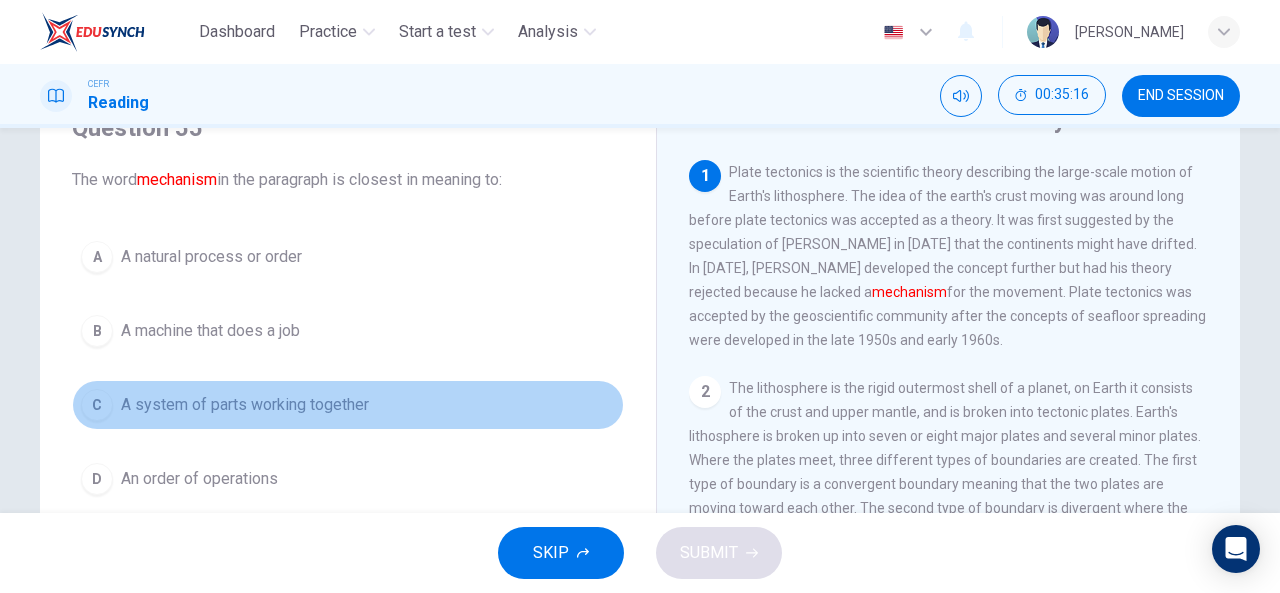 click on "A system of parts working together" at bounding box center (245, 405) 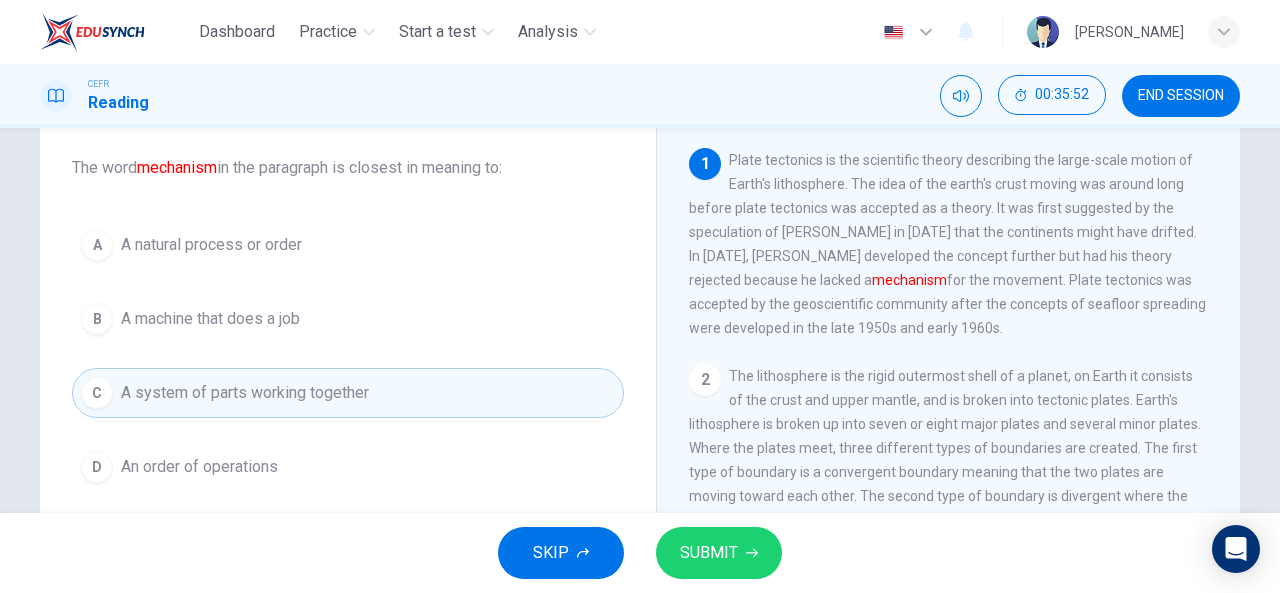 scroll, scrollTop: 106, scrollLeft: 0, axis: vertical 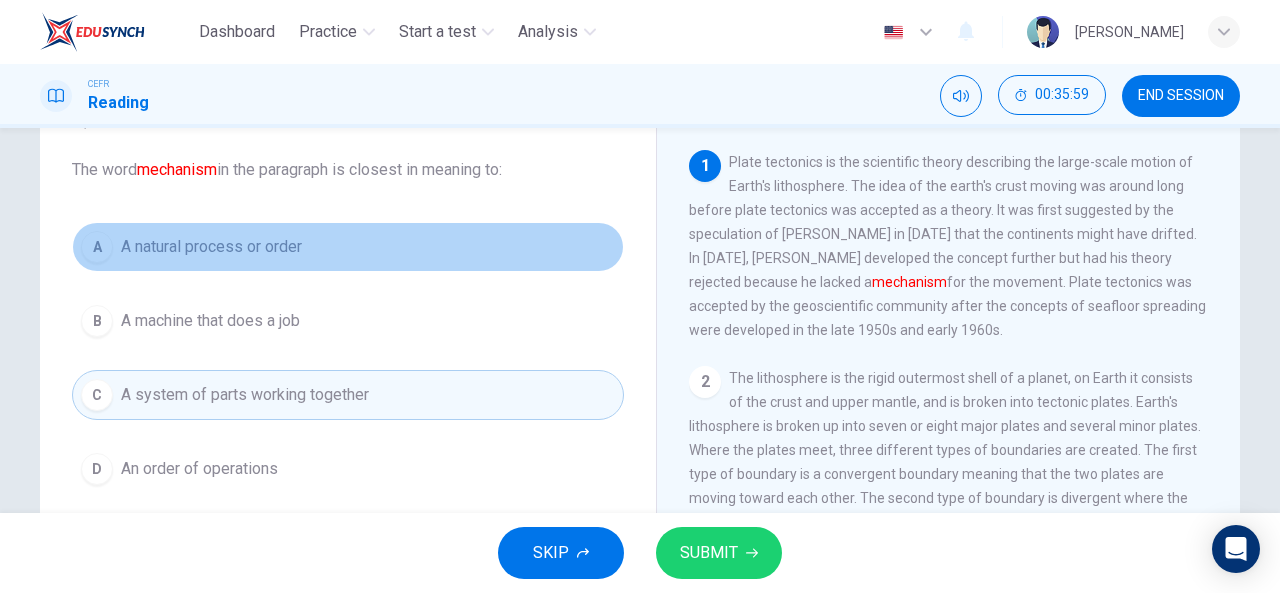 drag, startPoint x: 468, startPoint y: 235, endPoint x: 487, endPoint y: 236, distance: 19.026299 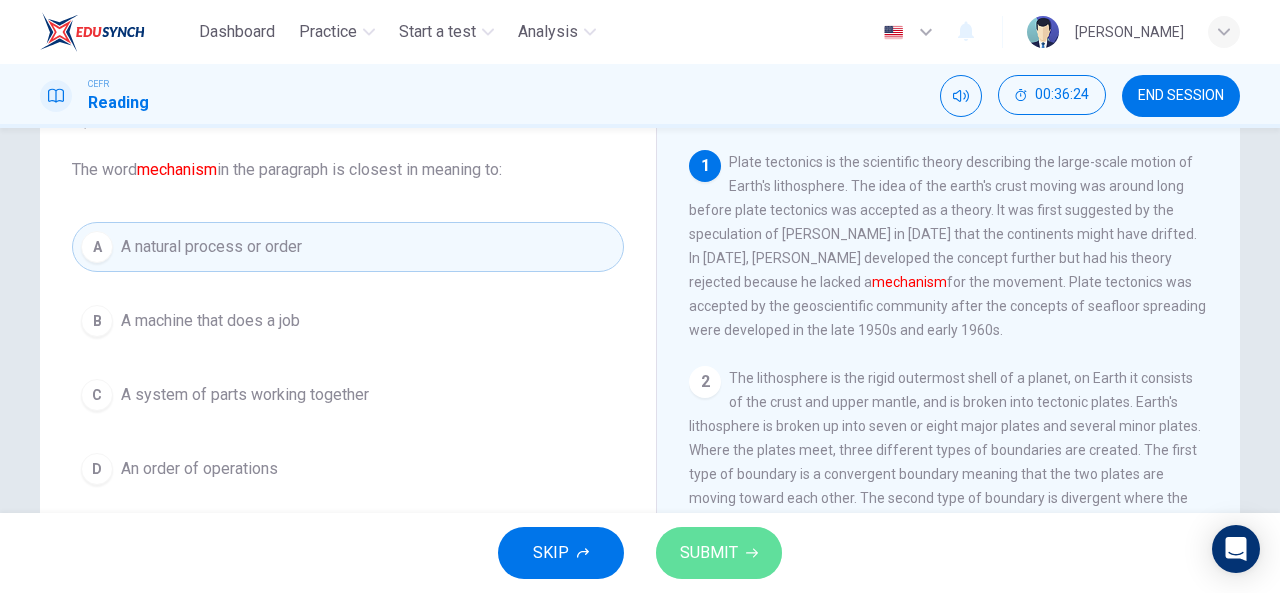 click on "SUBMIT" at bounding box center (709, 553) 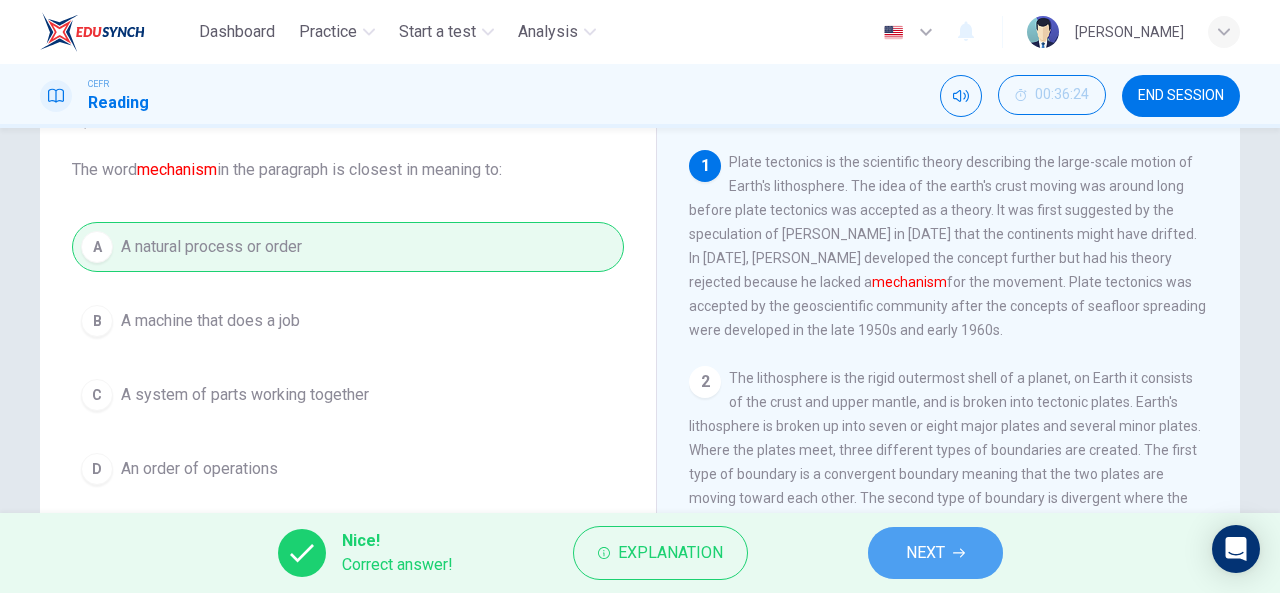 click on "NEXT" at bounding box center [925, 553] 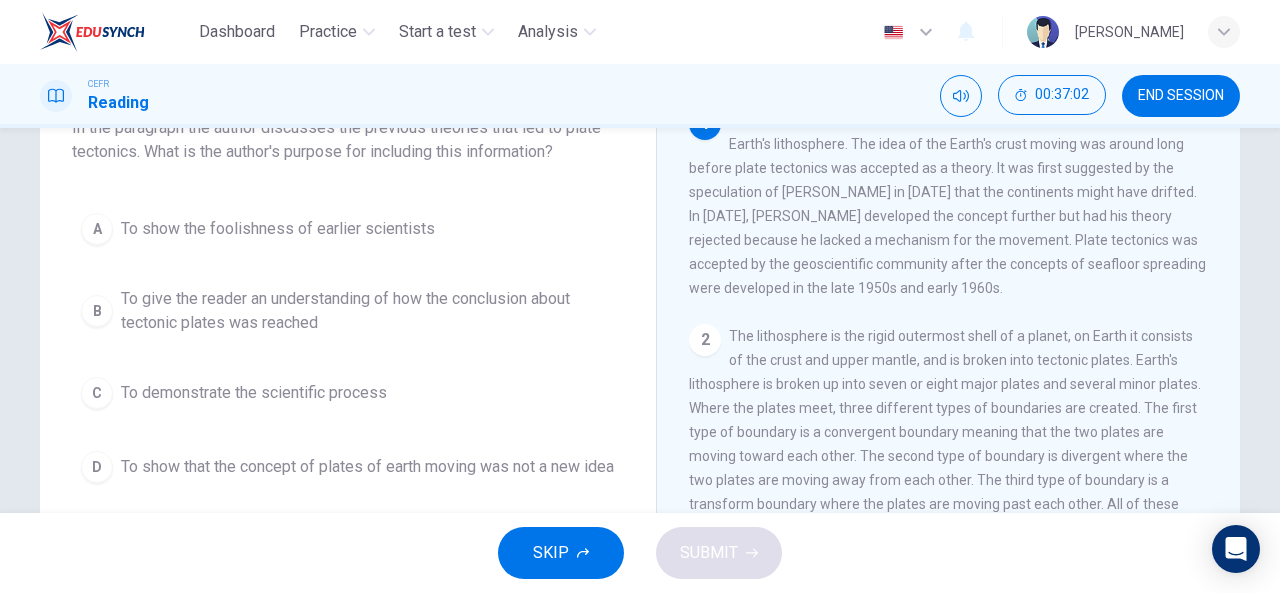 scroll, scrollTop: 147, scrollLeft: 0, axis: vertical 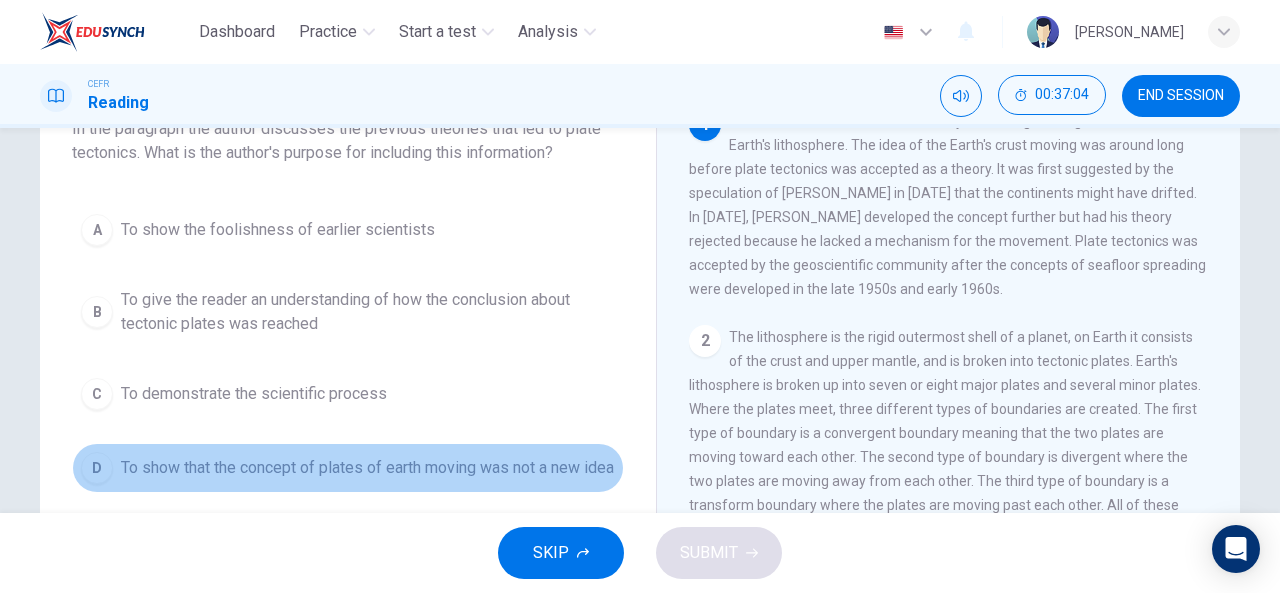 click on "To show that the concept of plates of earth moving was not a new idea" at bounding box center (367, 468) 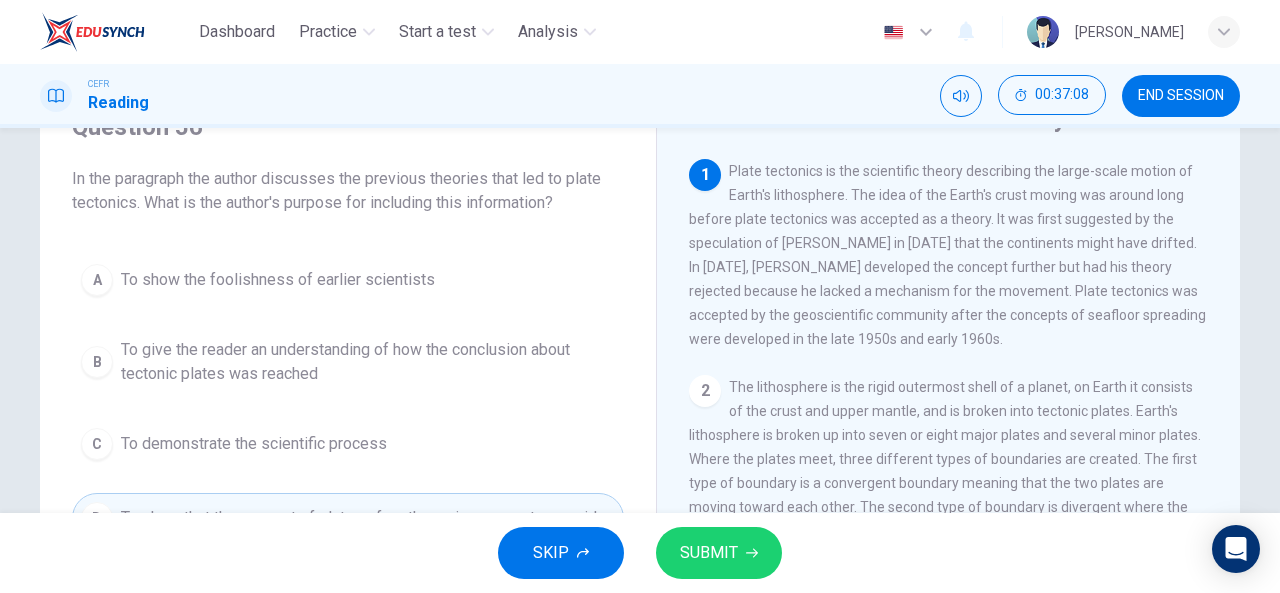 scroll, scrollTop: 99, scrollLeft: 0, axis: vertical 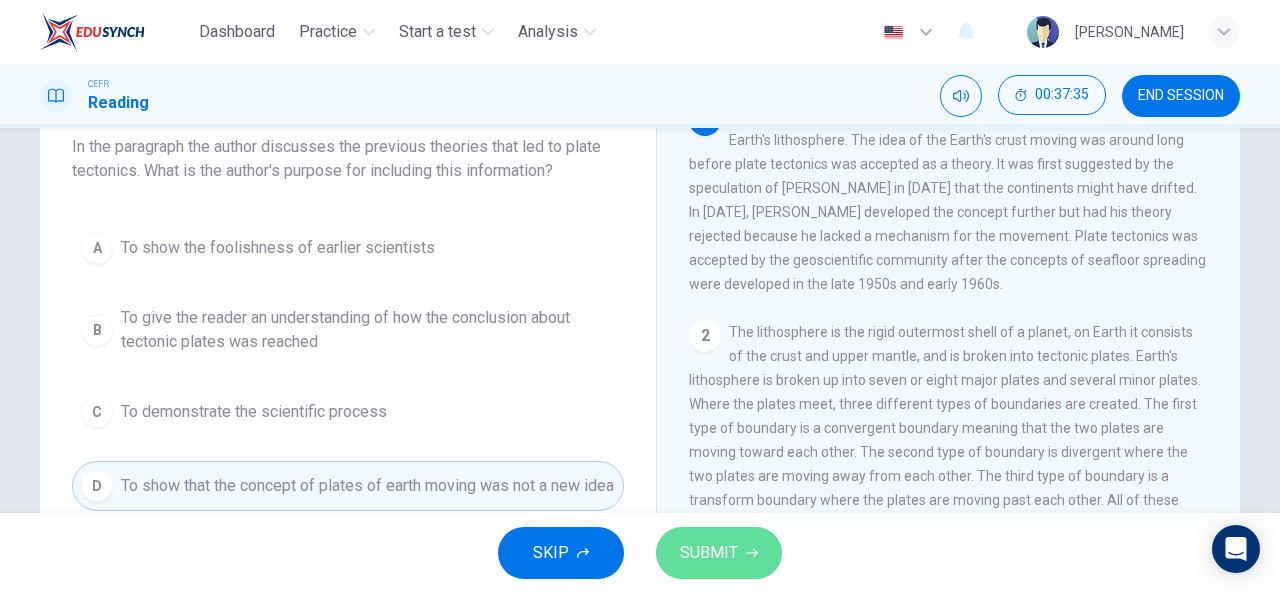 click on "SUBMIT" at bounding box center (719, 553) 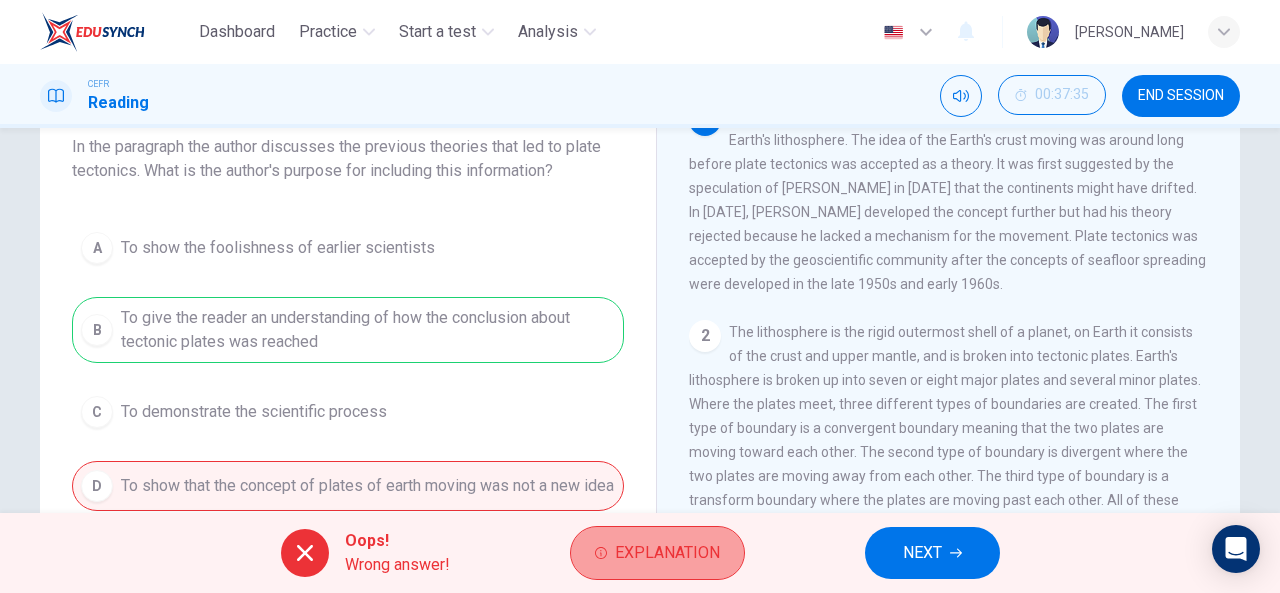 click on "Explanation" at bounding box center [657, 553] 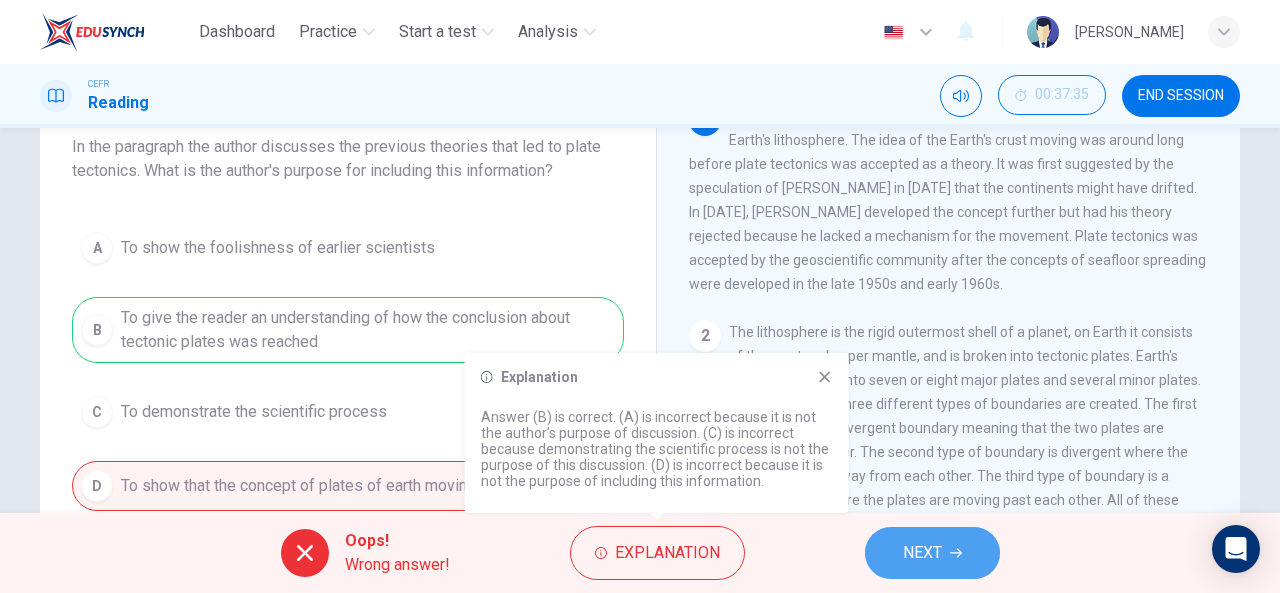 click on "NEXT" at bounding box center [922, 553] 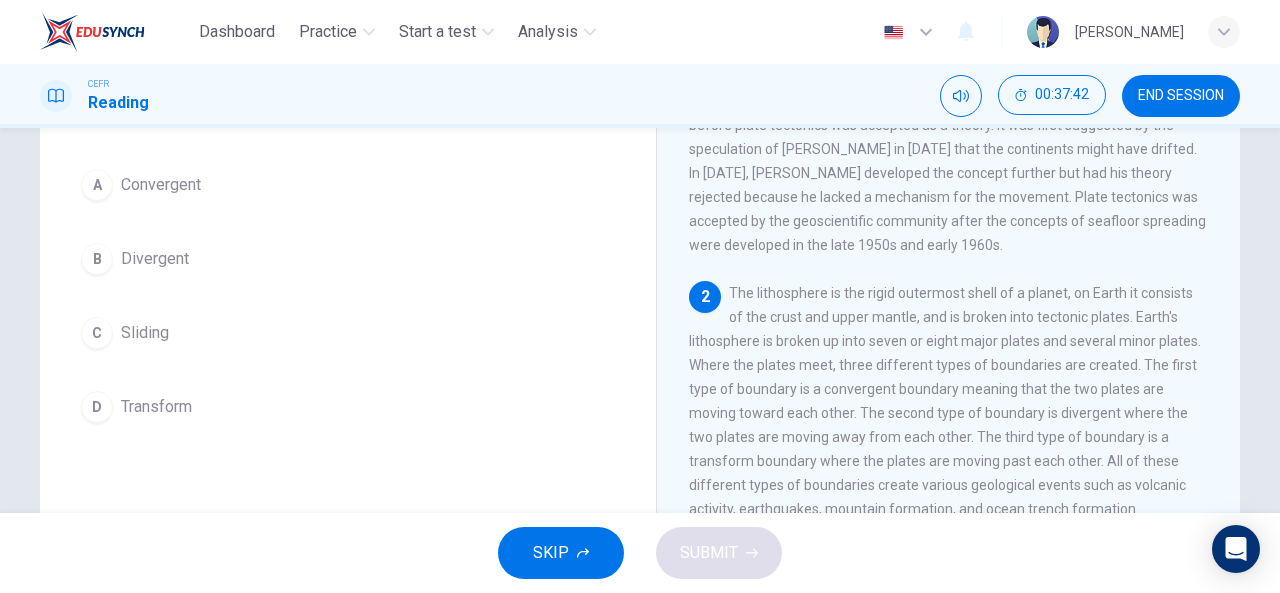 scroll, scrollTop: 167, scrollLeft: 0, axis: vertical 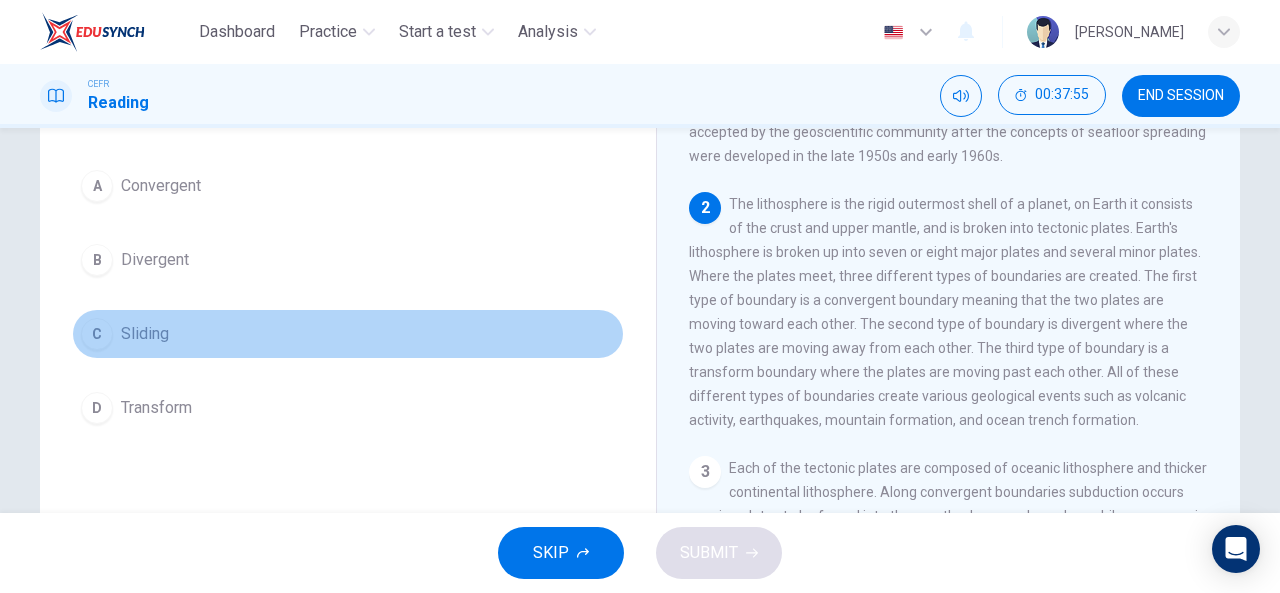 click on "C" at bounding box center (97, 334) 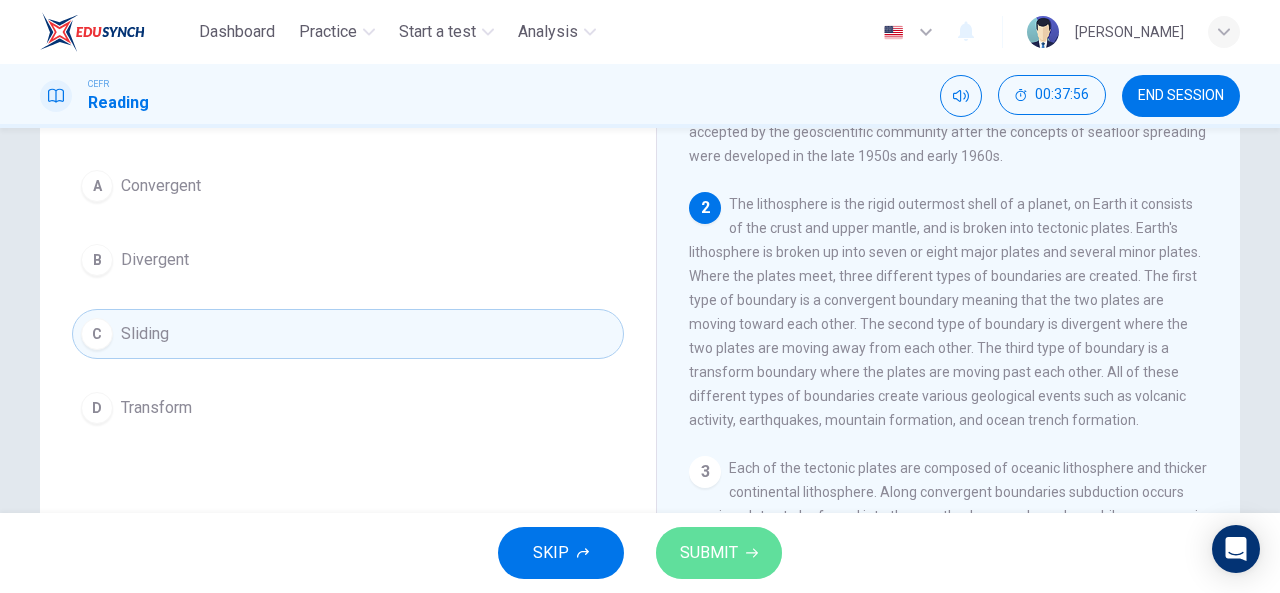 click on "SUBMIT" at bounding box center [709, 553] 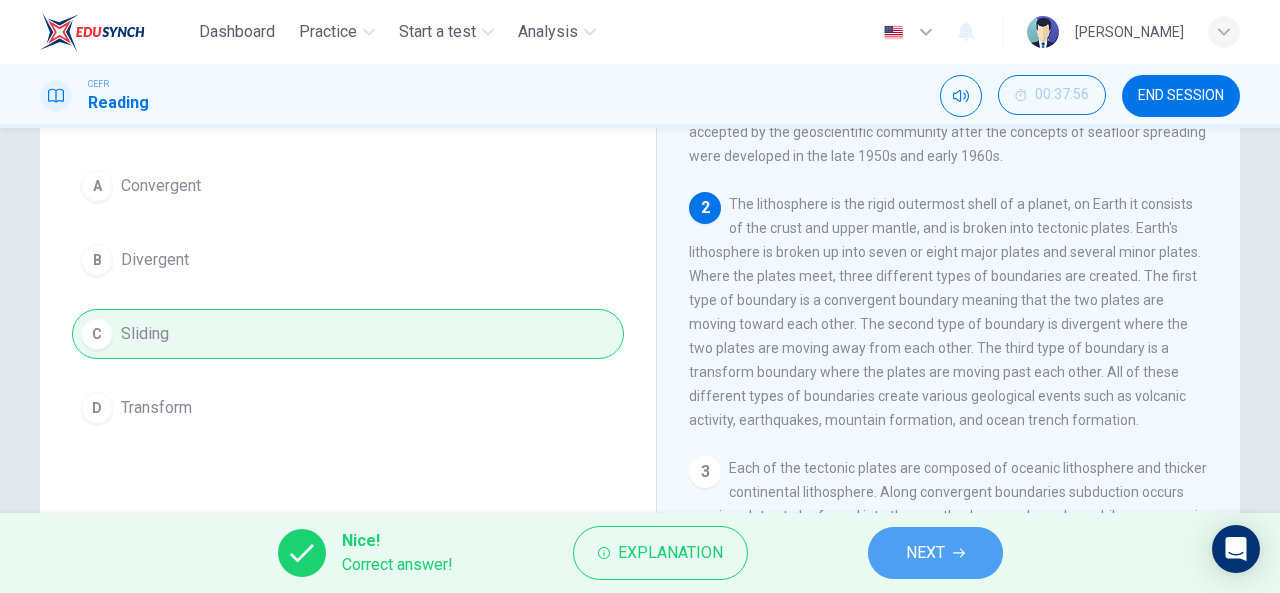 click on "NEXT" at bounding box center [935, 553] 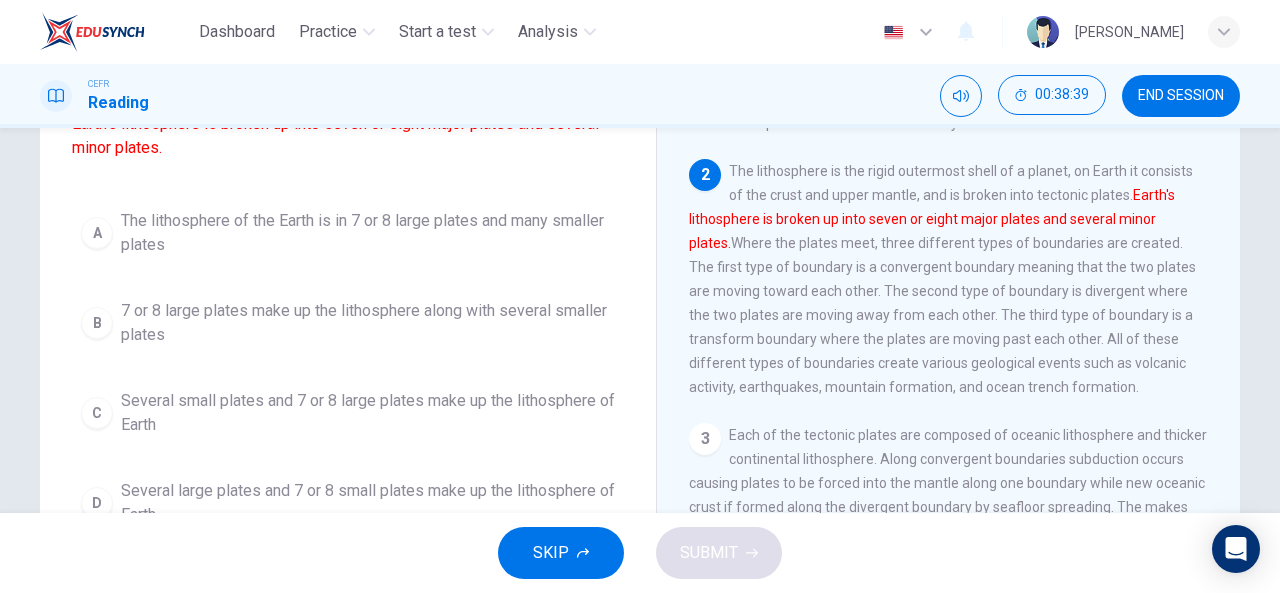 scroll, scrollTop: 199, scrollLeft: 0, axis: vertical 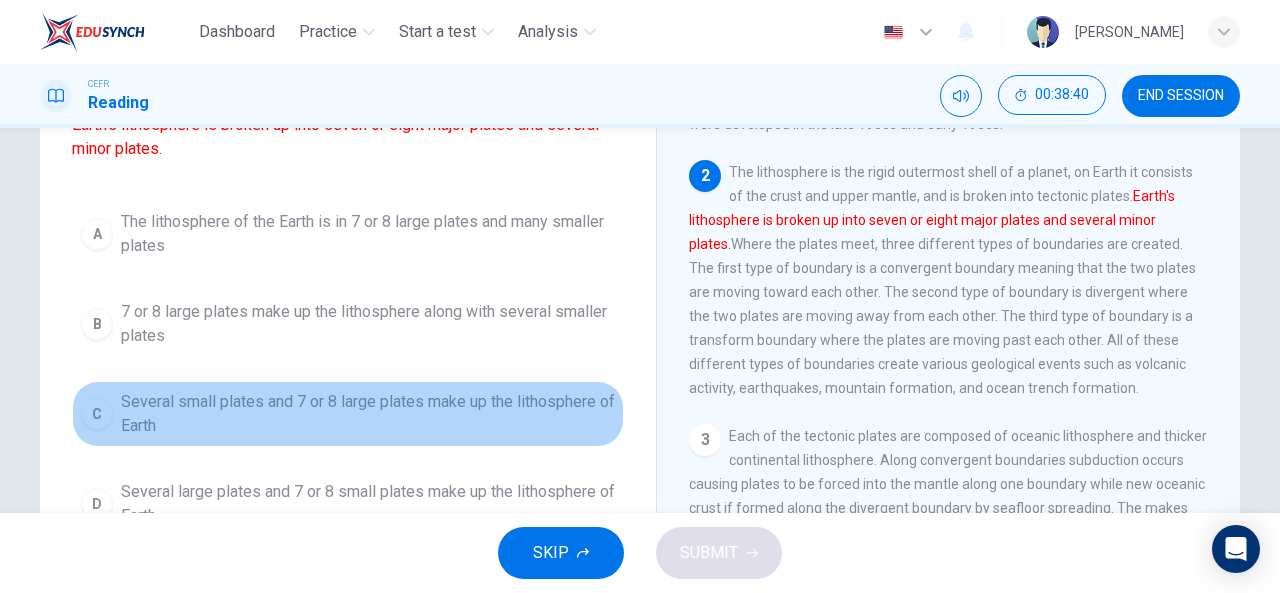 click on "Several small plates and 7 or 8 large plates make up the lithosphere of Earth" at bounding box center (368, 414) 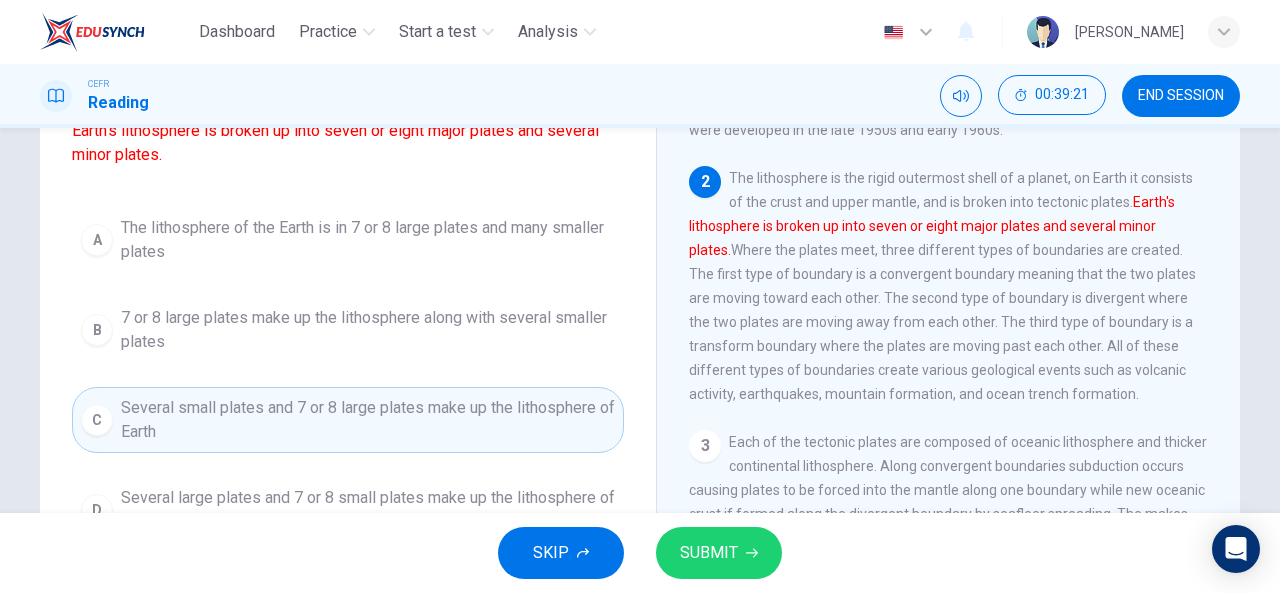 scroll, scrollTop: 192, scrollLeft: 0, axis: vertical 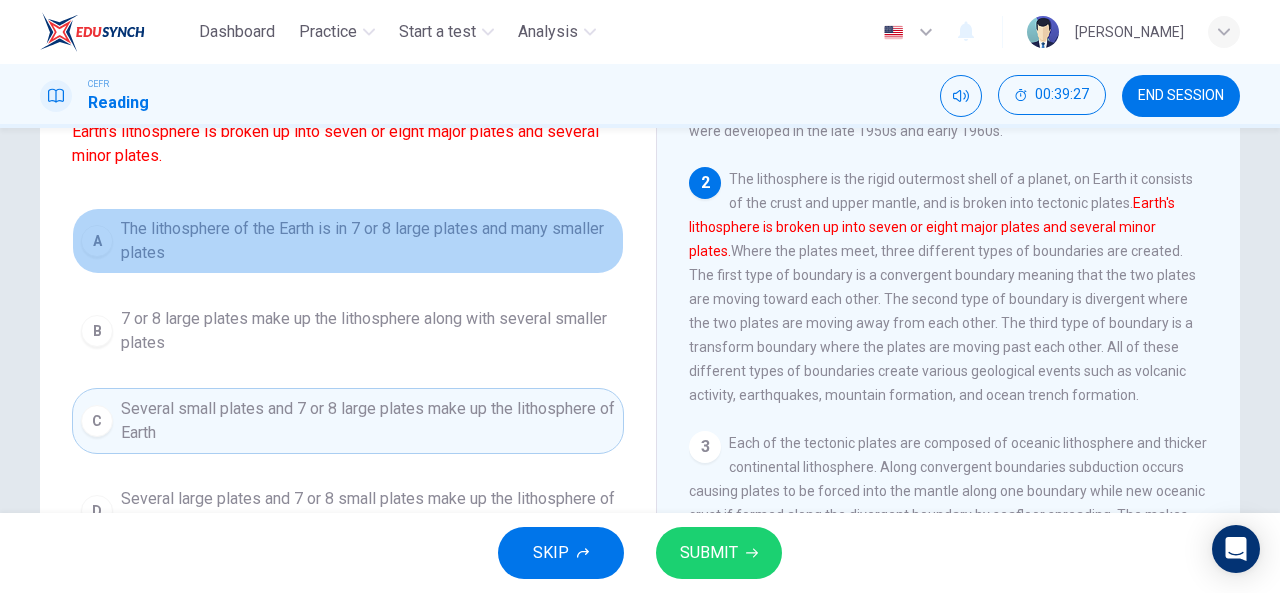 click on "The lithosphere of the Earth is in 7 or 8 large plates and many smaller plates" at bounding box center [368, 241] 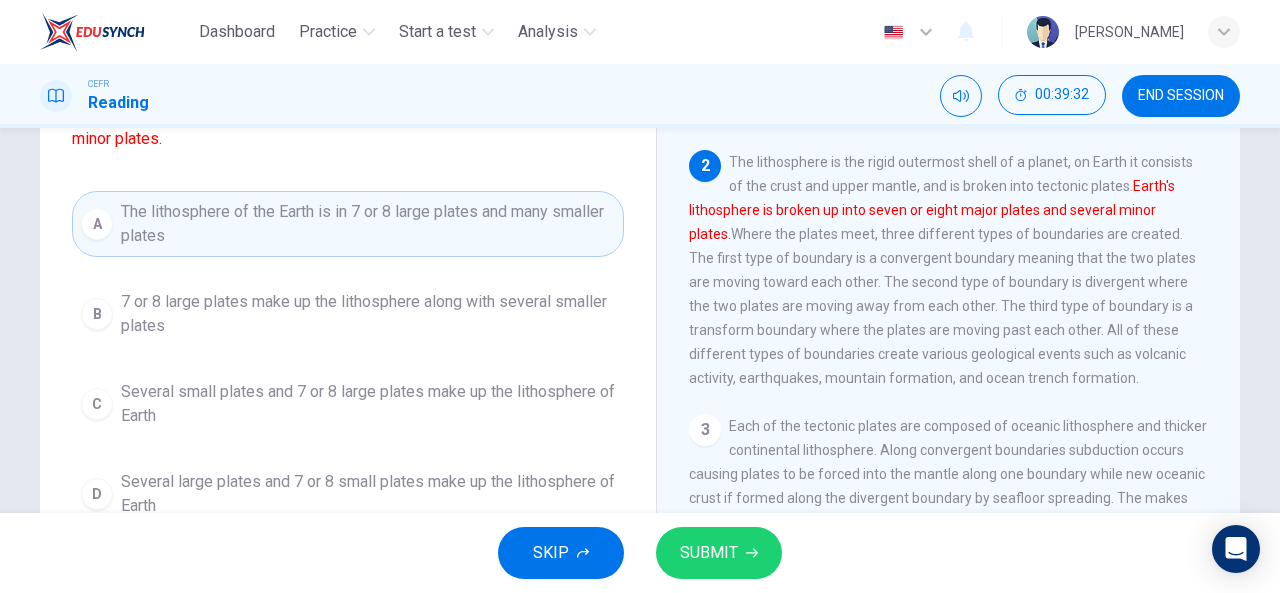 scroll, scrollTop: 210, scrollLeft: 0, axis: vertical 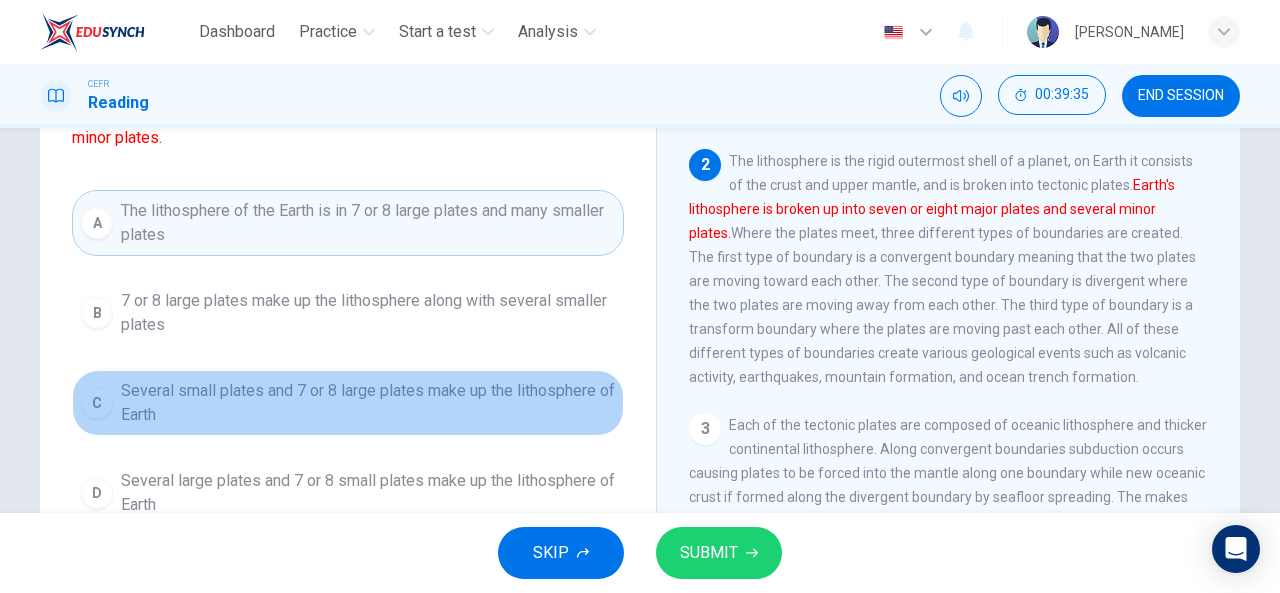 click on "C Several small plates and 7 or 8 large plates make up the lithosphere of Earth" at bounding box center (348, 403) 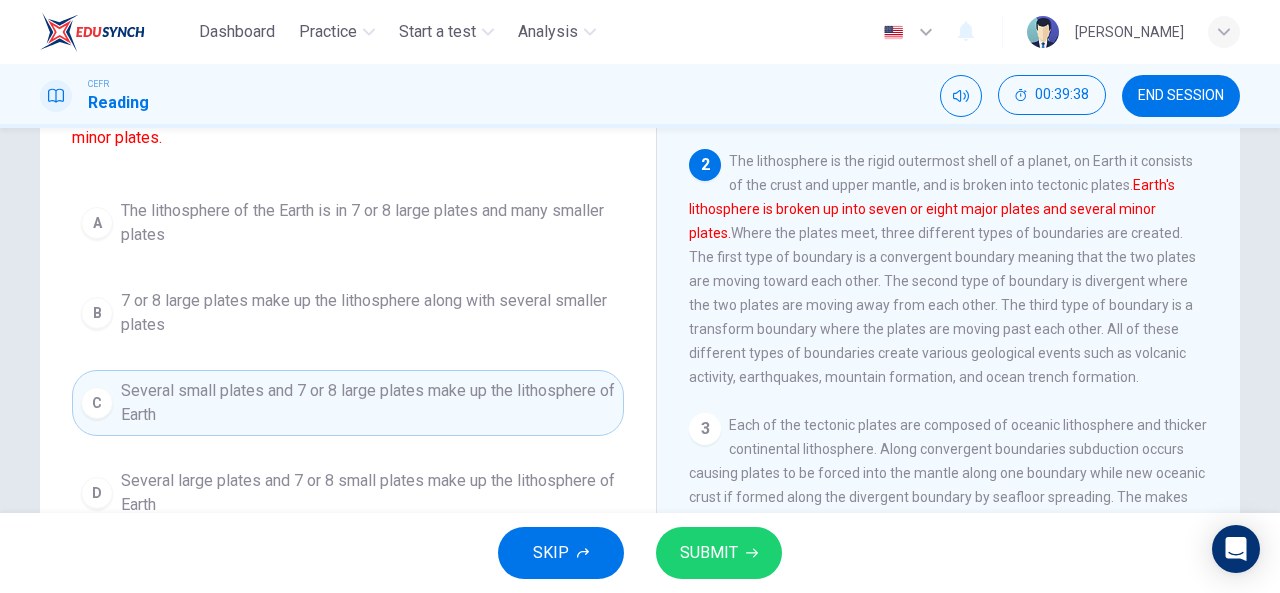 click on "SUBMIT" at bounding box center [709, 553] 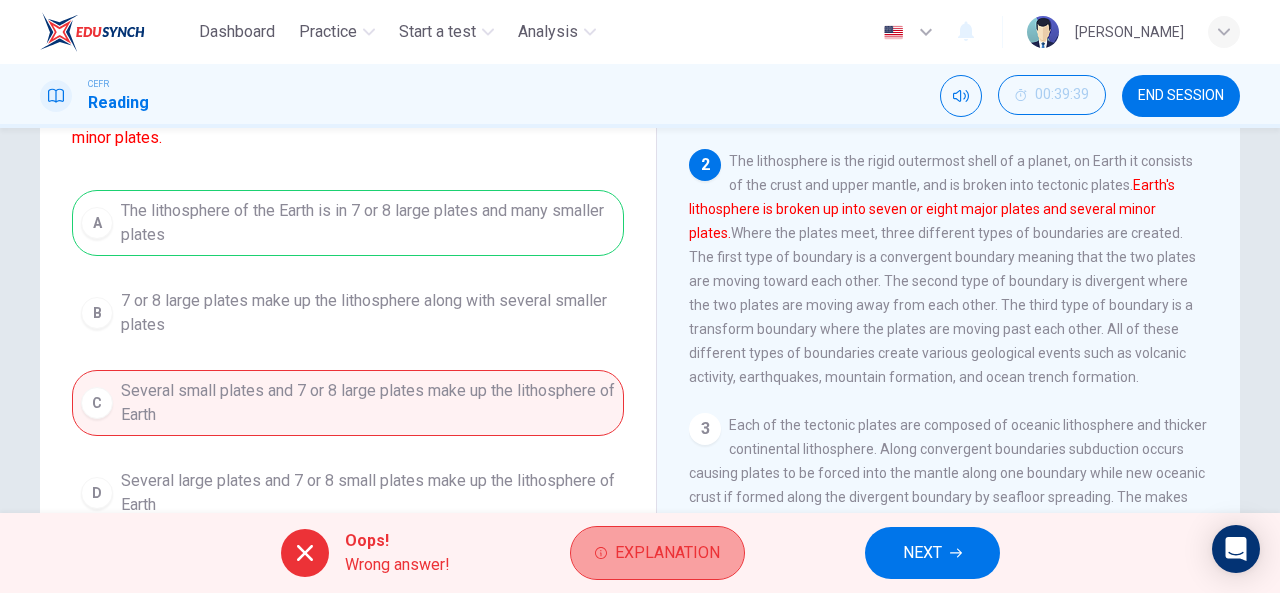 click on "Explanation" at bounding box center [667, 553] 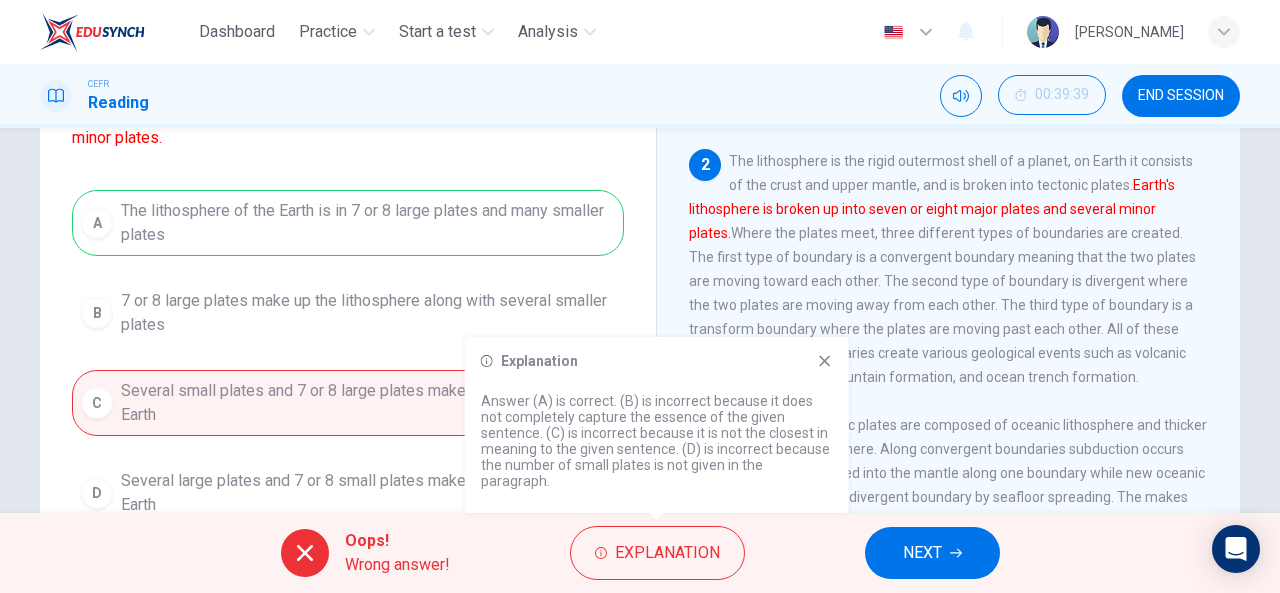 click on "Explanation Answer (A) is correct. (B) is incorrect because it does not completely capture the essence of the given sentence. (C) is incorrect because it is not the closest in meaning to the given sentence. (D) is incorrect because the number of small plates is not given in the paragraph." at bounding box center [657, 425] 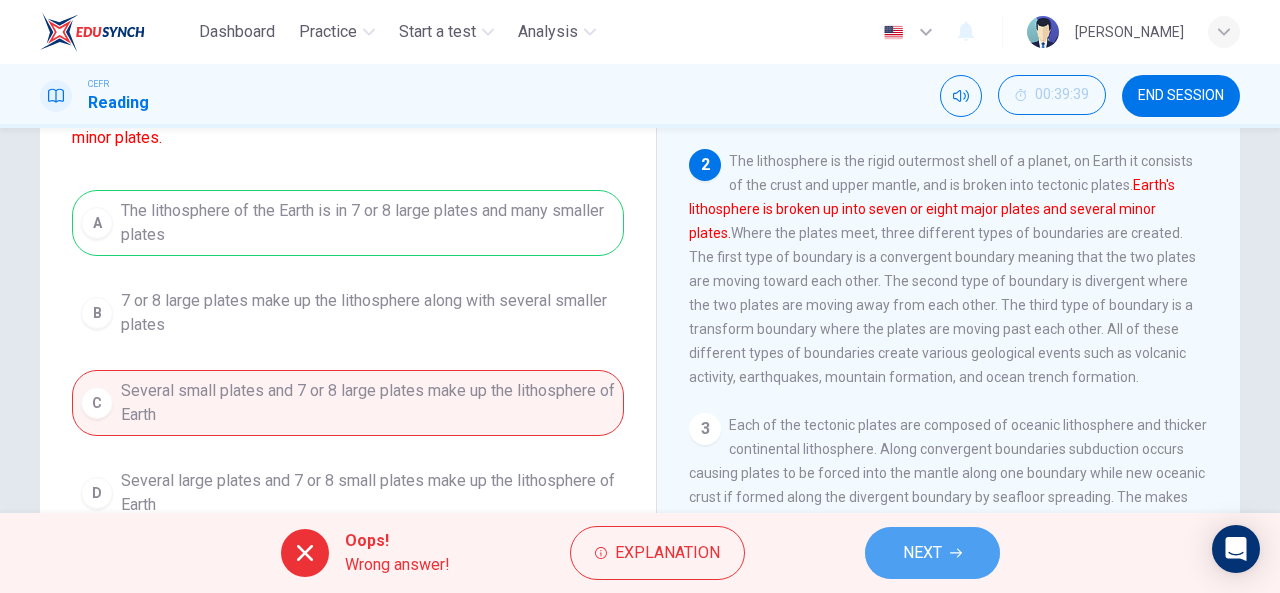click on "NEXT" at bounding box center [932, 553] 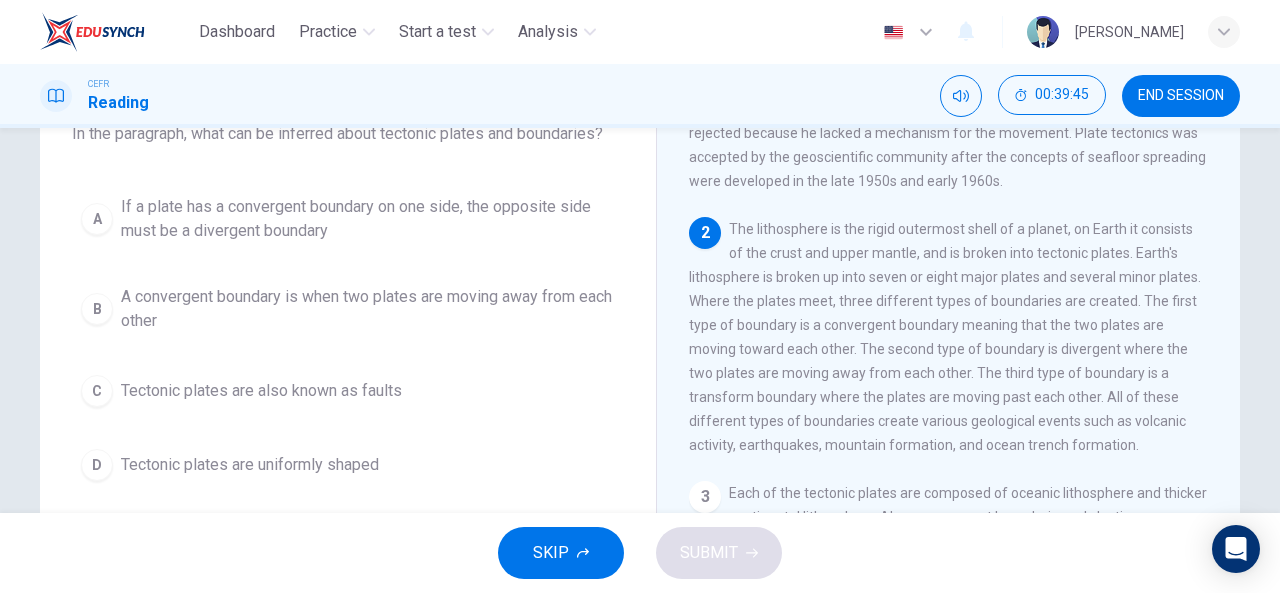 scroll, scrollTop: 143, scrollLeft: 0, axis: vertical 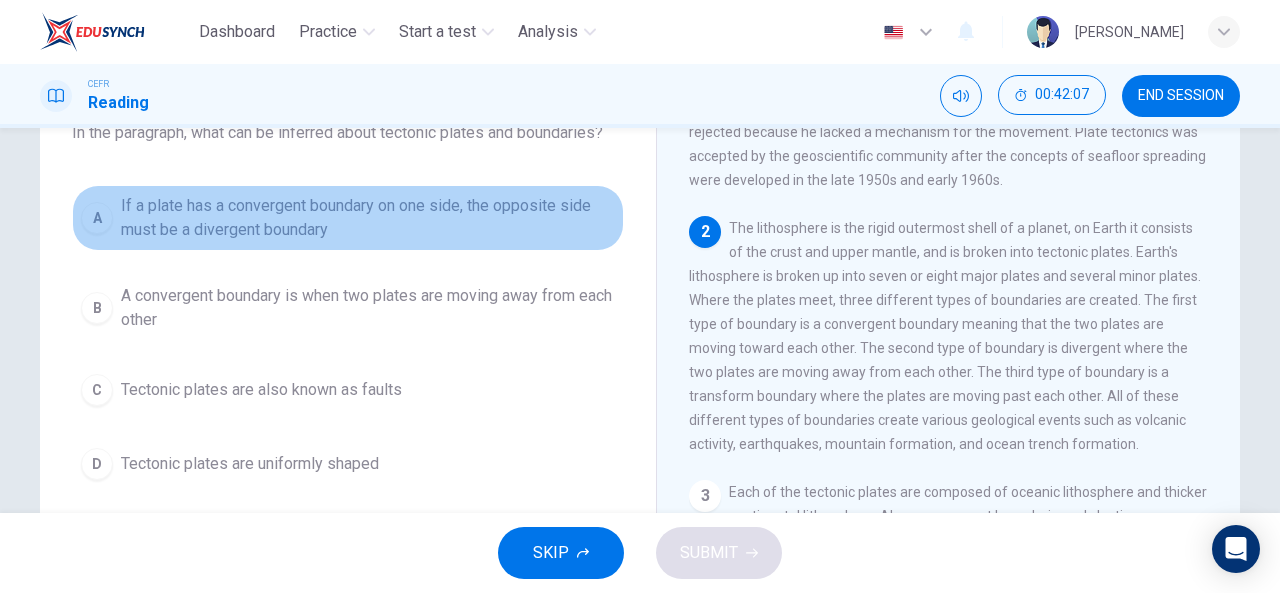 click on "If a plate has a convergent boundary on one side, the opposite side must be a divergent boundary" at bounding box center (368, 218) 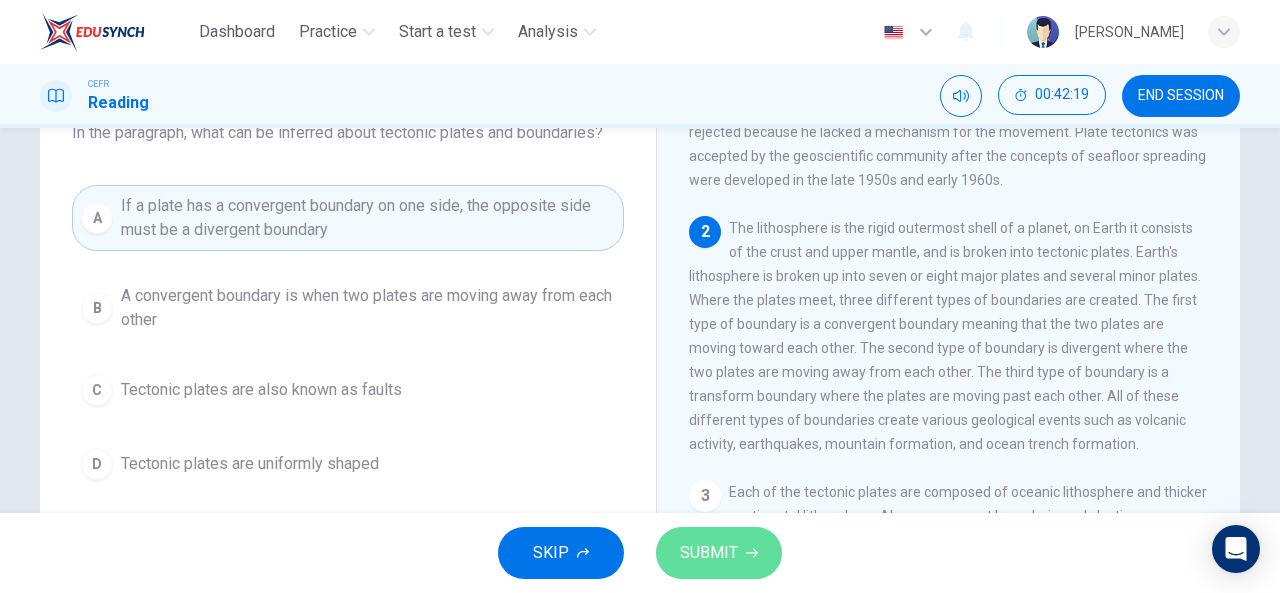 click on "SUBMIT" at bounding box center [709, 553] 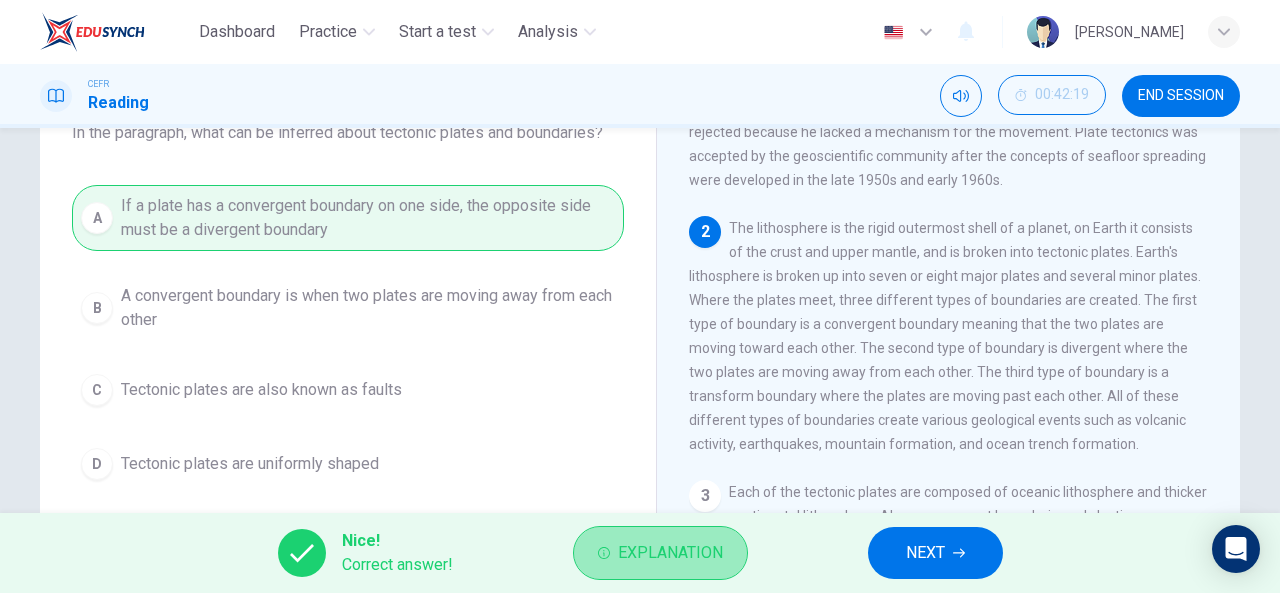 click on "Explanation" at bounding box center (660, 553) 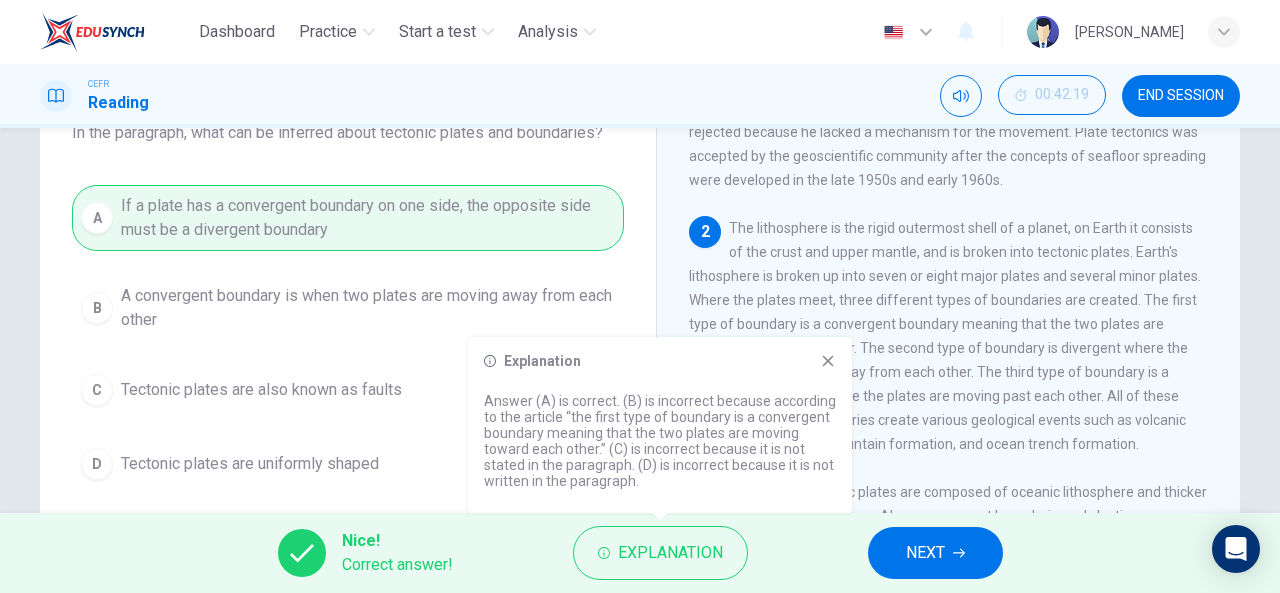 click 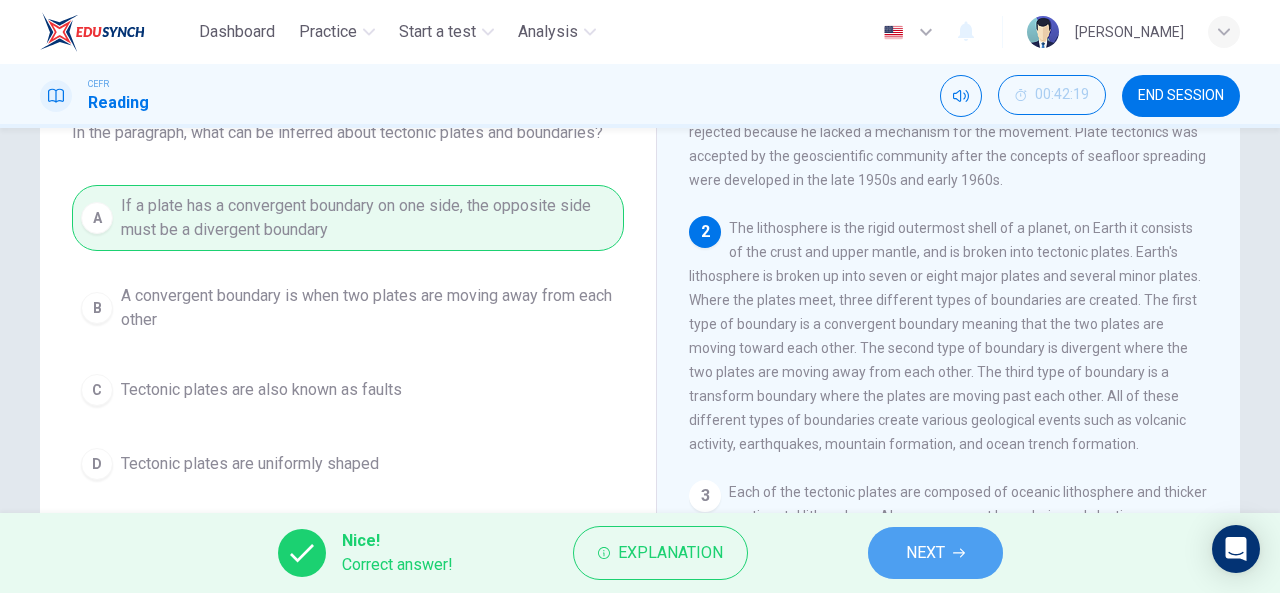 click on "NEXT" at bounding box center (925, 553) 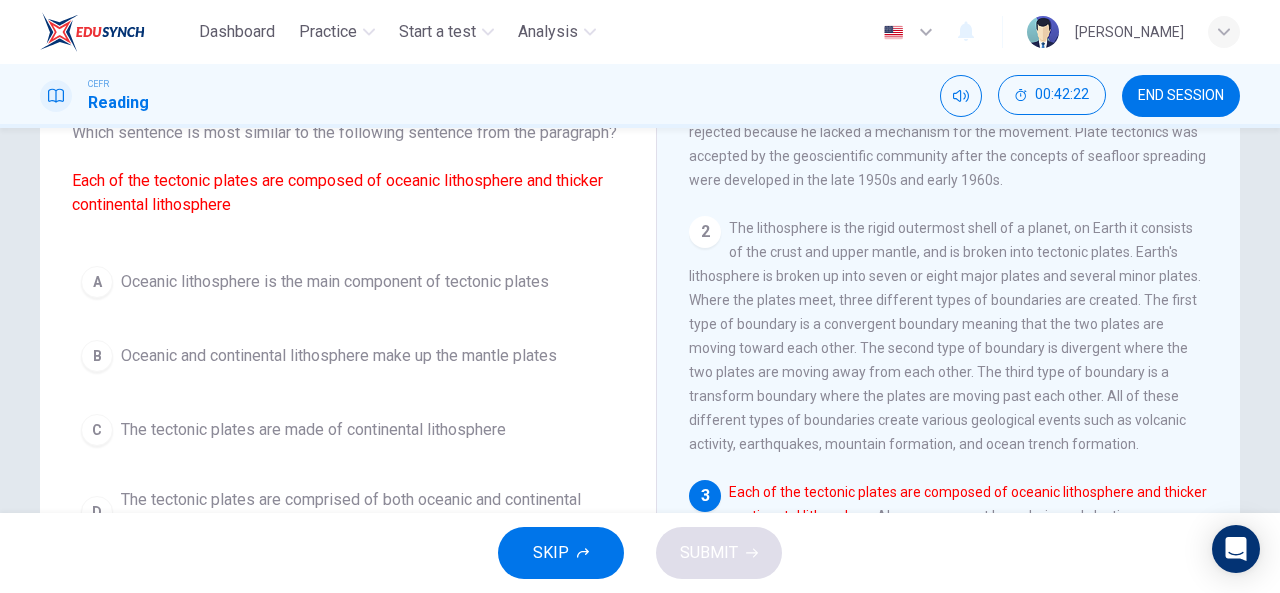 click on "Question 60 Which sentence is most similar to the following sentence from the paragraph?
Each of the tectonic plates are composed of oceanic lithosphere and thicker continental lithosphere A Oceanic lithosphere is the main component of tectonic plates B Oceanic and continental lithosphere make up the mantle plates C The tectonic plates are made of continental lithosphere D The tectonic plates are comprised of both oceanic and continental lithosphere Plate Tectonic Theory 1 2 3 Each of the tectonic plates are composed of oceanic lithosphere and thicker continental lithosphere.  Along convergent boundaries subduction occurs causing plates to be forced into the mantle along one boundary while new oceanic crust if formed along the divergent boundary by seafloor spreading. The makes the total surface of the globe remain the same. 4 5" at bounding box center (640, 372) 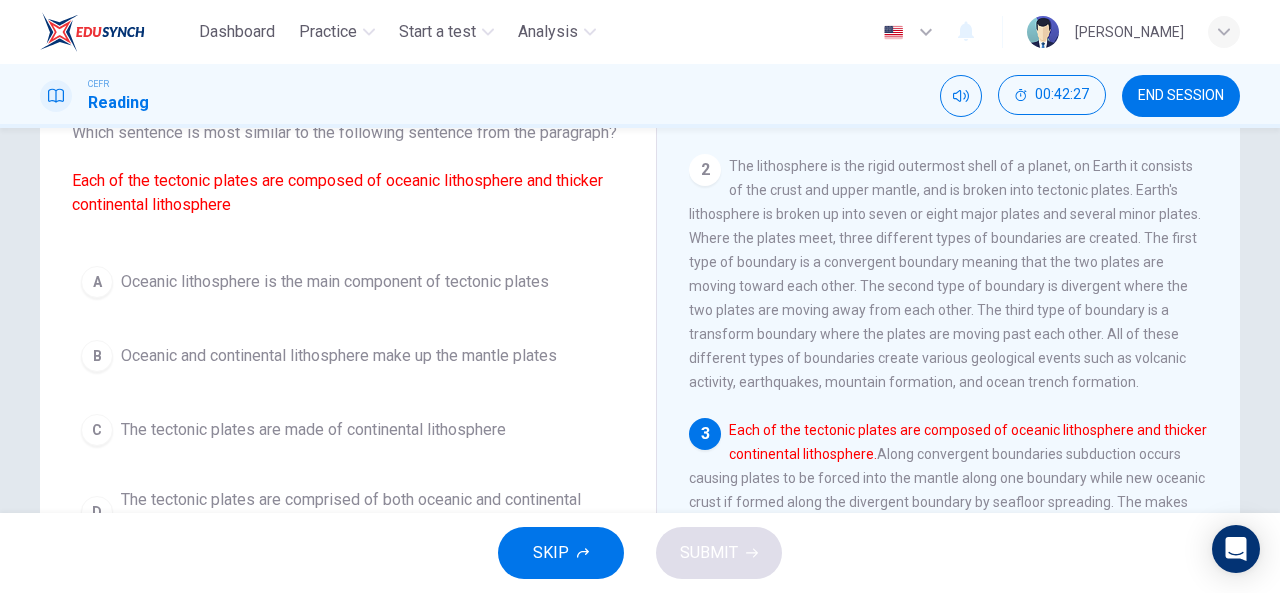 scroll, scrollTop: 176, scrollLeft: 0, axis: vertical 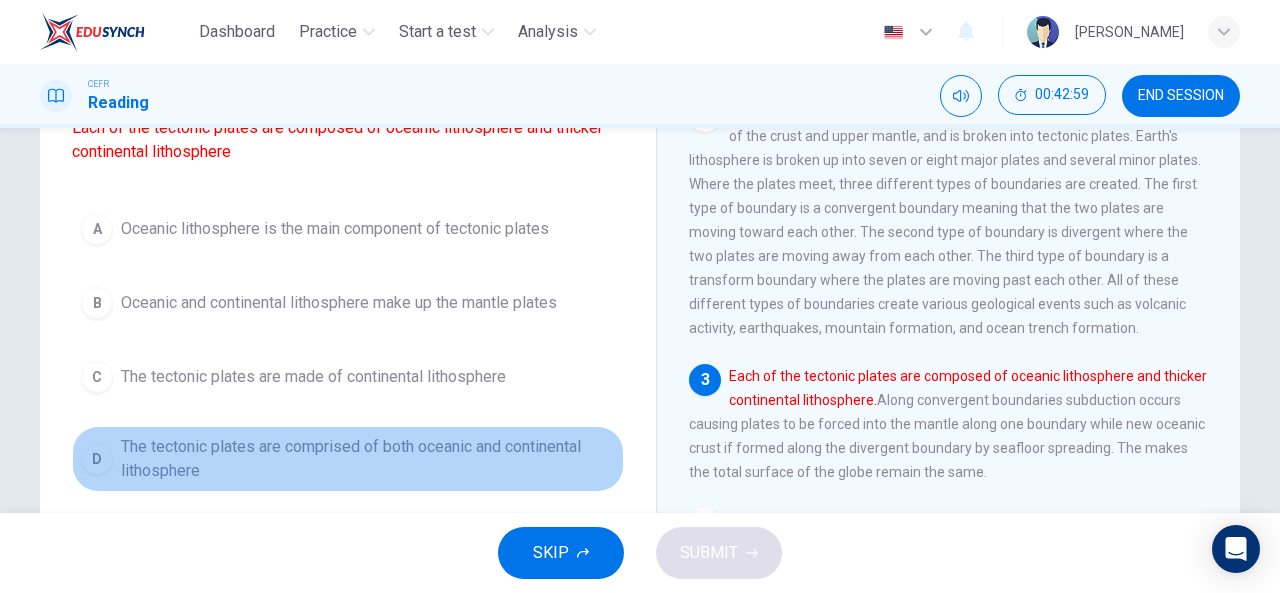 click on "The tectonic plates are comprised of both oceanic and continental lithosphere" at bounding box center [368, 459] 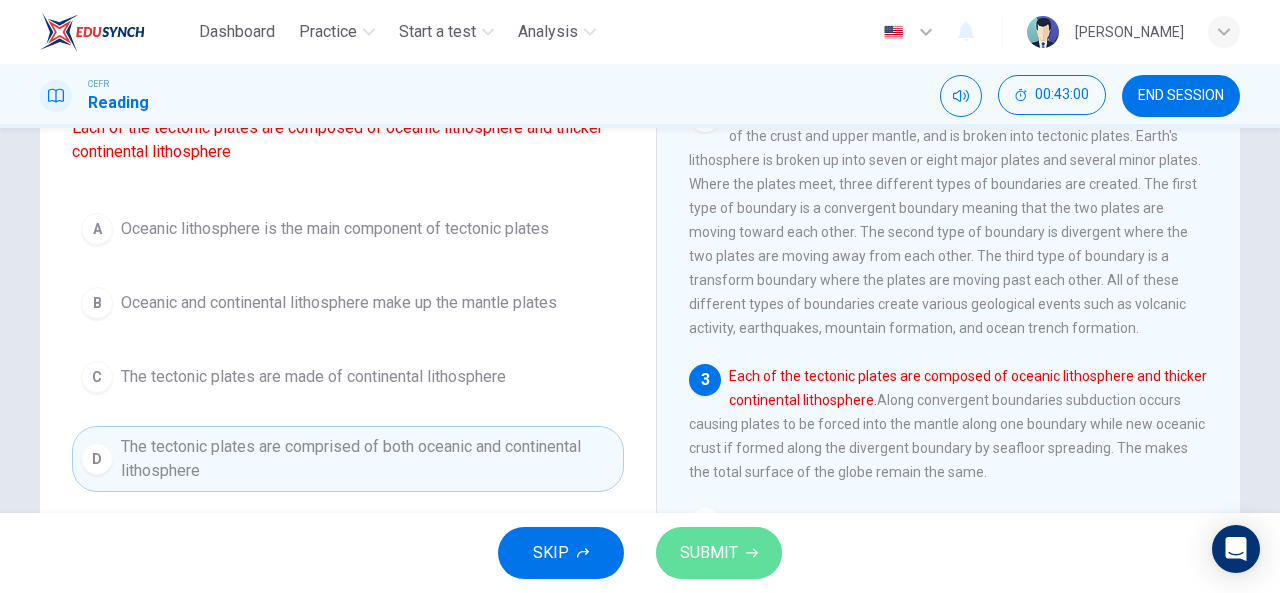 click on "SUBMIT" at bounding box center [709, 553] 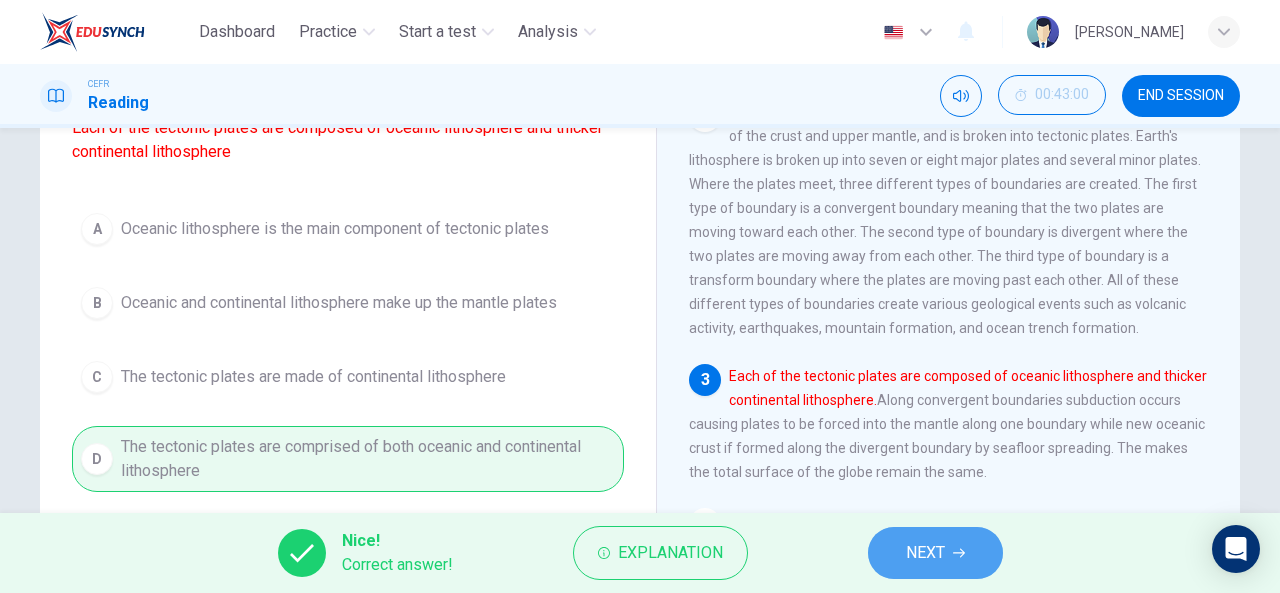 click on "NEXT" at bounding box center [925, 553] 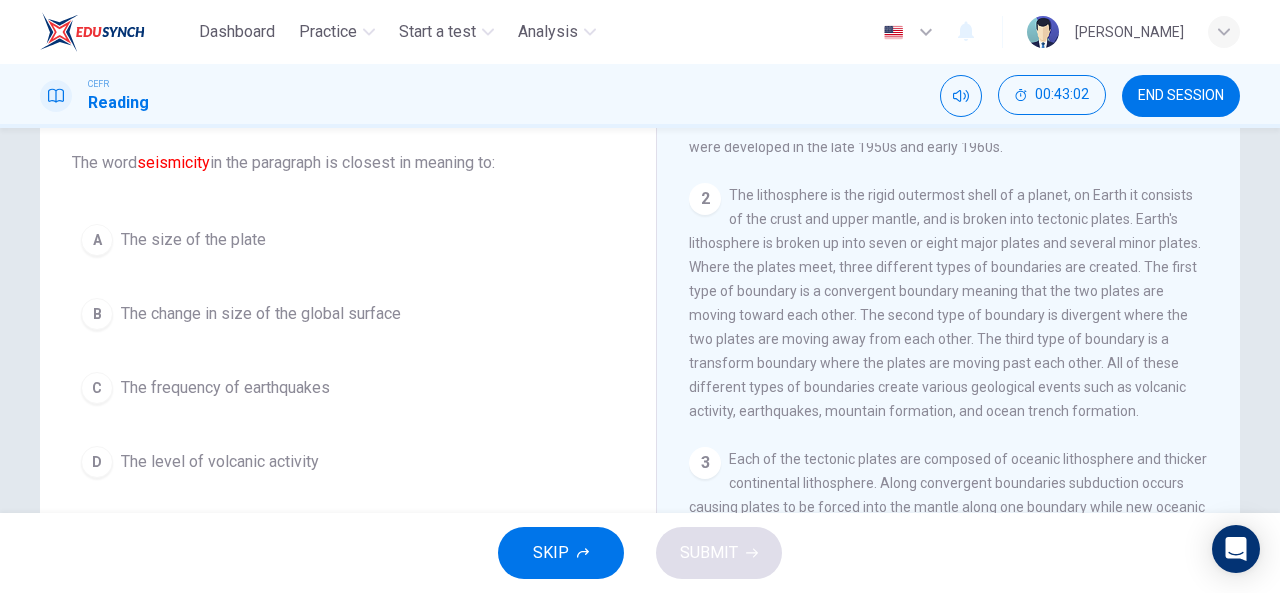 scroll, scrollTop: 112, scrollLeft: 0, axis: vertical 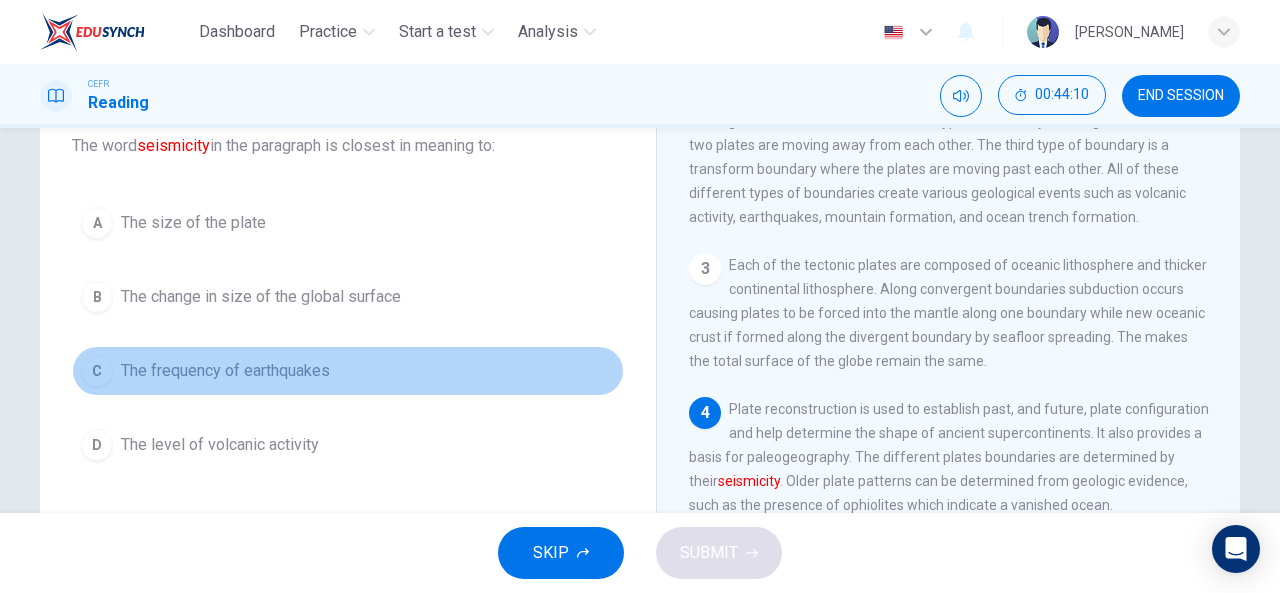 click on "C The frequency of earthquakes" at bounding box center (348, 371) 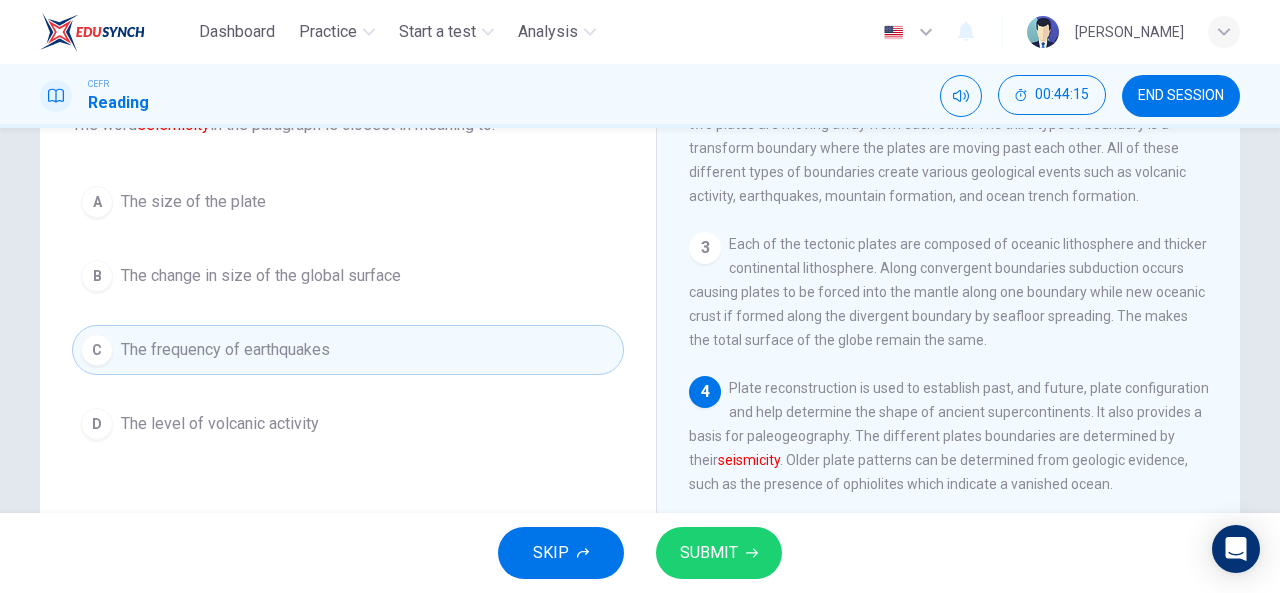 scroll, scrollTop: 153, scrollLeft: 0, axis: vertical 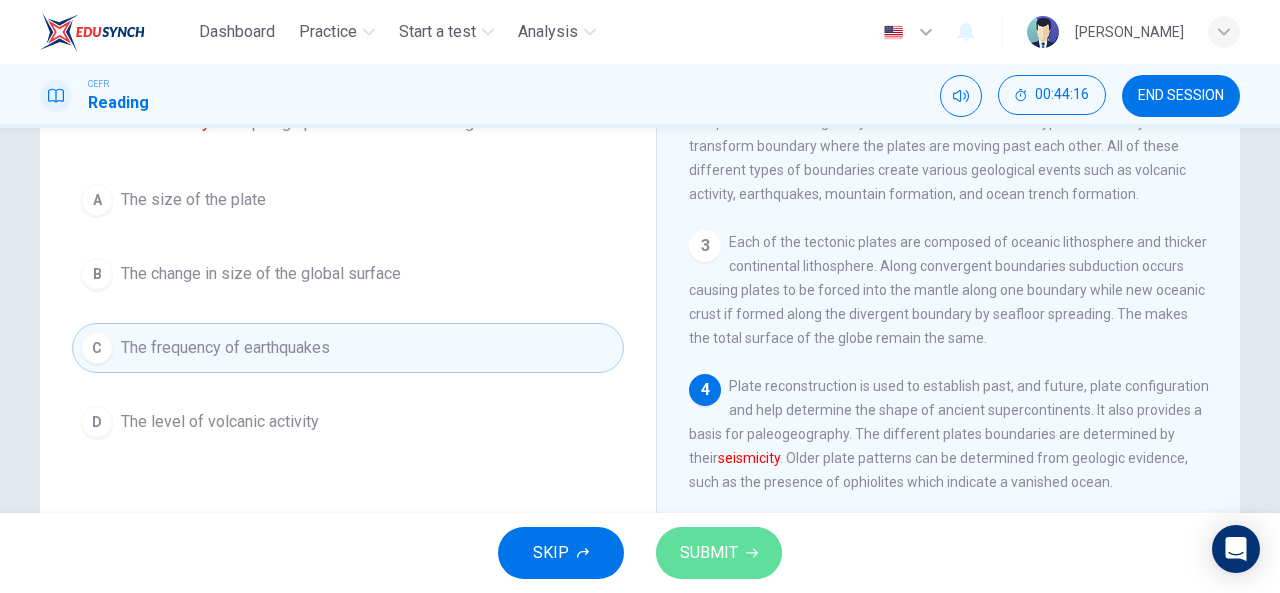 click on "SUBMIT" at bounding box center (719, 553) 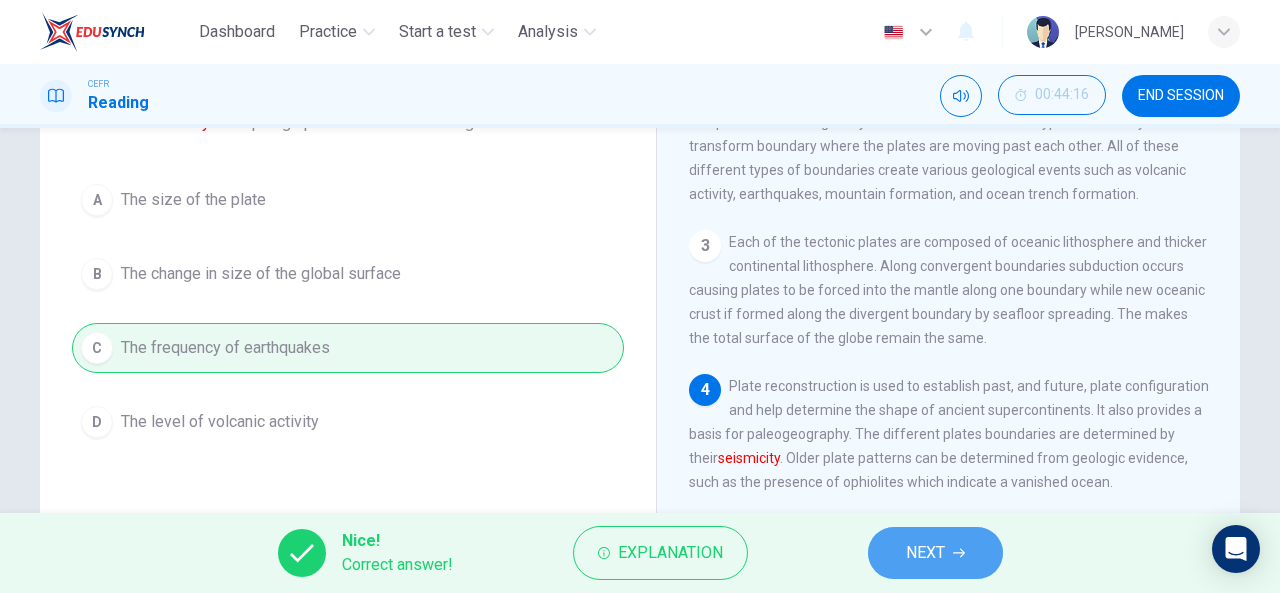 click on "NEXT" at bounding box center (935, 553) 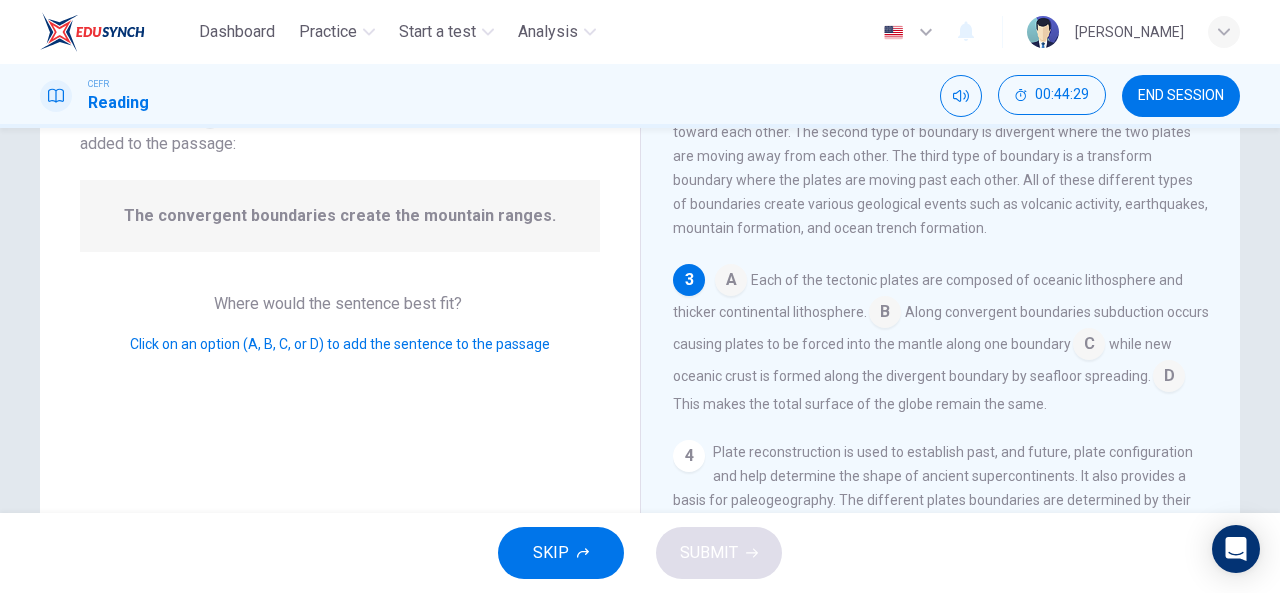 scroll, scrollTop: 320, scrollLeft: 0, axis: vertical 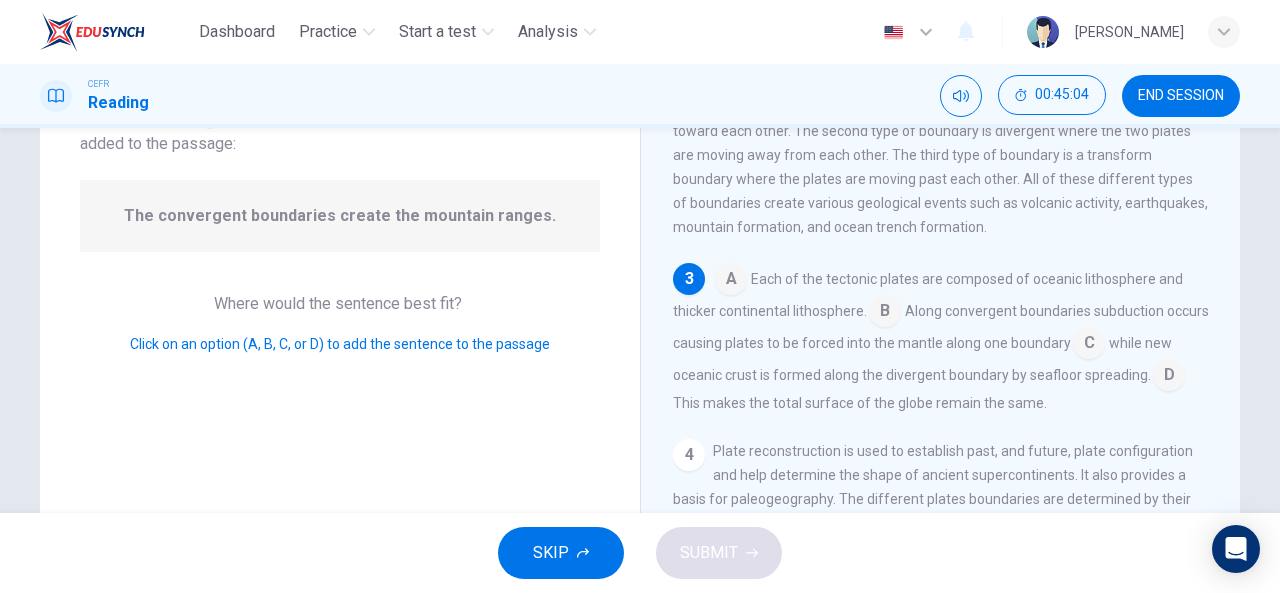click at bounding box center [885, 313] 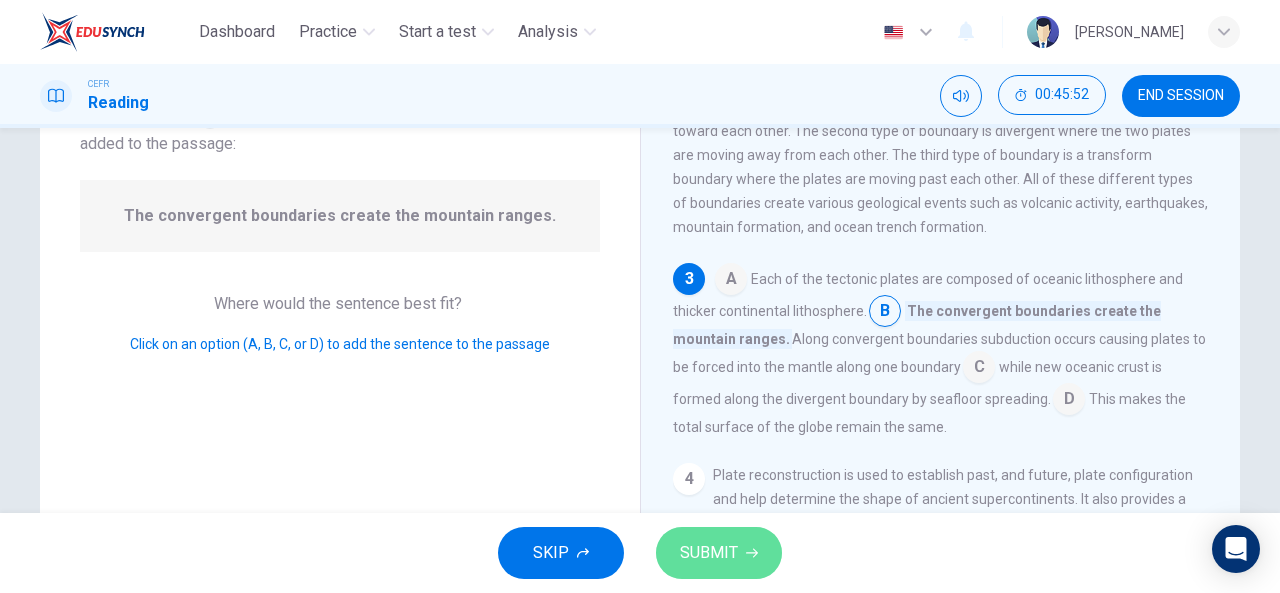 click on "SUBMIT" at bounding box center [719, 553] 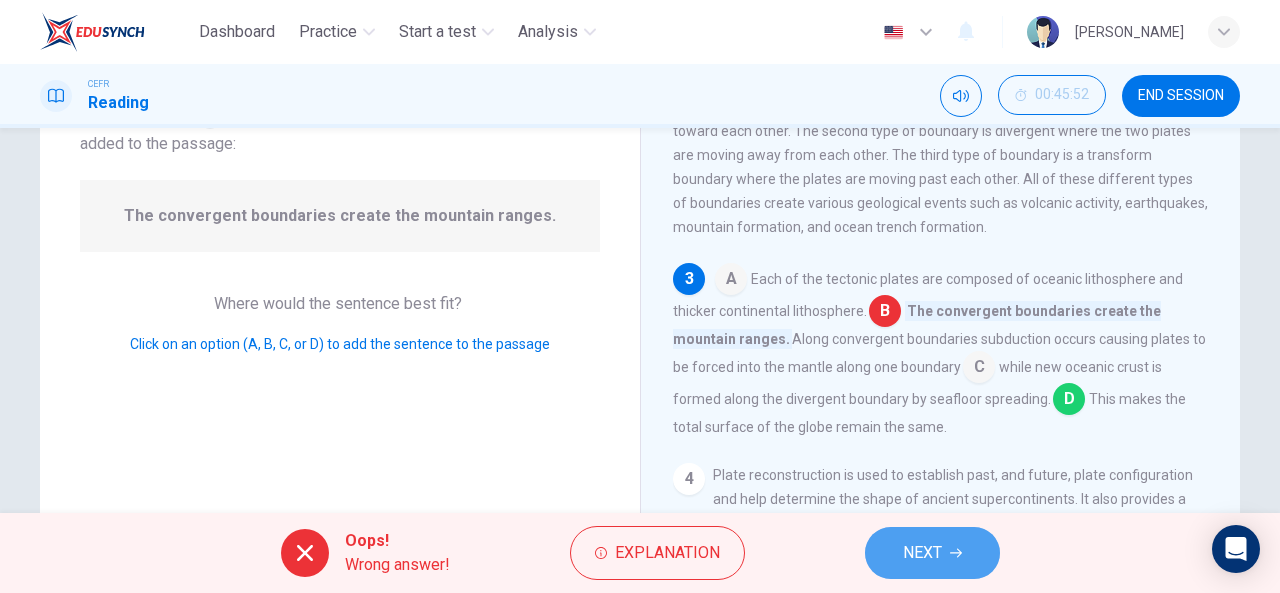 click on "NEXT" at bounding box center [932, 553] 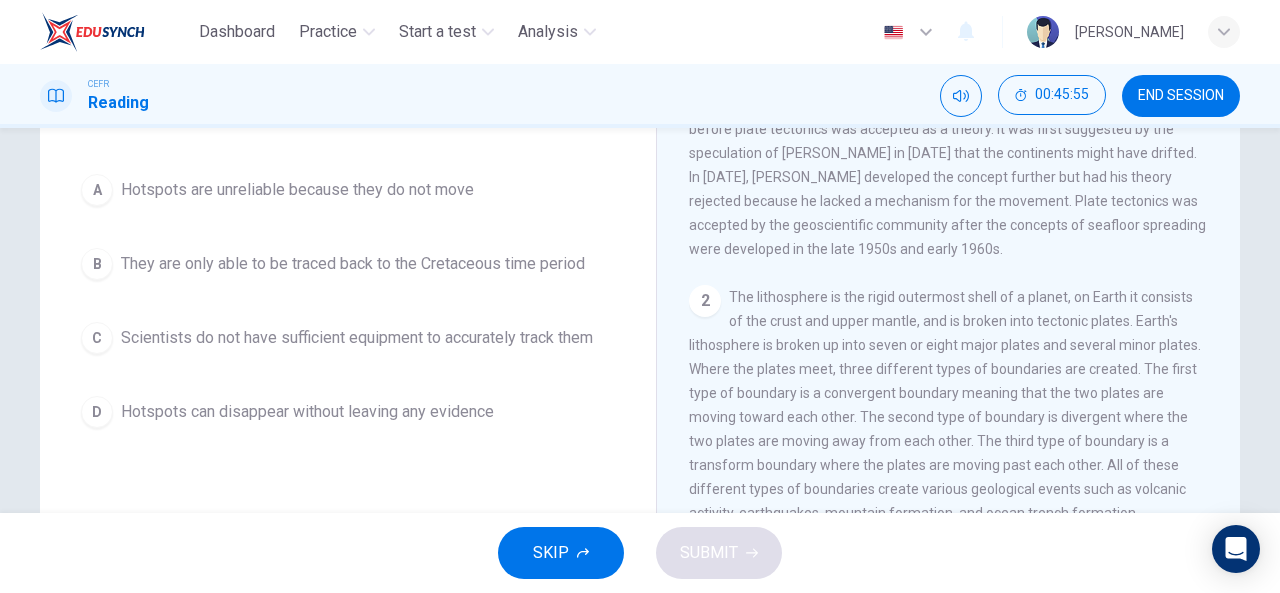 scroll, scrollTop: 202, scrollLeft: 0, axis: vertical 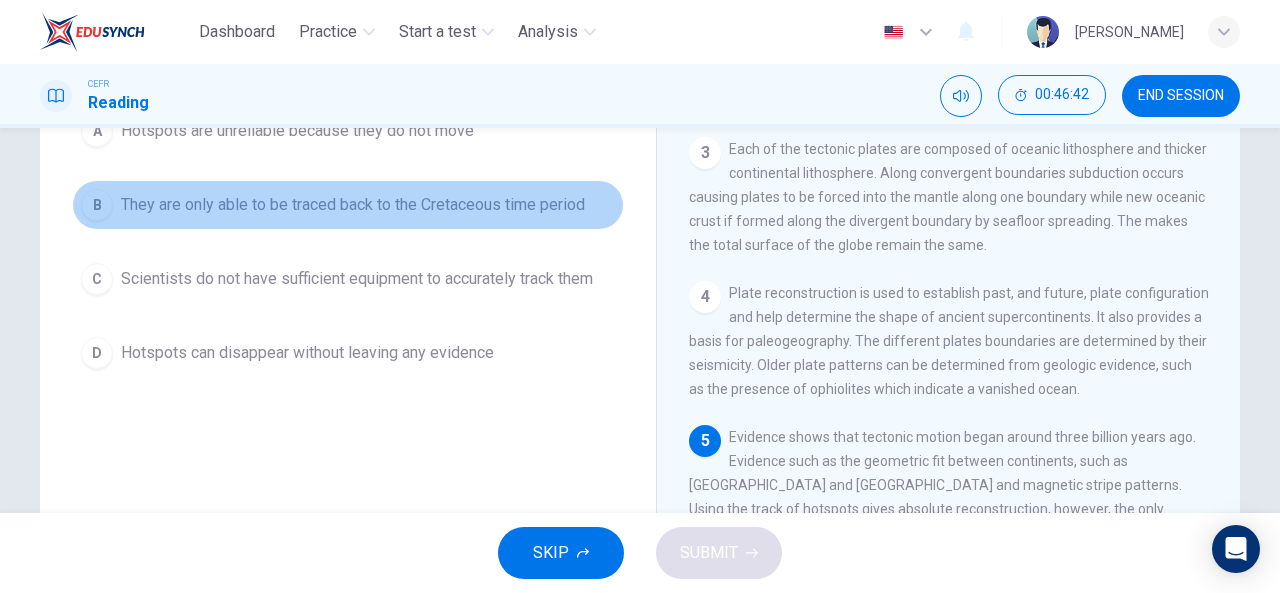 click on "They are only able to be traced back to the Cretaceous time period" at bounding box center (353, 205) 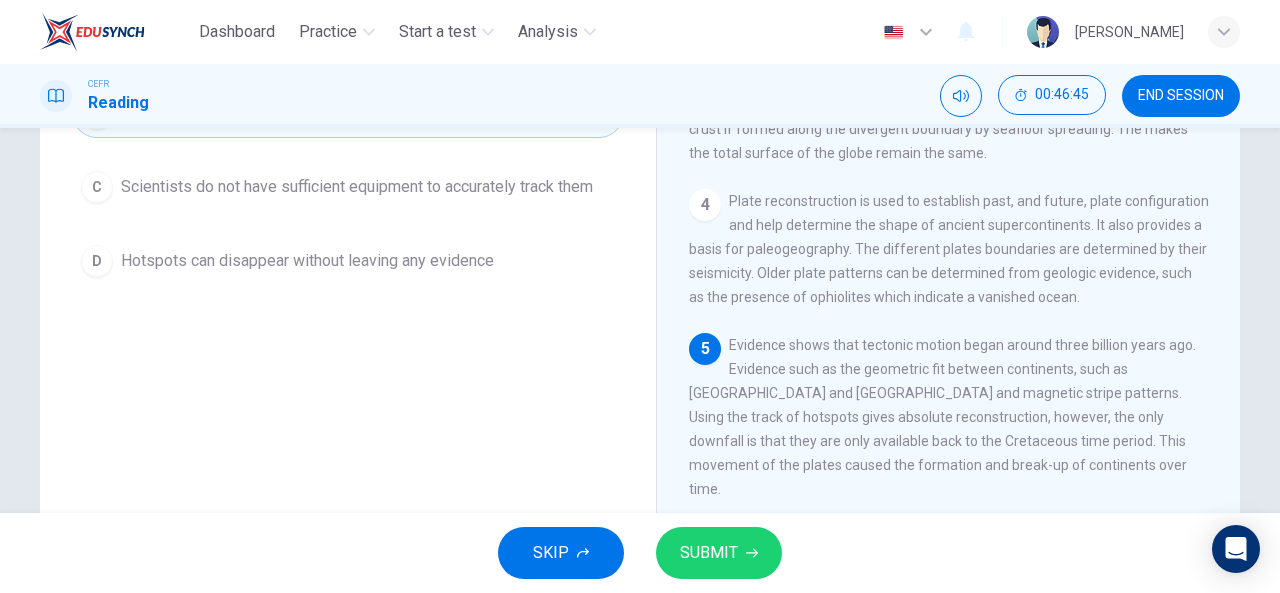 scroll, scrollTop: 336, scrollLeft: 0, axis: vertical 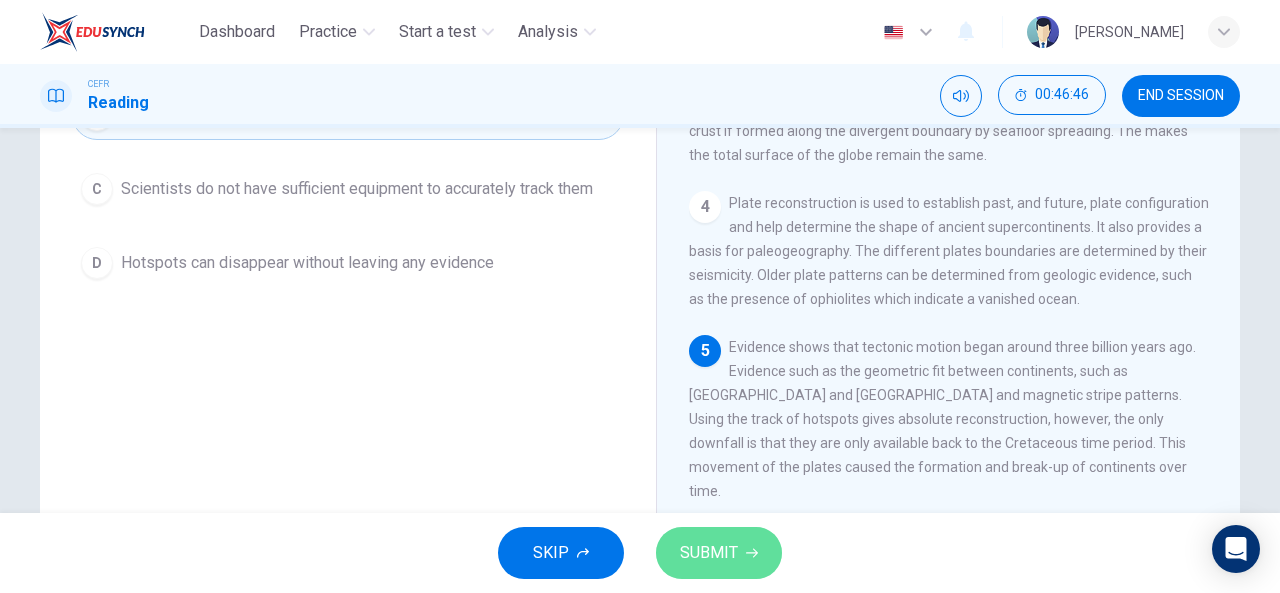 click on "SUBMIT" at bounding box center [709, 553] 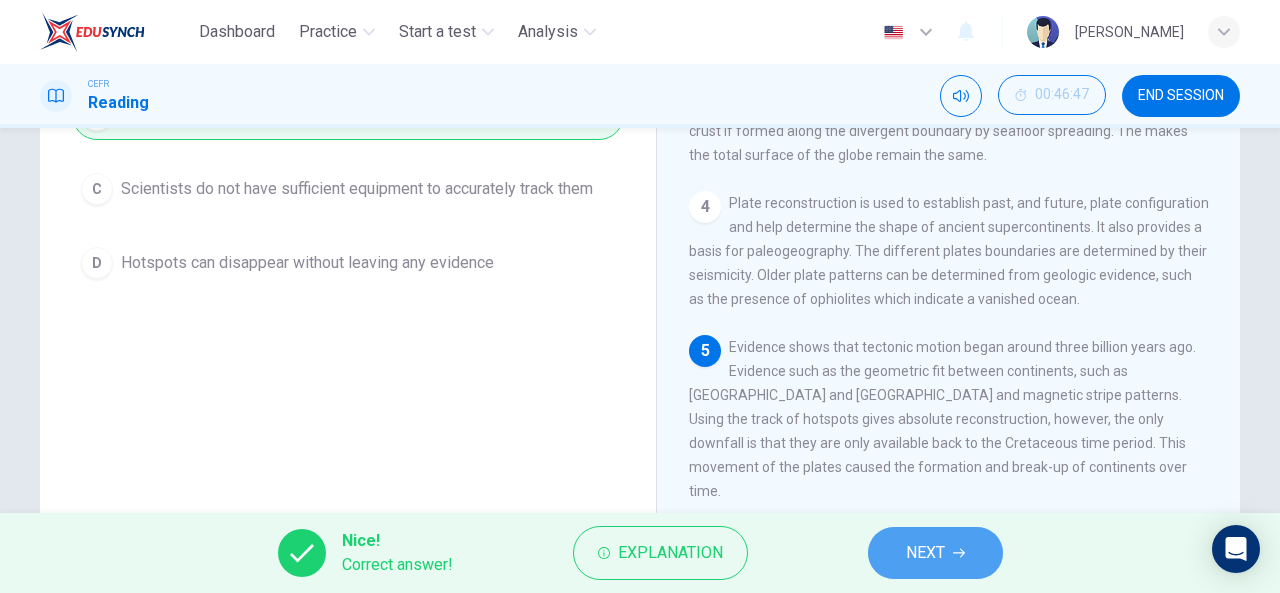 click on "NEXT" at bounding box center [935, 553] 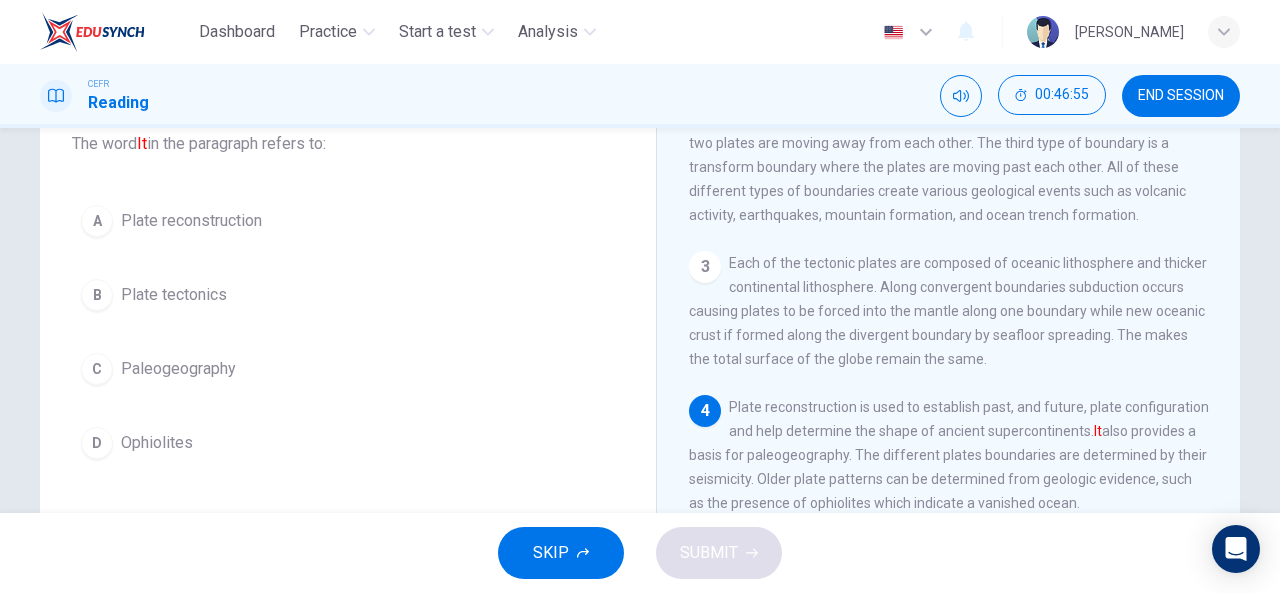scroll, scrollTop: 131, scrollLeft: 0, axis: vertical 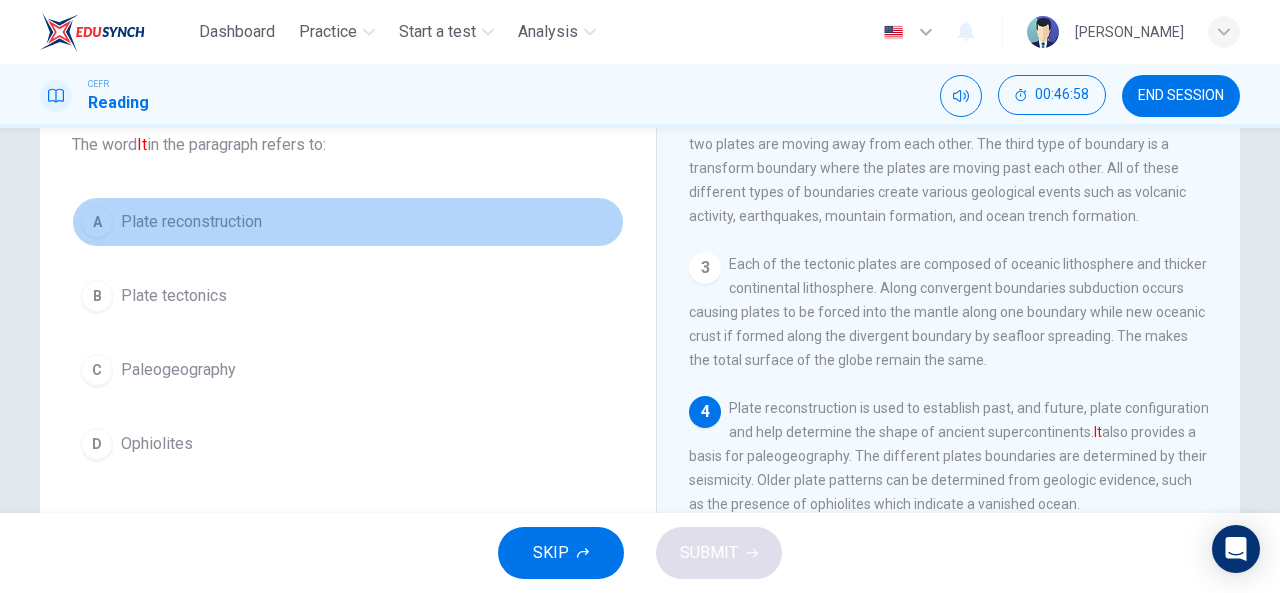 click on "Plate reconstruction" at bounding box center (191, 222) 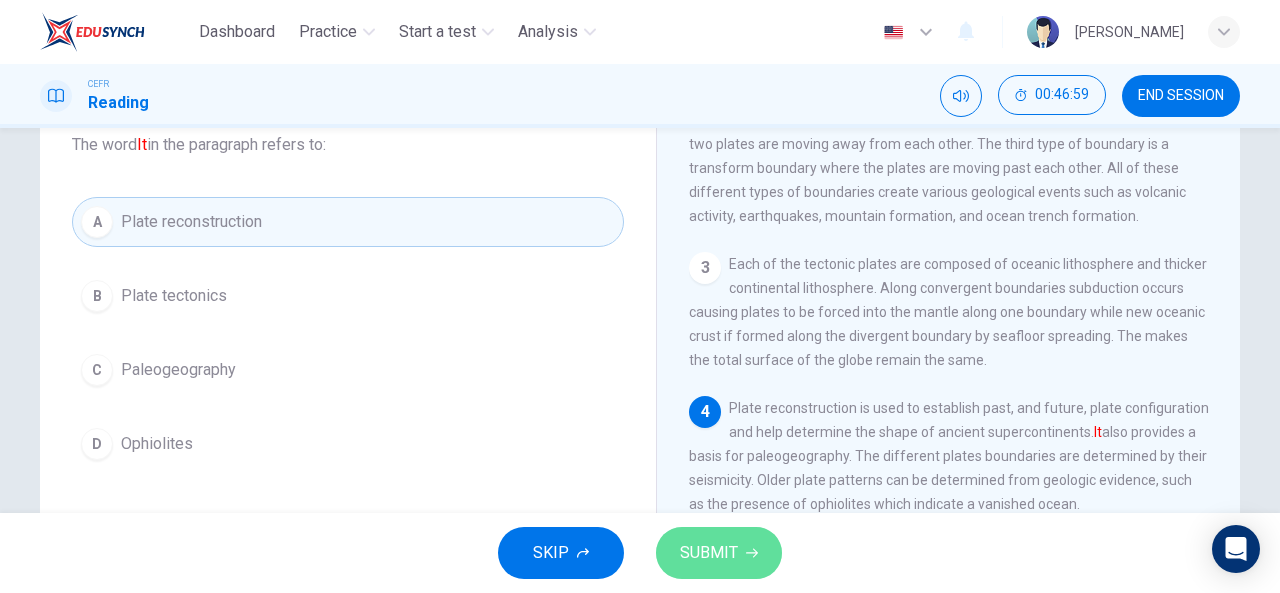 click on "SUBMIT" at bounding box center (709, 553) 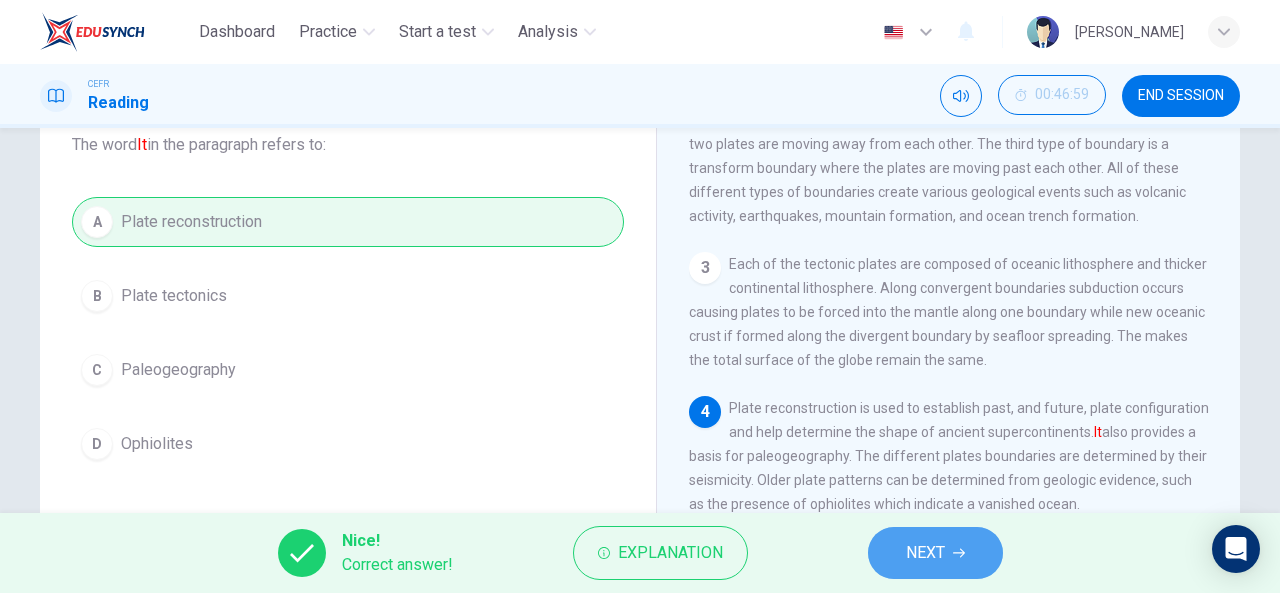 click on "NEXT" at bounding box center [925, 553] 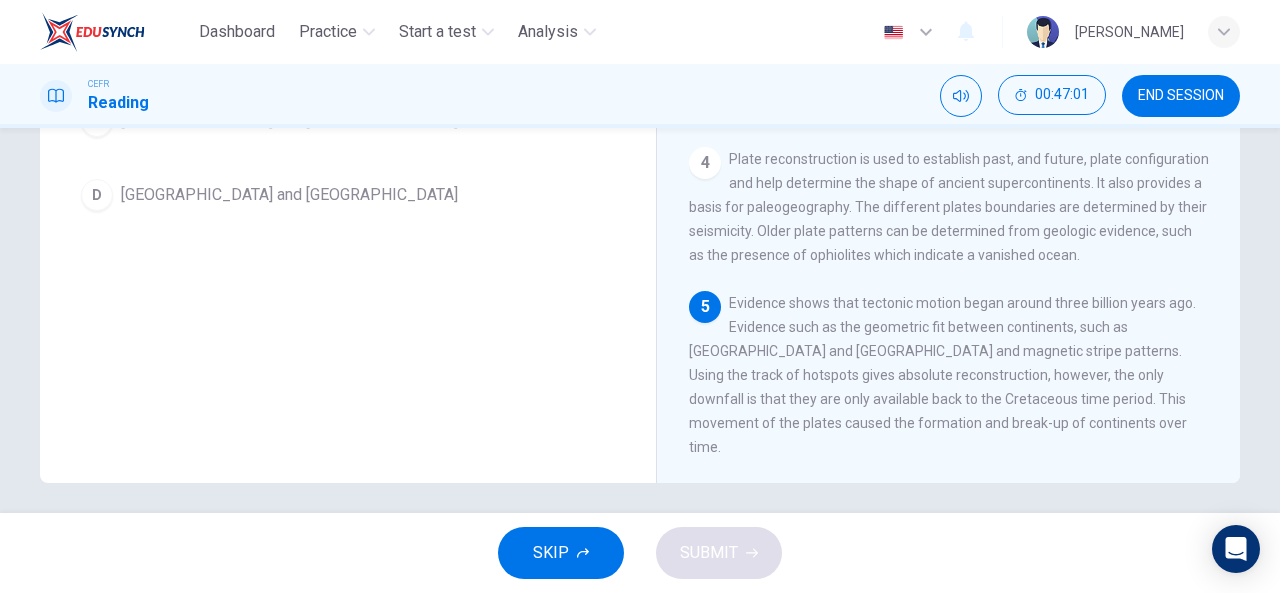 scroll, scrollTop: 390, scrollLeft: 0, axis: vertical 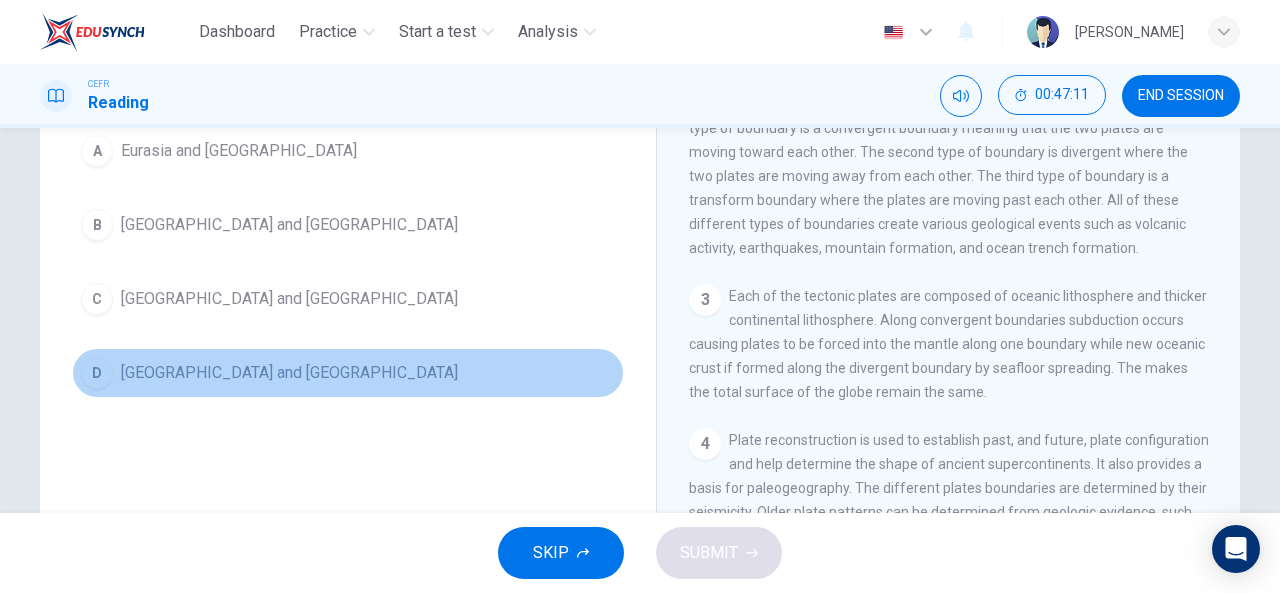 click on "D [GEOGRAPHIC_DATA] and [GEOGRAPHIC_DATA]" at bounding box center (348, 373) 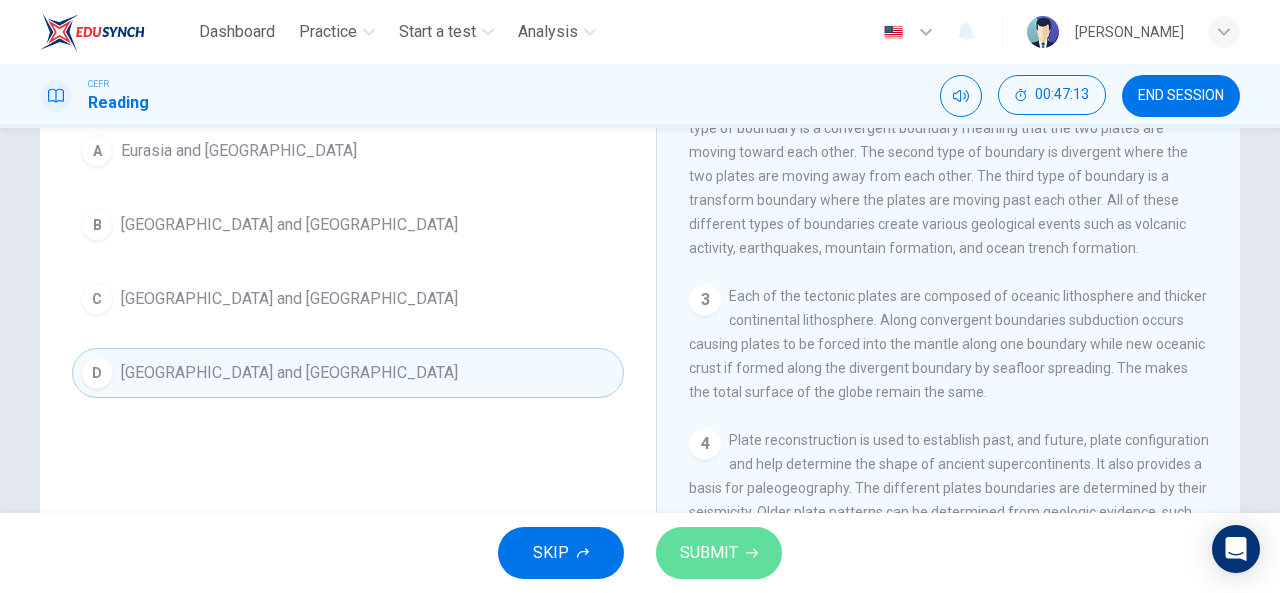 click on "SUBMIT" at bounding box center (709, 553) 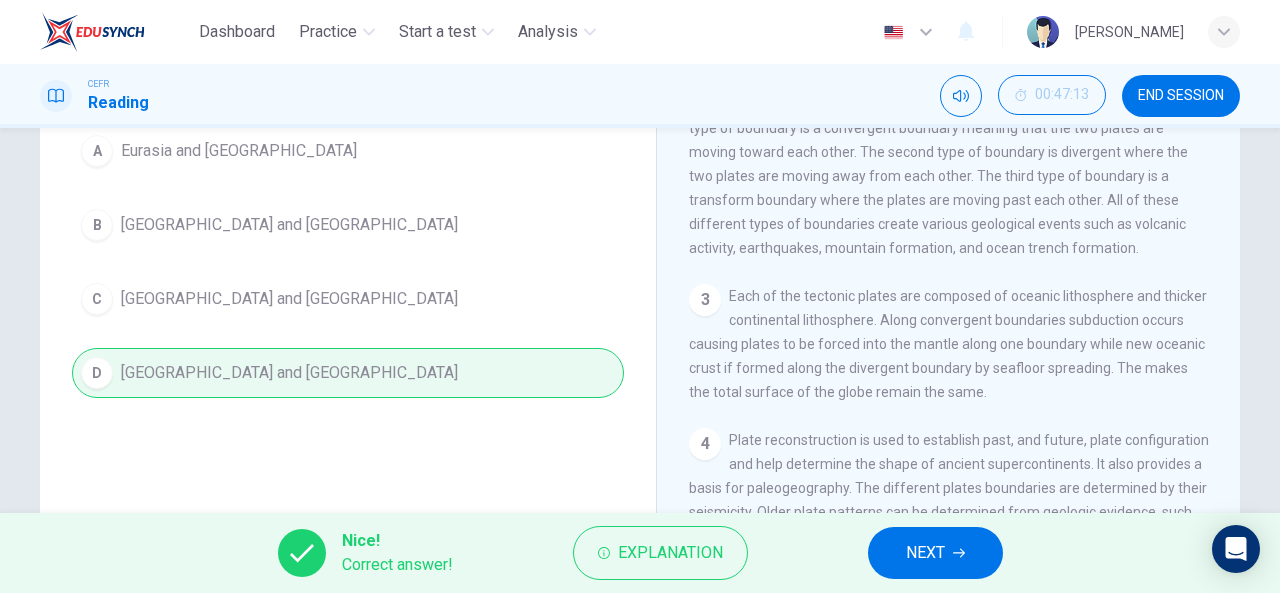 click on "NEXT" at bounding box center (925, 553) 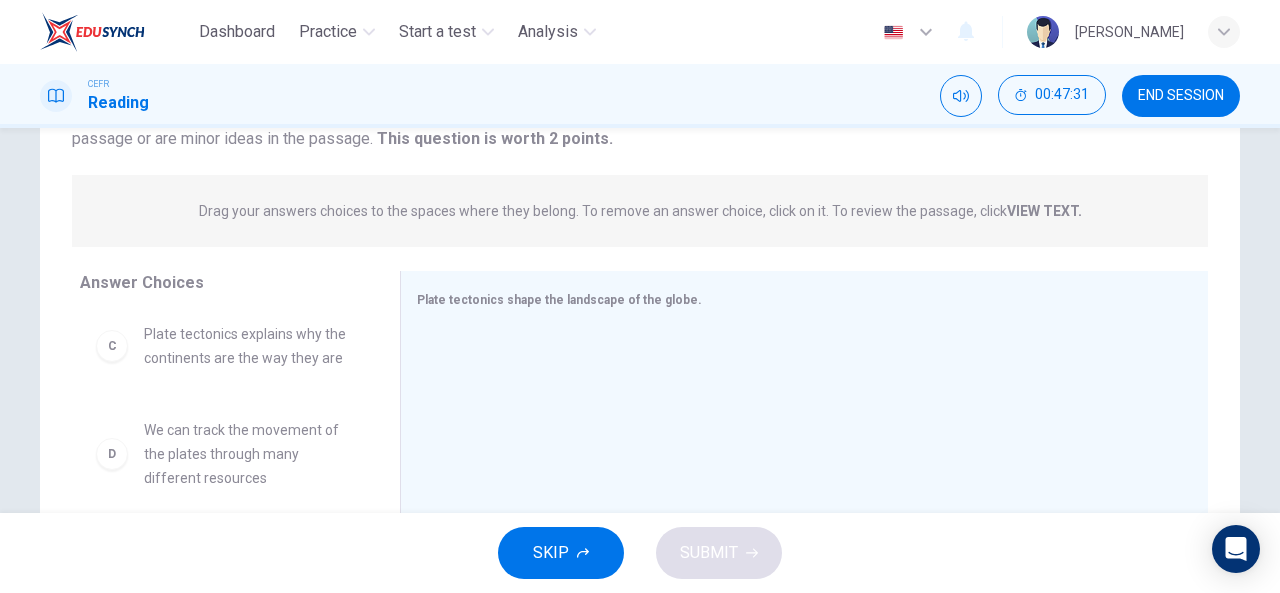 scroll, scrollTop: 0, scrollLeft: 0, axis: both 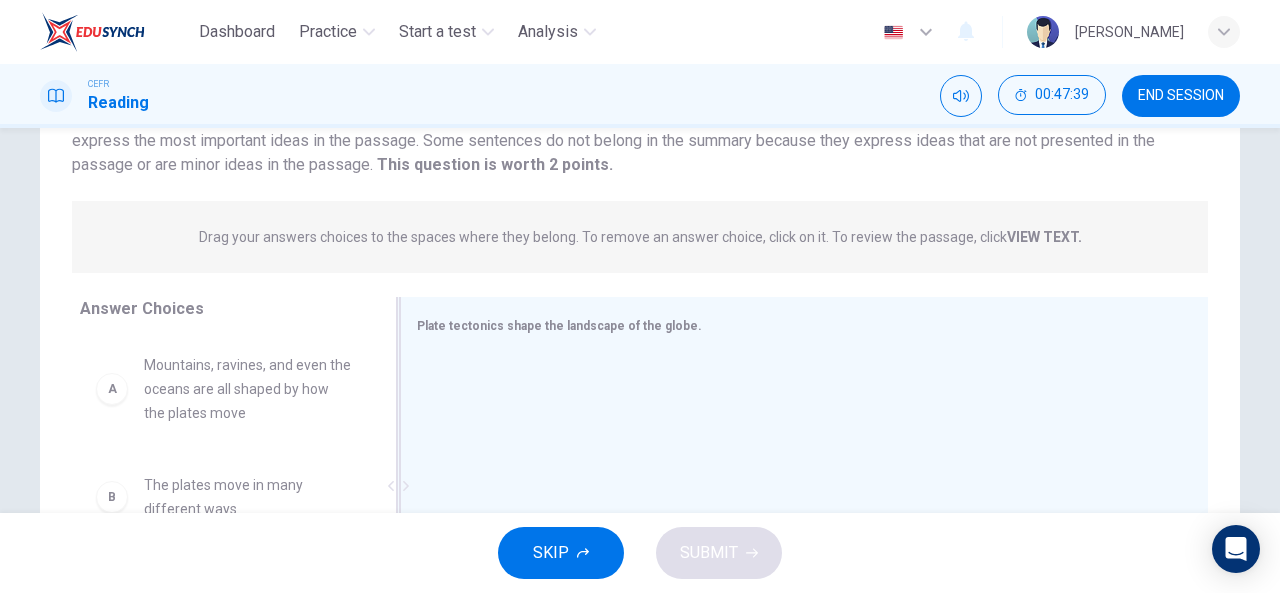 click on "Plate tectonics shape the landscape of the globe." at bounding box center (559, 326) 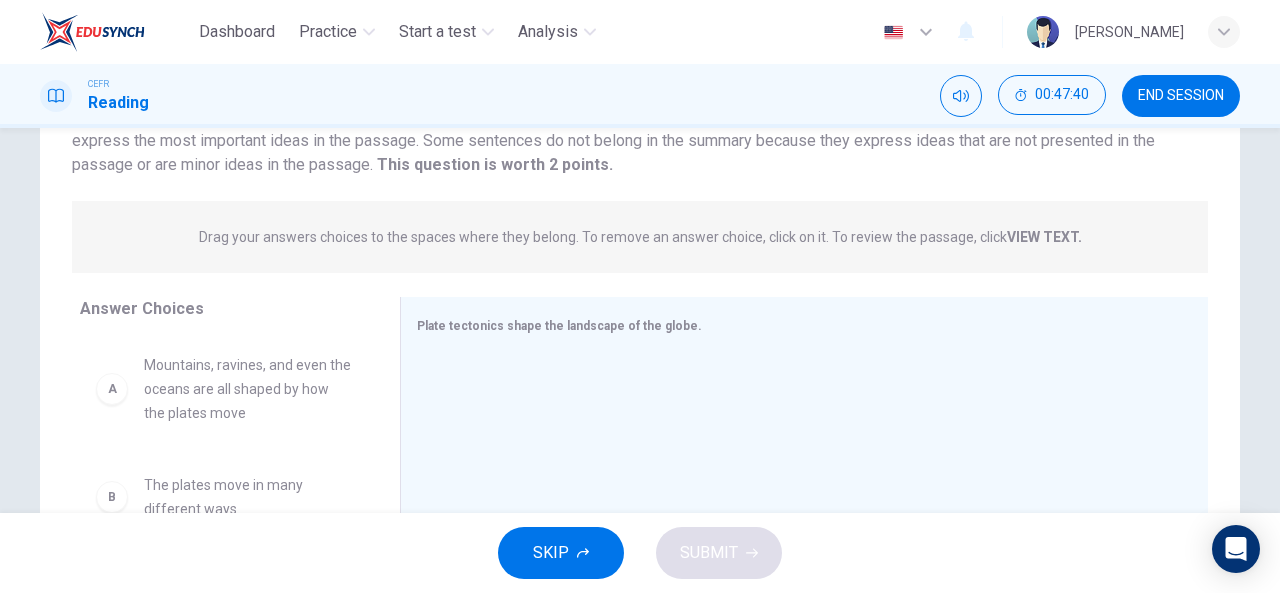 click on "Mountains, ravines, and even the oceans are all shaped by how the plates move" at bounding box center (248, 389) 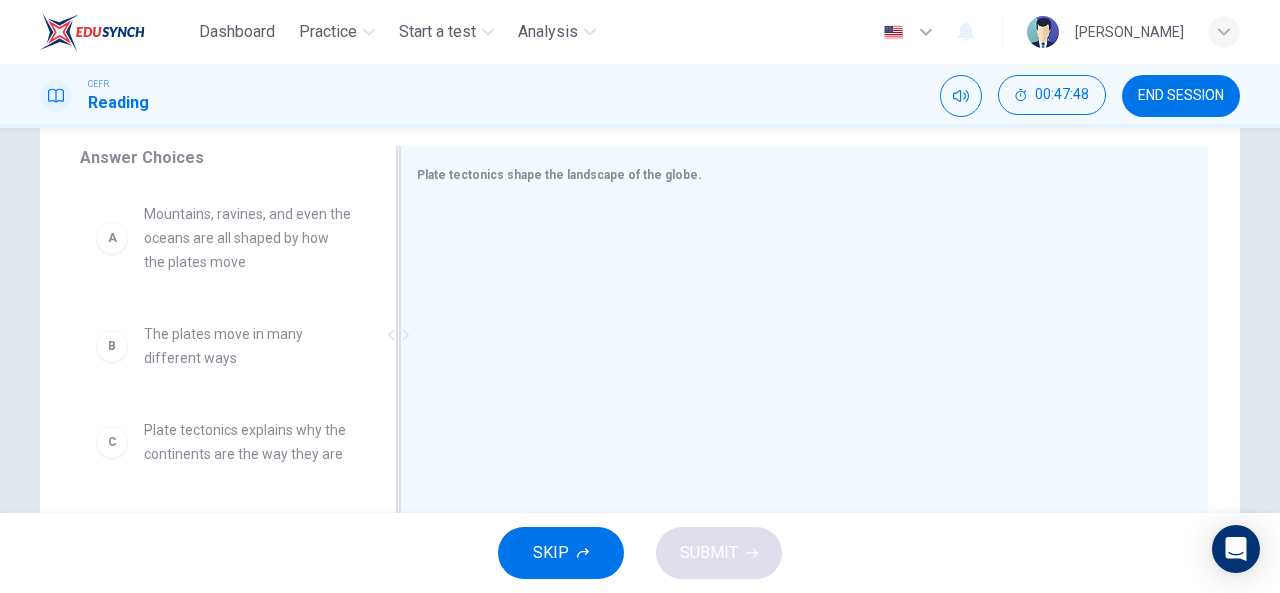 scroll, scrollTop: 390, scrollLeft: 0, axis: vertical 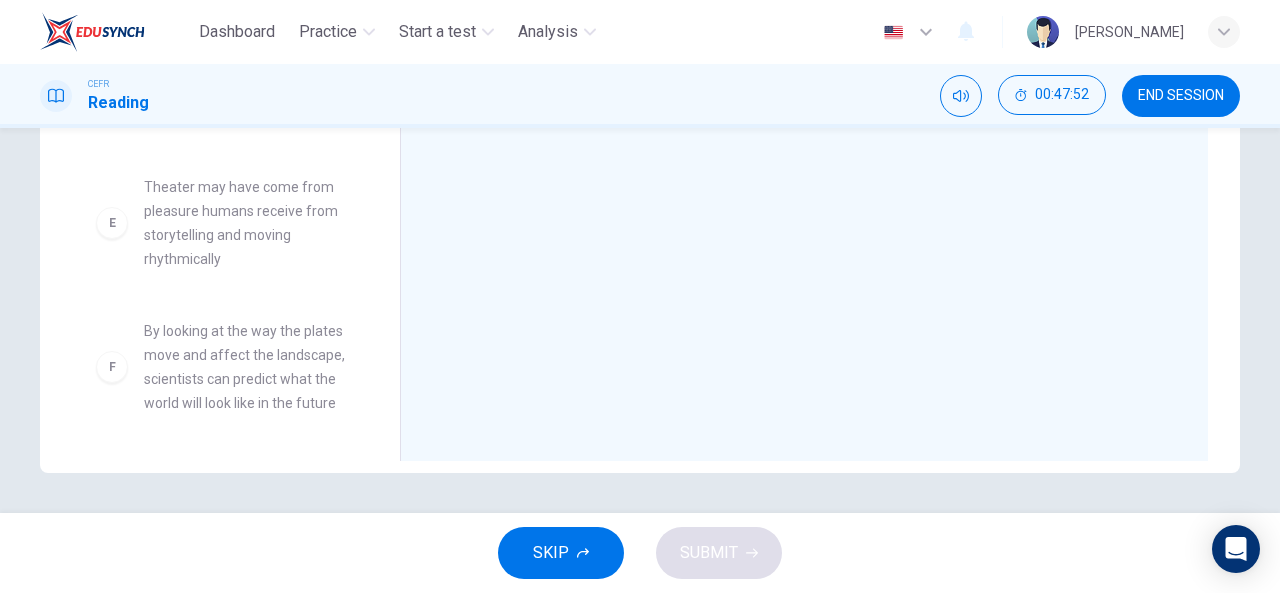 click on "By looking at the way the plates move and affect the landscape, scientists can predict what the world will look like in the future" at bounding box center (248, 367) 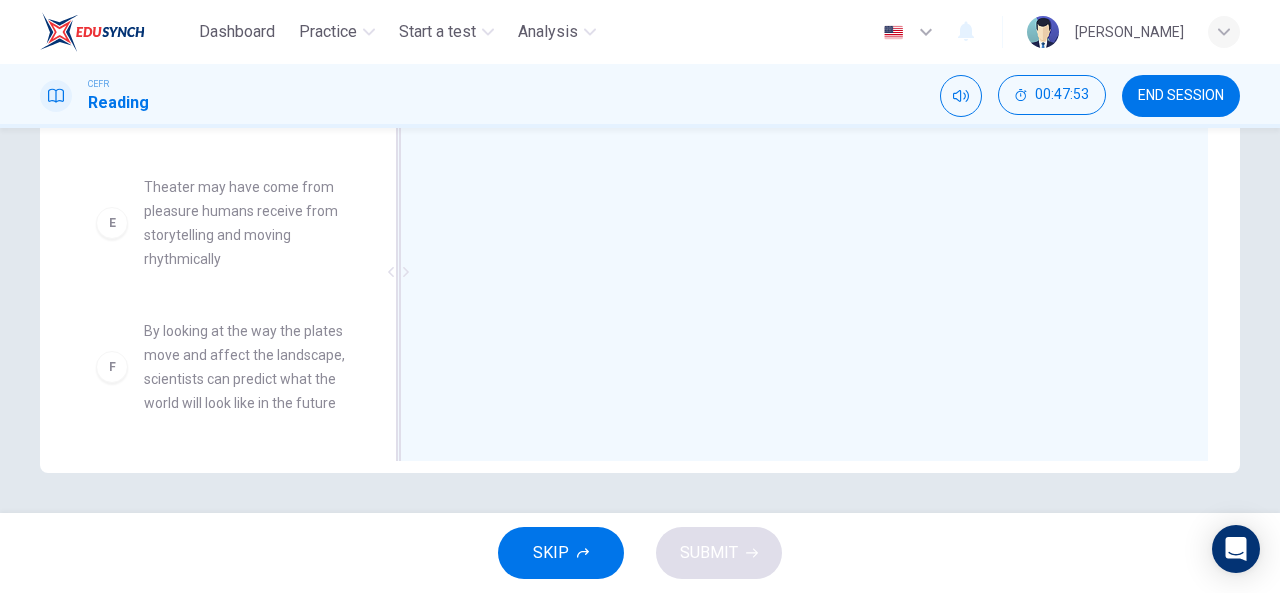 scroll, scrollTop: 0, scrollLeft: 0, axis: both 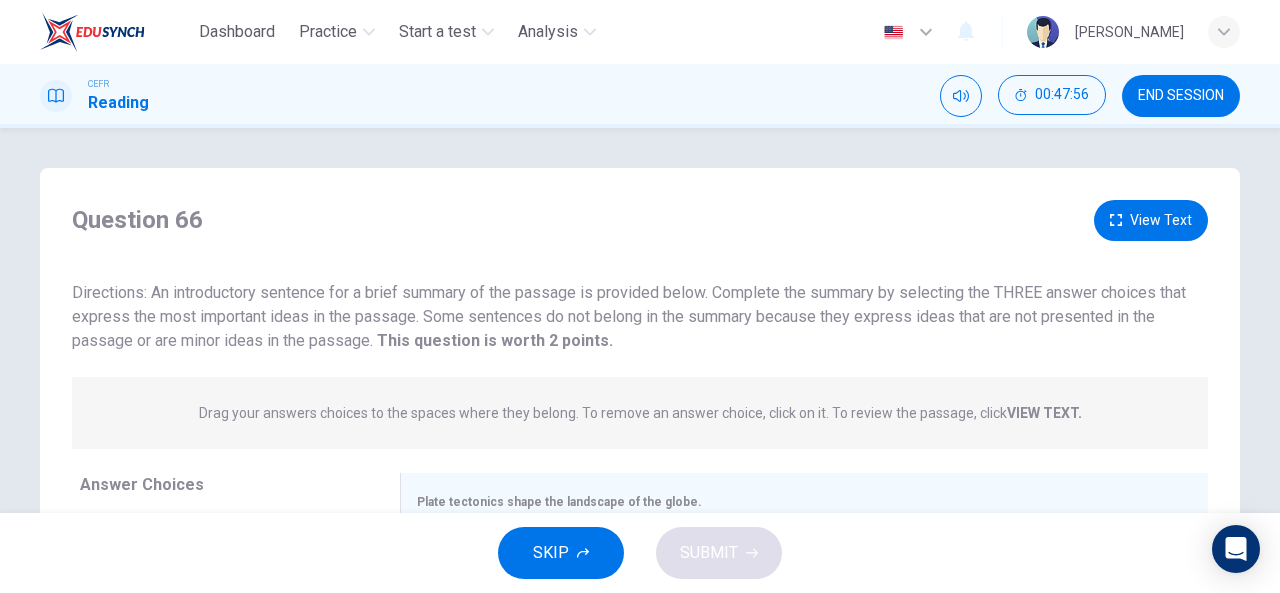 click on "Drag your answers choices to the spaces where they belong. To remove an answer choice, click on it. To review the passage, click   VIEW TEXT. Click on the answer choices below to select your answers. To remove an answer choice, go to the Answers tab and click on it. To review the passage, click the PASSAGE tab." at bounding box center (640, 413) 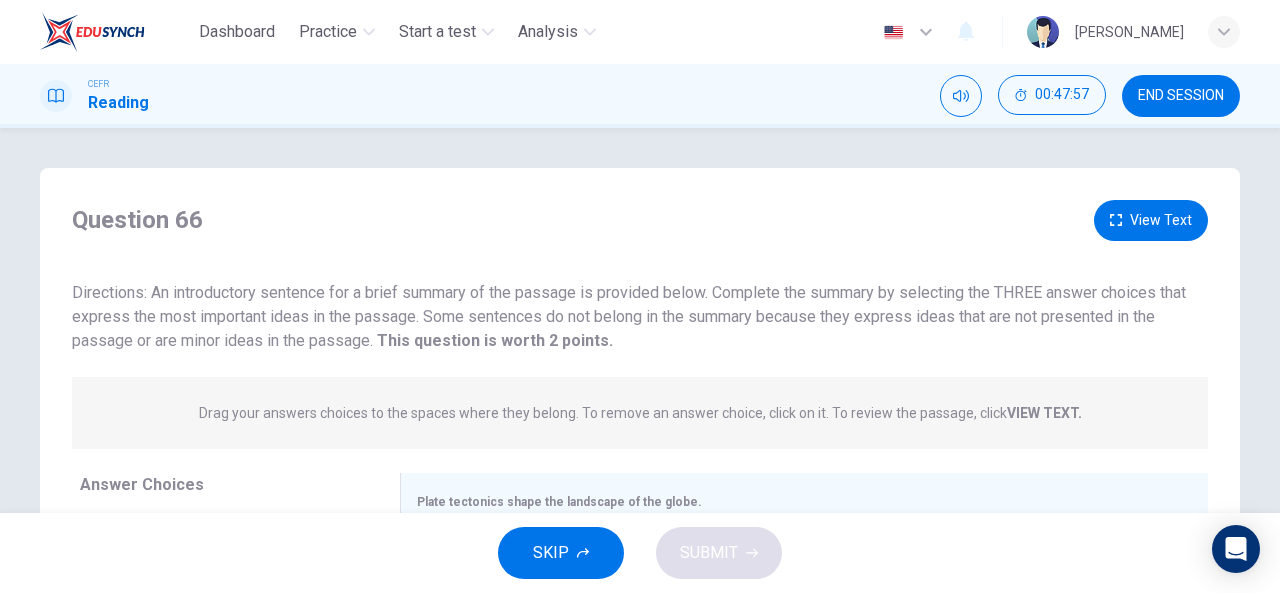 click on "VIEW TEXT." at bounding box center [1044, 413] 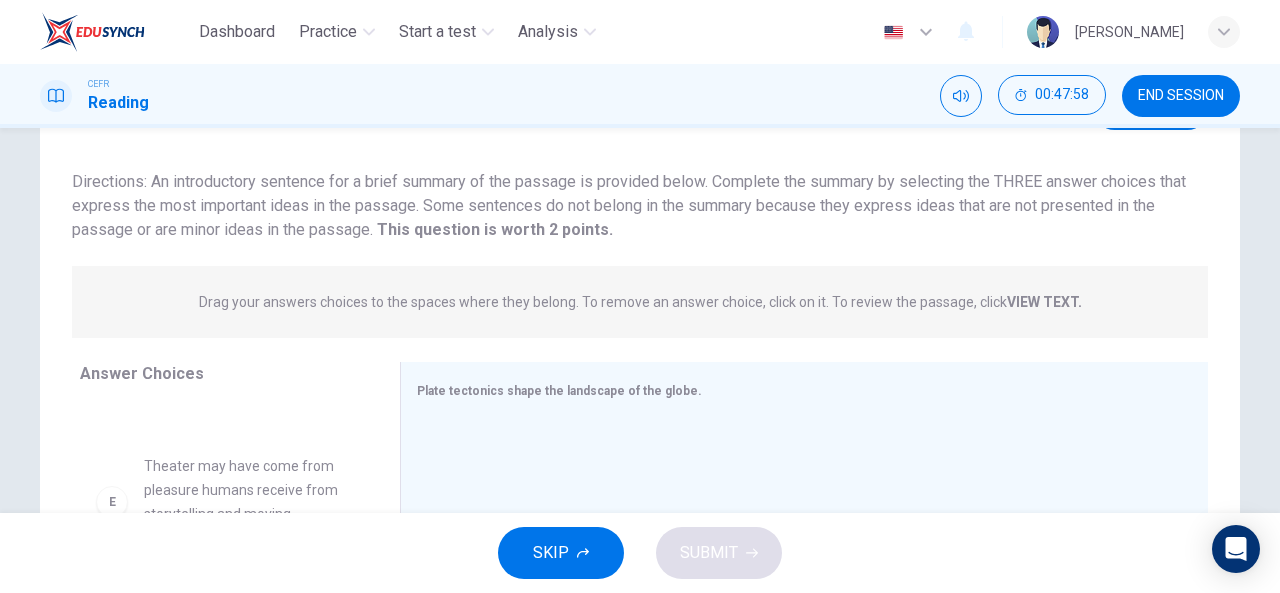 scroll, scrollTop: 128, scrollLeft: 0, axis: vertical 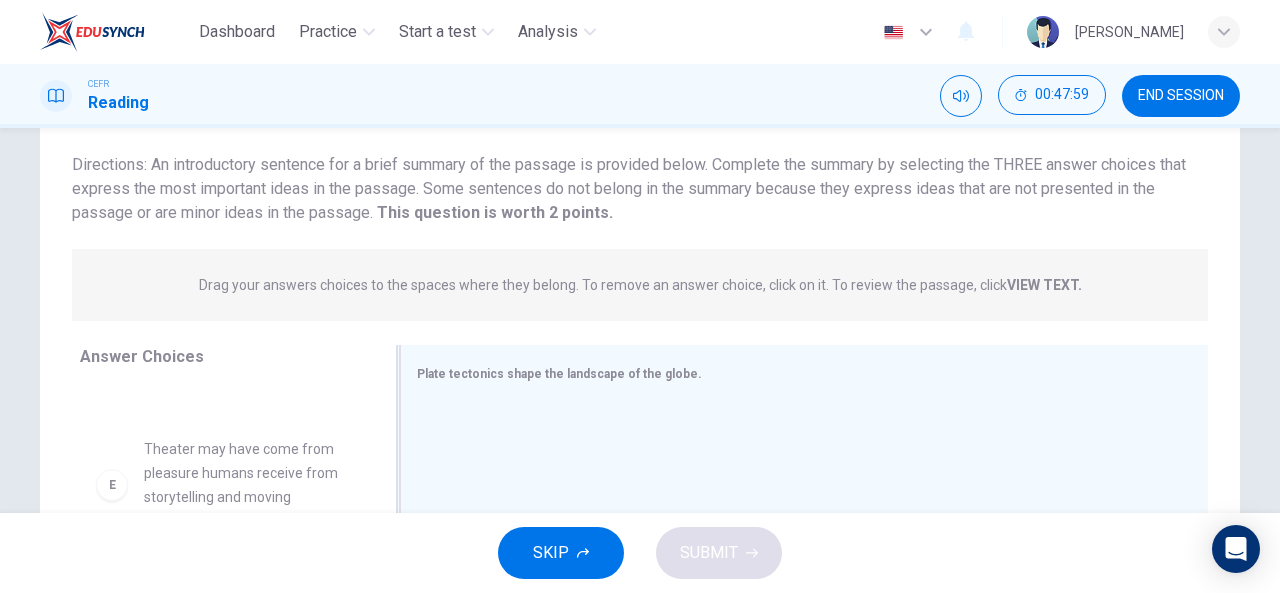 click on "Plate tectonics shape the landscape of the globe." at bounding box center [559, 374] 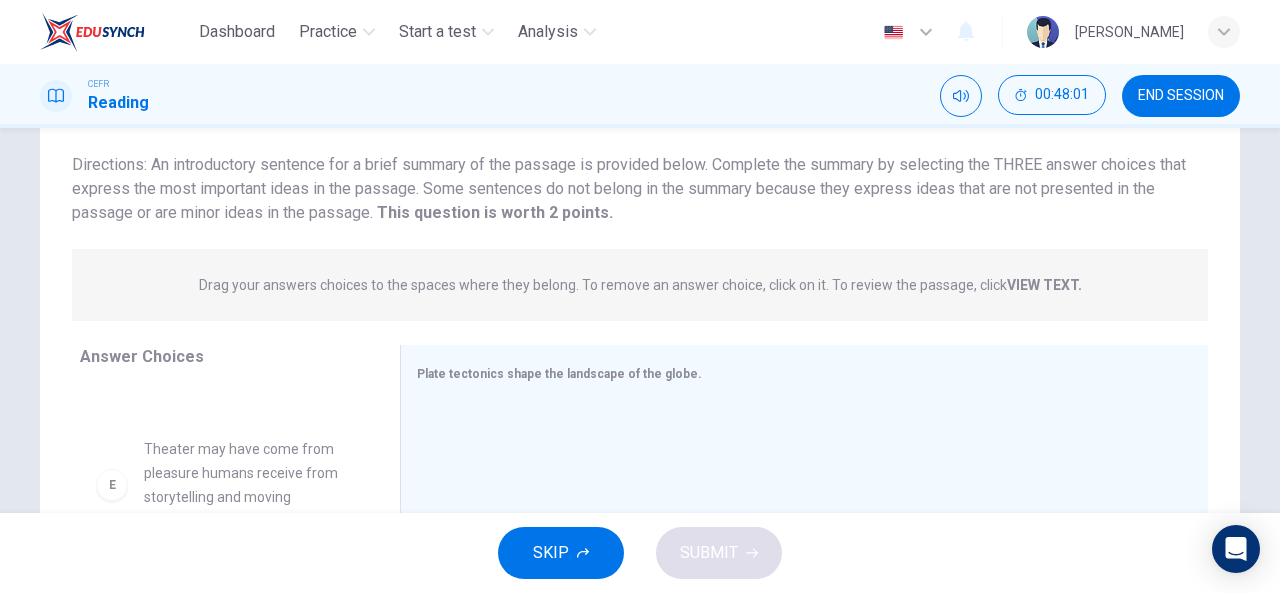 click on "E Theater may have come from pleasure humans receive from storytelling and moving rhythmically" at bounding box center (224, 485) 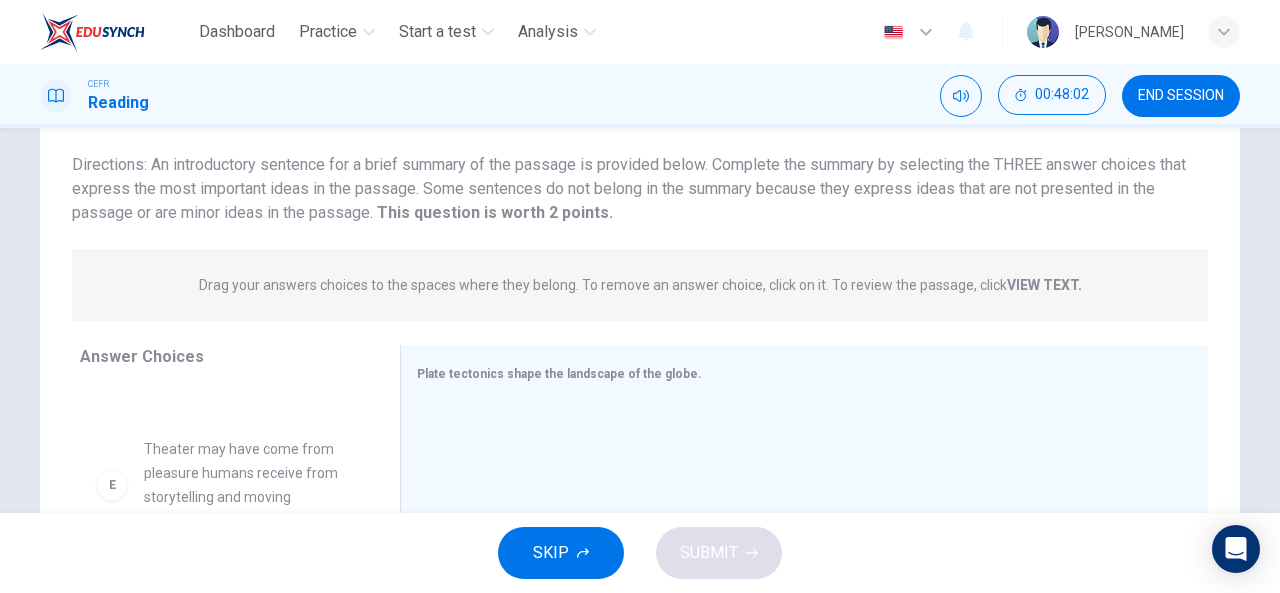 click on "Answer Choices" at bounding box center (142, 356) 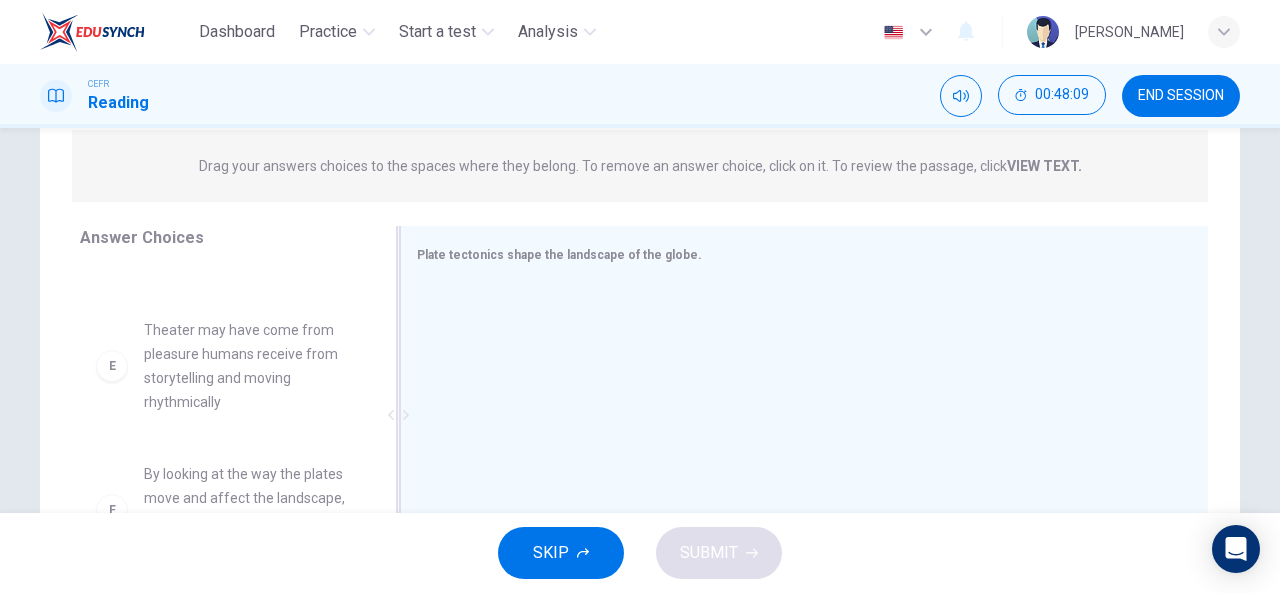 scroll, scrollTop: 248, scrollLeft: 0, axis: vertical 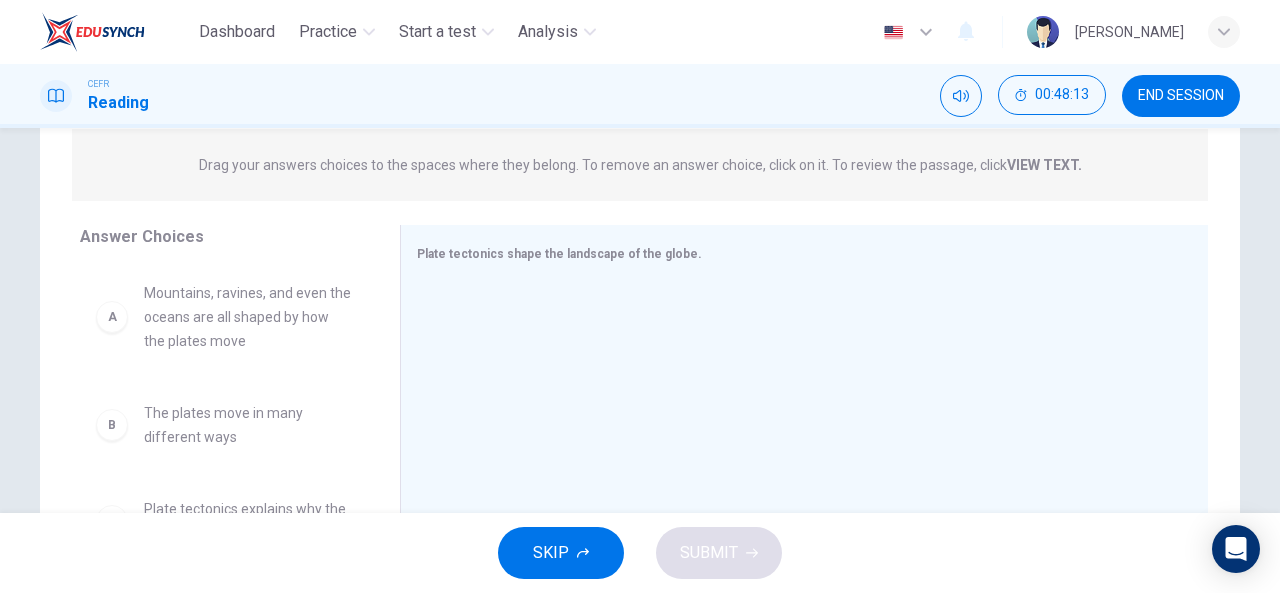 click on "Mountains, ravines, and even the oceans are all shaped by how the plates move" at bounding box center (248, 317) 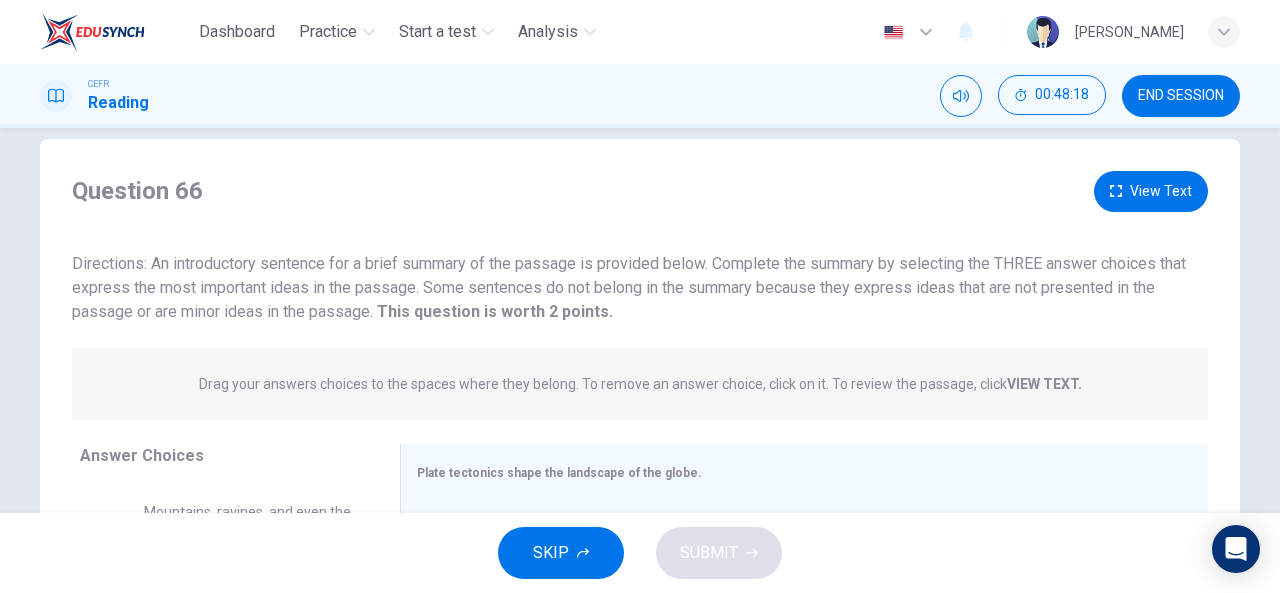 scroll, scrollTop: 36, scrollLeft: 0, axis: vertical 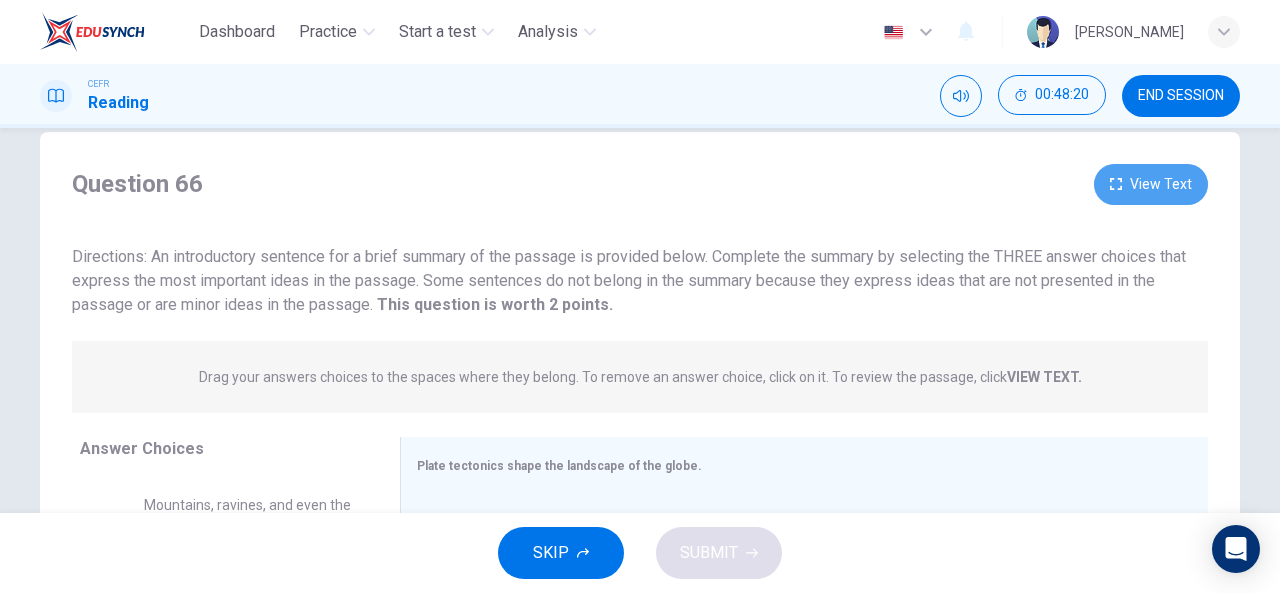 click on "View Text" at bounding box center [1151, 184] 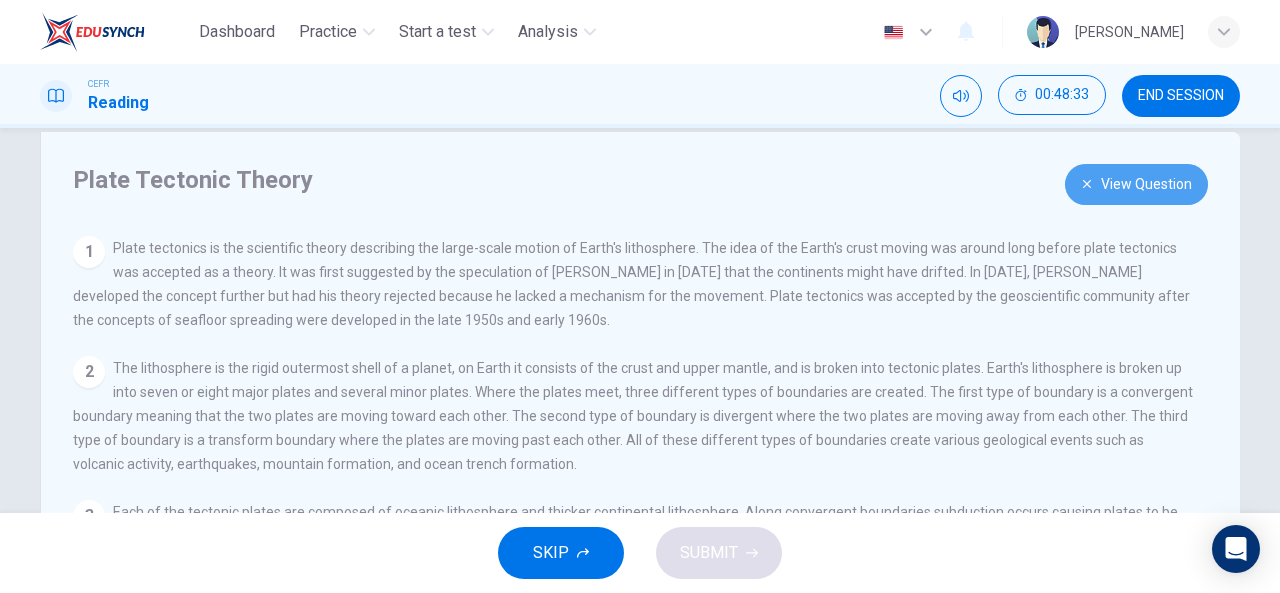 click on "View Question" at bounding box center [1136, 184] 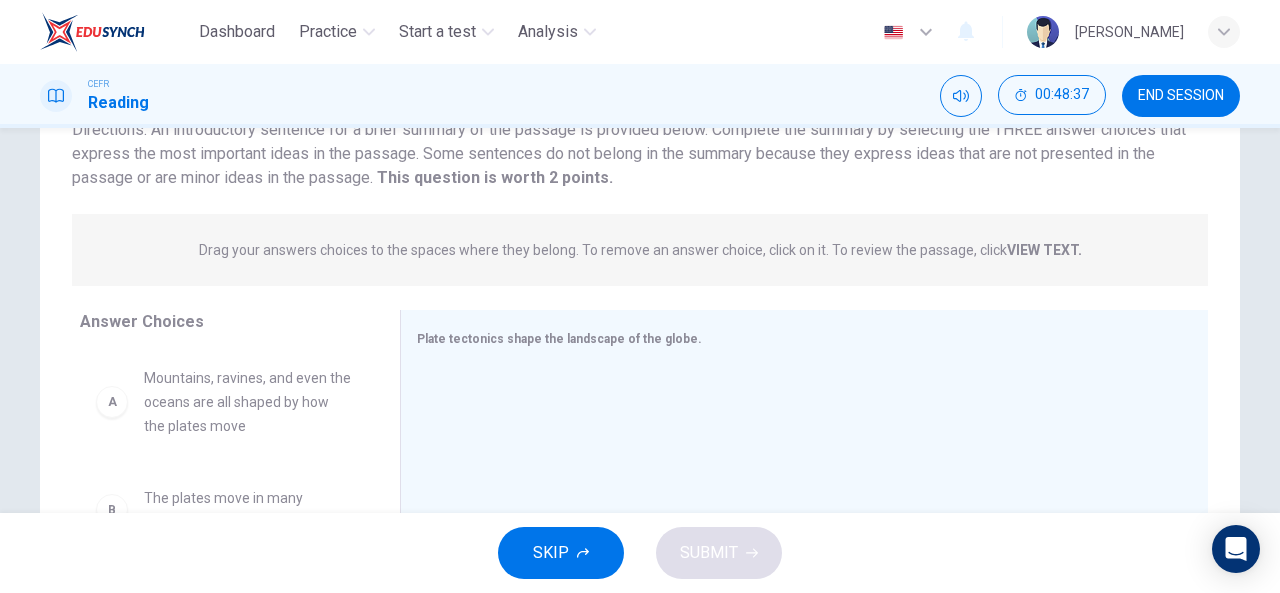 scroll, scrollTop: 193, scrollLeft: 0, axis: vertical 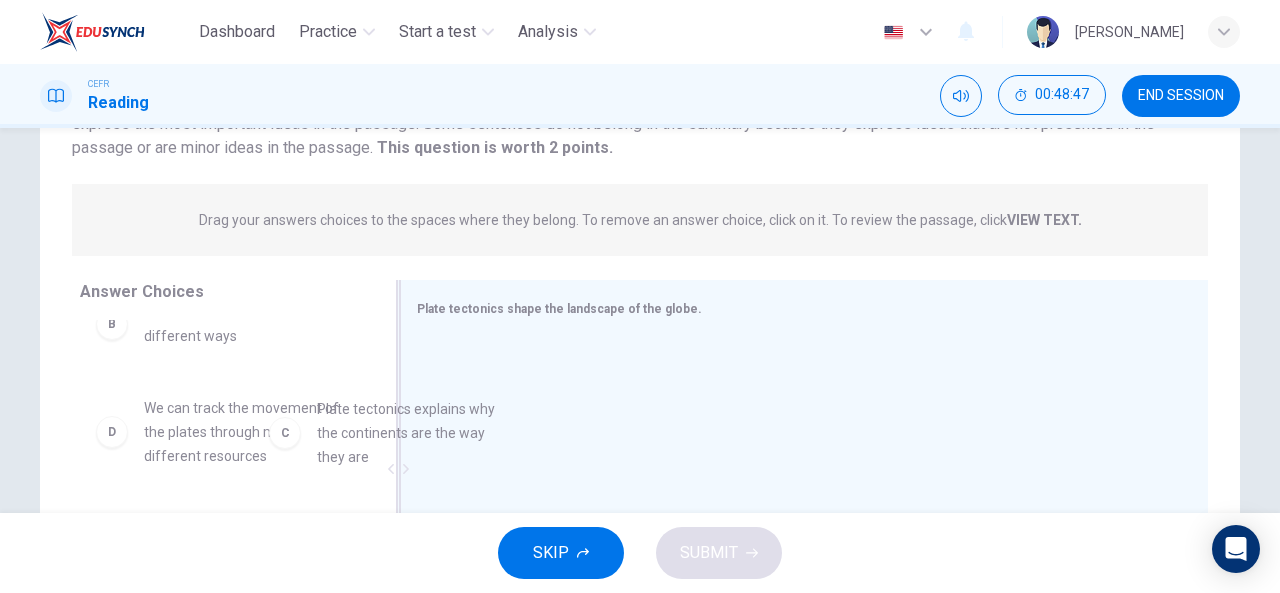 drag, startPoint x: 290, startPoint y: 443, endPoint x: 504, endPoint y: 443, distance: 214 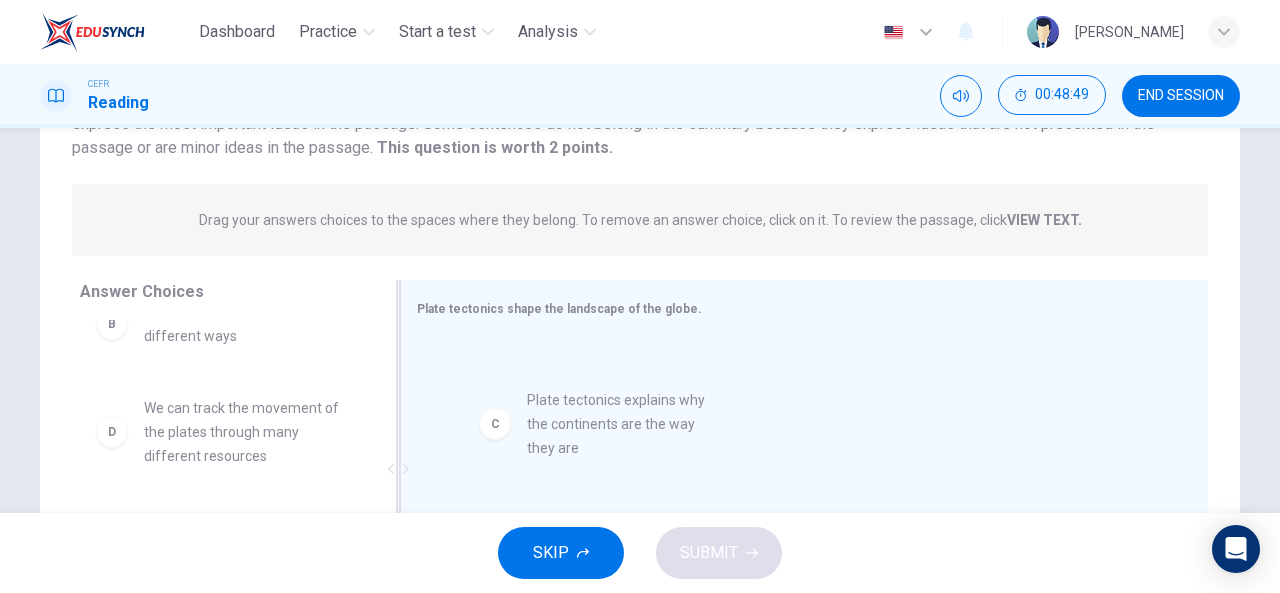 drag, startPoint x: 273, startPoint y: 433, endPoint x: 676, endPoint y: 421, distance: 403.17862 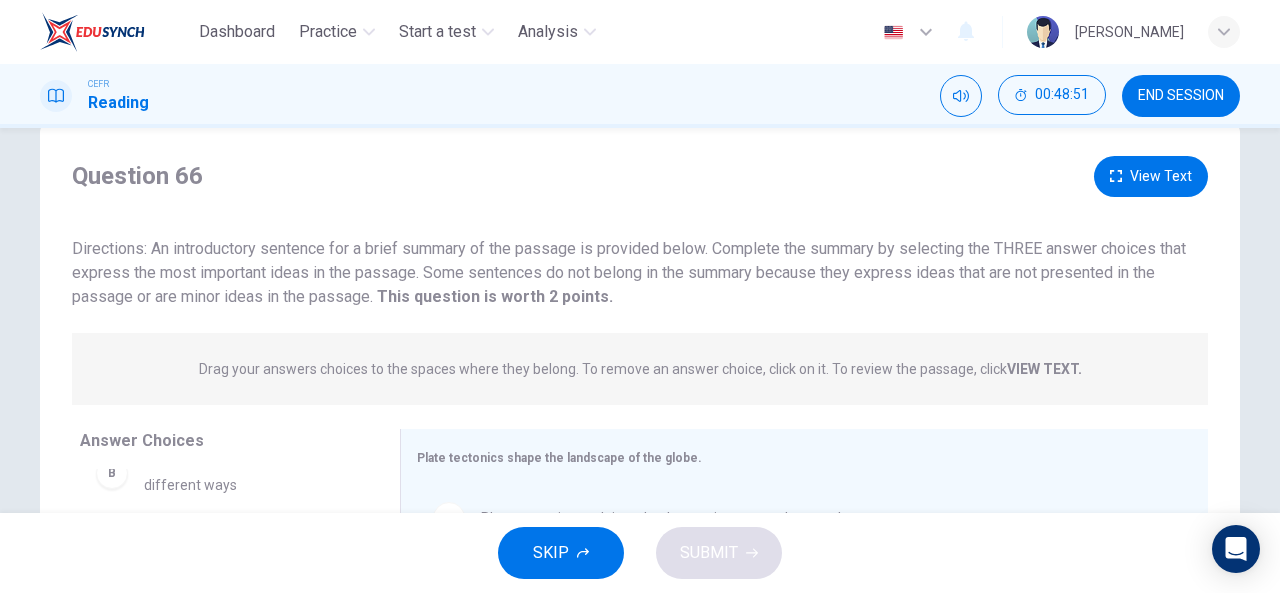 scroll, scrollTop: 39, scrollLeft: 0, axis: vertical 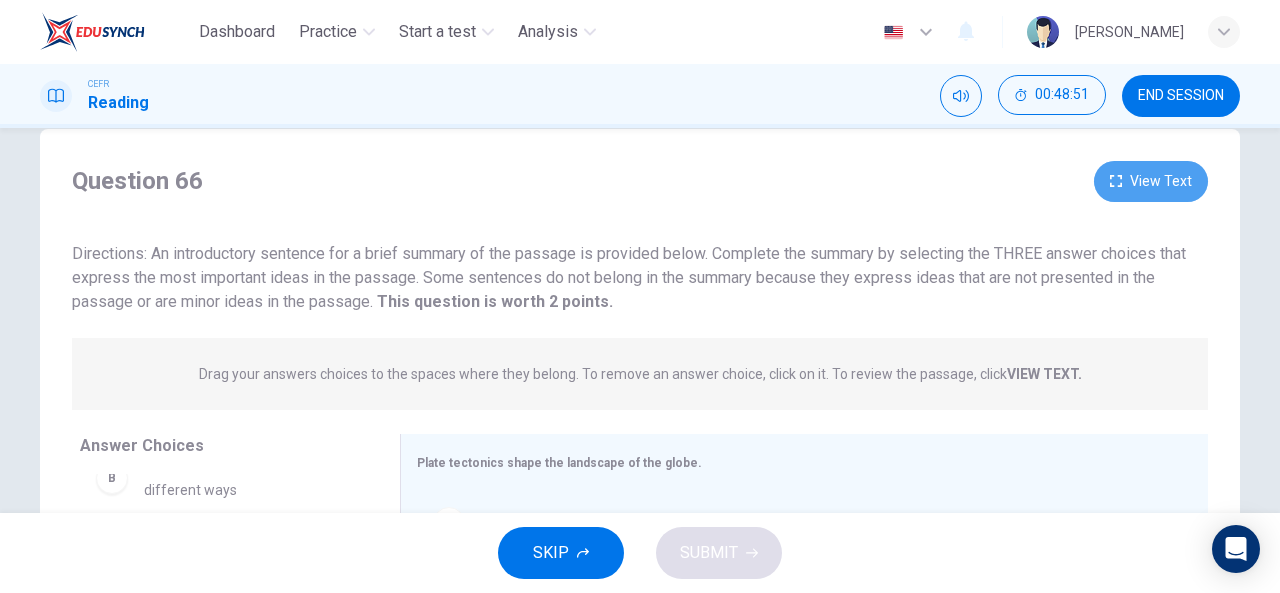 click on "View Text" at bounding box center [1151, 181] 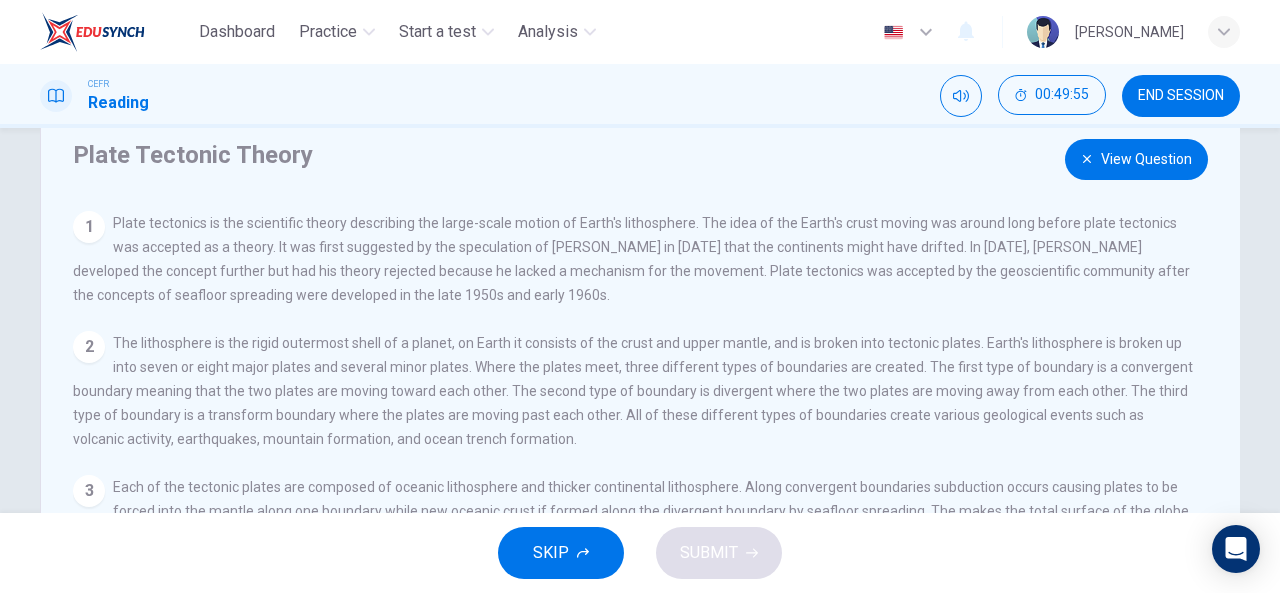 scroll, scrollTop: 0, scrollLeft: 0, axis: both 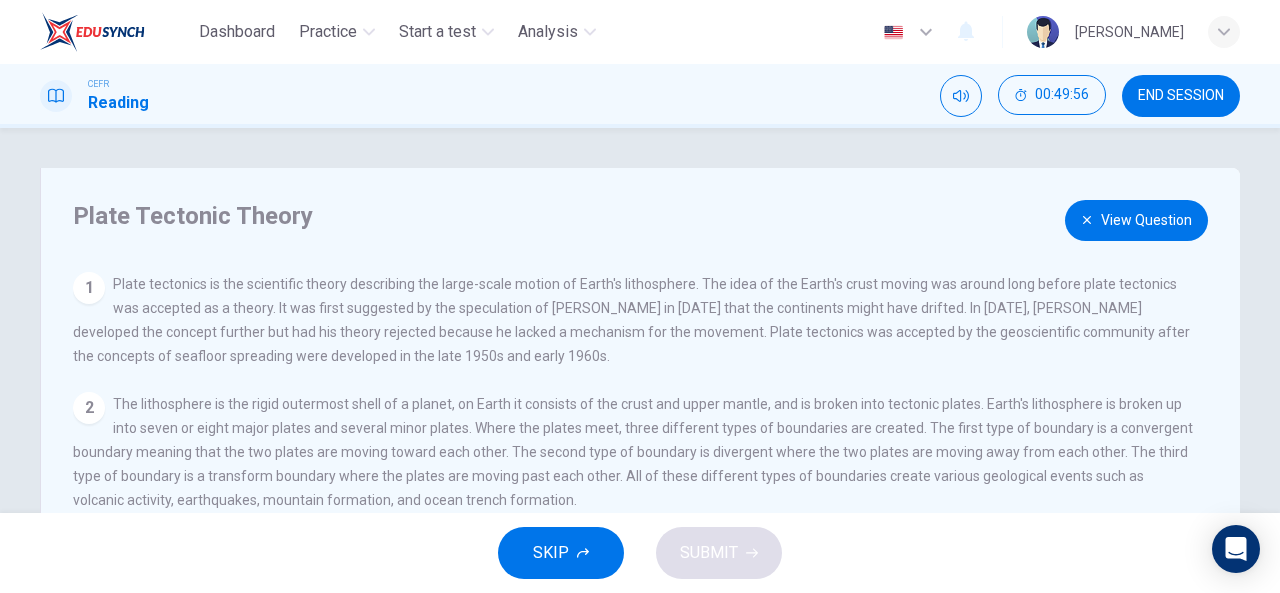 click on "View Question" at bounding box center (1136, 220) 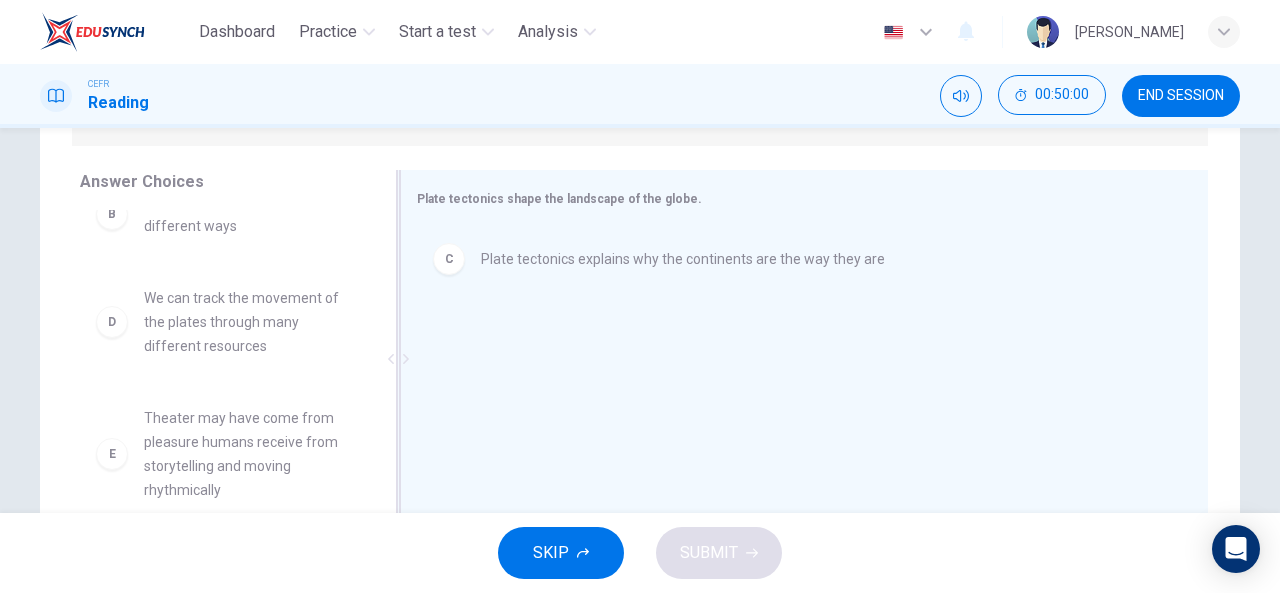 scroll, scrollTop: 304, scrollLeft: 0, axis: vertical 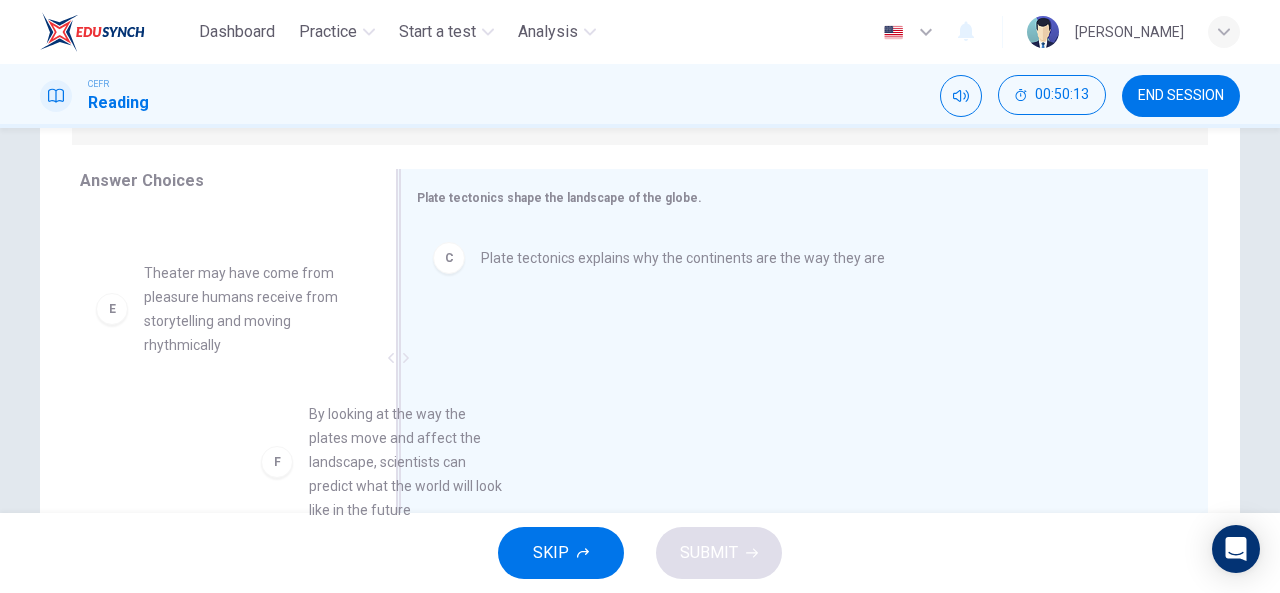 drag, startPoint x: 326, startPoint y: 442, endPoint x: 575, endPoint y: 394, distance: 253.5843 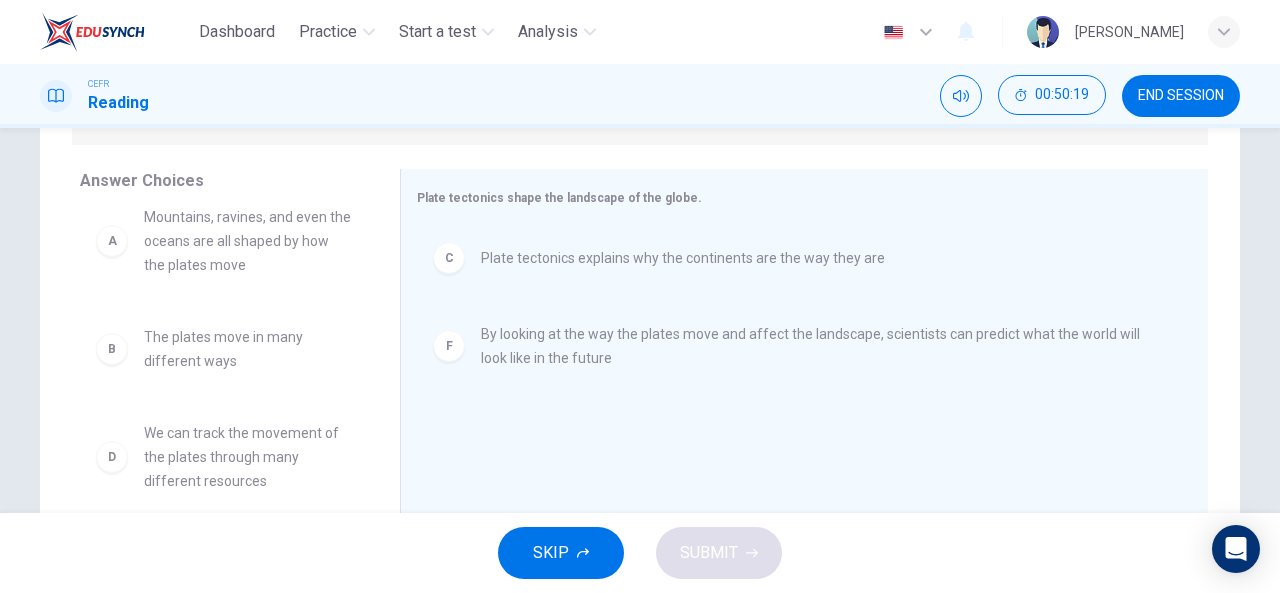 scroll, scrollTop: 0, scrollLeft: 0, axis: both 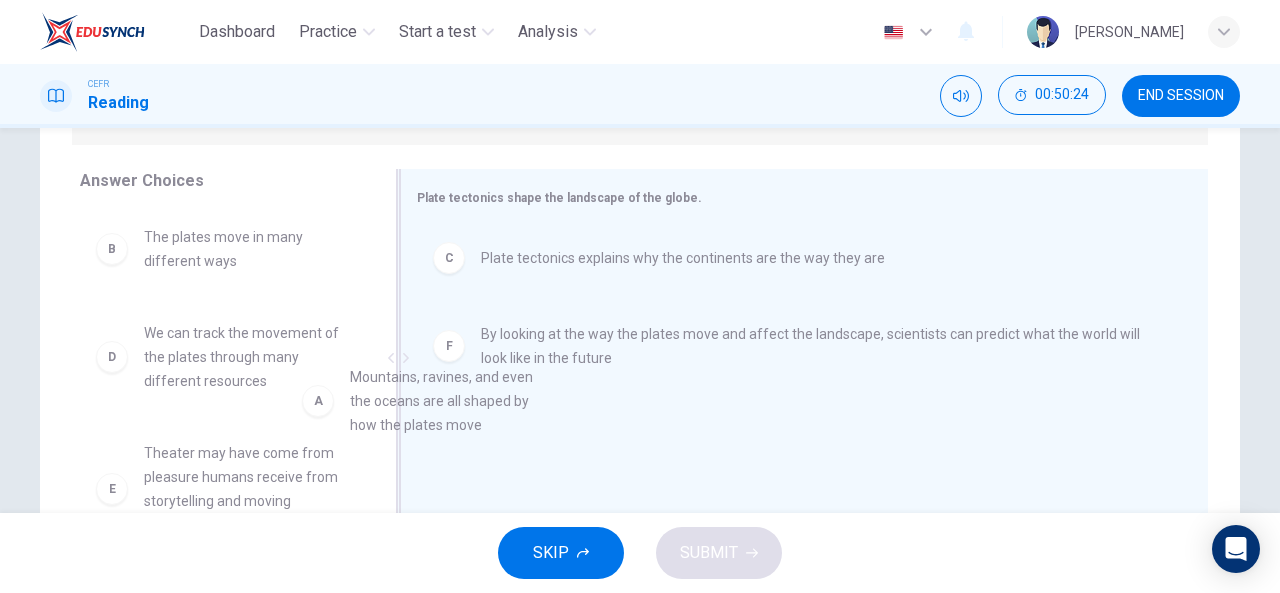 drag, startPoint x: 276, startPoint y: 271, endPoint x: 640, endPoint y: 497, distance: 428.45303 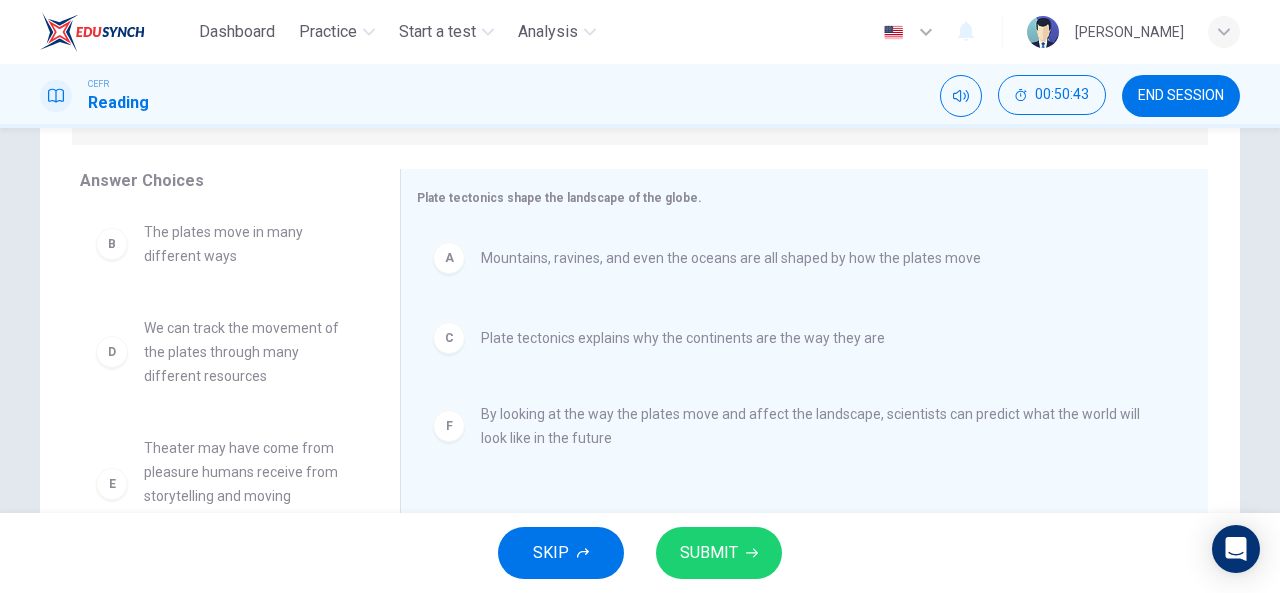 scroll, scrollTop: 0, scrollLeft: 0, axis: both 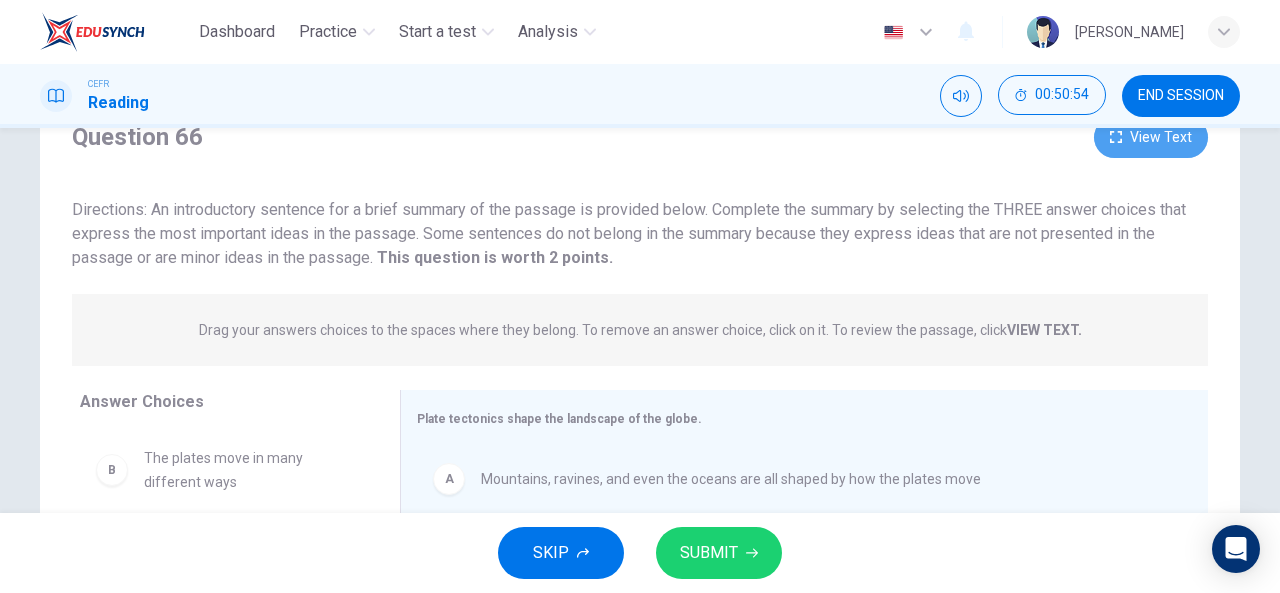 click on "View Text" at bounding box center [1151, 137] 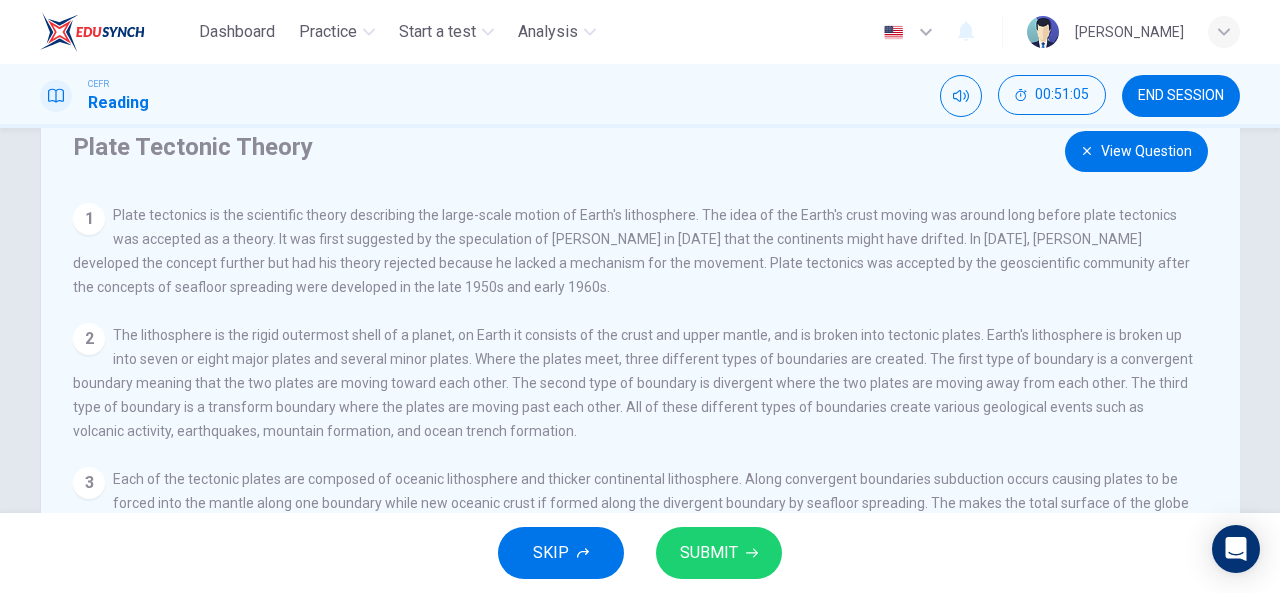 scroll, scrollTop: 61, scrollLeft: 0, axis: vertical 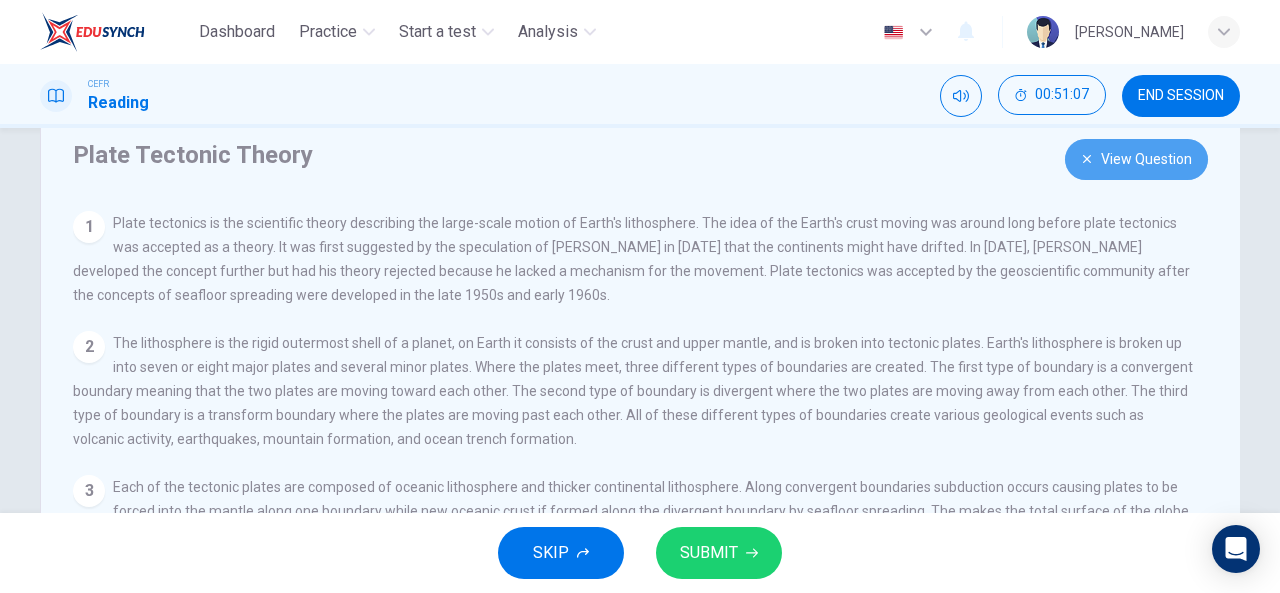 click on "View Question" at bounding box center (1136, 159) 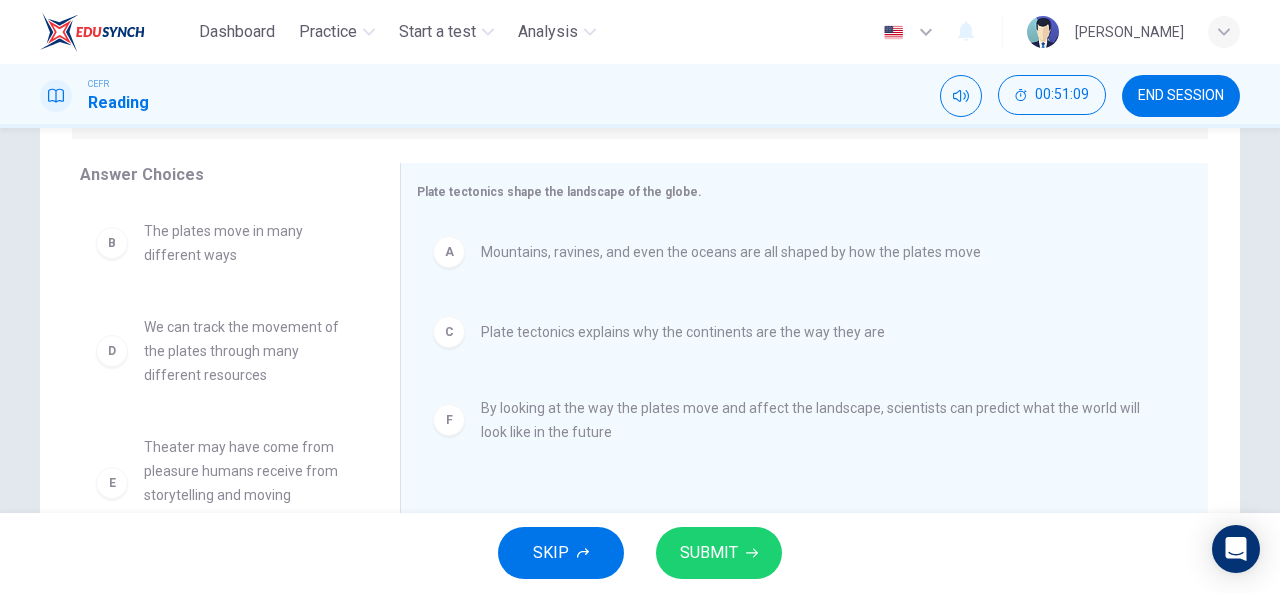 scroll, scrollTop: 341, scrollLeft: 0, axis: vertical 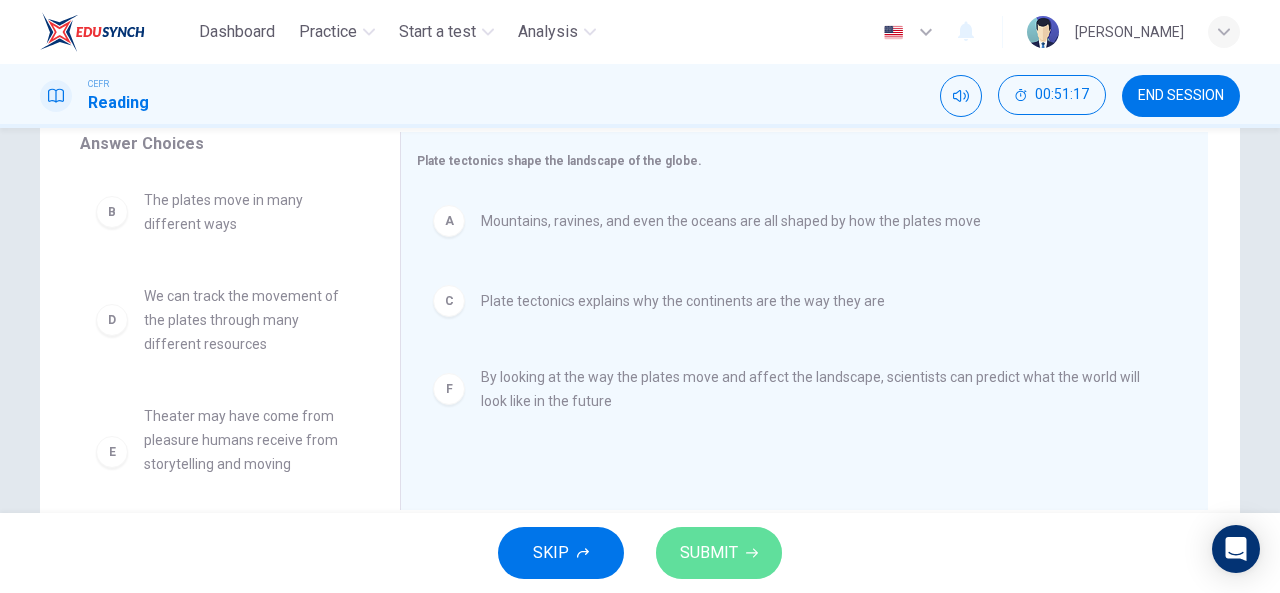 click on "SUBMIT" at bounding box center [709, 553] 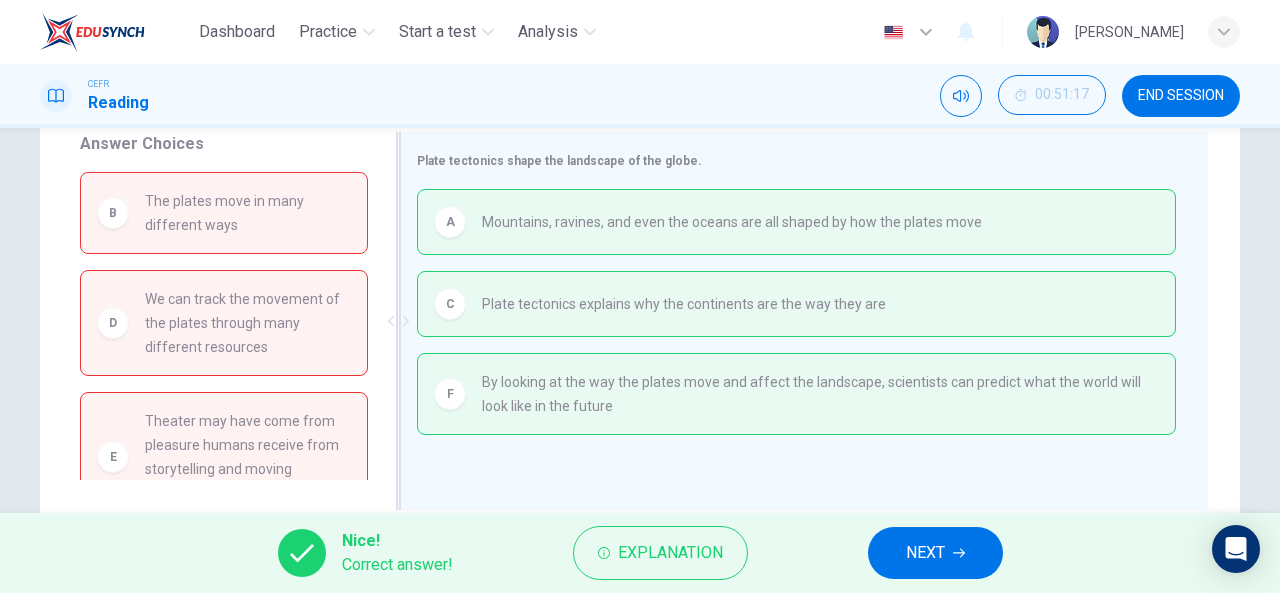 scroll, scrollTop: 390, scrollLeft: 0, axis: vertical 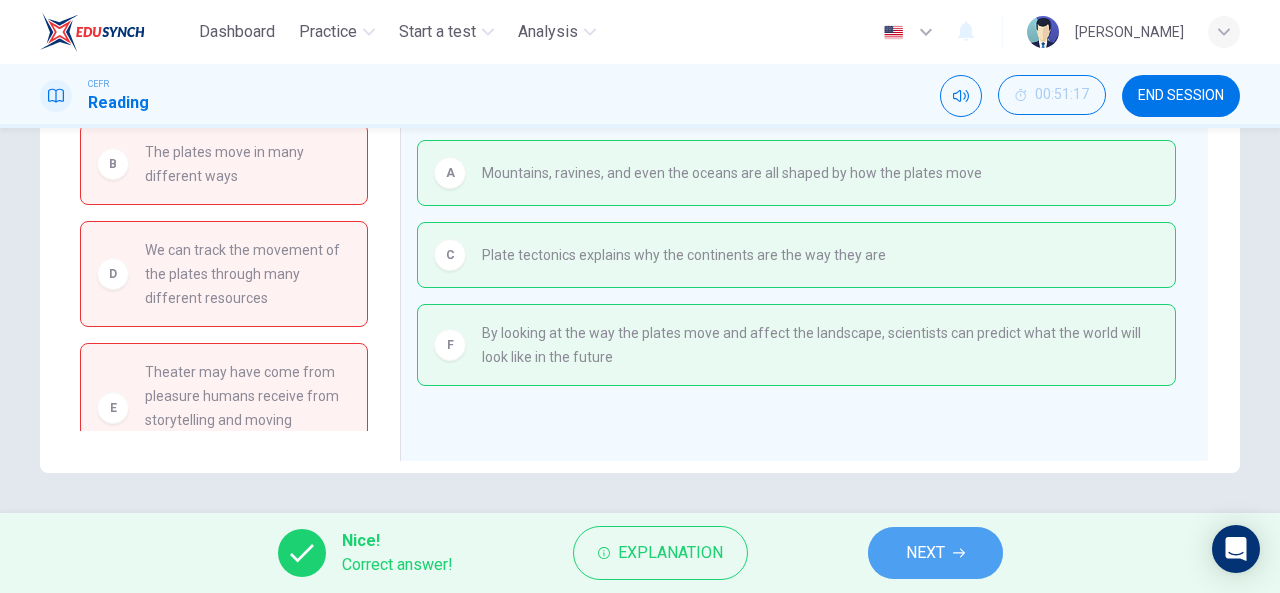 click on "NEXT" at bounding box center [935, 553] 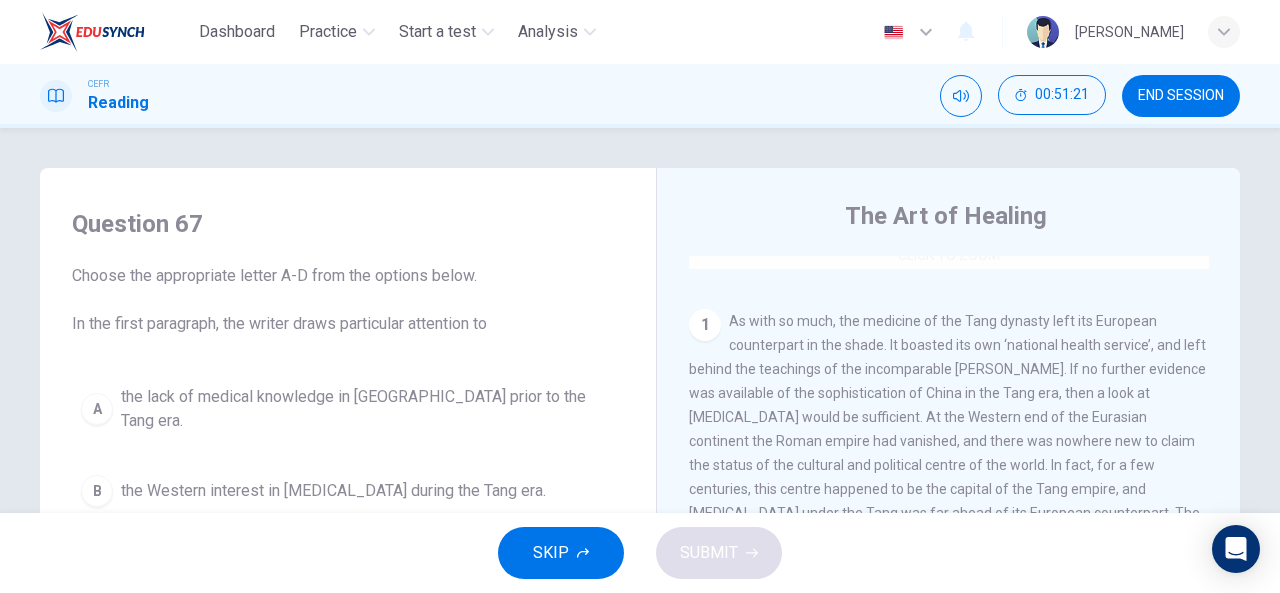 scroll, scrollTop: 403, scrollLeft: 0, axis: vertical 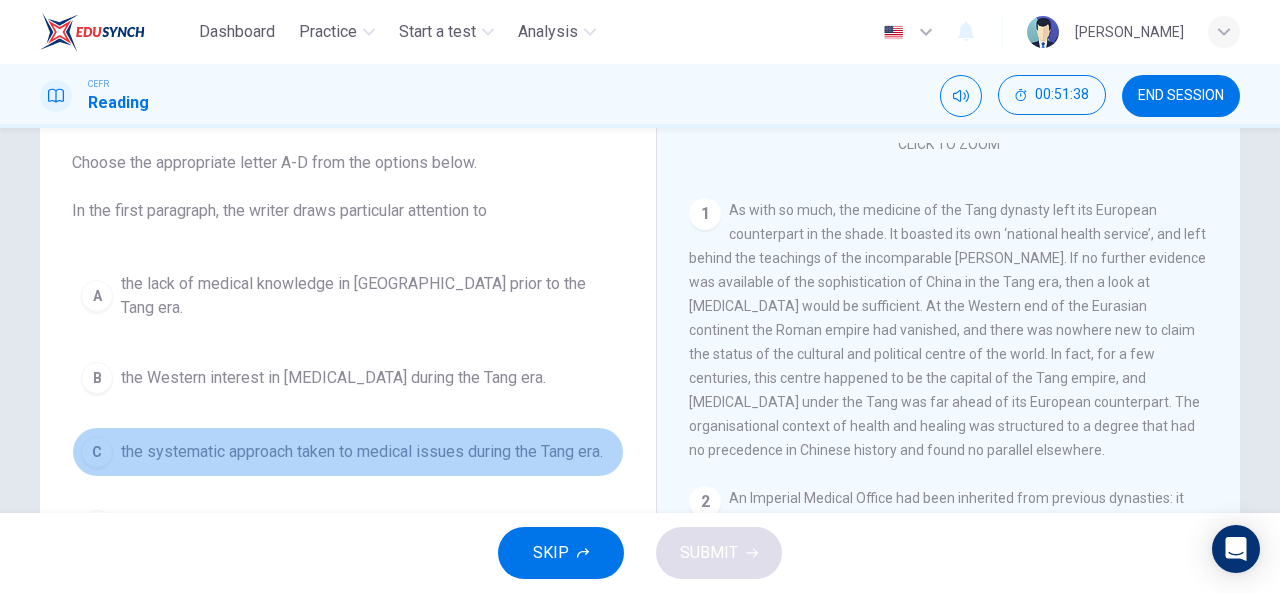 click on "C the systematic approach taken to medical issues during the Tang era." at bounding box center [348, 452] 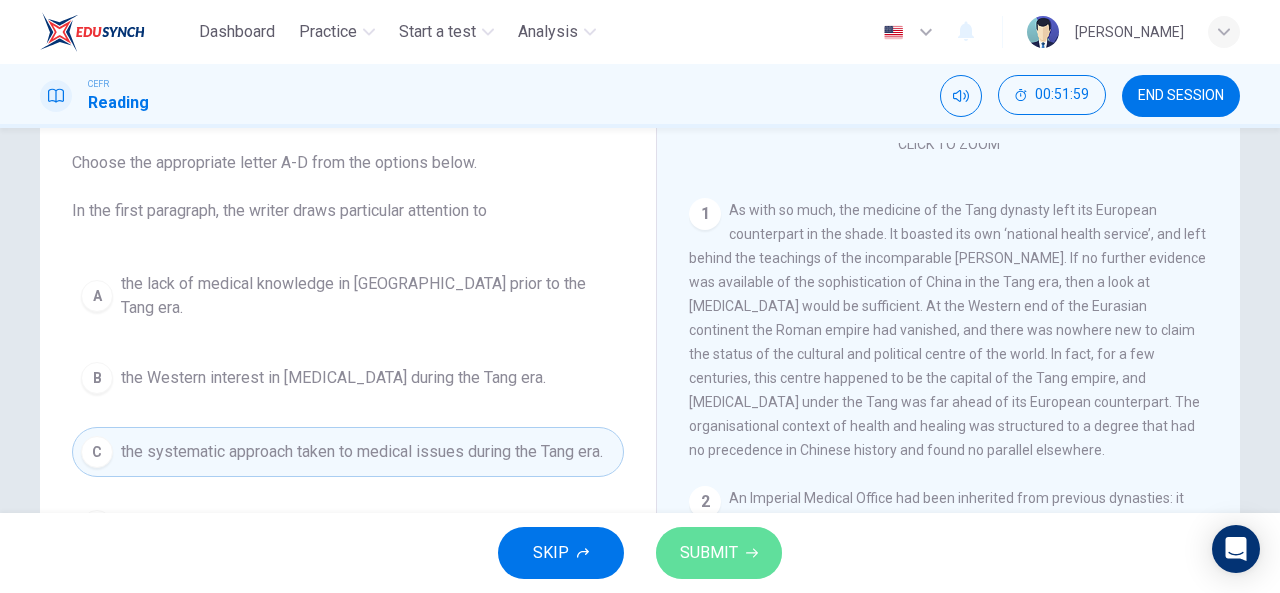 click on "SUBMIT" at bounding box center (709, 553) 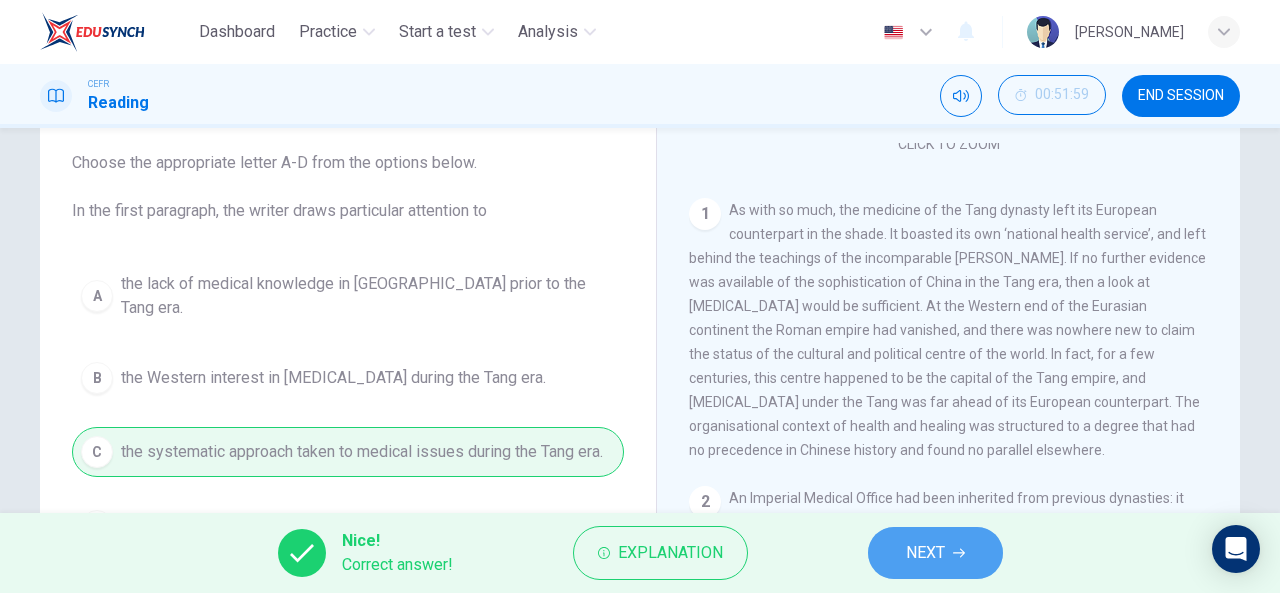 click on "NEXT" at bounding box center (925, 553) 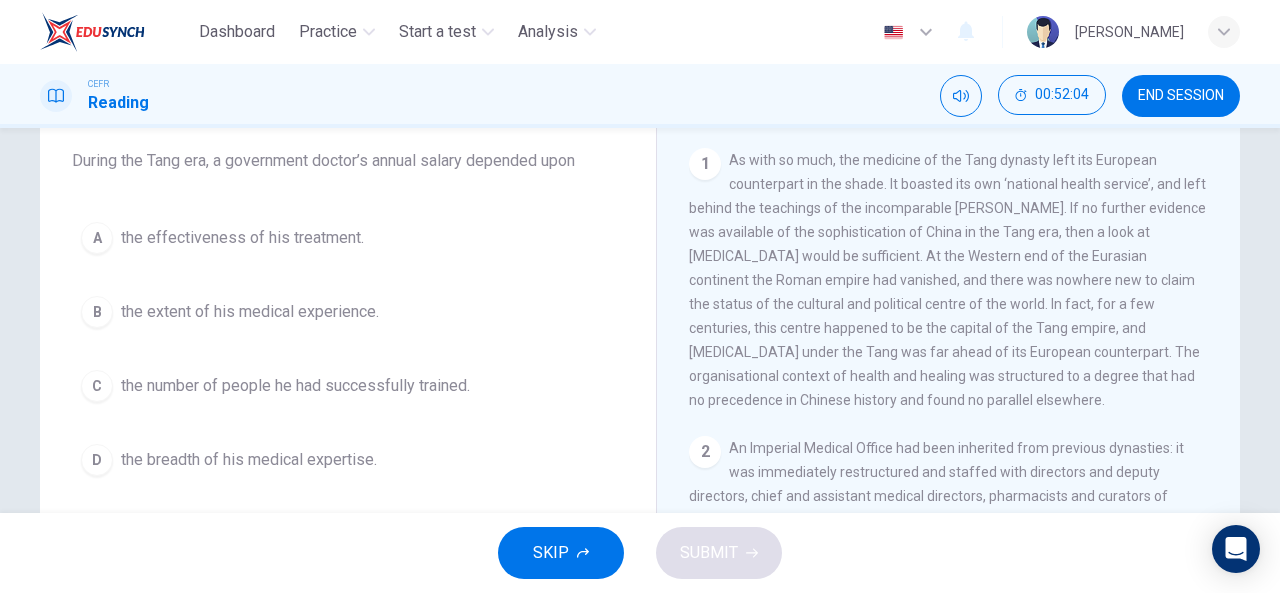 scroll, scrollTop: 164, scrollLeft: 0, axis: vertical 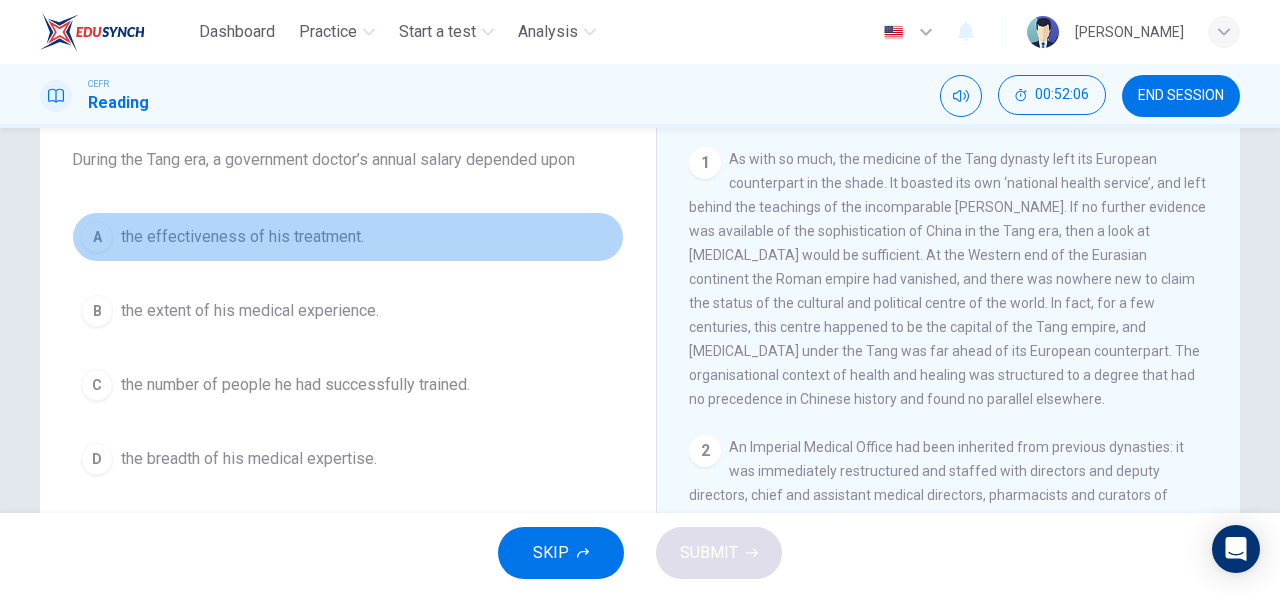 click on "A the effectiveness of his treatment." at bounding box center [348, 237] 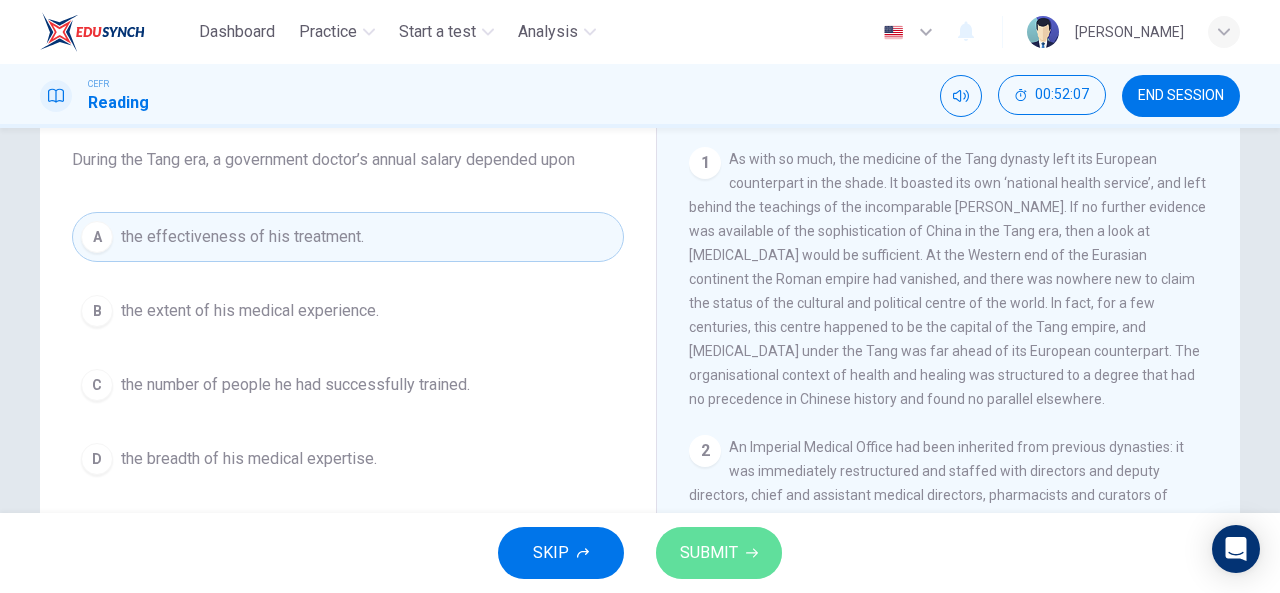 click on "SUBMIT" at bounding box center (719, 553) 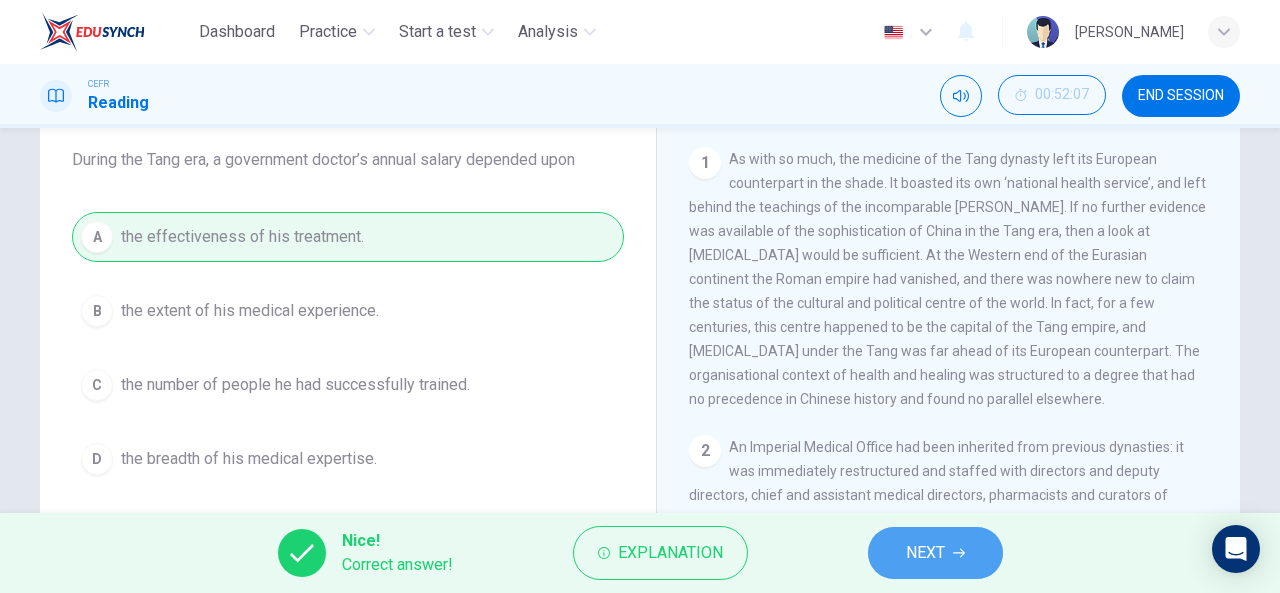 click on "NEXT" at bounding box center [935, 553] 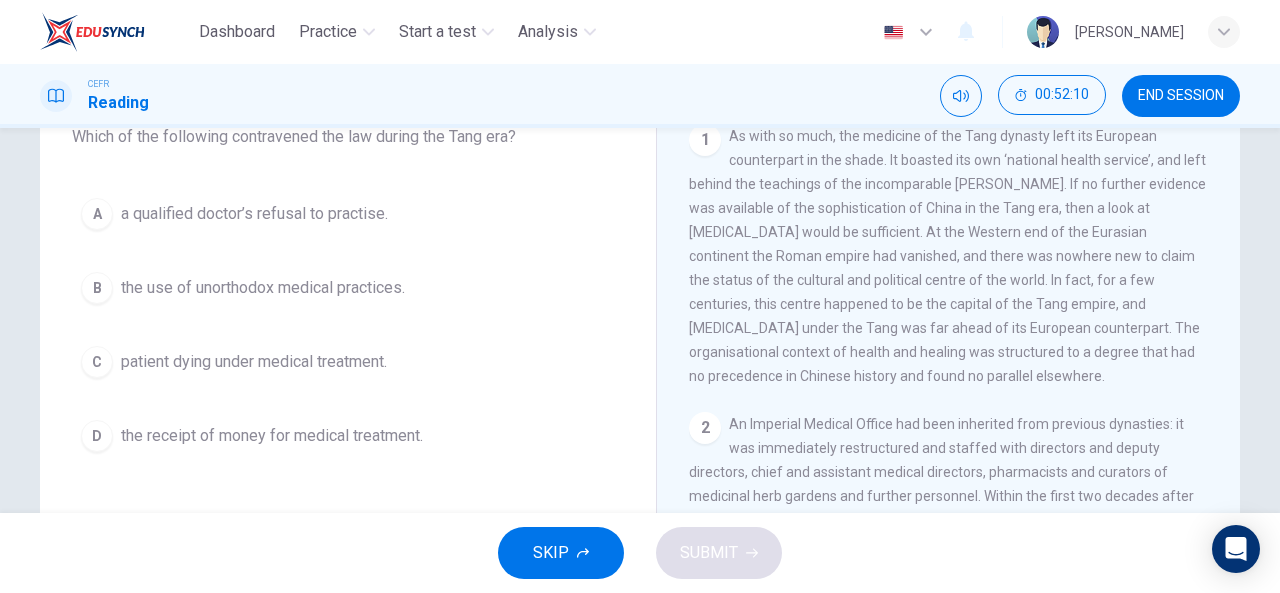 scroll, scrollTop: 189, scrollLeft: 0, axis: vertical 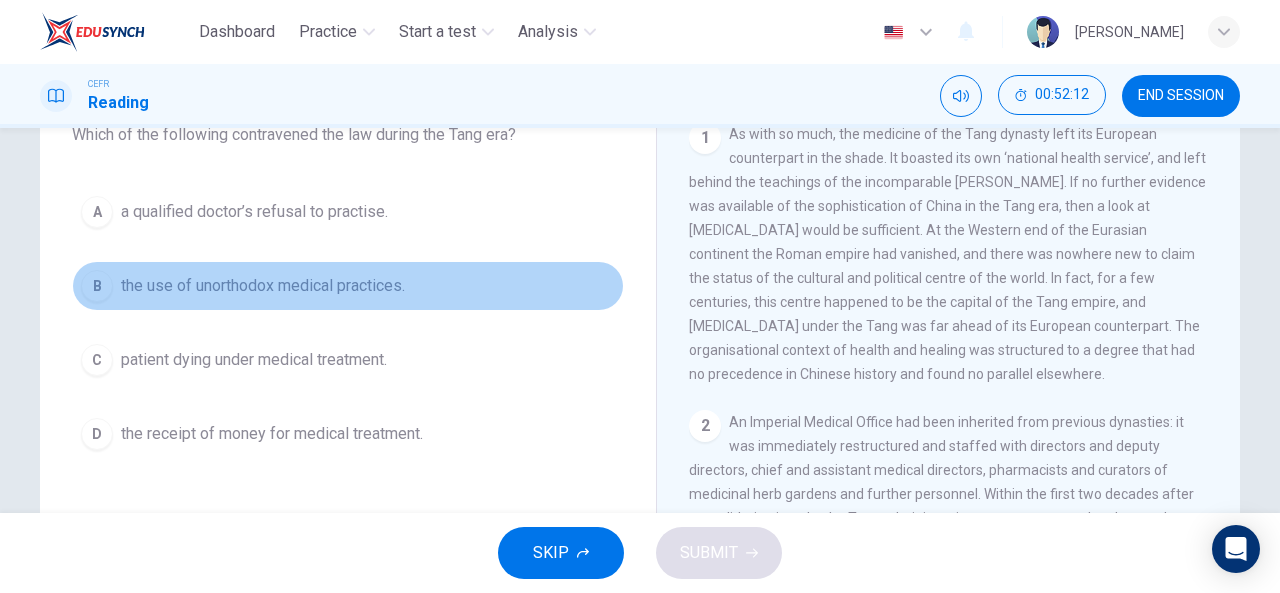 click on "the use of unorthodox medical practices." at bounding box center (263, 286) 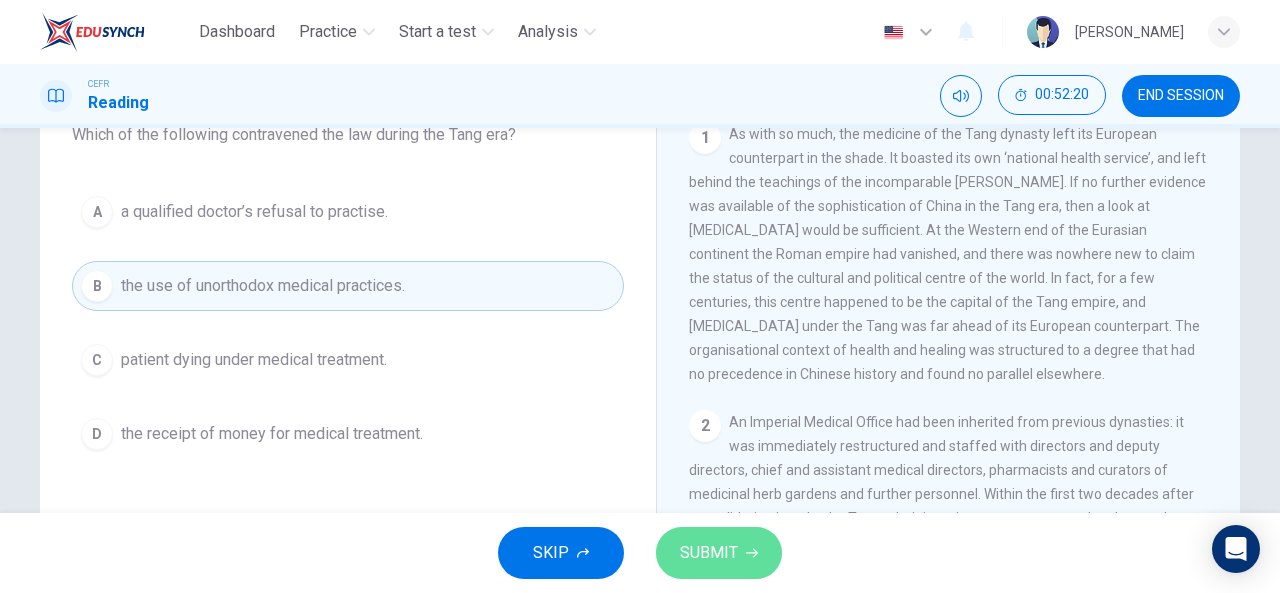 click on "SUBMIT" at bounding box center [709, 553] 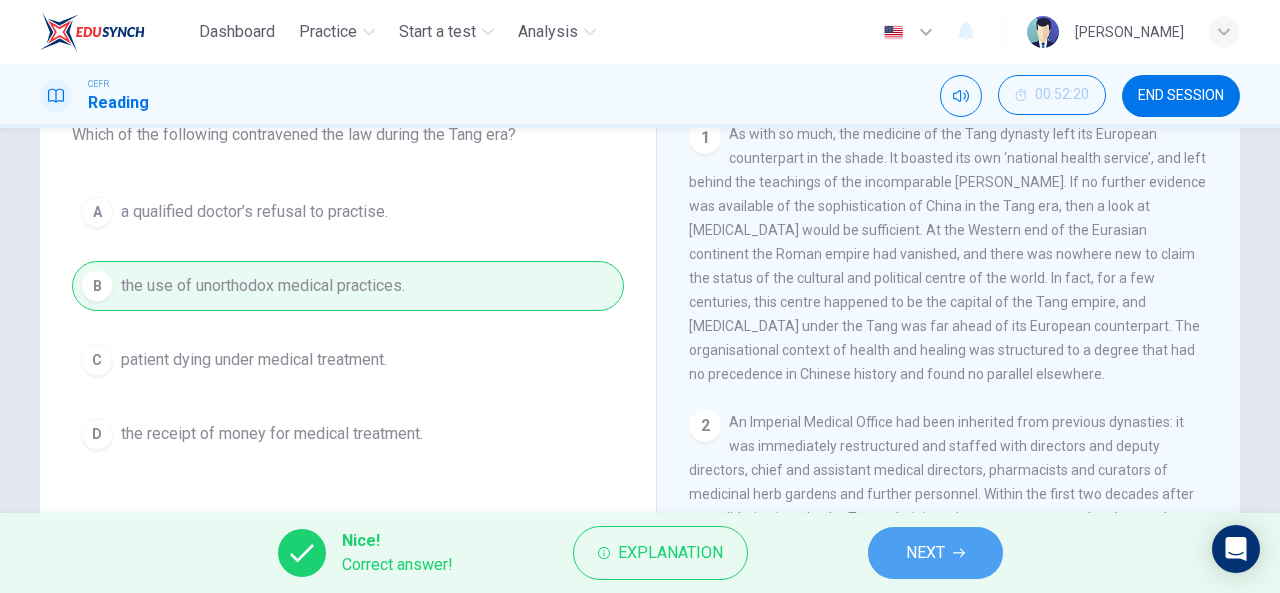click on "NEXT" at bounding box center [935, 553] 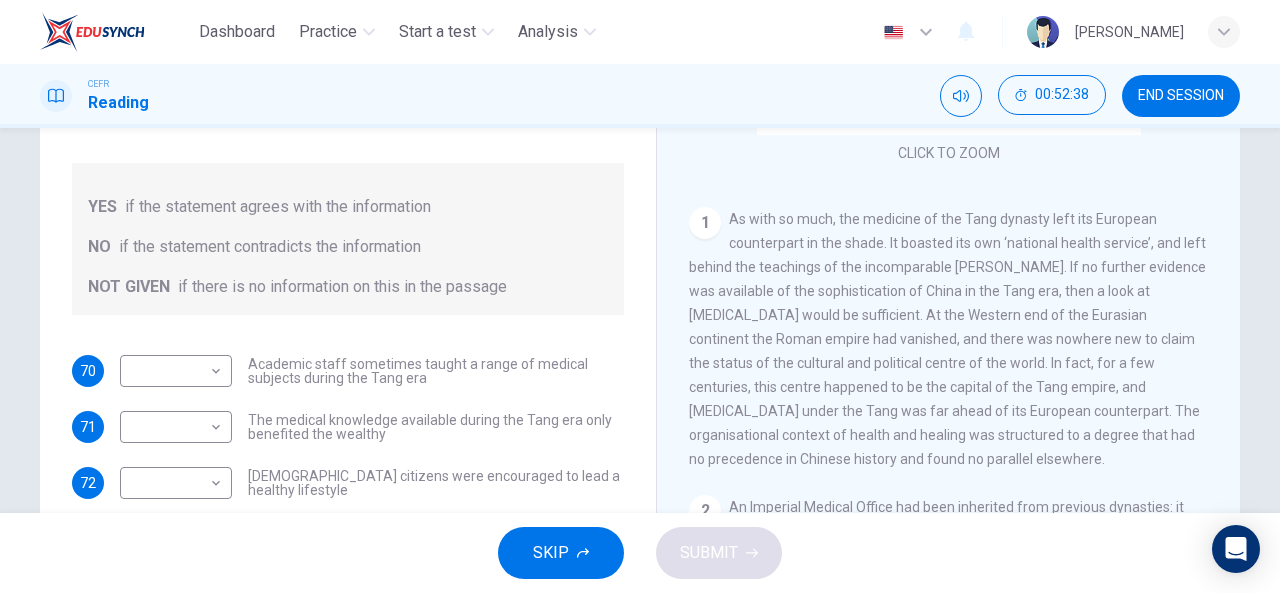 scroll, scrollTop: 284, scrollLeft: 0, axis: vertical 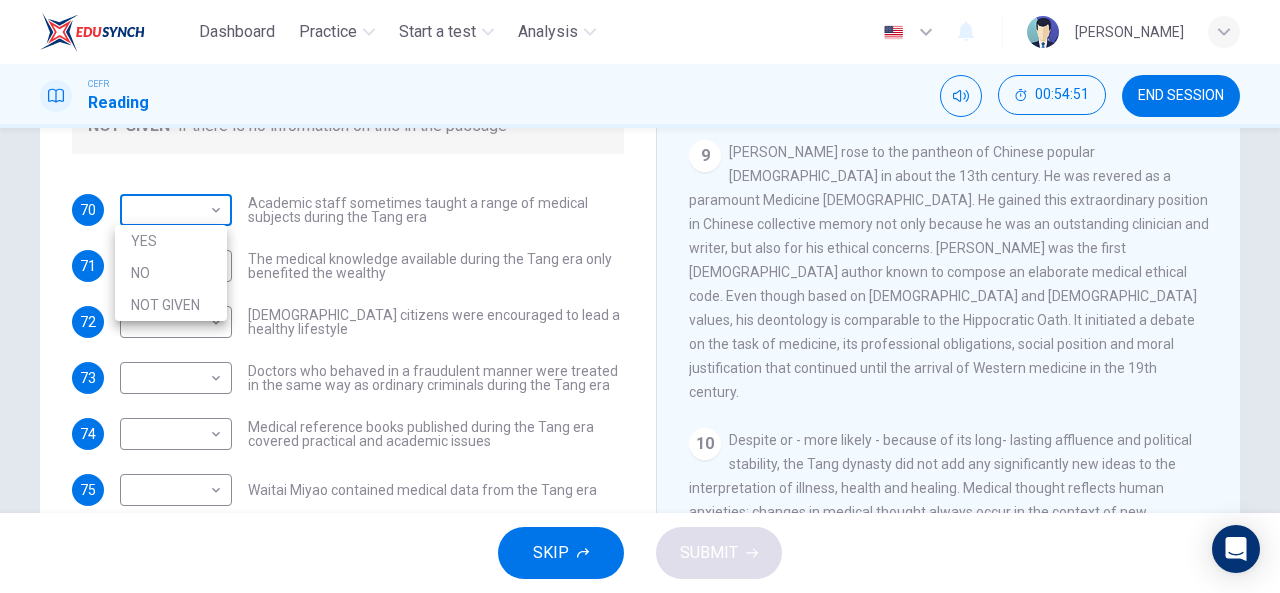 click on "Dashboard Practice Start a test Analysis English en ​ [PERSON_NAME] BINTI MAT ZIN CEFR Reading 00:54:51 END SESSION Questions 70 - 76 Do the following statements agree with the information given in the Reading Passage?
In the boxes below on your answer sheet write: YES if the statement agrees with the information NO if the statement contradicts the information NOT GIVEN if there is no information on this in the passage 70 ​ ​ Academic staff sometimes taught a range of medical subjects during the Tang era 71 ​ ​ The medical knowledge available during the Tang era only benefited the wealthy 72 ​ ​ [DEMOGRAPHIC_DATA] citizens were encouraged to lead a healthy lifestyle 73 ​ ​ Doctors who behaved in a fraudulent manner were treated in the same way as ordinary criminals during the Tang era 74 ​ ​ Medical reference books published during the Tang era covered practical and academic issues 75 ​ ​ Waitai Miyao contained medical data from the Tang era 76 ​ ​ The Art of Healing CLICK TO ZOOM 1 2 3 4 5 6" at bounding box center (640, 296) 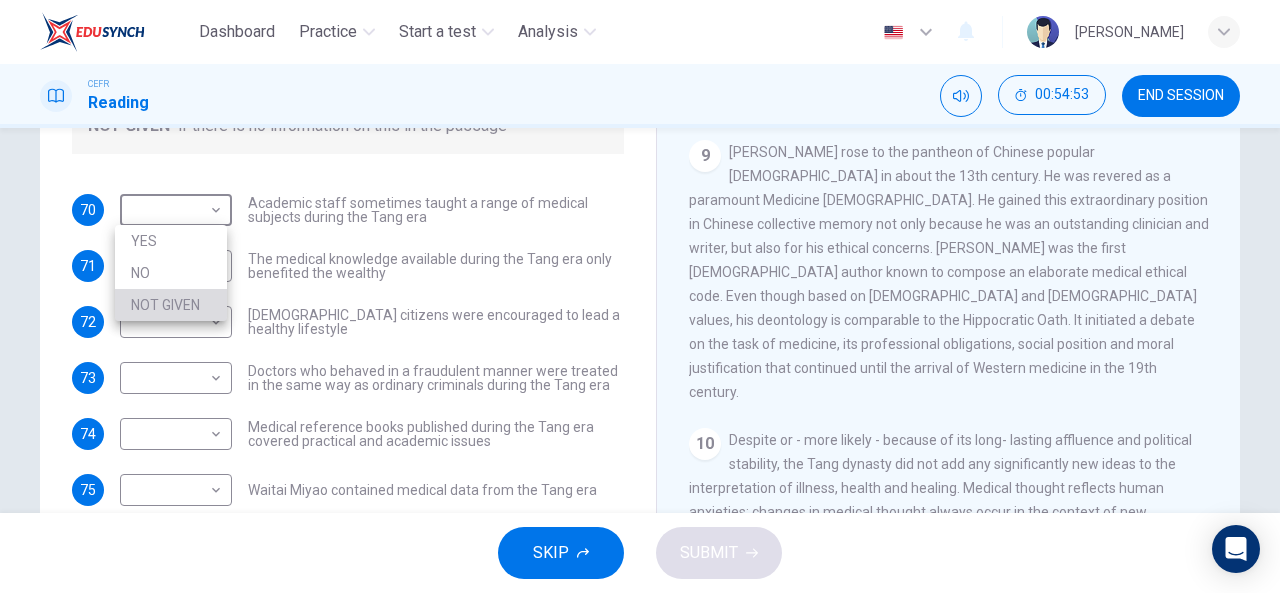 click on "NOT GIVEN" at bounding box center [171, 305] 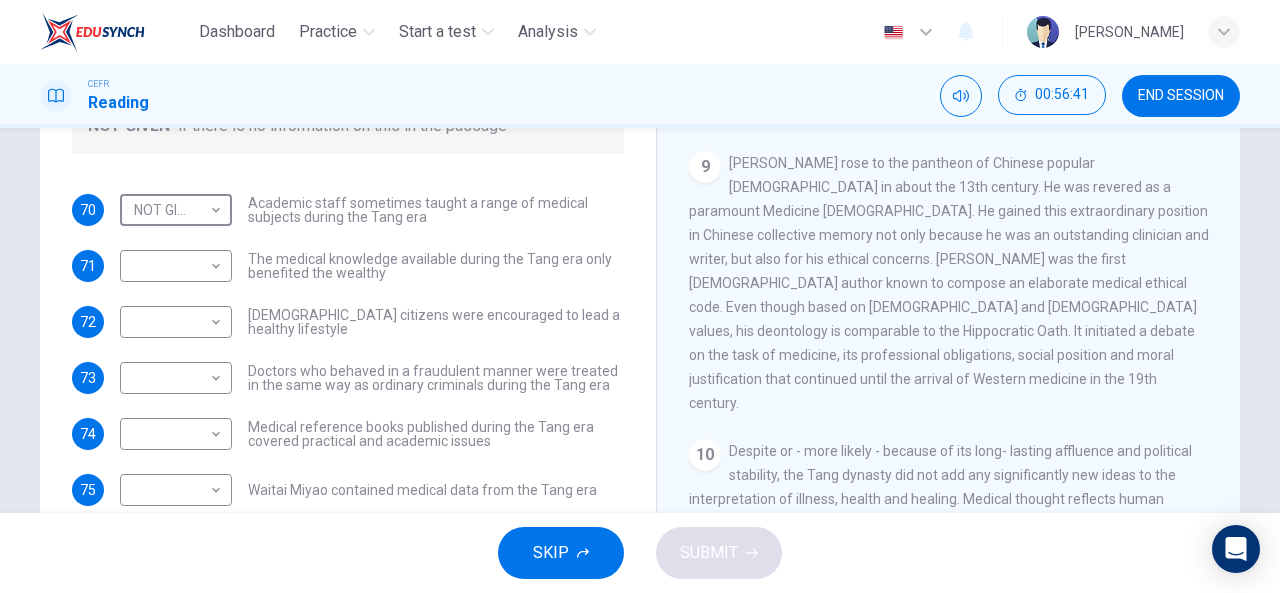 scroll, scrollTop: 2027, scrollLeft: 0, axis: vertical 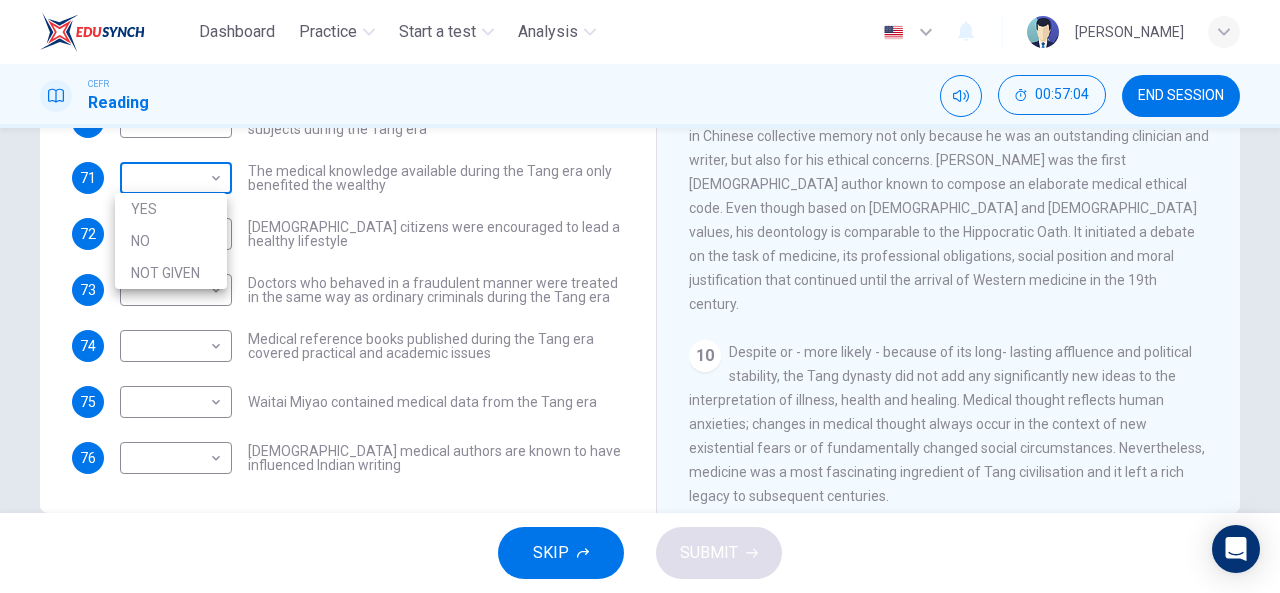 click on "Dashboard Practice Start a test Analysis English en ​ [PERSON_NAME] BINTI MAT ZIN CEFR Reading 00:57:04 END SESSION Questions 70 - 76 Do the following statements agree with the information given in the Reading Passage?
In the boxes below on your answer sheet write: YES if the statement agrees with the information NO if the statement contradicts the information NOT GIVEN if there is no information on this in the passage 70 NOT GIVEN NOT GIVEN ​ Academic staff sometimes taught a range of medical subjects during the Tang era 71 ​ ​ The medical knowledge available during the Tang era only benefited the wealthy 72 ​ ​ [DEMOGRAPHIC_DATA] citizens were encouraged to lead a healthy lifestyle 73 ​ ​ Doctors who behaved in a fraudulent manner were treated in the same way as ordinary criminals during the Tang era 74 ​ ​ Medical reference books published during the Tang era covered practical and academic issues 75 ​ ​ Waitai Miyao contained medical data from the Tang era 76 ​ ​ The Art of Healing 1 2 3 4 5" at bounding box center (640, 296) 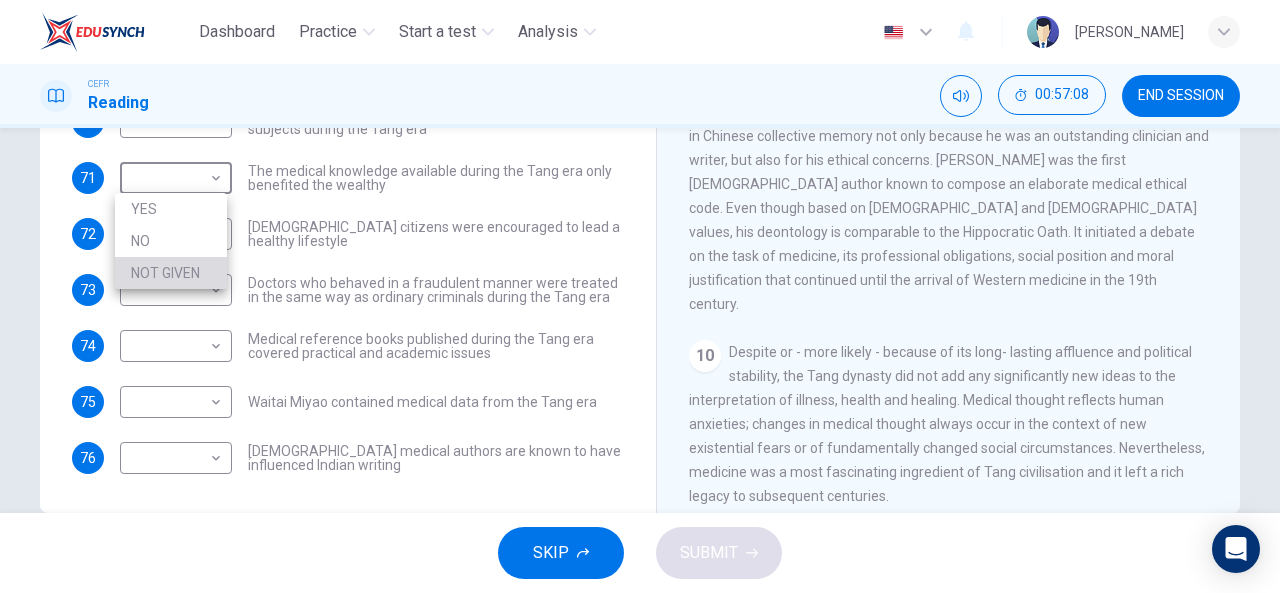 click on "NOT GIVEN" at bounding box center [171, 273] 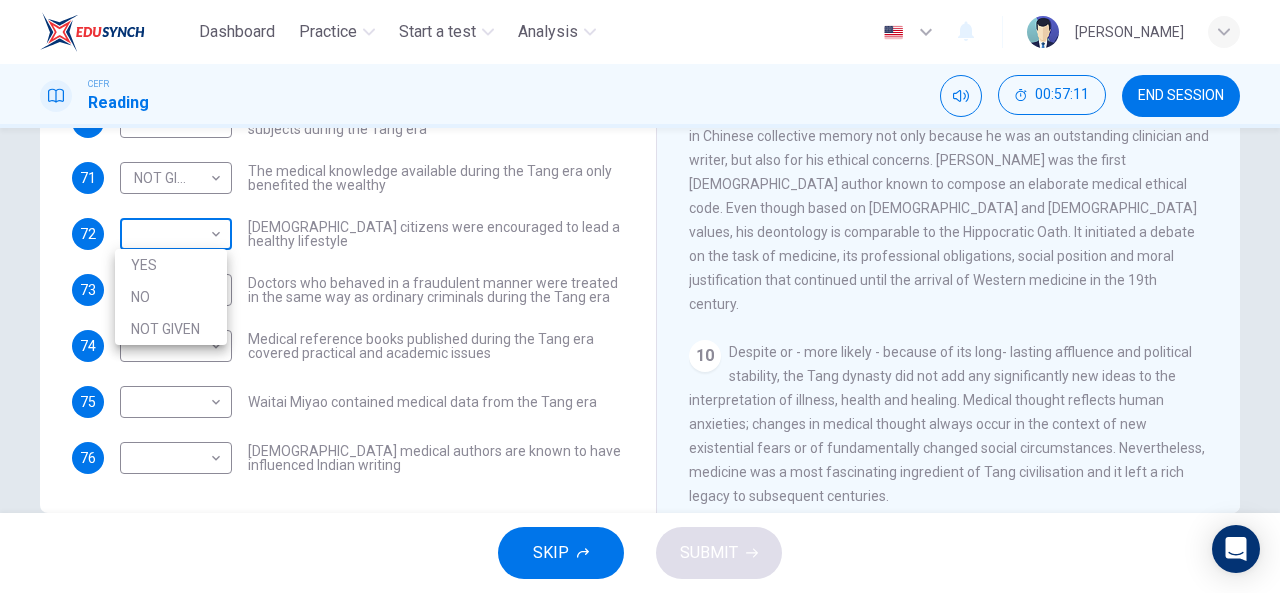 click on "Dashboard Practice Start a test Analysis English en ​ [PERSON_NAME] BINTI MAT ZIN CEFR Reading 00:57:11 END SESSION Questions 70 - 76 Do the following statements agree with the information given in the Reading Passage?
In the boxes below on your answer sheet write: YES if the statement agrees with the information NO if the statement contradicts the information NOT GIVEN if there is no information on this in the passage 70 NOT GIVEN NOT GIVEN ​ Academic staff sometimes taught a range of medical subjects during the Tang era 71 NOT GIVEN NOT GIVEN ​ The medical knowledge available during the Tang era only benefited the wealthy 72 ​ ​ [DEMOGRAPHIC_DATA] citizens were encouraged to lead a healthy lifestyle 73 ​ ​ Doctors who behaved in a fraudulent manner were treated in the same way as ordinary criminals during the Tang era 74 ​ ​ Medical reference books published during the Tang era covered practical and academic issues 75 ​ ​ Waitai Miyao contained medical data from the Tang era 76 ​ ​ 1 2 3 4 5 6" at bounding box center (640, 296) 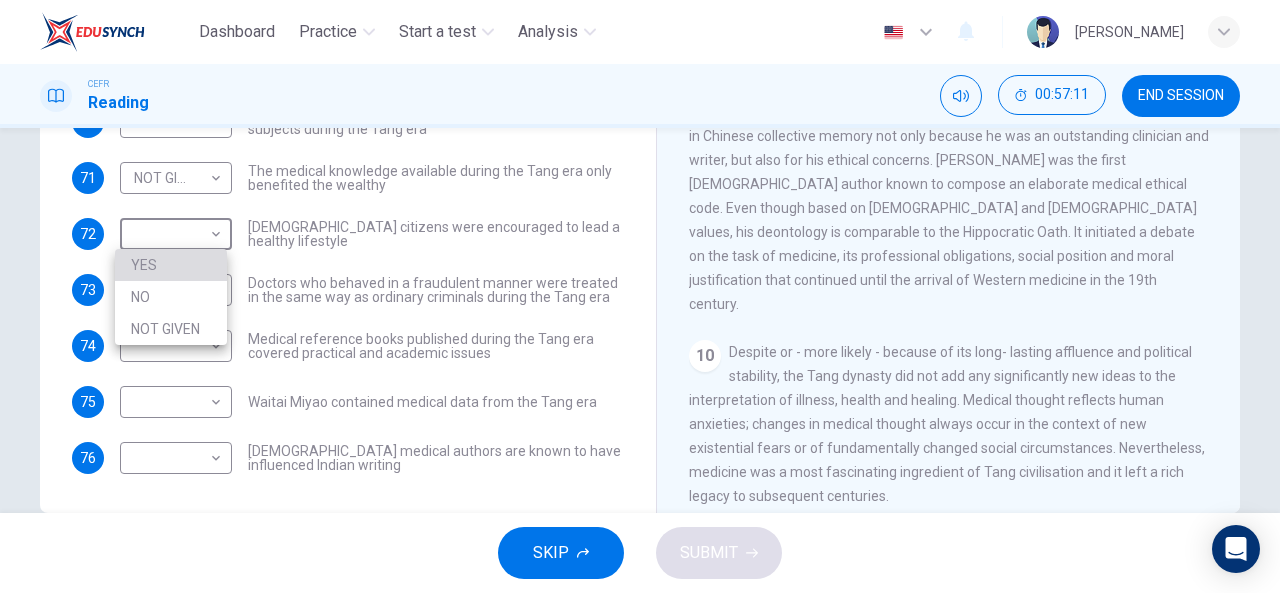 click on "YES" at bounding box center (171, 265) 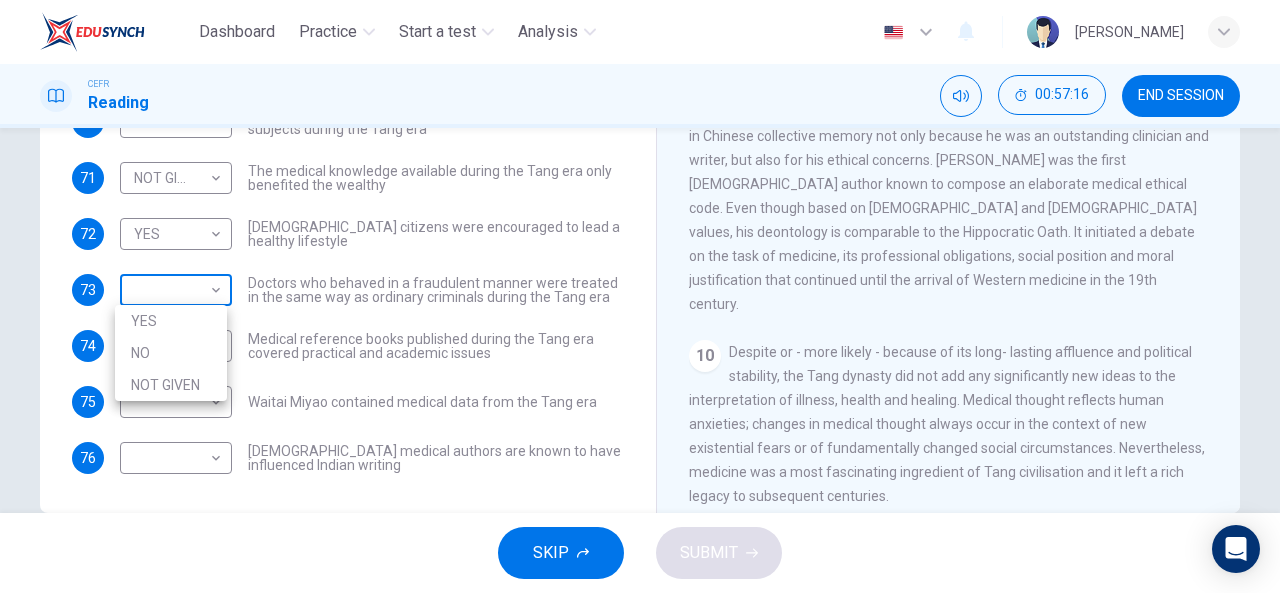 click on "Dashboard Practice Start a test Analysis English en ​ [PERSON_NAME] BINTI MAT ZIN CEFR Reading 00:57:16 END SESSION Questions 70 - 76 Do the following statements agree with the information given in the Reading Passage?
In the boxes below on your answer sheet write: YES if the statement agrees with the information NO if the statement contradicts the information NOT GIVEN if there is no information on this in the passage 70 NOT GIVEN NOT GIVEN ​ Academic staff sometimes taught a range of medical subjects during the Tang era 71 NOT GIVEN NOT GIVEN ​ The medical knowledge available during the Tang era only benefited the wealthy 72 YES YES ​ [DEMOGRAPHIC_DATA] citizens were encouraged to lead a healthy lifestyle 73 ​ ​ Doctors who behaved in a fraudulent manner were treated in the same way as ordinary criminals during the Tang era 74 ​ ​ Medical reference books published during the Tang era covered practical and academic issues 75 ​ ​ Waitai Miyao contained medical data from the Tang era 76 ​ ​ 1 2 3 4" at bounding box center (640, 296) 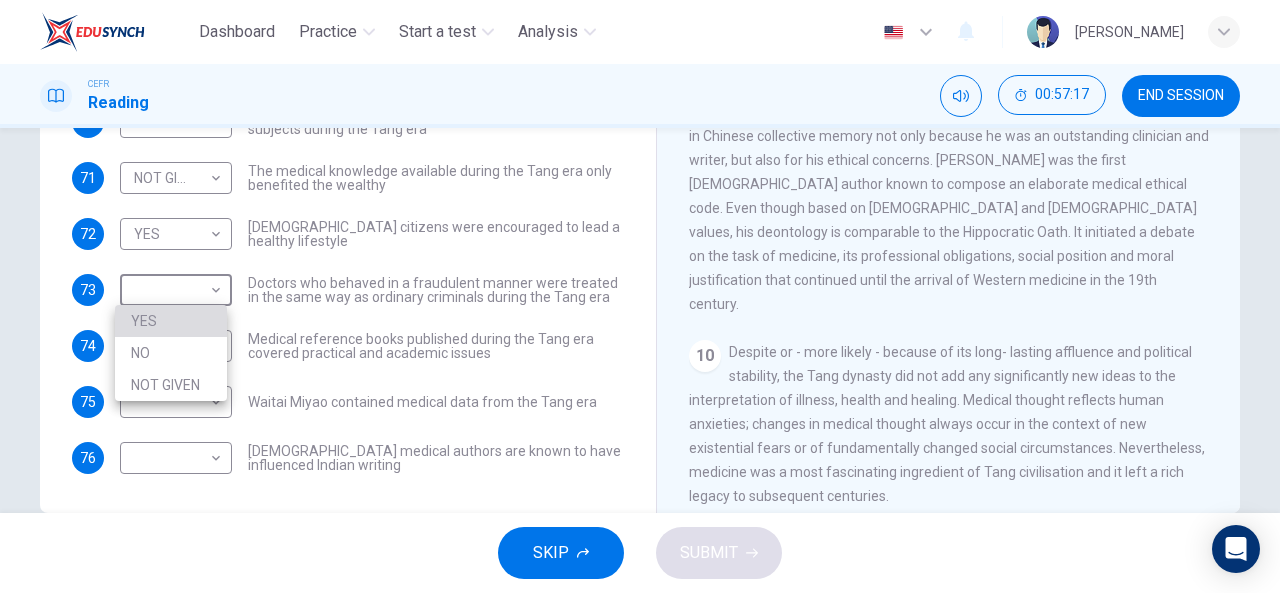 click on "YES" at bounding box center [171, 321] 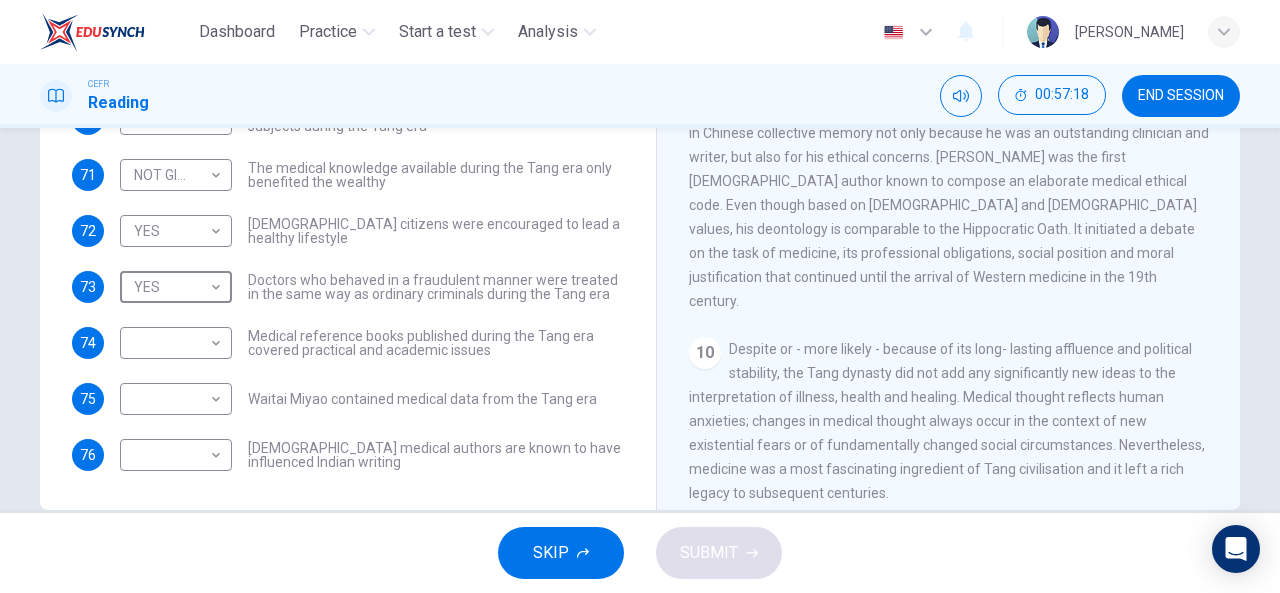 scroll, scrollTop: 354, scrollLeft: 0, axis: vertical 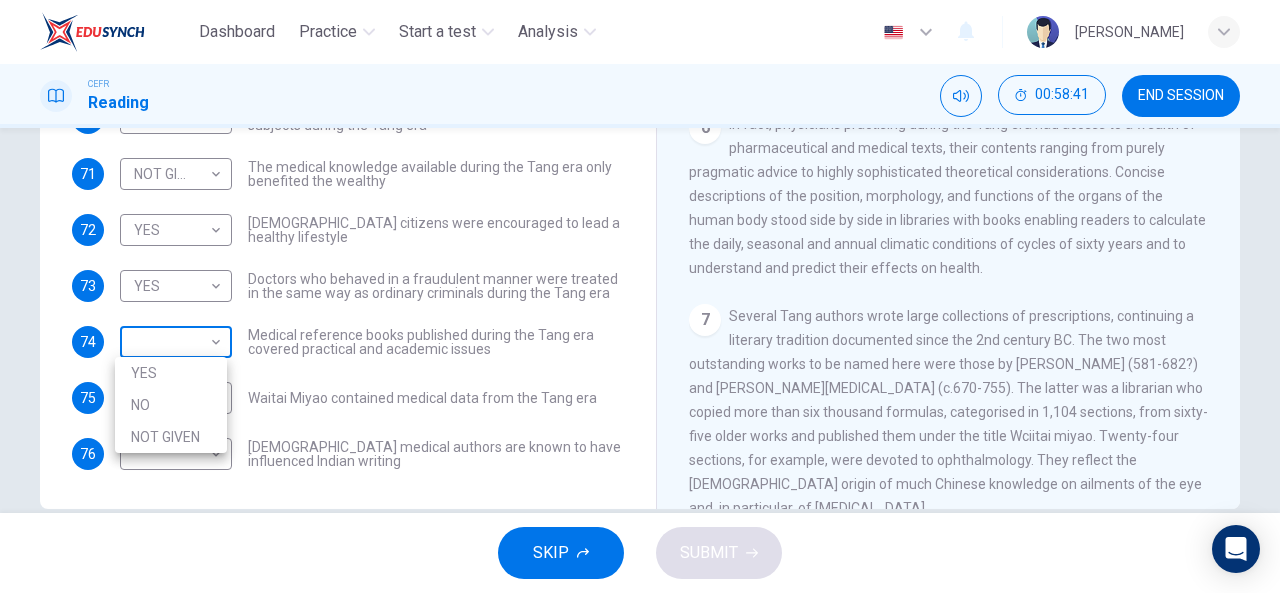 click on "Dashboard Practice Start a test Analysis English en ​ [PERSON_NAME] BINTI MAT ZIN CEFR Reading 00:58:41 END SESSION Questions 70 - 76 Do the following statements agree with the information given in the Reading Passage?
In the boxes below on your answer sheet write: YES if the statement agrees with the information NO if the statement contradicts the information NOT GIVEN if there is no information on this in the passage 70 NOT GIVEN NOT GIVEN ​ Academic staff sometimes taught a range of medical subjects during the Tang era 71 NOT GIVEN NOT GIVEN ​ The medical knowledge available during the Tang era only benefited the wealthy 72 YES YES ​ [DEMOGRAPHIC_DATA] citizens were encouraged to lead a healthy lifestyle 73 YES YES ​ Doctors who behaved in a fraudulent manner were treated in the same way as ordinary criminals during the Tang era 74 ​ ​ Medical reference books published during the Tang era covered practical and academic issues 75 ​ ​ Waitai Miyao contained medical data from the Tang era 76 ​ ​ 1 2" at bounding box center (640, 296) 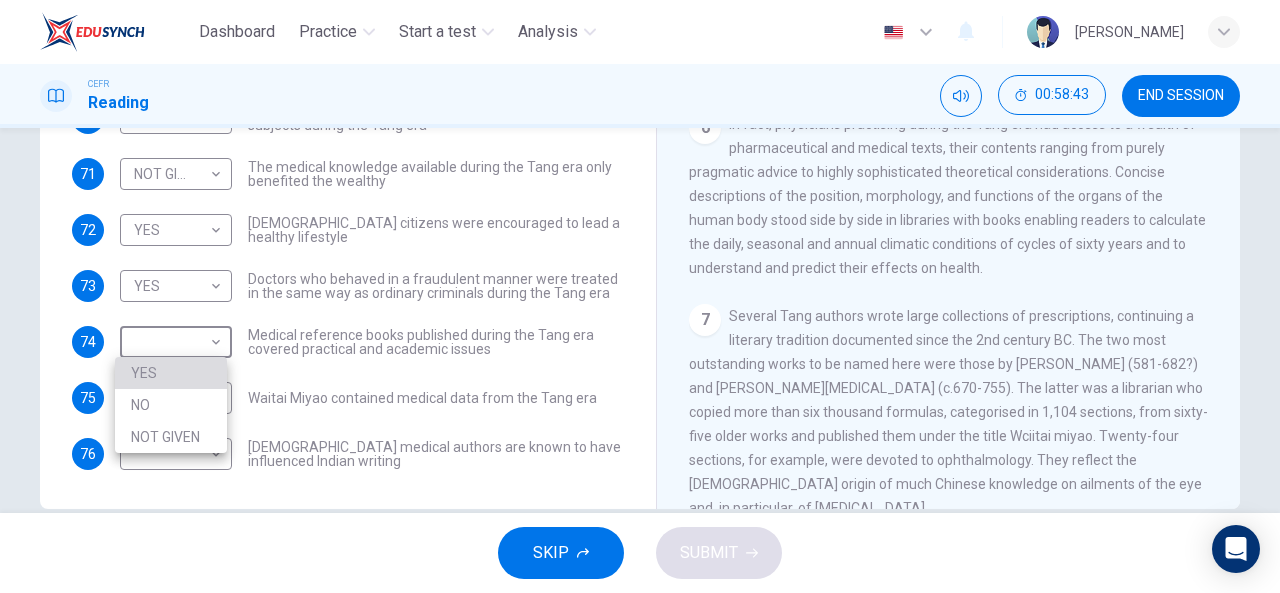 click on "YES" at bounding box center [171, 373] 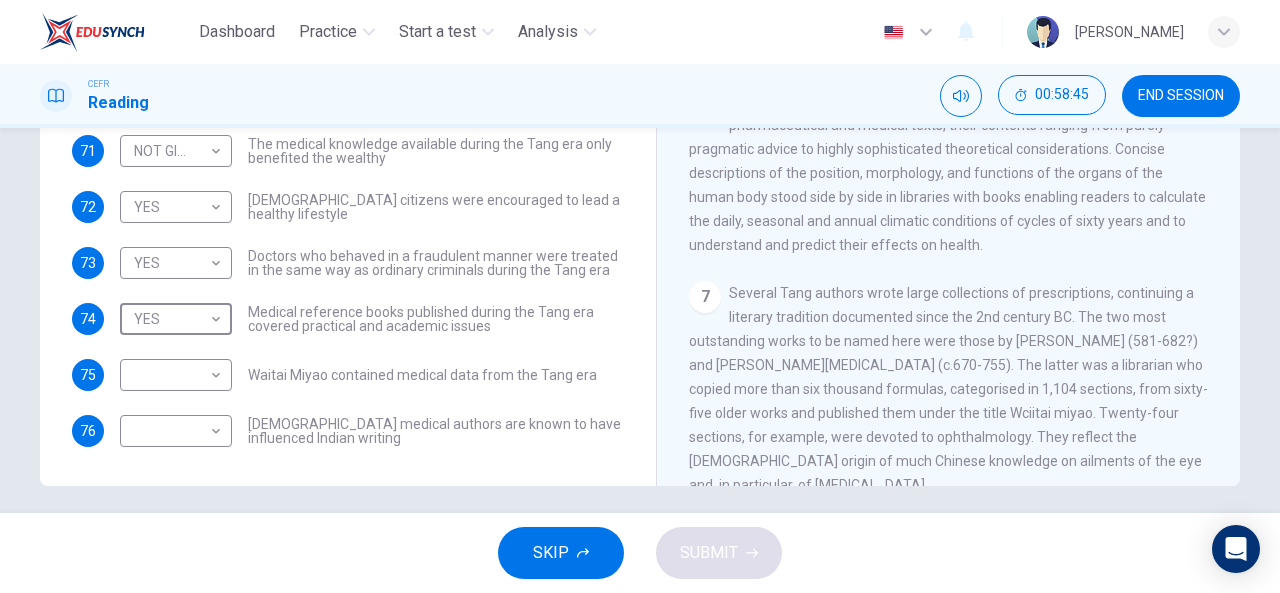scroll, scrollTop: 378, scrollLeft: 0, axis: vertical 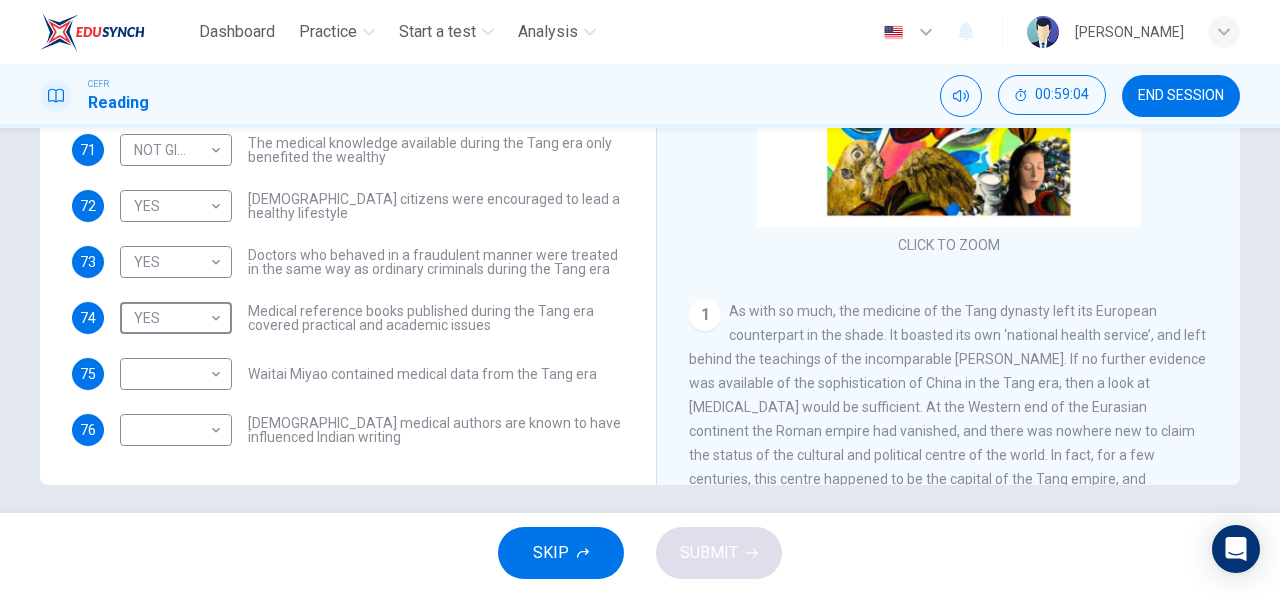 click on "As with so much, the medicine of the Tang dynasty left its European counterpart in the shade. It boasted its own ‘national health service’, and left behind the teachings of the incomparable [PERSON_NAME]. If no further evidence was available of the sophistication of China in the Tang era, then a look at [MEDICAL_DATA] would be sufficient. At the Western end of the Eurasian continent the Roman empire had vanished, and there was nowhere new to claim the status of the cultural and political centre of the world. In fact, for a few centuries, this centre happened to be the capital of the Tang empire, and [MEDICAL_DATA] under the Tang was far ahead of its European counterpart. The organisational context of health and healing was structured to a degree that had no precedence in Chinese history and found no parallel elsewhere." at bounding box center [947, 431] 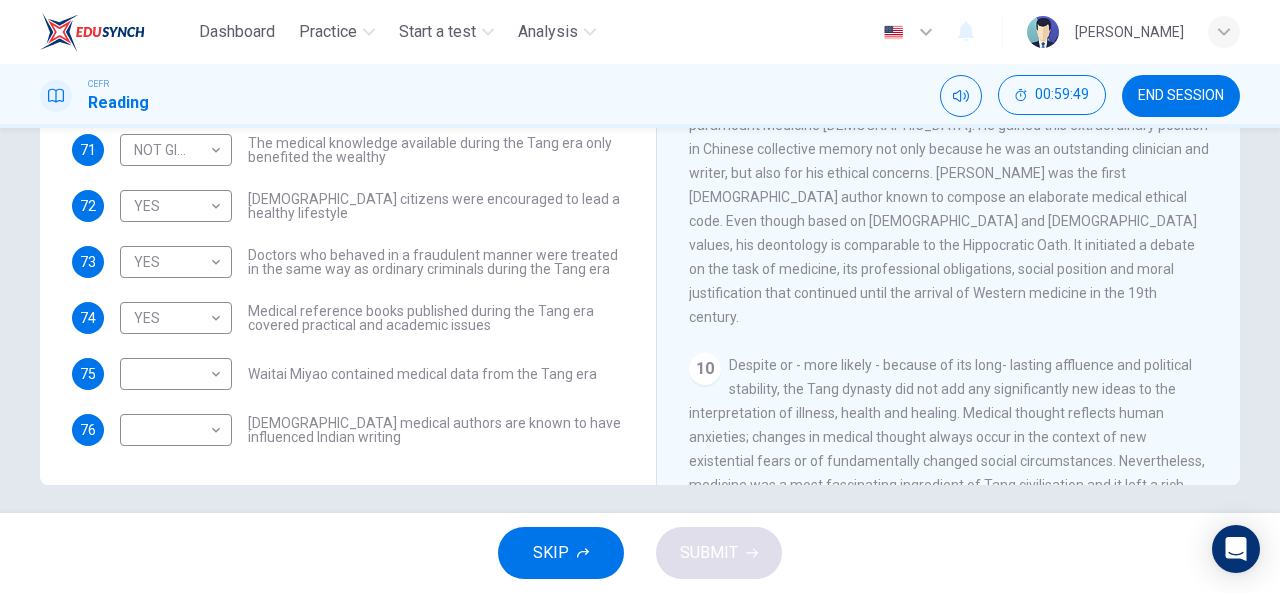 scroll, scrollTop: 2027, scrollLeft: 0, axis: vertical 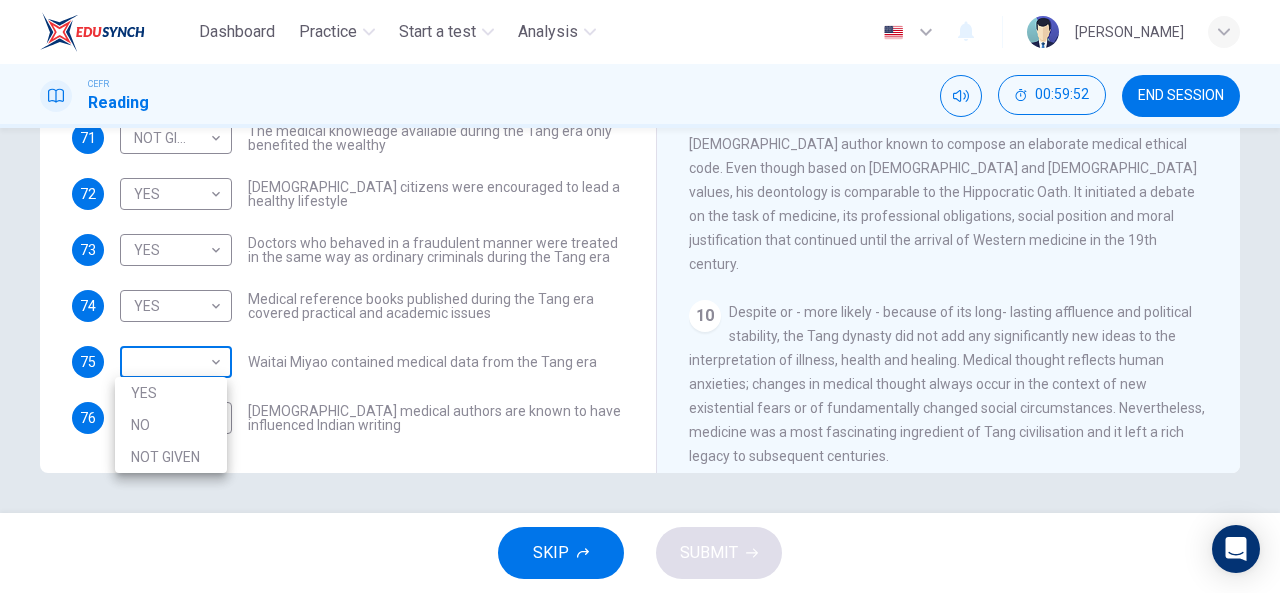 click on "Dashboard Practice Start a test Analysis English en ​ [PERSON_NAME] BINTI MAT ZIN CEFR Reading 00:59:52 END SESSION Questions 70 - 76 Do the following statements agree with the information given in the Reading Passage?
In the boxes below on your answer sheet write: YES if the statement agrees with the information NO if the statement contradicts the information NOT GIVEN if there is no information on this in the passage 70 NOT GIVEN NOT GIVEN ​ Academic staff sometimes taught a range of medical subjects during the Tang era 71 NOT GIVEN NOT GIVEN ​ The medical knowledge available during the Tang era only benefited the wealthy 72 YES YES ​ [DEMOGRAPHIC_DATA] citizens were encouraged to lead a healthy lifestyle 73 YES YES ​ Doctors who behaved in a fraudulent manner were treated in the same way as ordinary criminals during the Tang era 74 YES YES ​ Medical reference books published during the Tang era covered practical and academic issues 75 ​ ​ Waitai Miyao contained medical data from the Tang era 76 ​ ​" at bounding box center (640, 296) 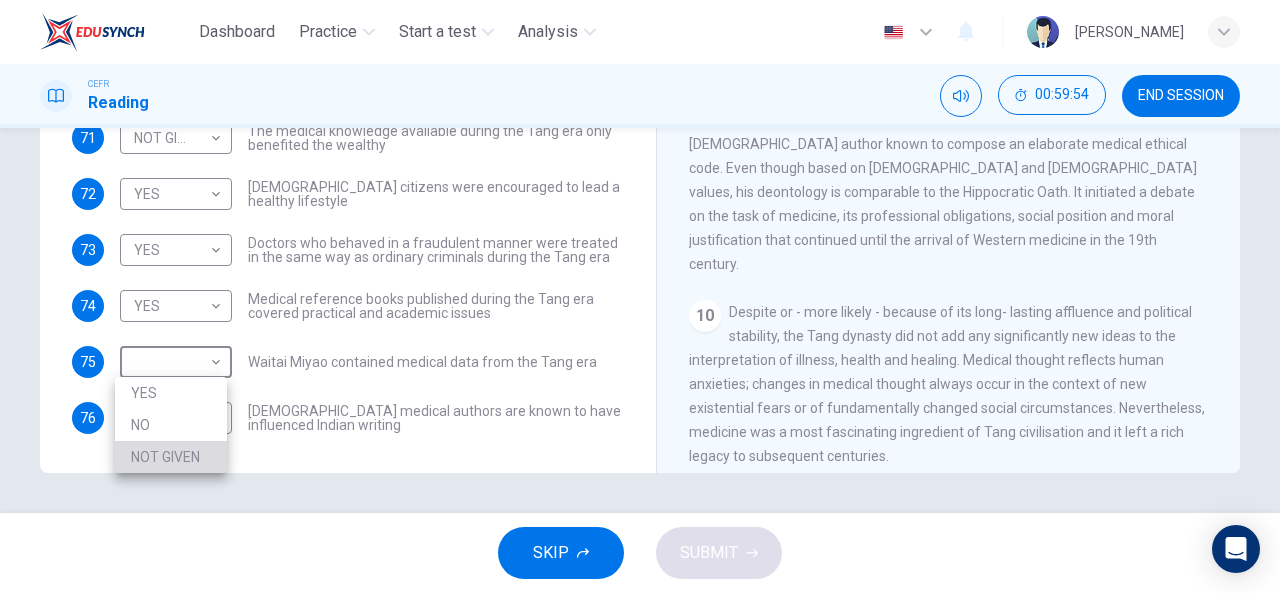 click on "NOT GIVEN" at bounding box center (171, 457) 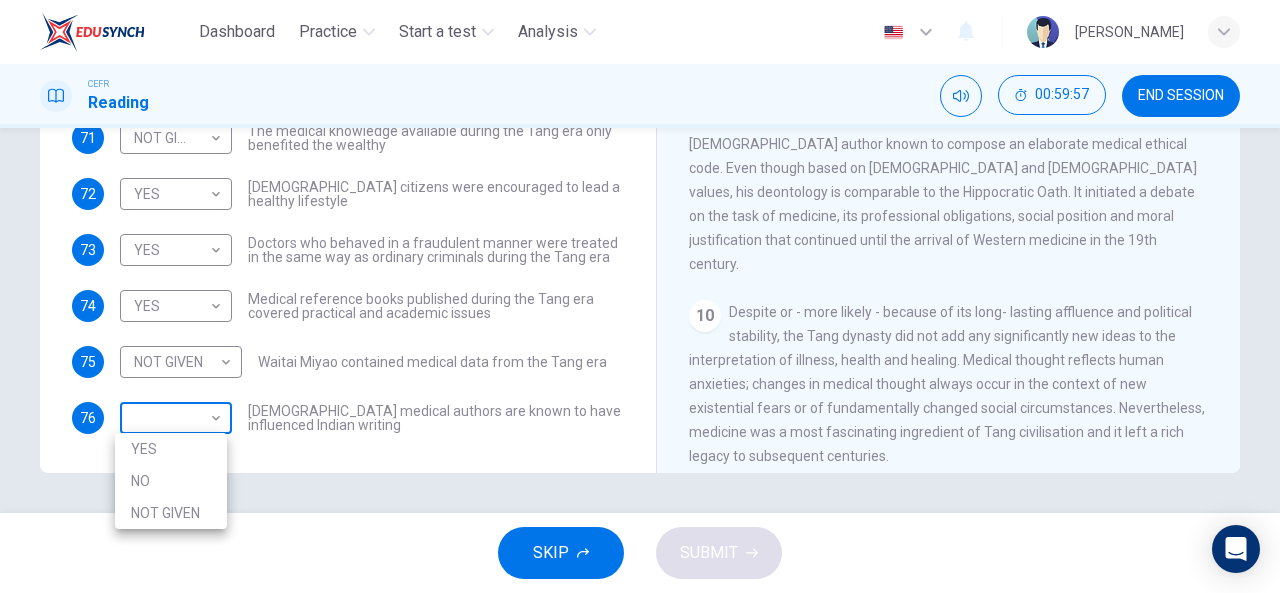 click on "Dashboard Practice Start a test Analysis English en ​ [PERSON_NAME] BINTI MAT ZIN CEFR Reading 00:59:57 END SESSION Questions 70 - 76 Do the following statements agree with the information given in the Reading Passage?
In the boxes below on your answer sheet write: YES if the statement agrees with the information NO if the statement contradicts the information NOT GIVEN if there is no information on this in the passage 70 NOT GIVEN NOT GIVEN ​ Academic staff sometimes taught a range of medical subjects during the Tang era 71 NOT GIVEN NOT GIVEN ​ The medical knowledge available during the Tang era only benefited the wealthy 72 YES YES ​ [DEMOGRAPHIC_DATA] citizens were encouraged to lead a healthy lifestyle 73 YES YES ​ Doctors who behaved in a fraudulent manner were treated in the same way as ordinary criminals during the Tang era 74 YES YES ​ Medical reference books published during the Tang era covered practical and academic issues 75 NOT GIVEN NOT GIVEN ​ 76 ​ ​ The Art of Healing CLICK TO ZOOM 1 2 3" at bounding box center [640, 296] 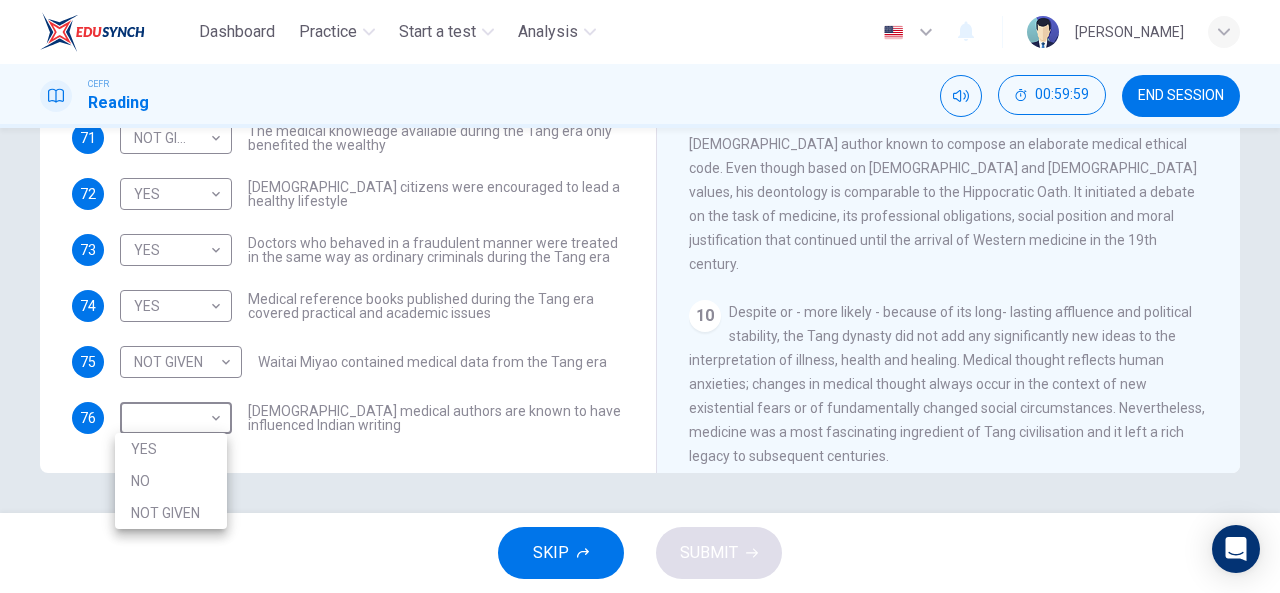 click at bounding box center [640, 296] 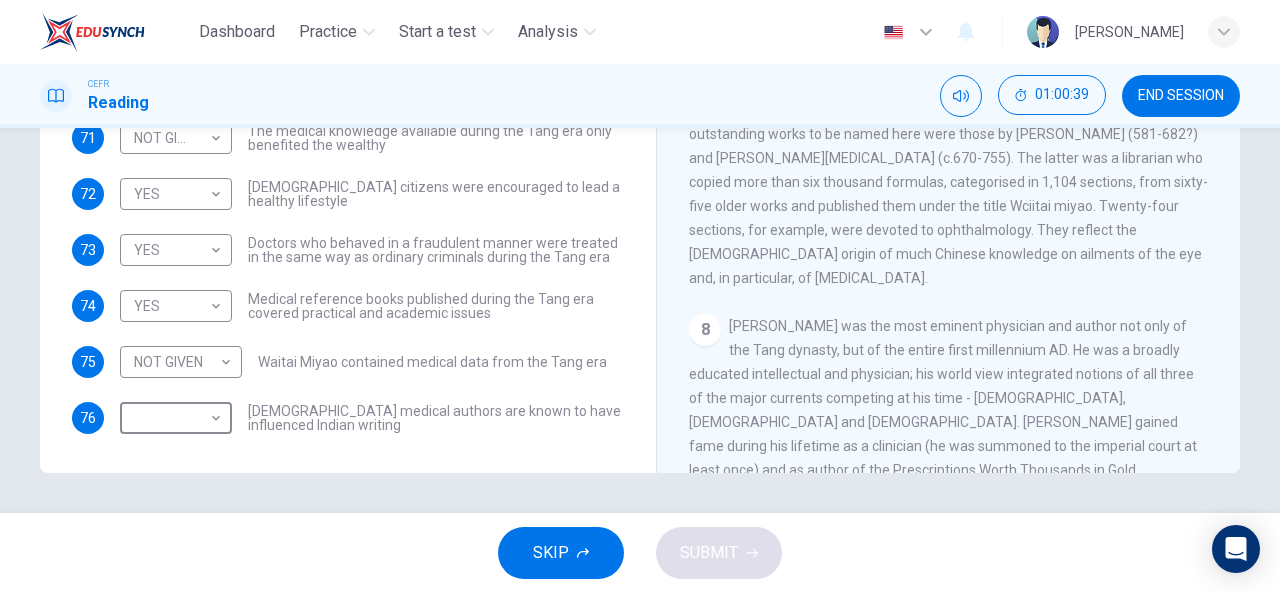 scroll, scrollTop: 1438, scrollLeft: 0, axis: vertical 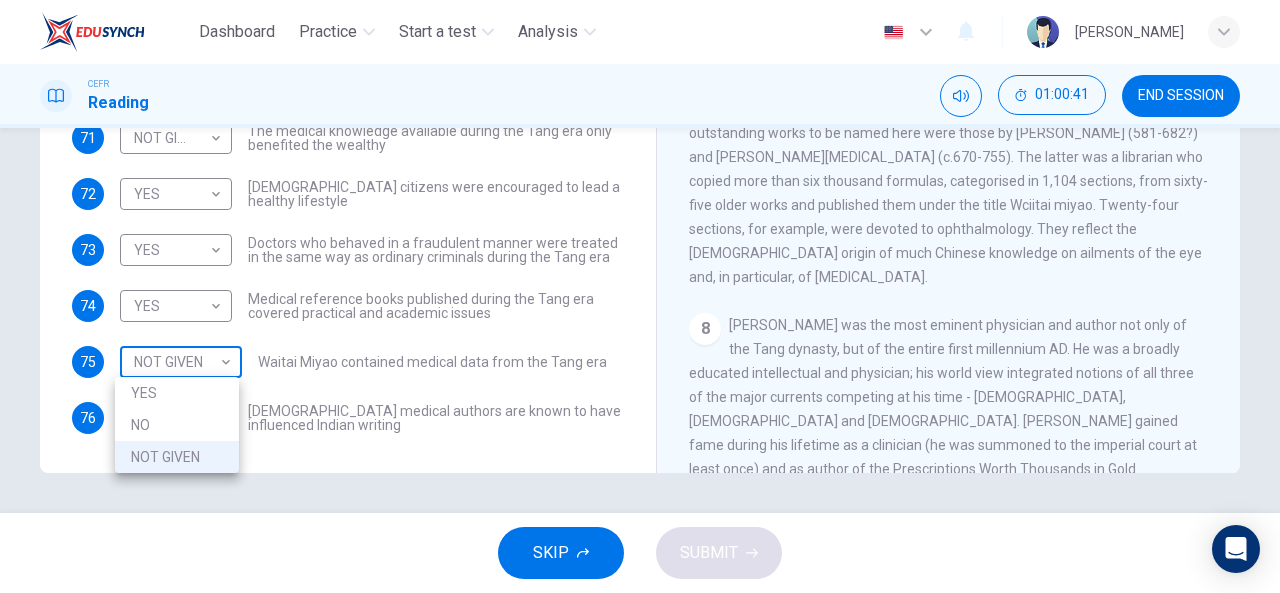 click on "Dashboard Practice Start a test Analysis English en ​ [PERSON_NAME] BINTI MAT ZIN CEFR Reading 01:00:41 END SESSION Questions 70 - 76 Do the following statements agree with the information given in the Reading Passage?
In the boxes below on your answer sheet write: YES if the statement agrees with the information NO if the statement contradicts the information NOT GIVEN if there is no information on this in the passage 70 NOT GIVEN NOT GIVEN ​ Academic staff sometimes taught a range of medical subjects during the Tang era 71 NOT GIVEN NOT GIVEN ​ The medical knowledge available during the Tang era only benefited the wealthy 72 YES YES ​ [DEMOGRAPHIC_DATA] citizens were encouraged to lead a healthy lifestyle 73 YES YES ​ Doctors who behaved in a fraudulent manner were treated in the same way as ordinary criminals during the Tang era 74 YES YES ​ Medical reference books published during the Tang era covered practical and academic issues 75 NOT GIVEN NOT GIVEN ​ 76 ​ ​ The Art of Healing CLICK TO ZOOM 1 2 3" at bounding box center (640, 296) 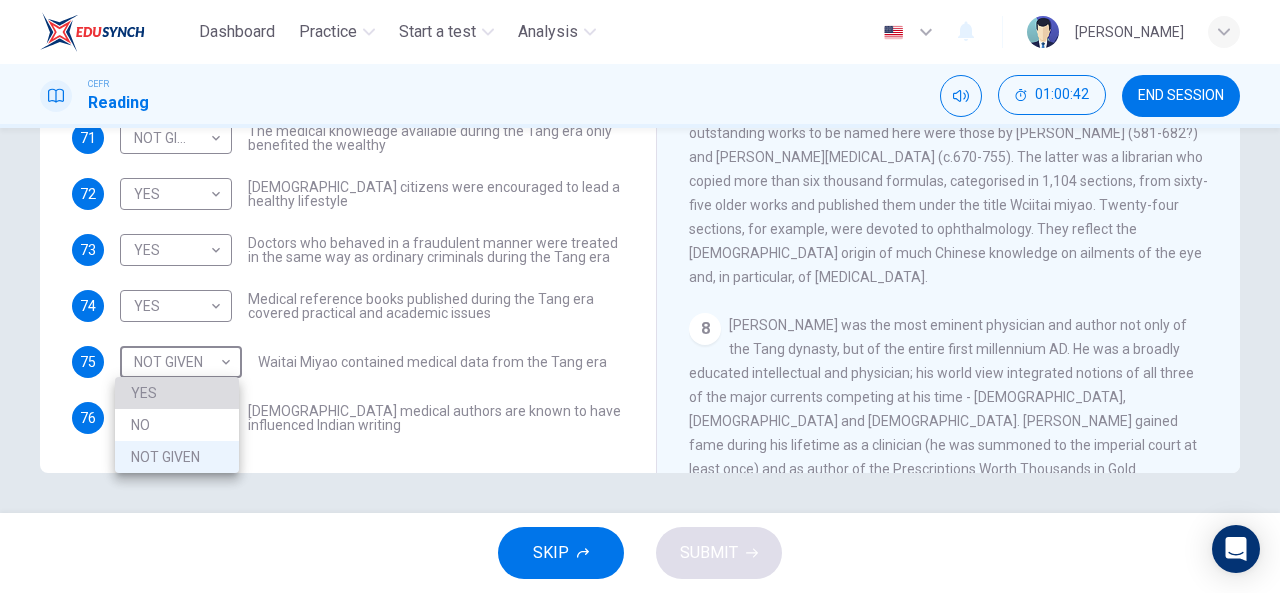 click on "YES" at bounding box center (177, 393) 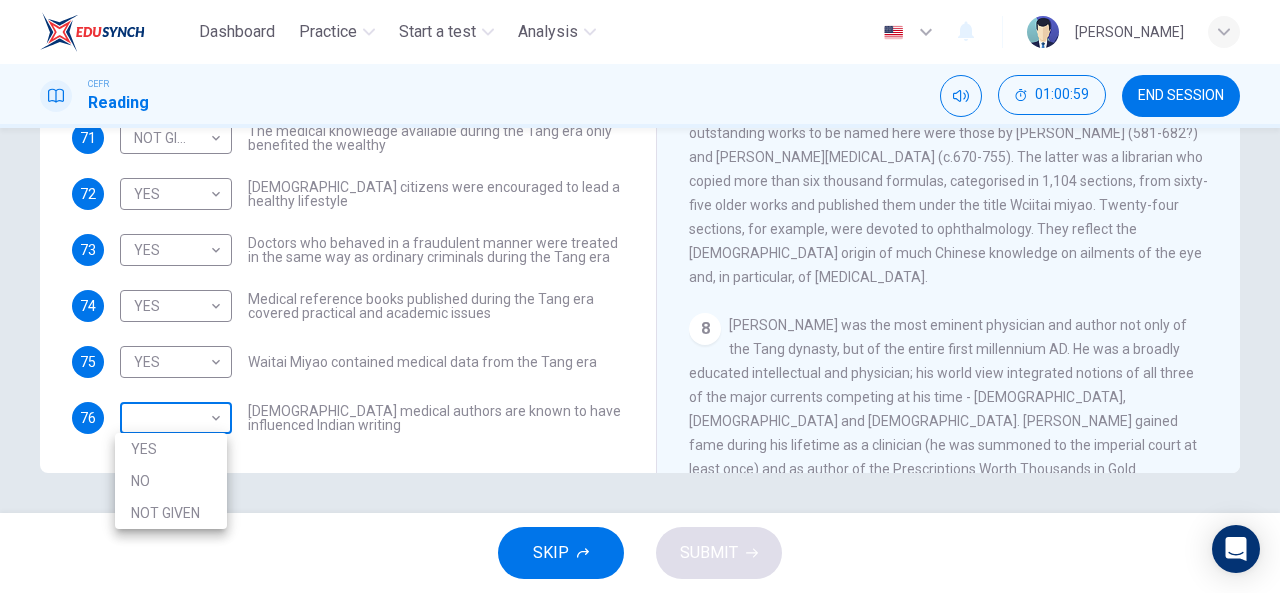 click on "Dashboard Practice Start a test Analysis English en ​ [PERSON_NAME] BINTI MAT ZIN CEFR Reading 01:00:59 END SESSION Questions 70 - 76 Do the following statements agree with the information given in the Reading Passage?
In the boxes below on your answer sheet write: YES if the statement agrees with the information NO if the statement contradicts the information NOT GIVEN if there is no information on this in the passage 70 NOT GIVEN NOT GIVEN ​ Academic staff sometimes taught a range of medical subjects during the Tang era 71 NOT GIVEN NOT GIVEN ​ The medical knowledge available during the Tang era only benefited the wealthy 72 YES YES ​ [DEMOGRAPHIC_DATA] citizens were encouraged to lead a healthy lifestyle 73 YES YES ​ Doctors who behaved in a fraudulent manner were treated in the same way as ordinary criminals during the Tang era 74 YES YES ​ Medical reference books published during the Tang era covered practical and academic issues 75 YES YES ​ Waitai Miyao contained medical data from the Tang era 76 ​" at bounding box center [640, 296] 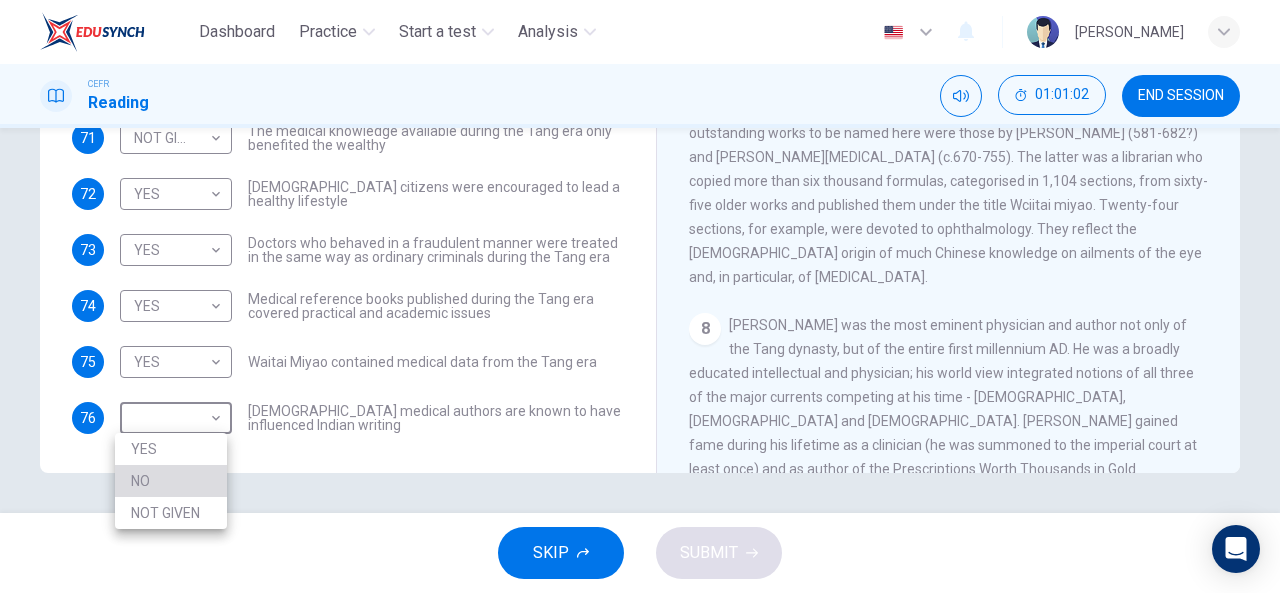 click on "NO" at bounding box center [171, 481] 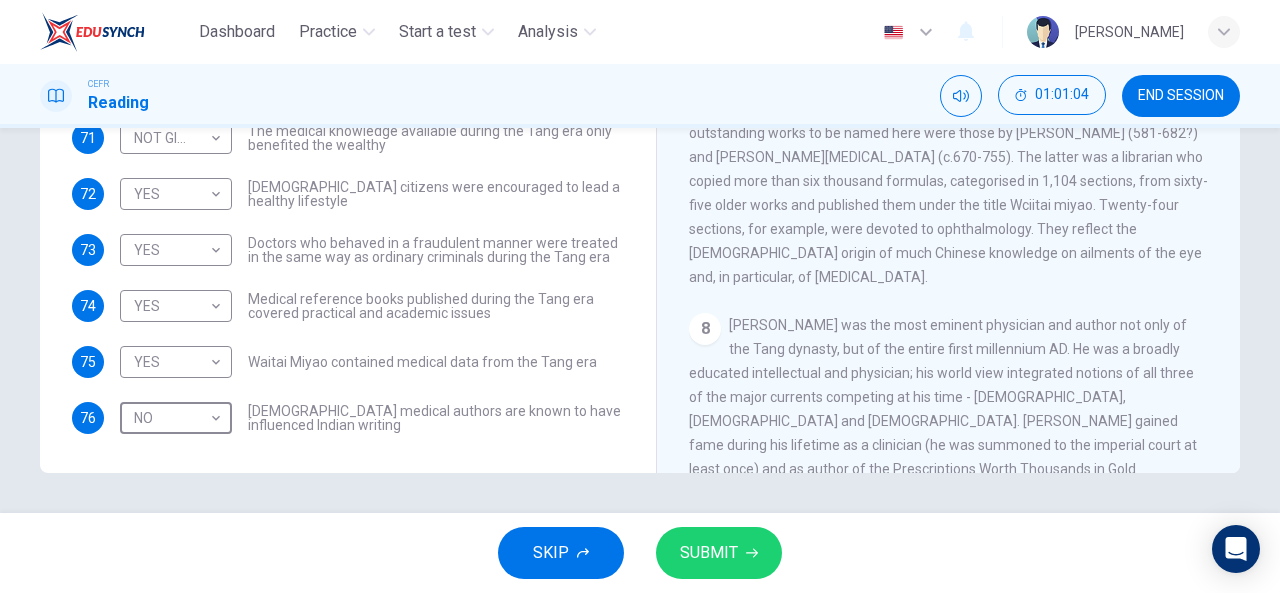 click on "SUBMIT" at bounding box center (709, 553) 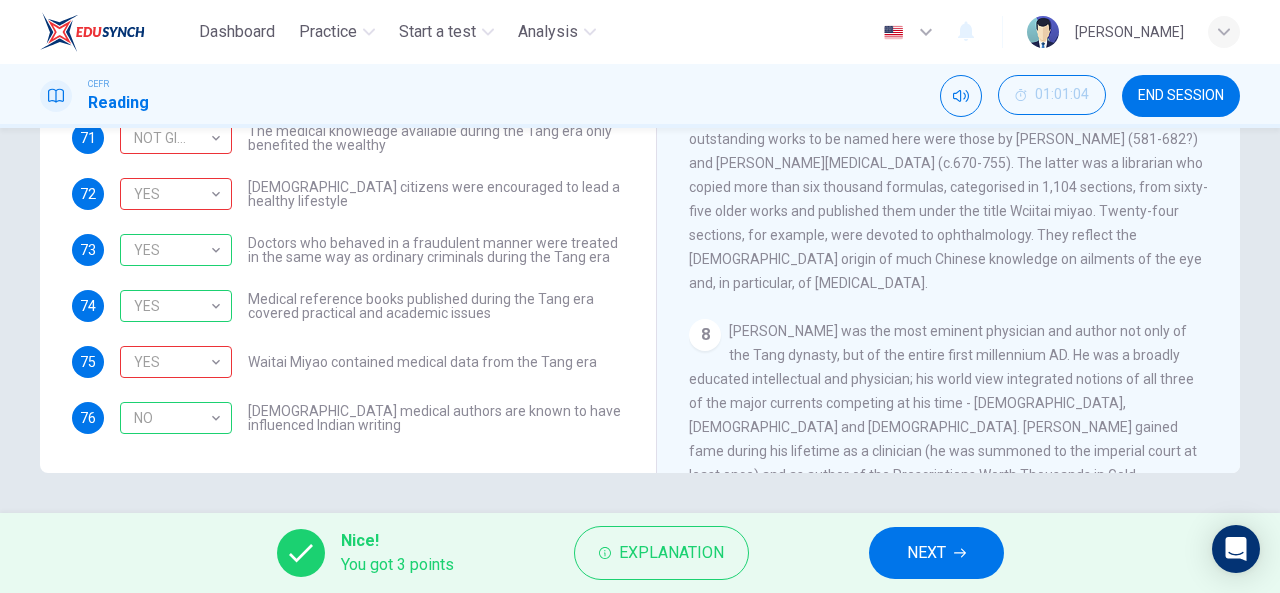 scroll, scrollTop: 1420, scrollLeft: 0, axis: vertical 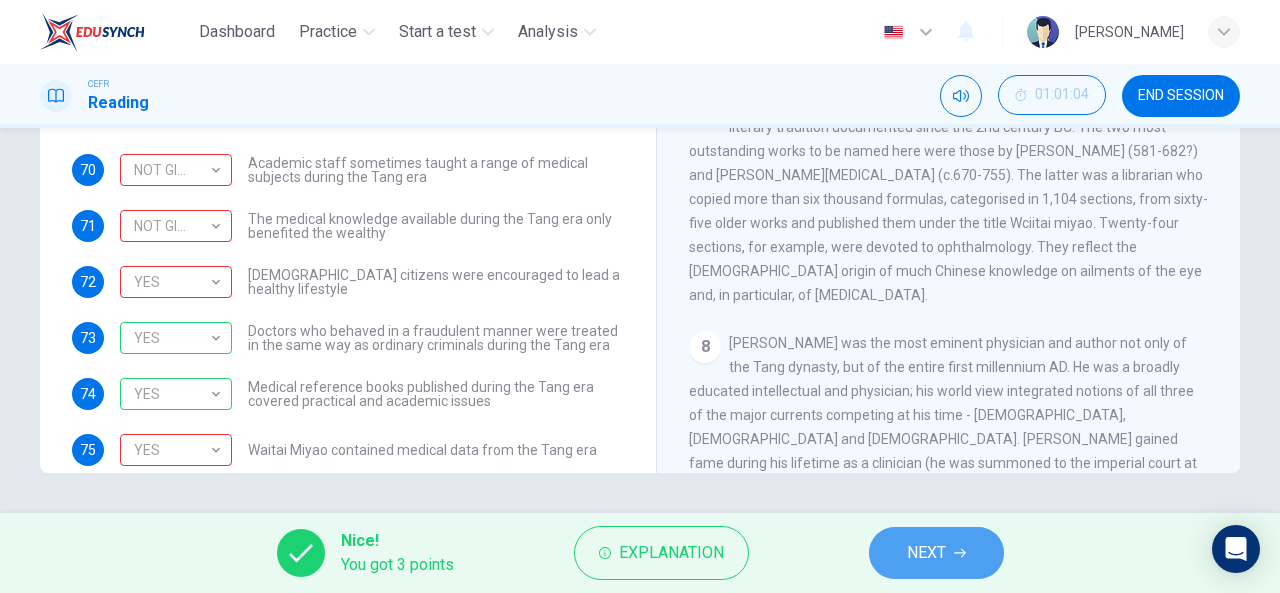 click on "NEXT" at bounding box center (926, 553) 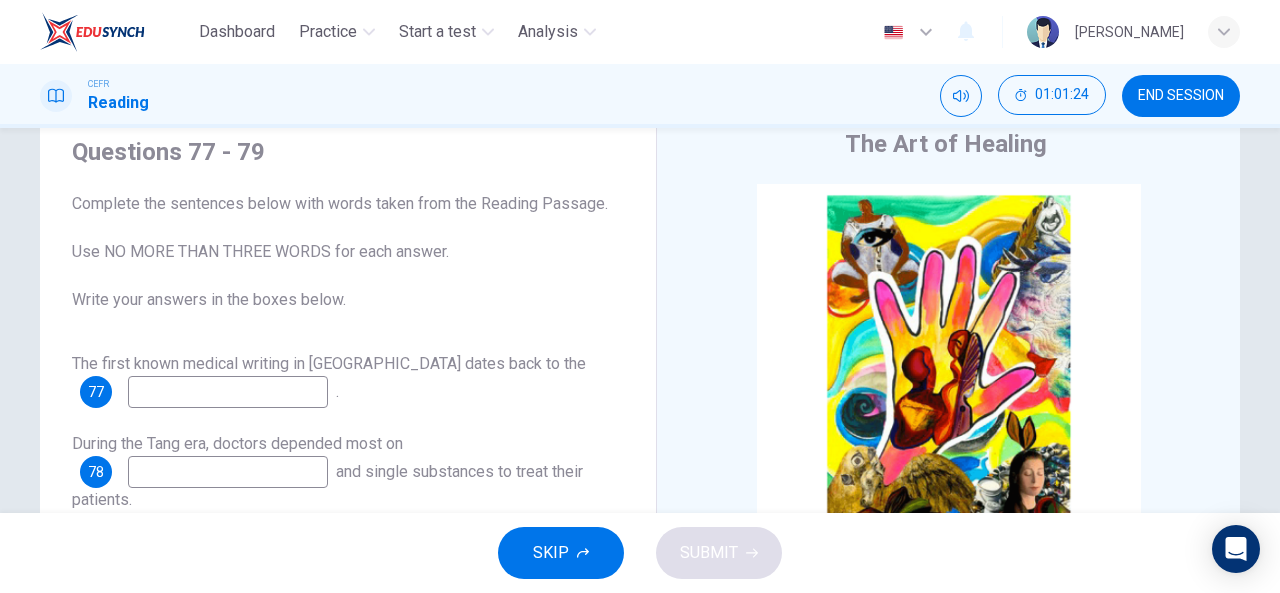 scroll, scrollTop: 0, scrollLeft: 0, axis: both 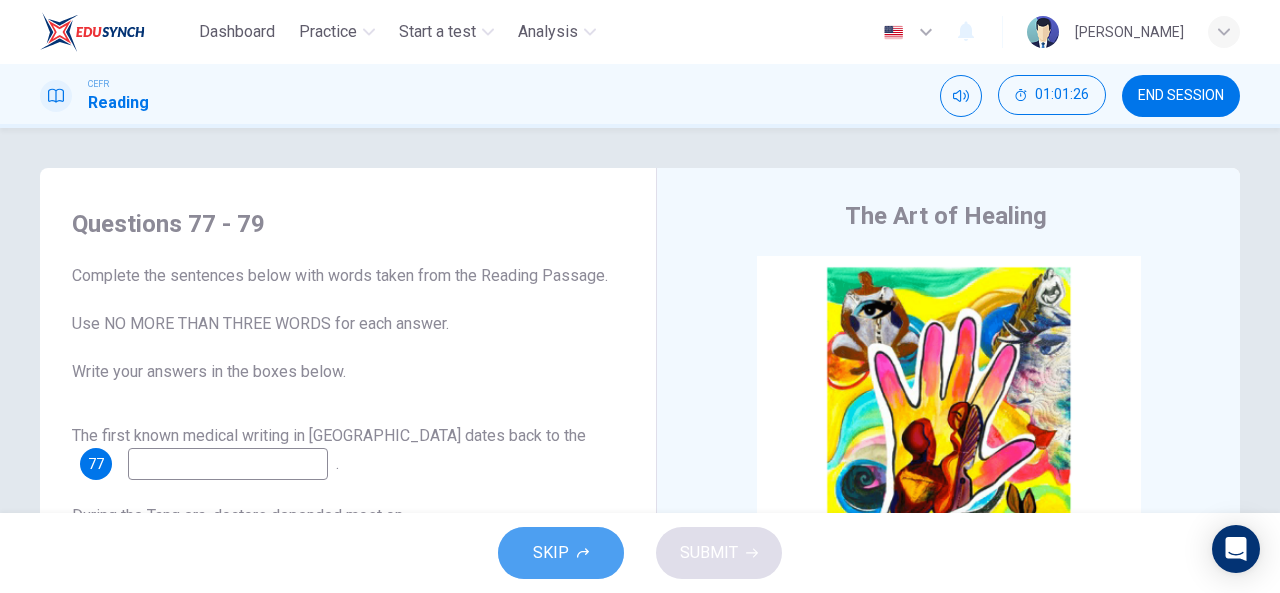 click on "SKIP" at bounding box center (561, 553) 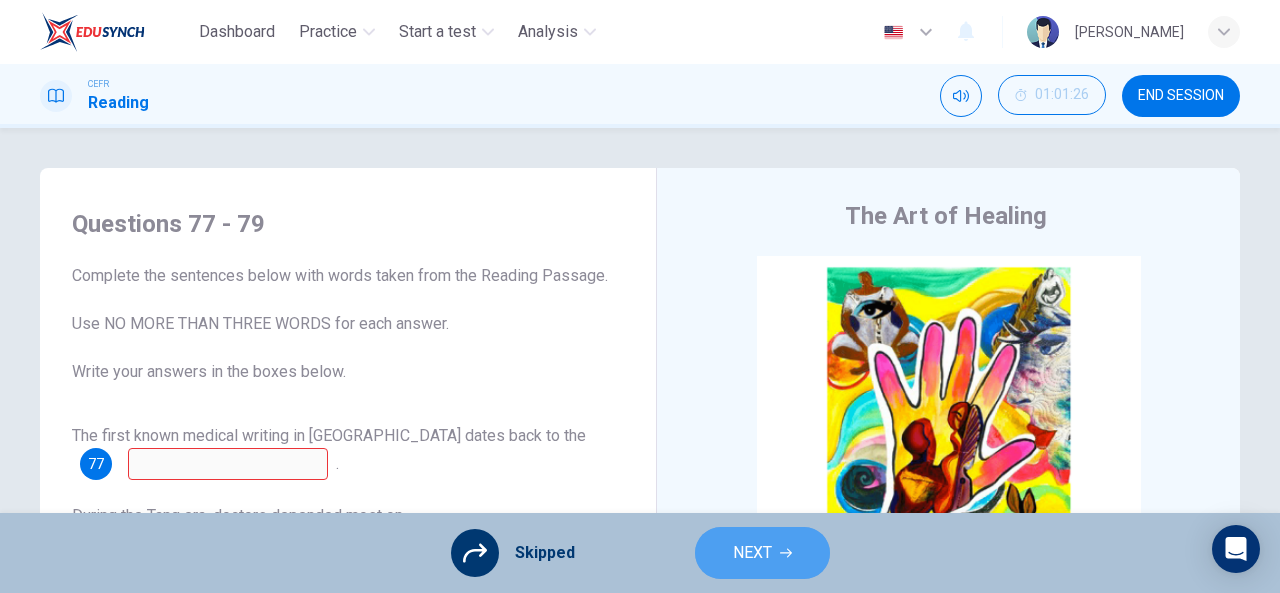 click 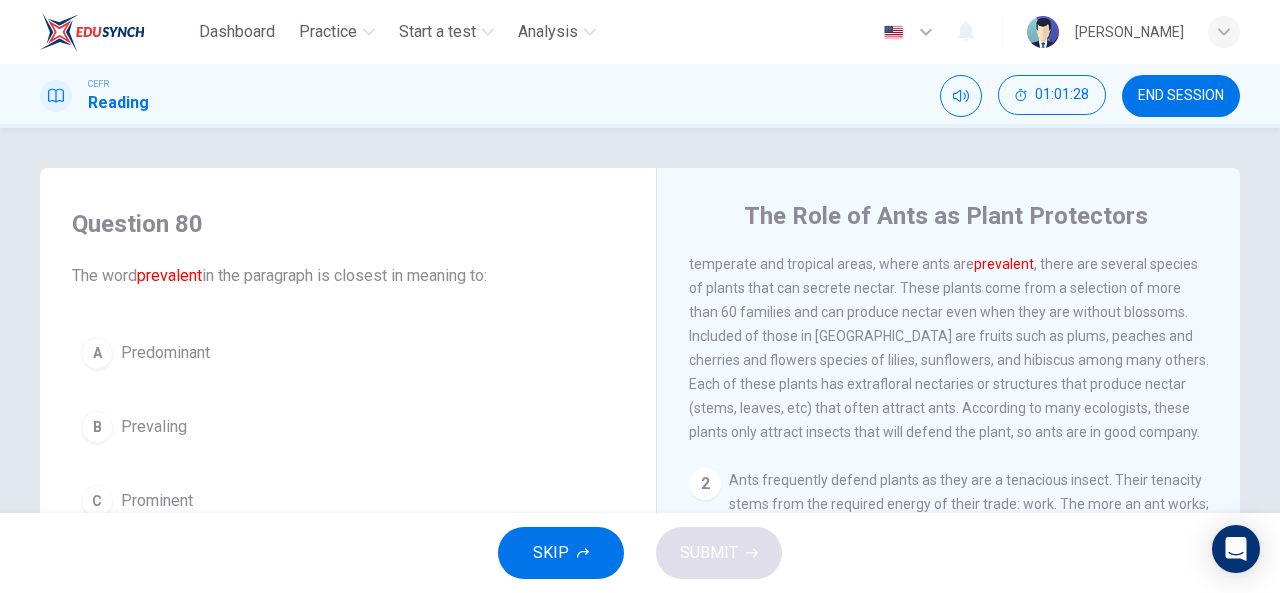 scroll, scrollTop: 0, scrollLeft: 0, axis: both 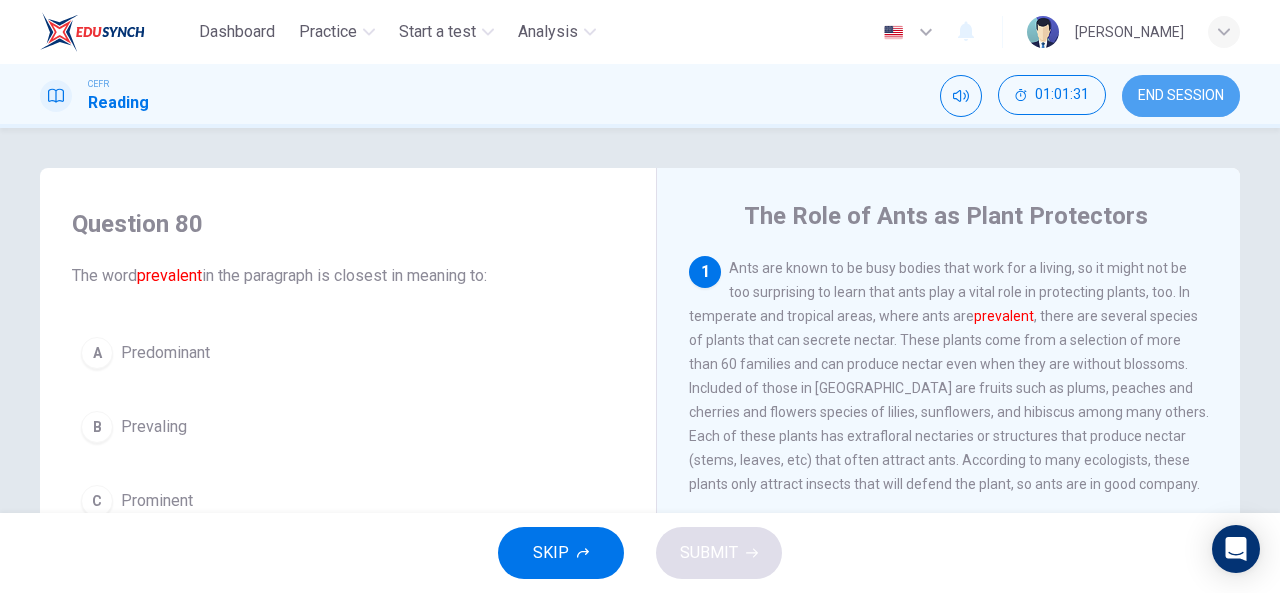 click on "END SESSION" at bounding box center (1181, 96) 